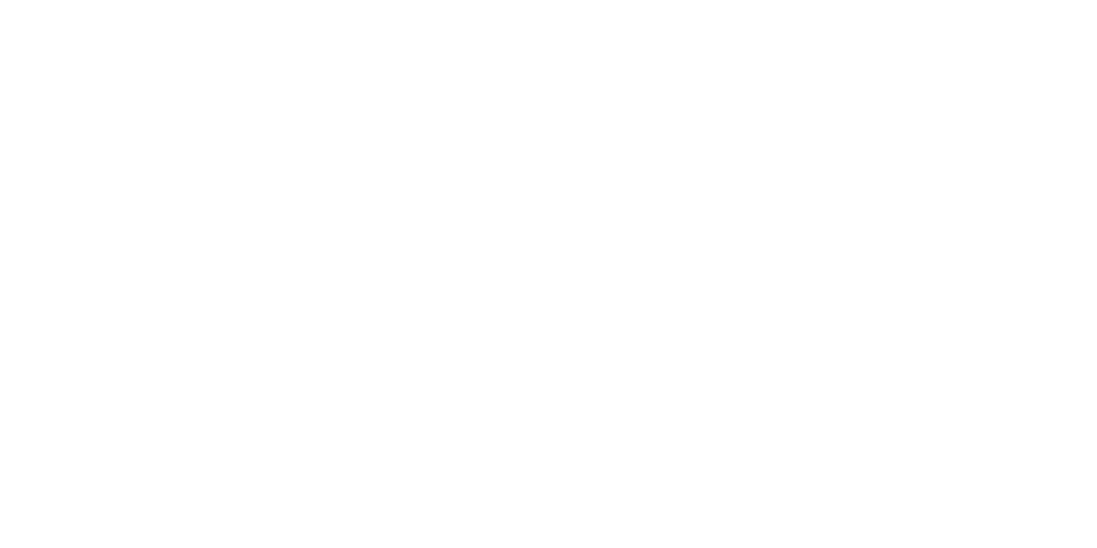 scroll, scrollTop: 0, scrollLeft: 0, axis: both 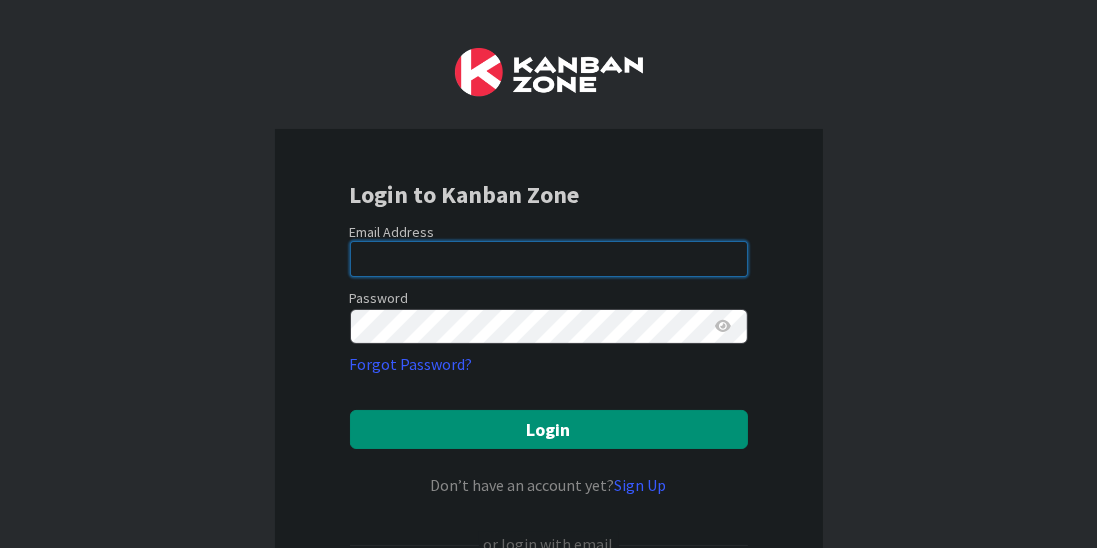 type on "[EMAIL]" 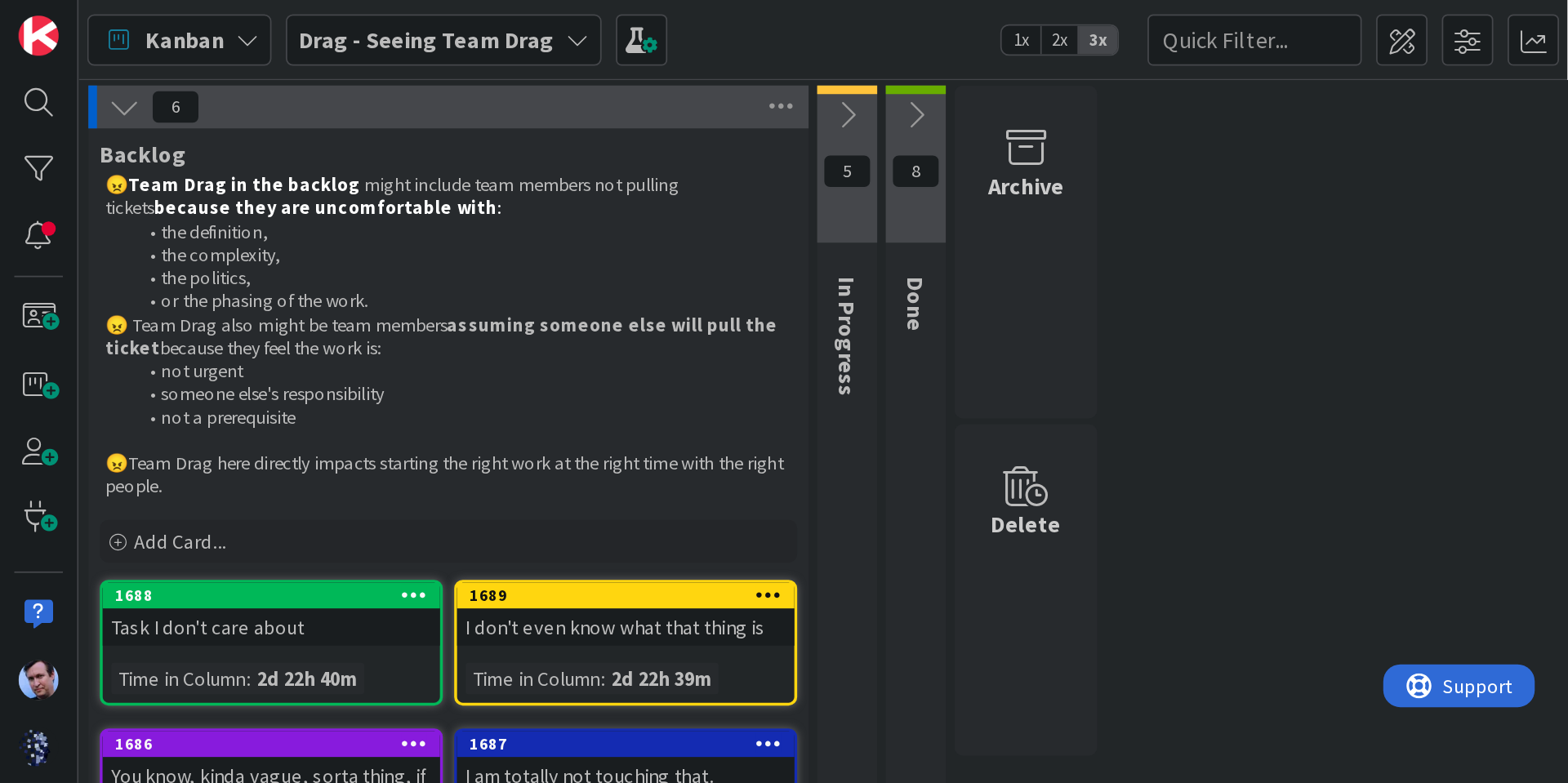 scroll, scrollTop: 0, scrollLeft: 0, axis: both 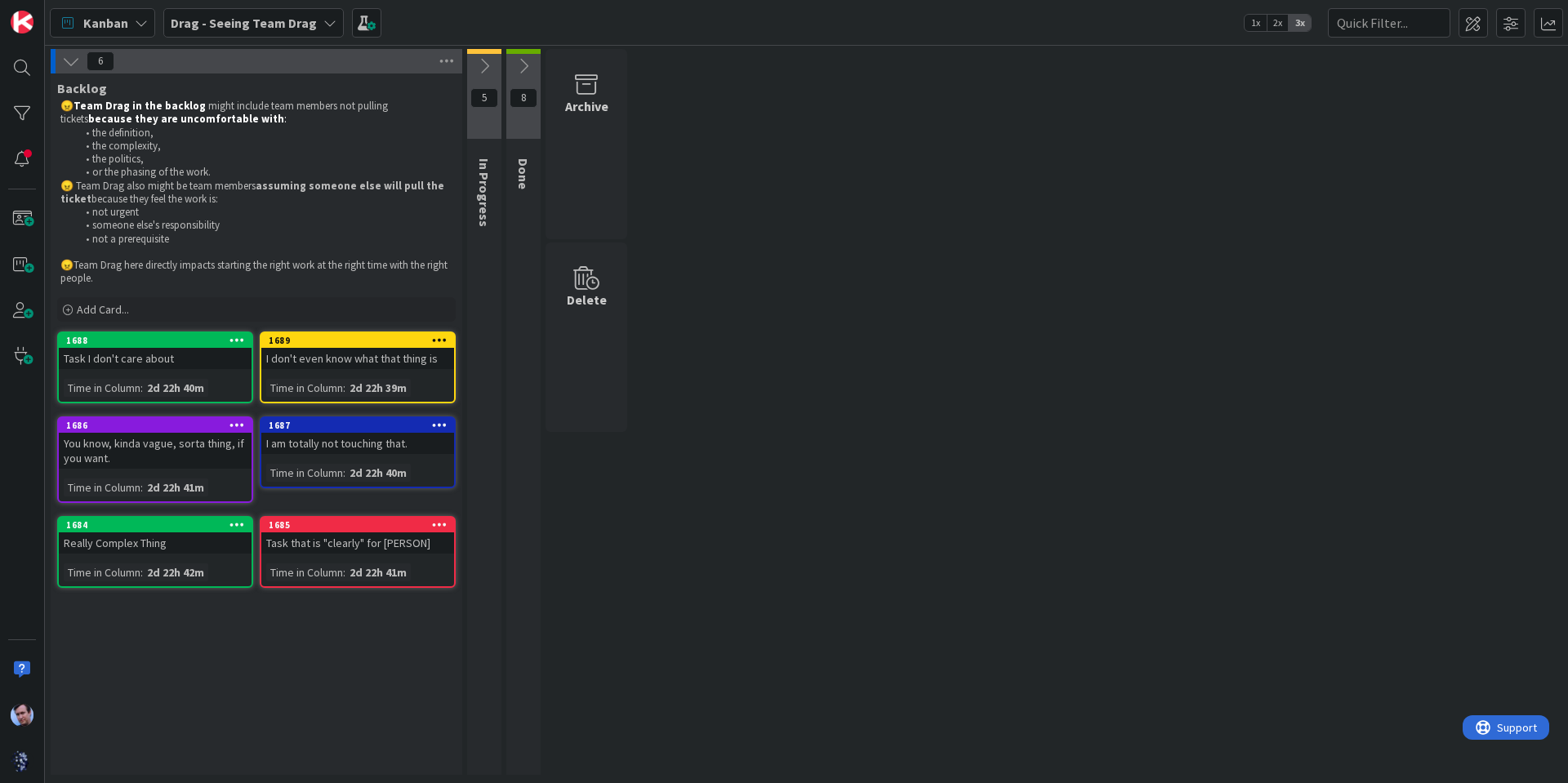 click on "Drag - Seeing Team Drag" at bounding box center [243, 23] 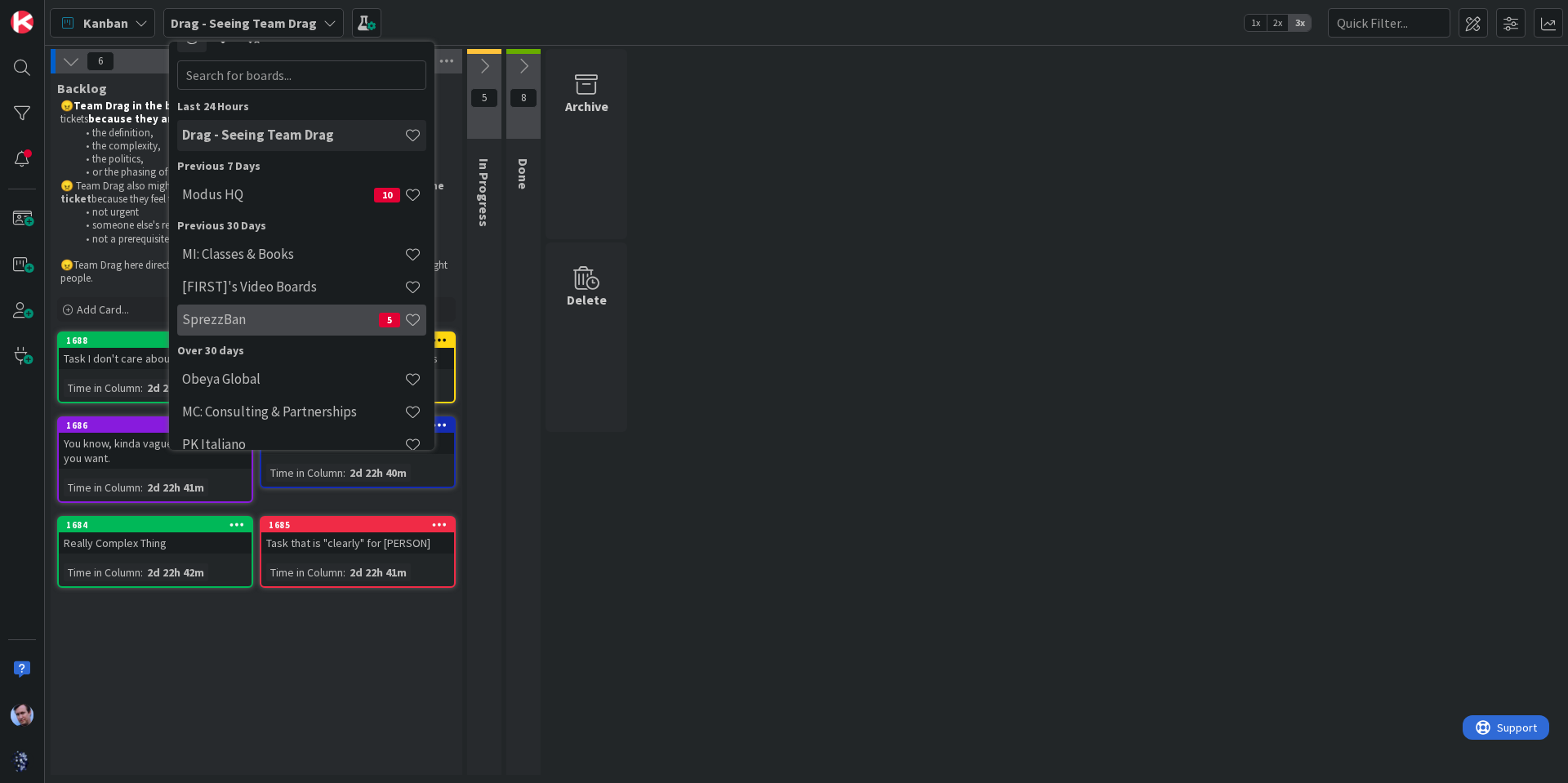 scroll, scrollTop: 0, scrollLeft: 0, axis: both 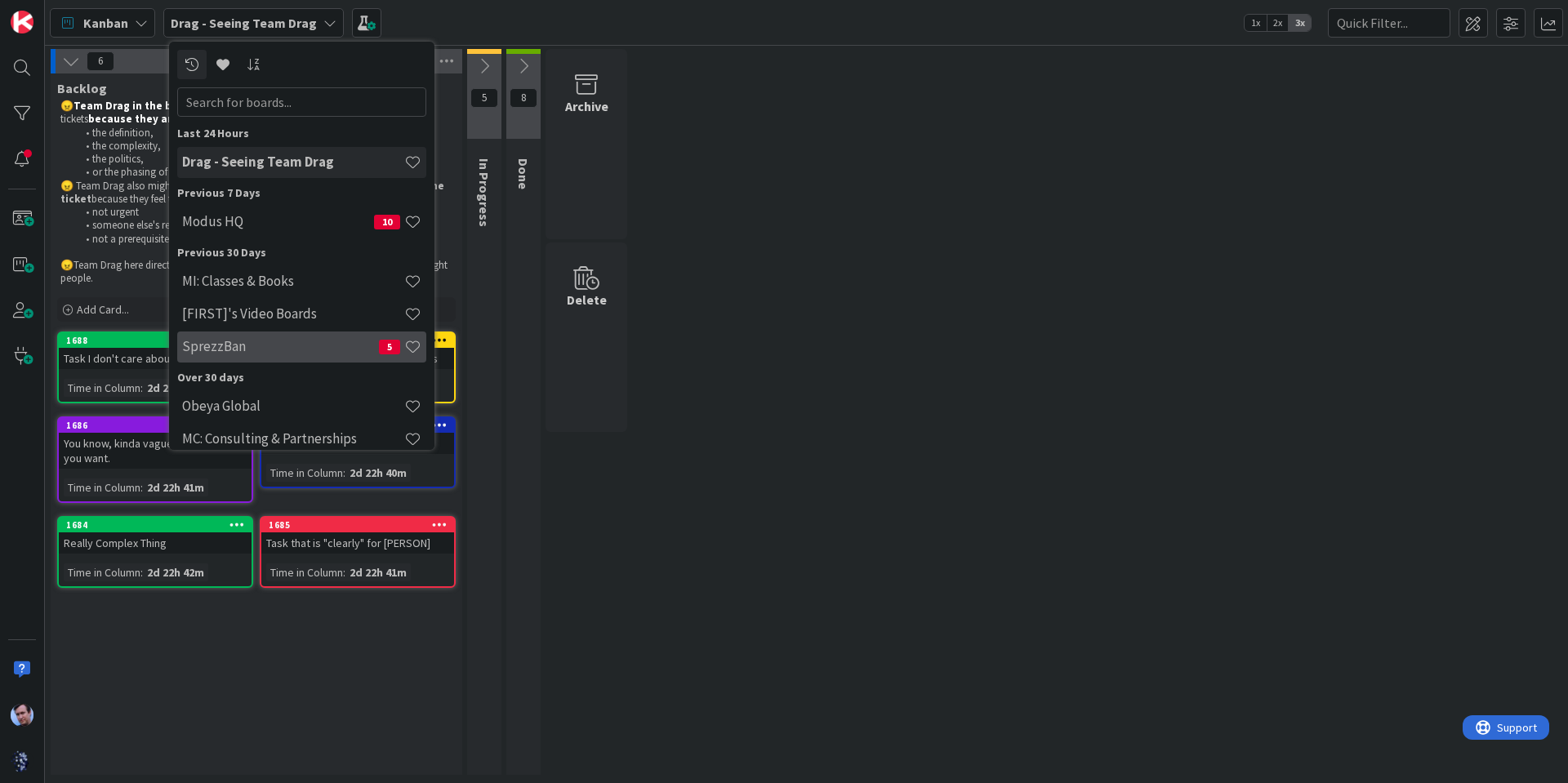click on "SprezzBan" at bounding box center (280, 346) 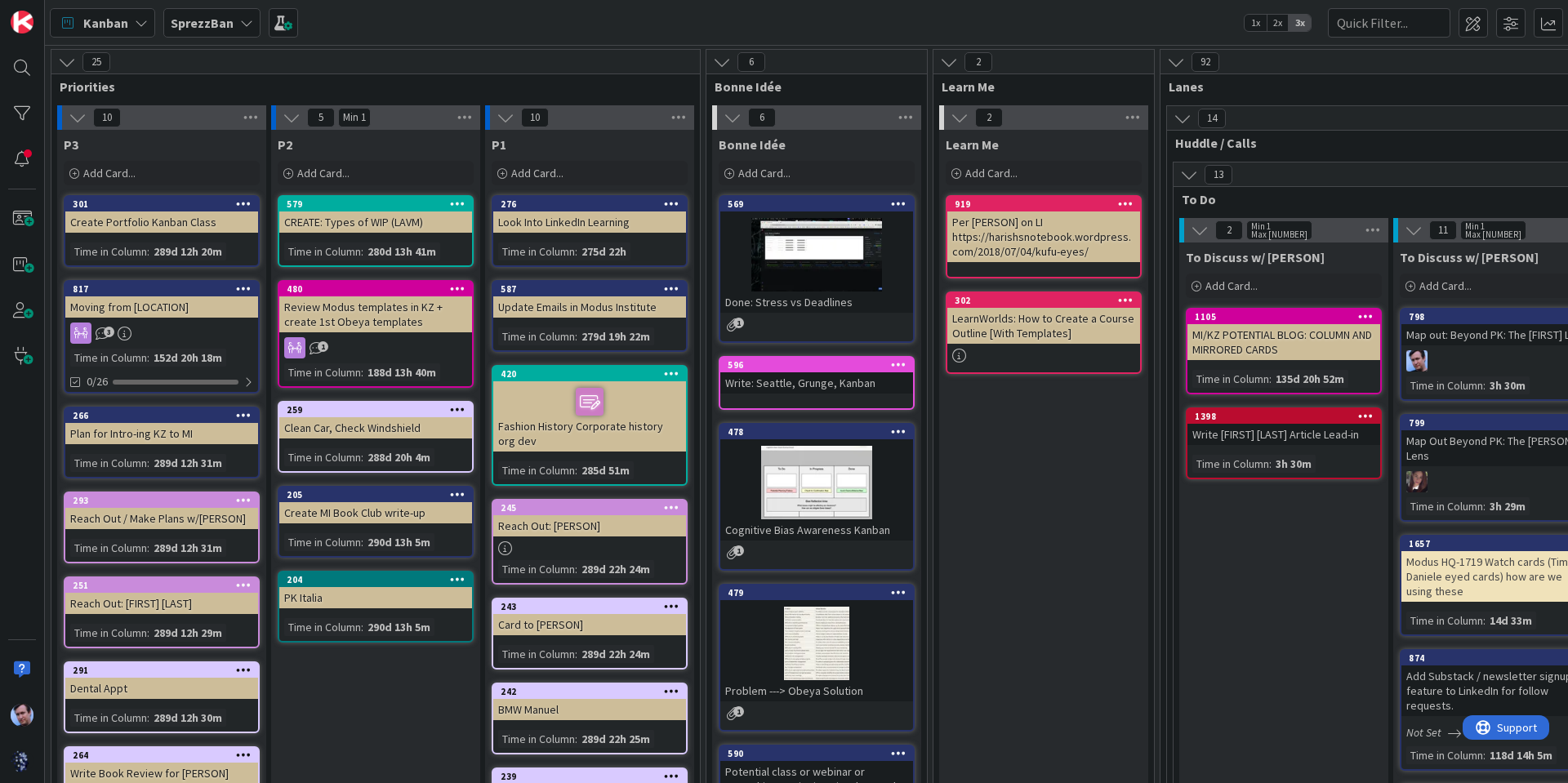 scroll, scrollTop: 0, scrollLeft: 0, axis: both 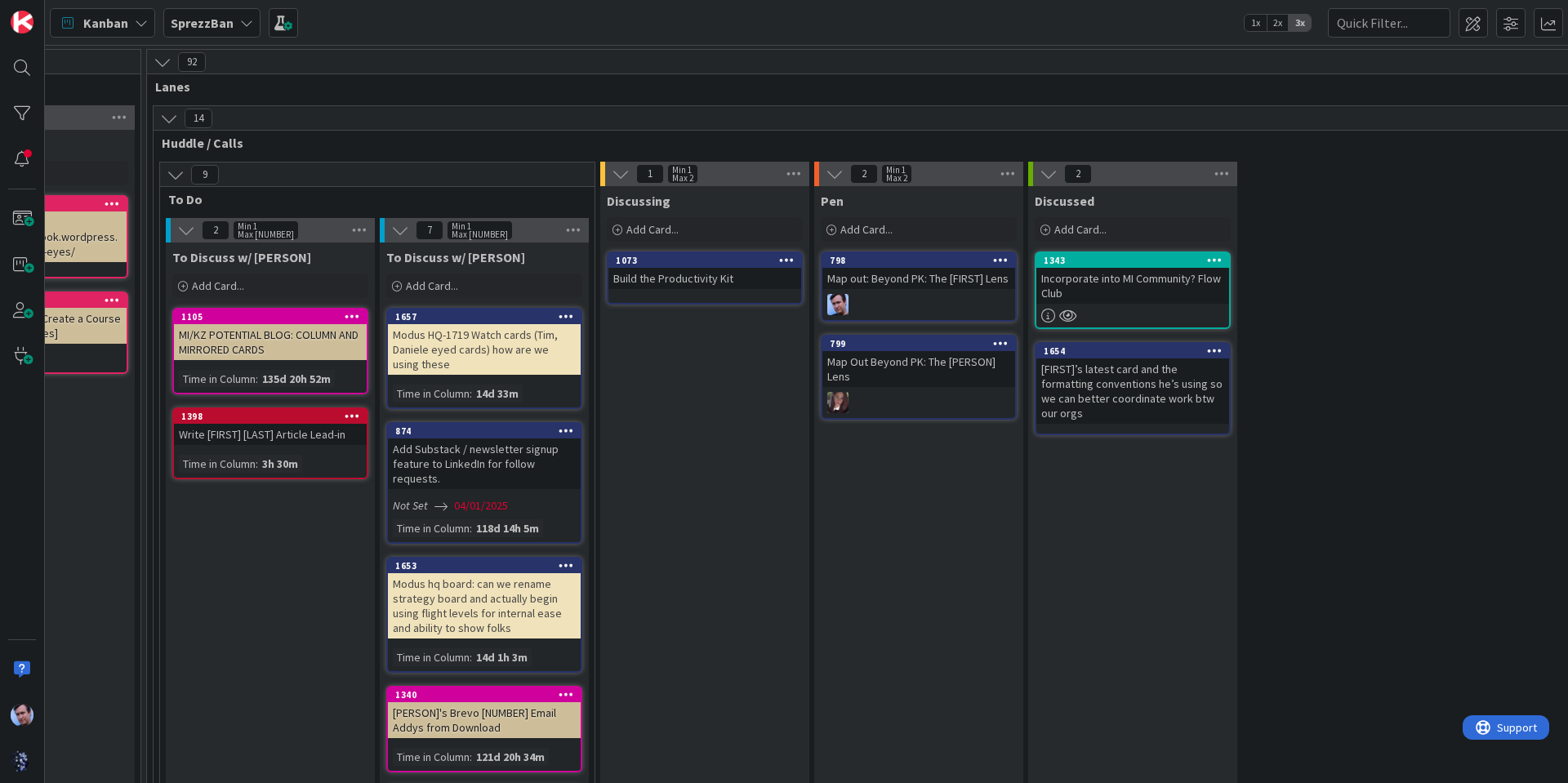 click at bounding box center (247, 23) 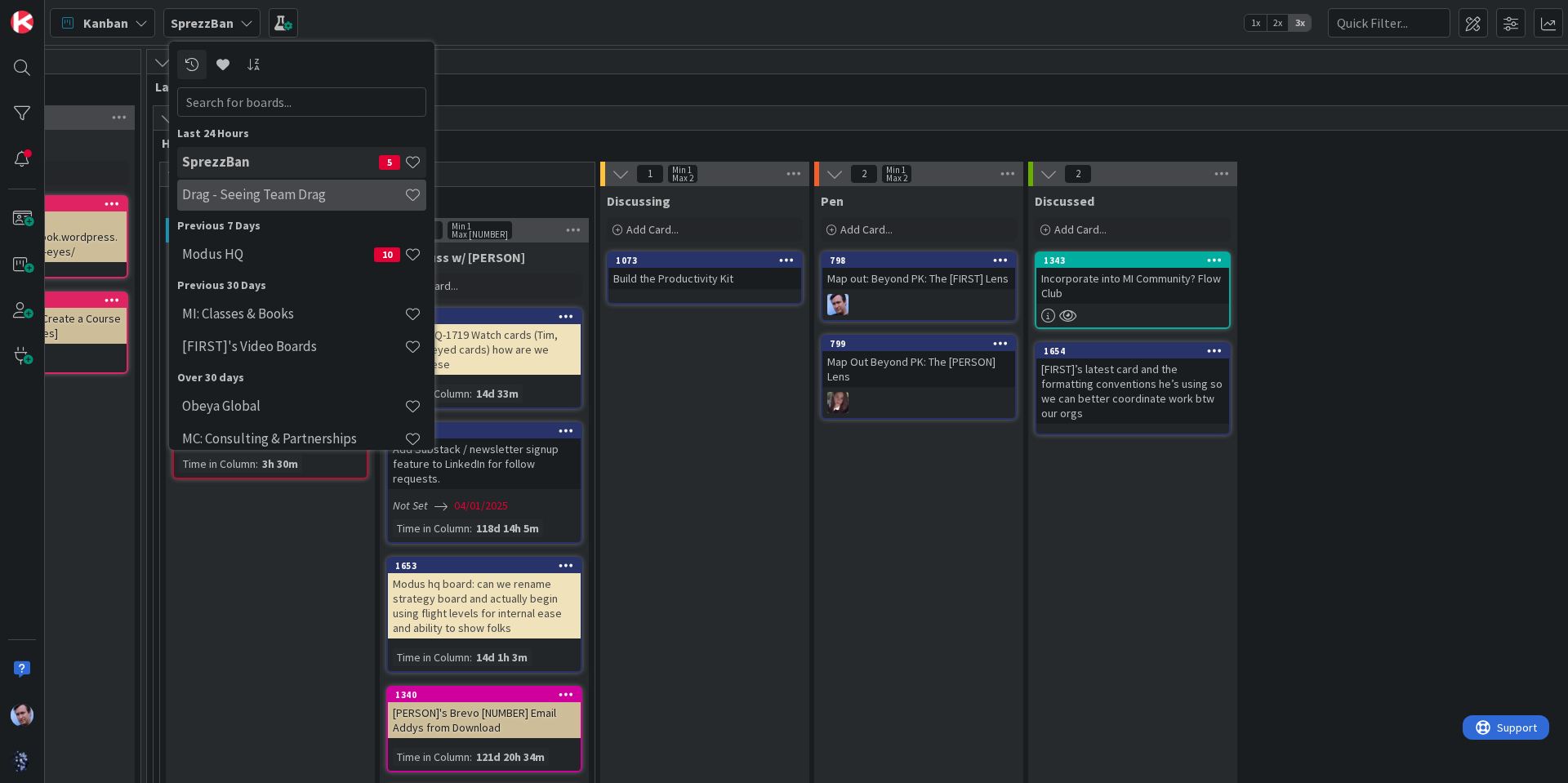 click on "Drag - Seeing Team Drag" at bounding box center (293, 194) 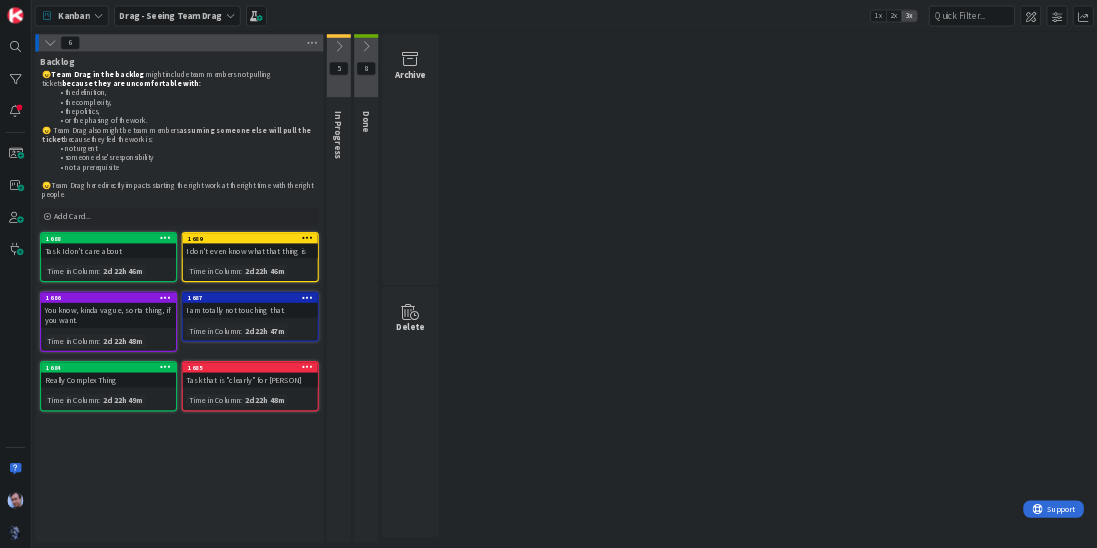scroll, scrollTop: 0, scrollLeft: 0, axis: both 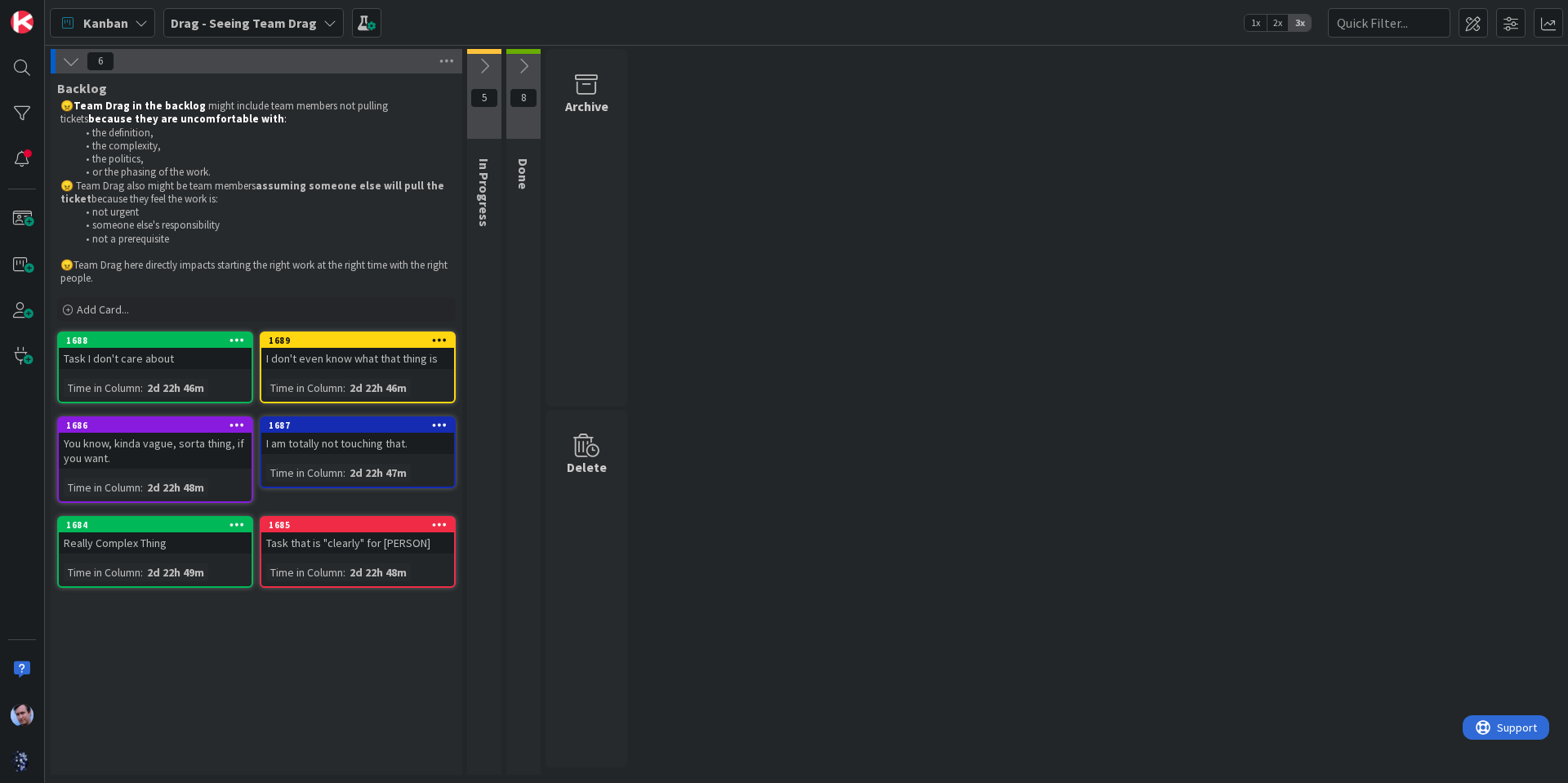 click on "6 Backlog 😠 Team Drag in the backlog   might include team members not pulling tickets  because they are uncomfortable with : the definition, the complexity, the politics, or the phasing of the work. 😠 Team Drag also might be team members  assuming   someone else will pull the ticket  because they feel the work is: not urgent someone else's responsibility not a prerequisite 😠Team Drag here directly impacts starting the right work at the right time with the right people. Add Card... 1689 I don't even know what that thing is Time in Column : 2d 22h 46m 1688 Task I don't care about Time in Column : 2d 22h 46m 1687 I am totally not touching that. Time in Column : 2d 22h 47m 1686 You know, kinda vague, sorta thing, if you want. Time in Column : 2d 22h 48m 1685 Task that is "clearly" for [FIRST] Time in Column : 2d 22h 48m 1684 Really Complex Thing Time in Column : 2d 22h 49m 5 In Progress 😠 Team Drag in an active state  can be seen when tickets dwell here and might be that the work: etc. 8 Done 😠 :" at bounding box center [806, 416] 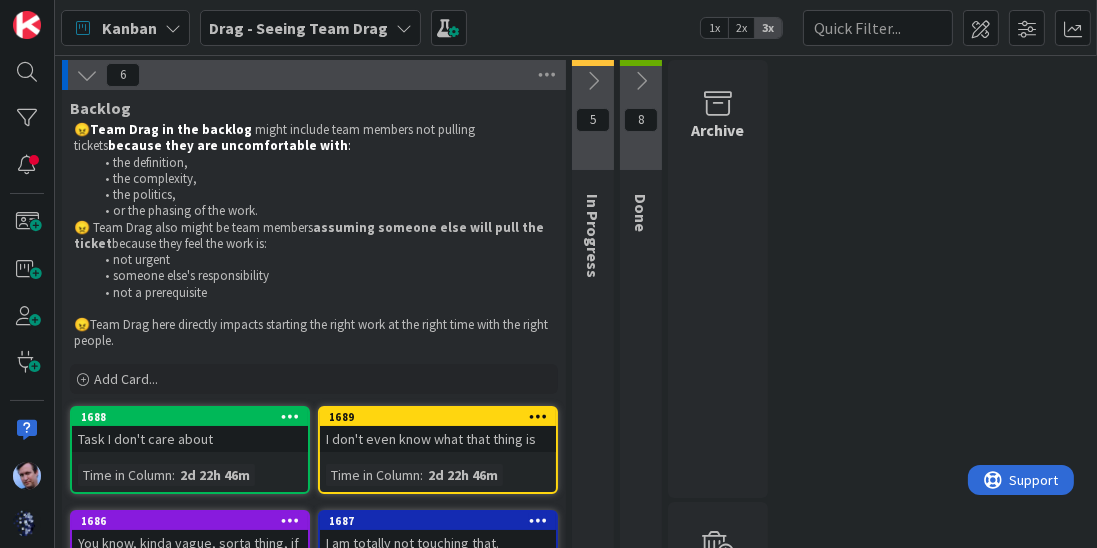 click on "someone else's responsibility" at bounding box center (324, 276) 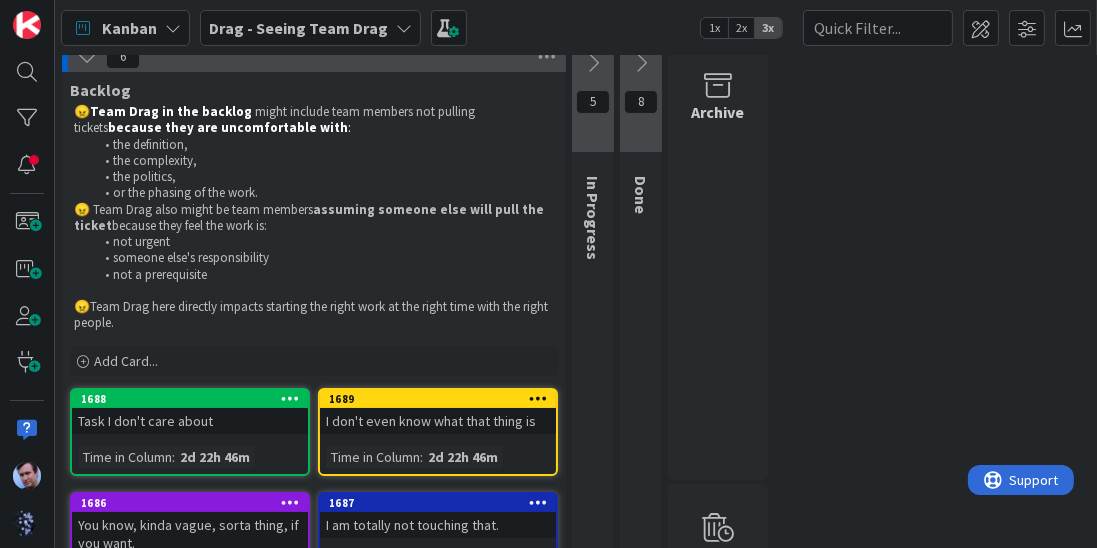 scroll, scrollTop: 0, scrollLeft: 0, axis: both 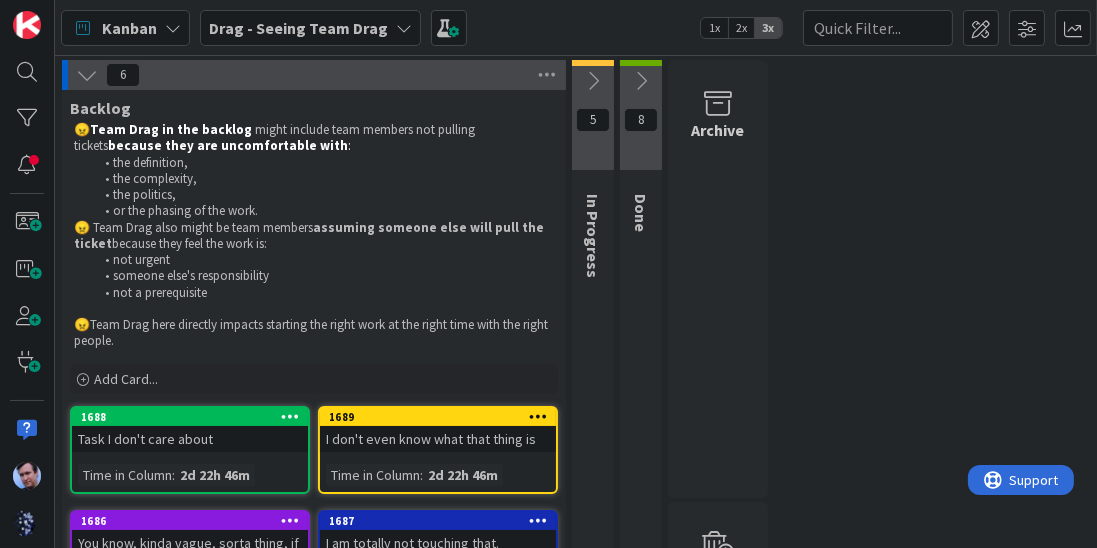 click at bounding box center [593, 81] 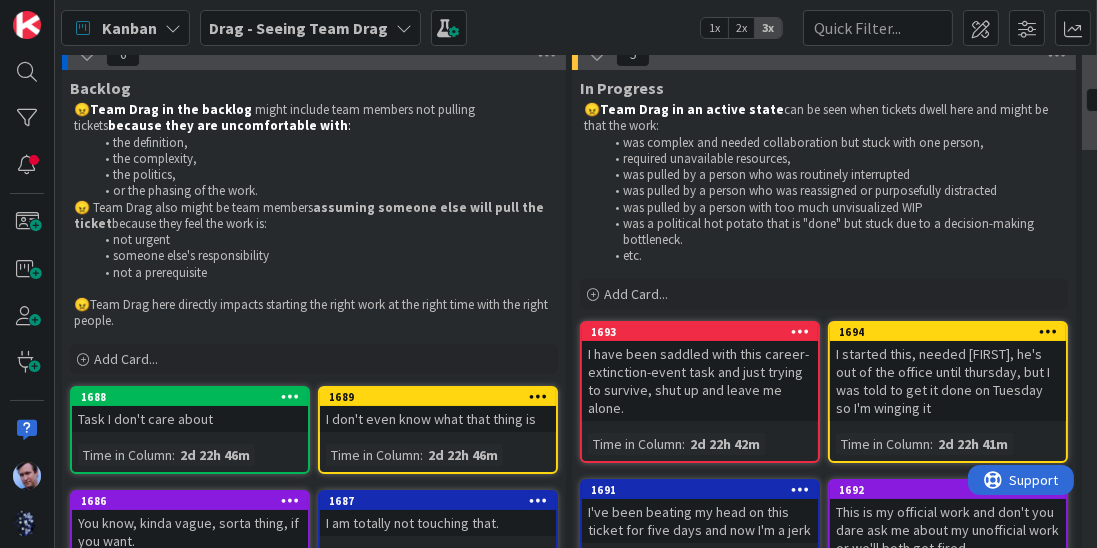 scroll, scrollTop: 0, scrollLeft: 0, axis: both 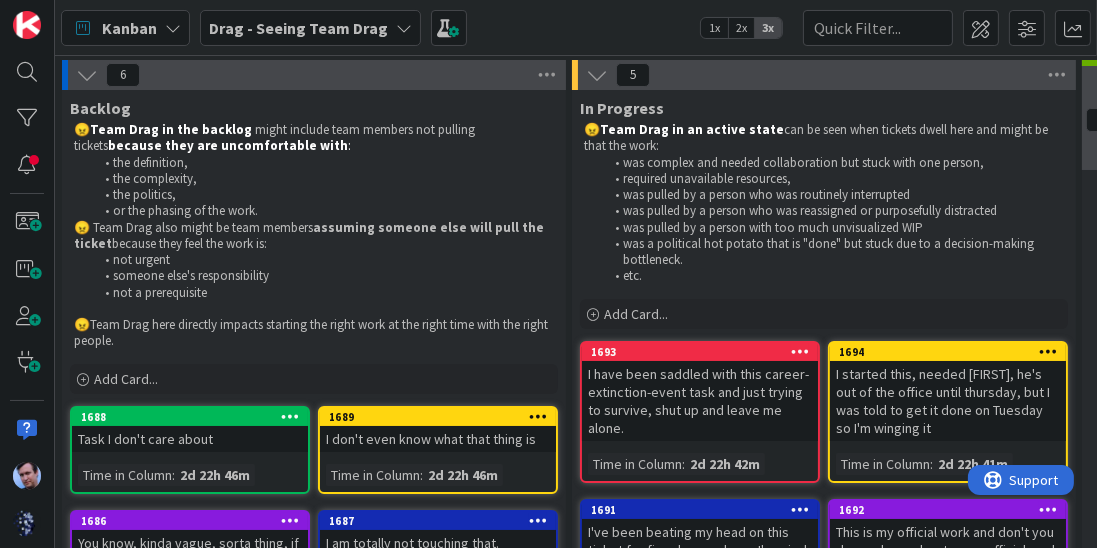 click at bounding box center (87, 75) 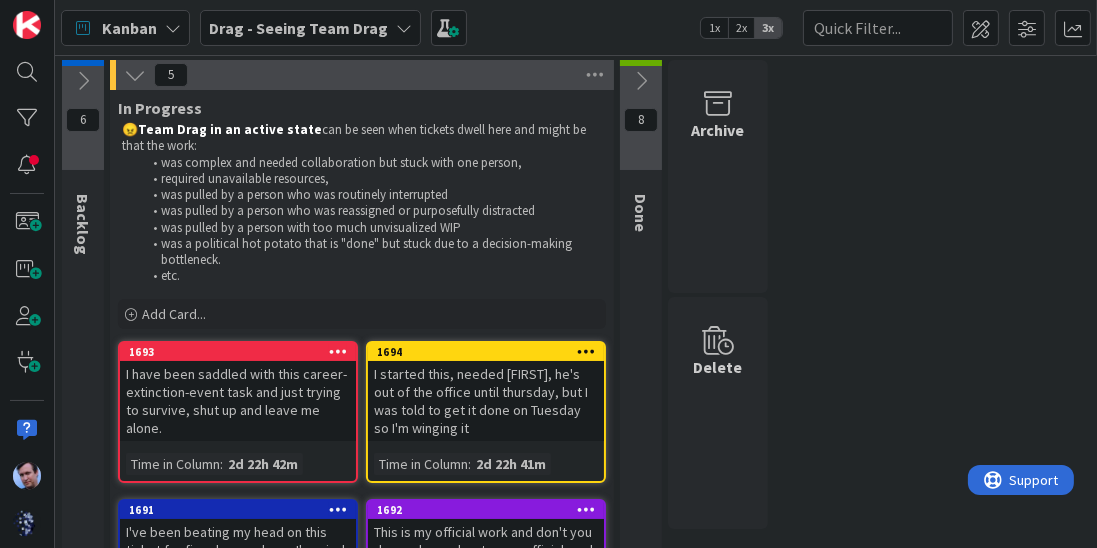 click at bounding box center [135, 75] 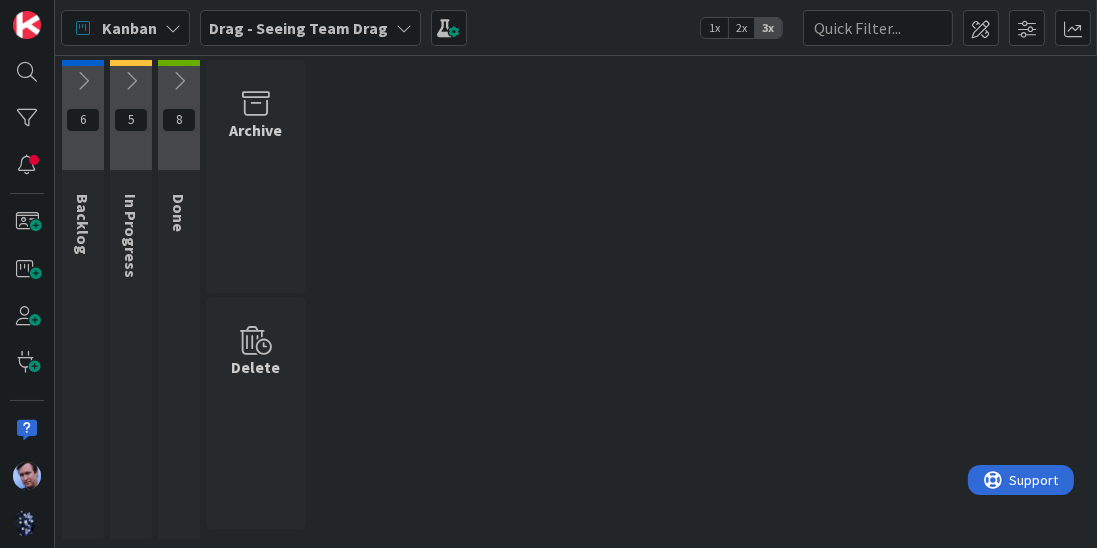 click at bounding box center [179, 81] 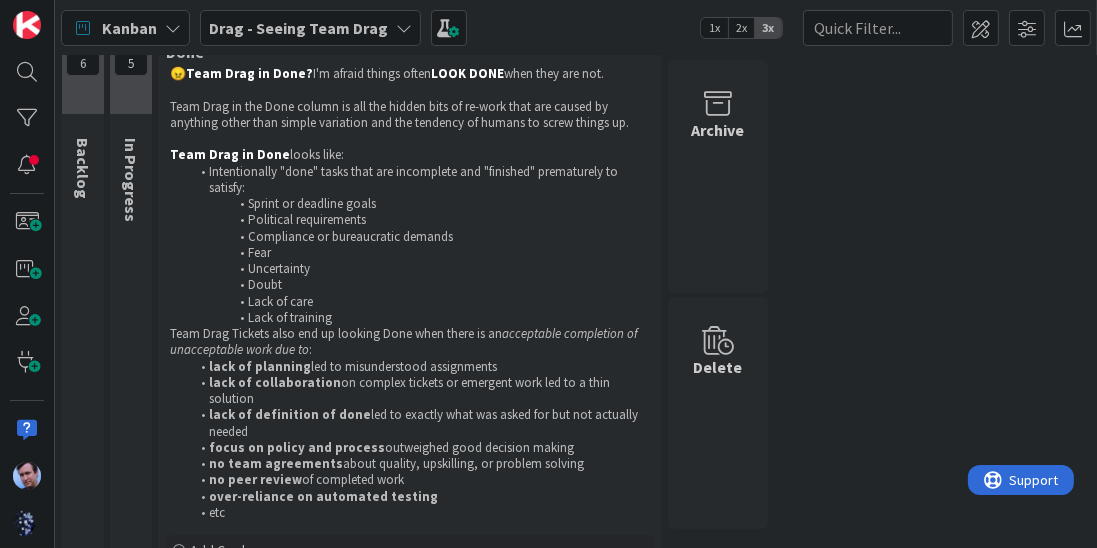scroll, scrollTop: 0, scrollLeft: 0, axis: both 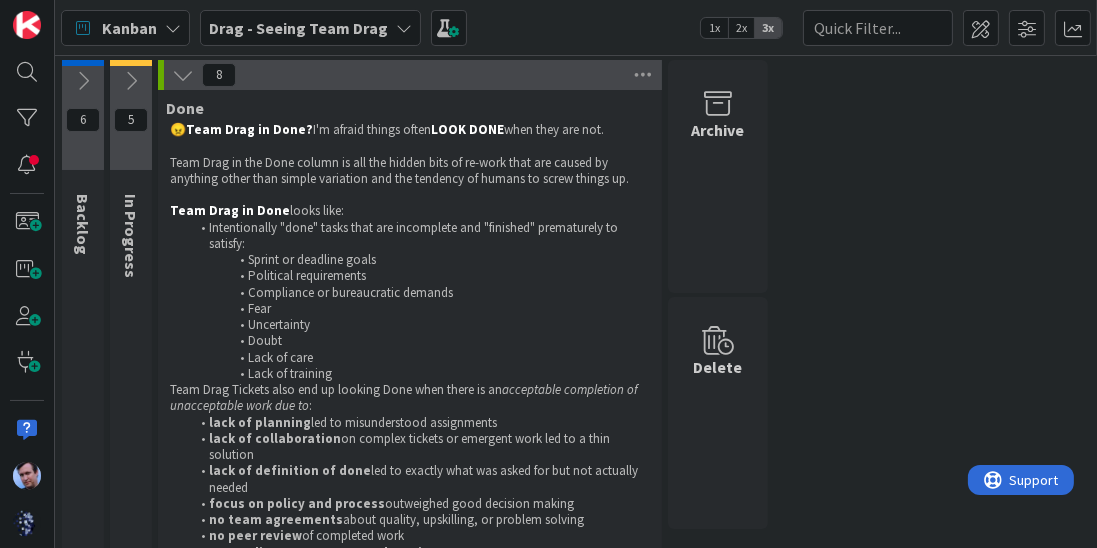 click at bounding box center (183, 75) 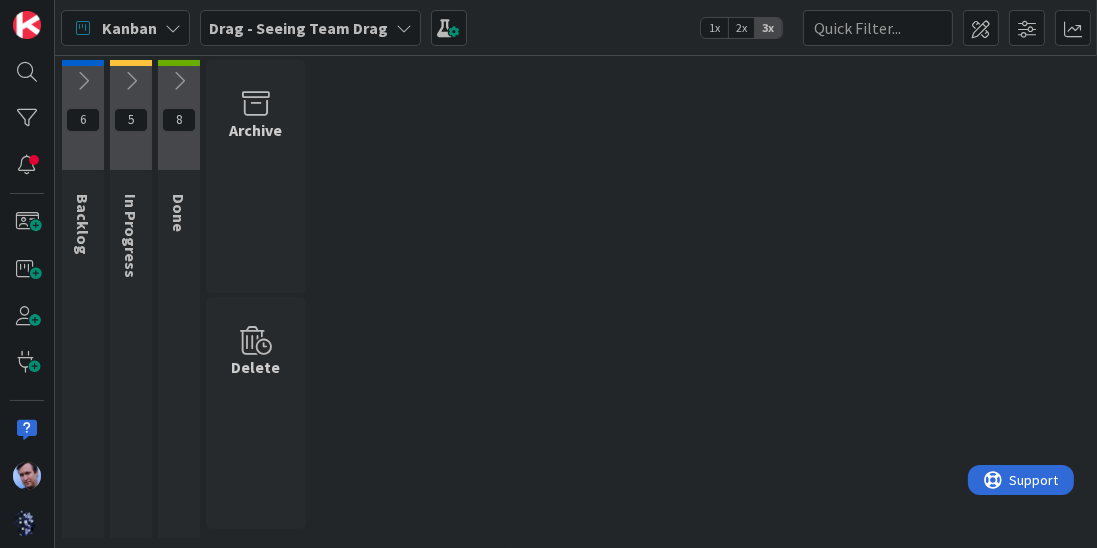 click at bounding box center [83, 81] 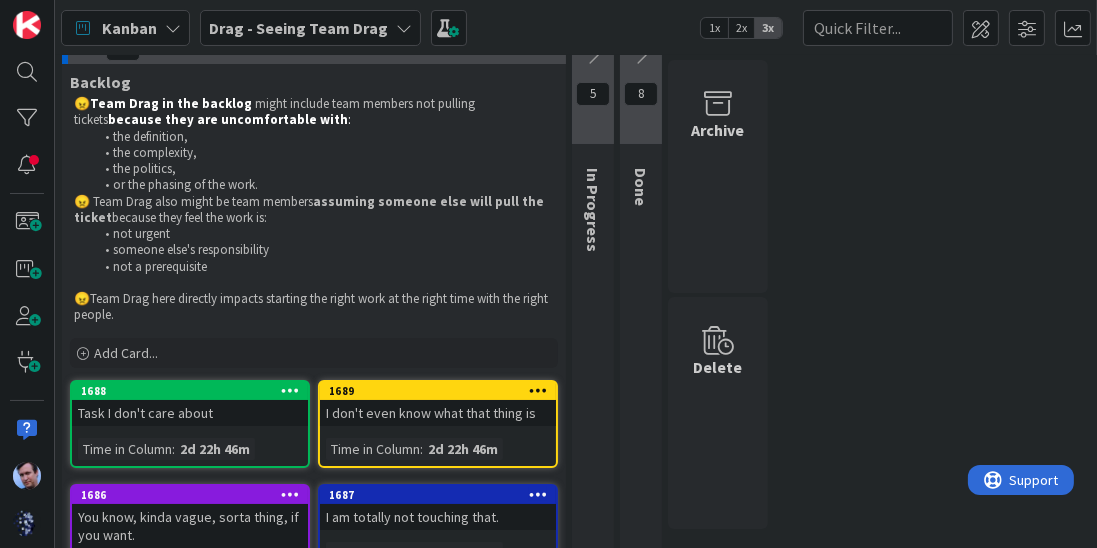 scroll, scrollTop: 0, scrollLeft: 0, axis: both 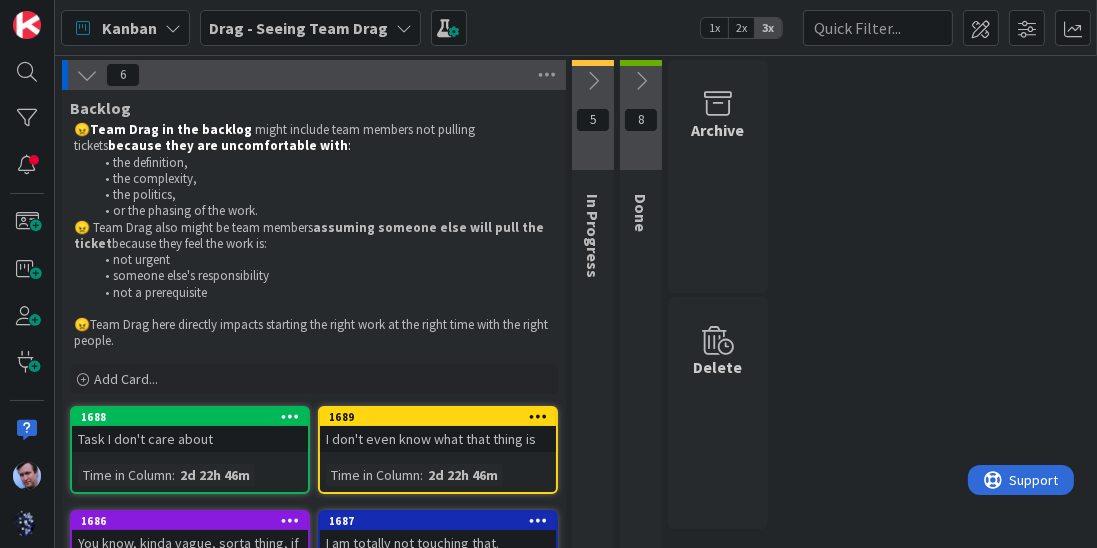 click at bounding box center [87, 75] 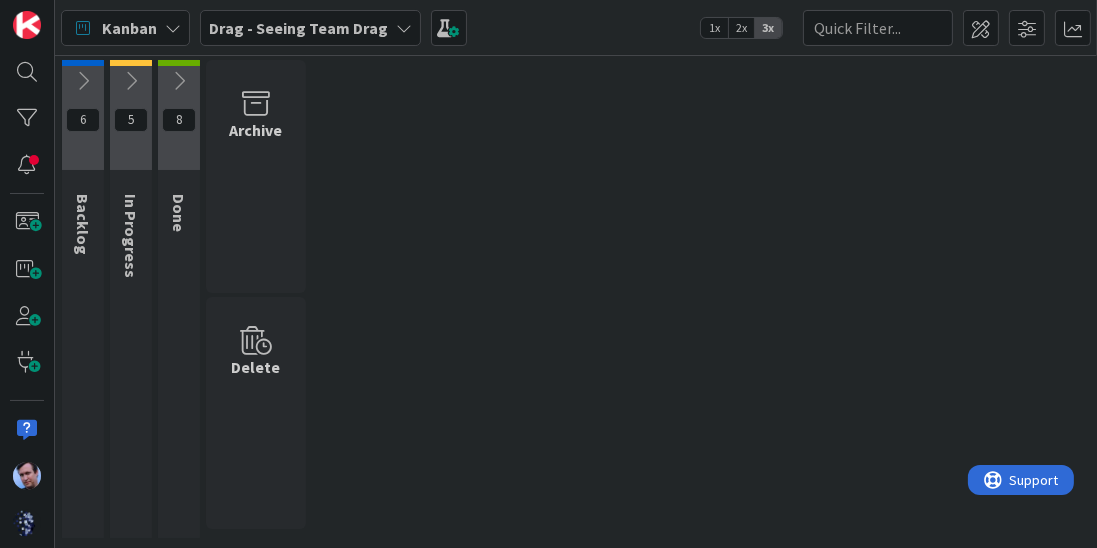 click at bounding box center (131, 81) 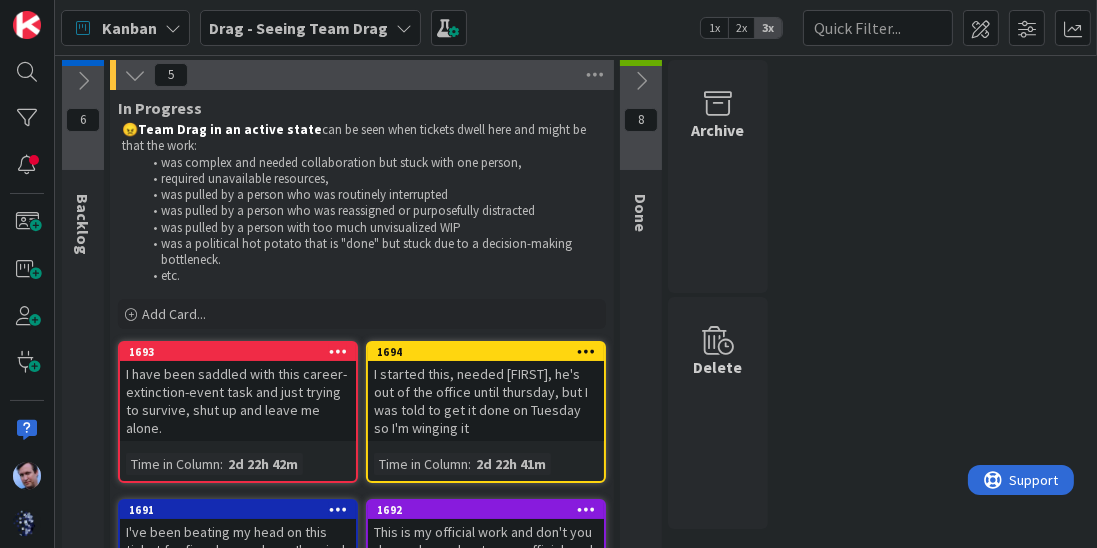 click at bounding box center (135, 75) 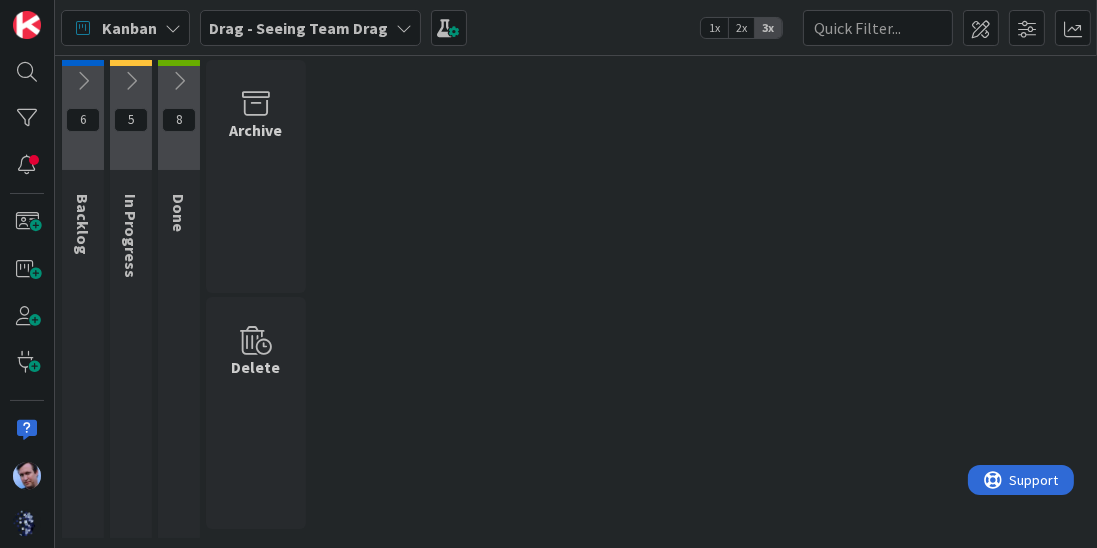 click at bounding box center [179, 81] 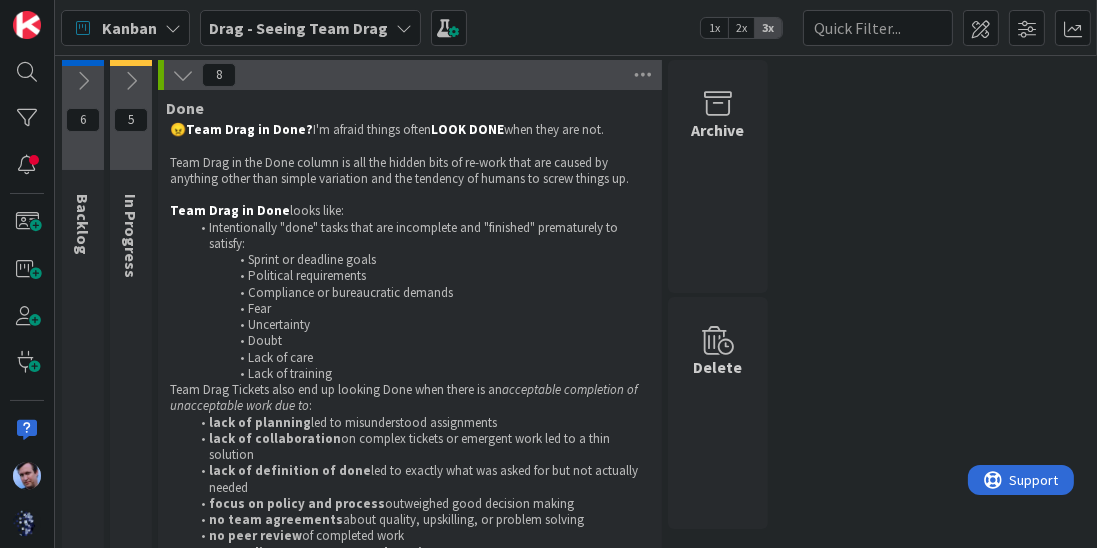 click at bounding box center (183, 75) 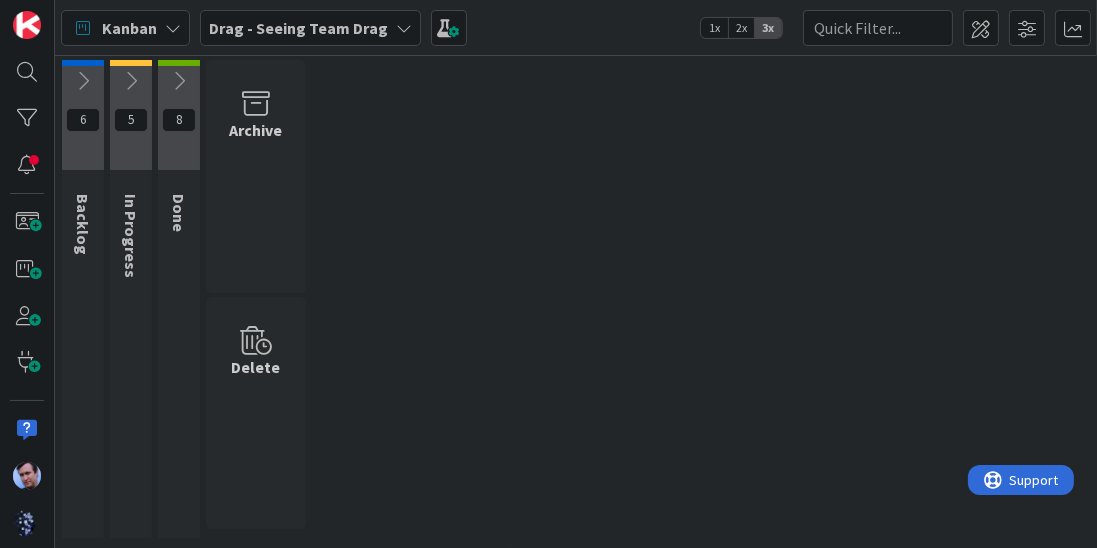 click at bounding box center [83, 81] 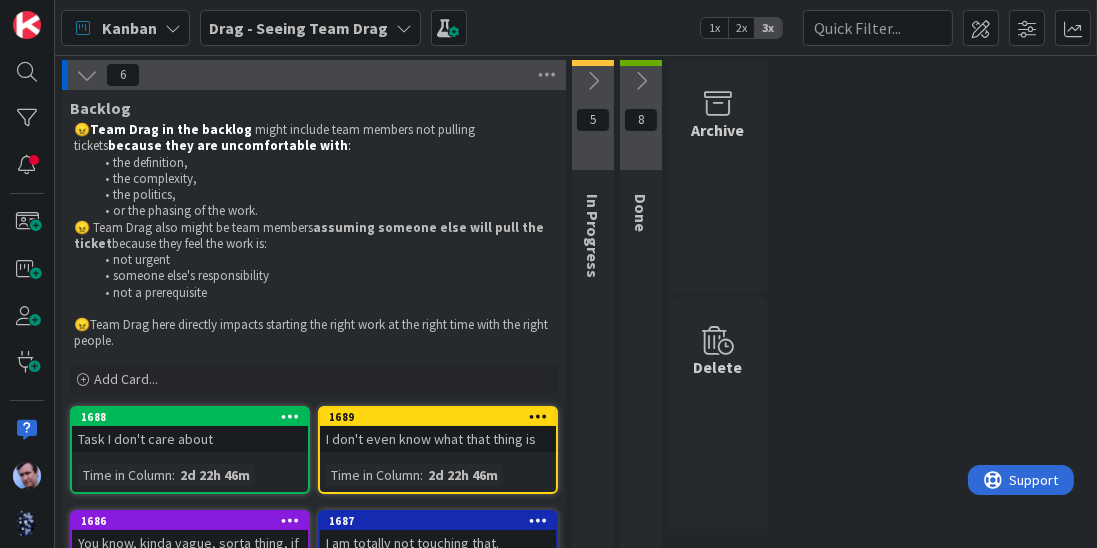 click on "Drag - Seeing Team Drag" at bounding box center (298, 28) 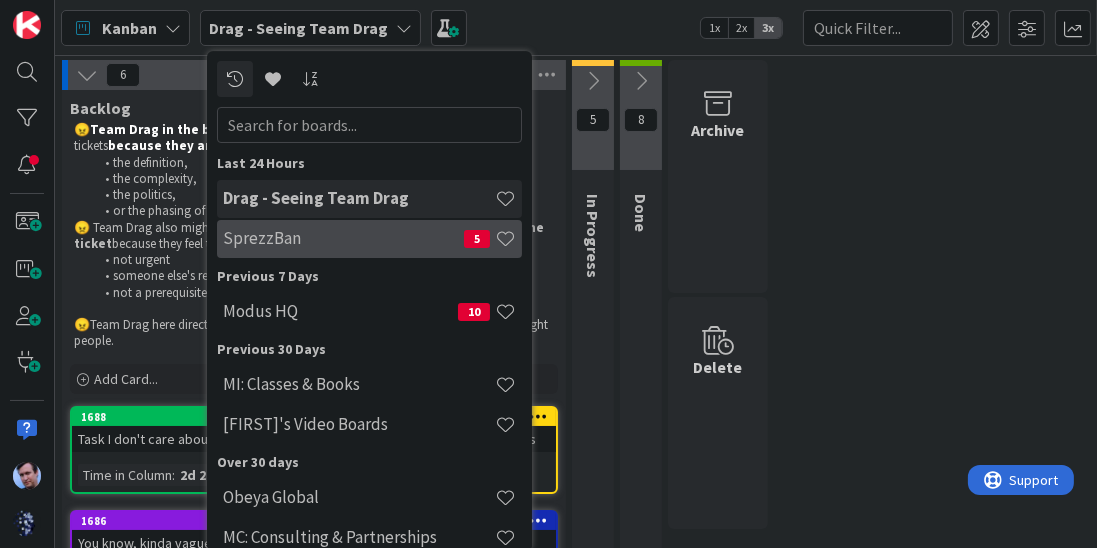 click on "SprezzBan" at bounding box center [343, 239] 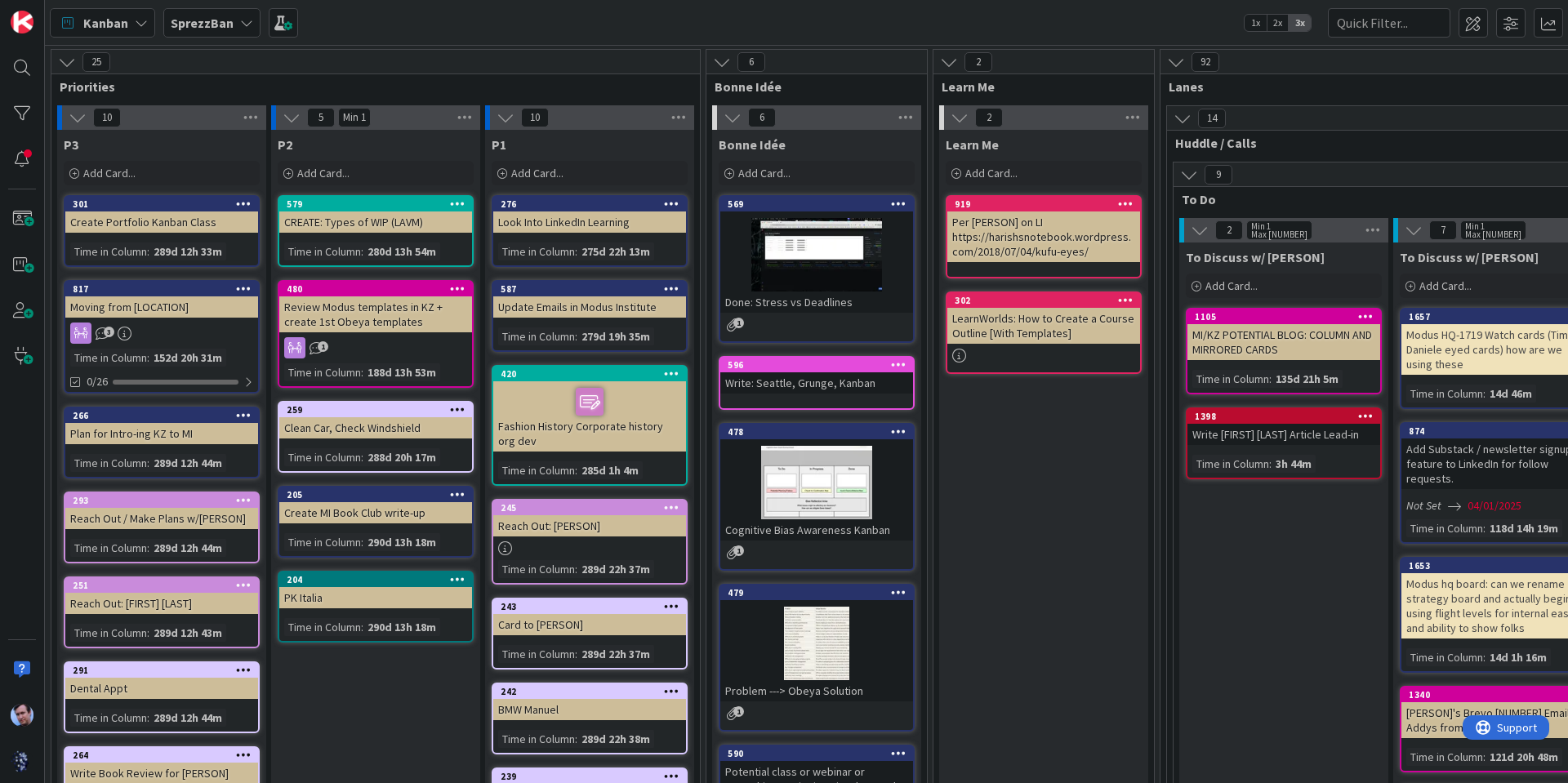scroll, scrollTop: 0, scrollLeft: 0, axis: both 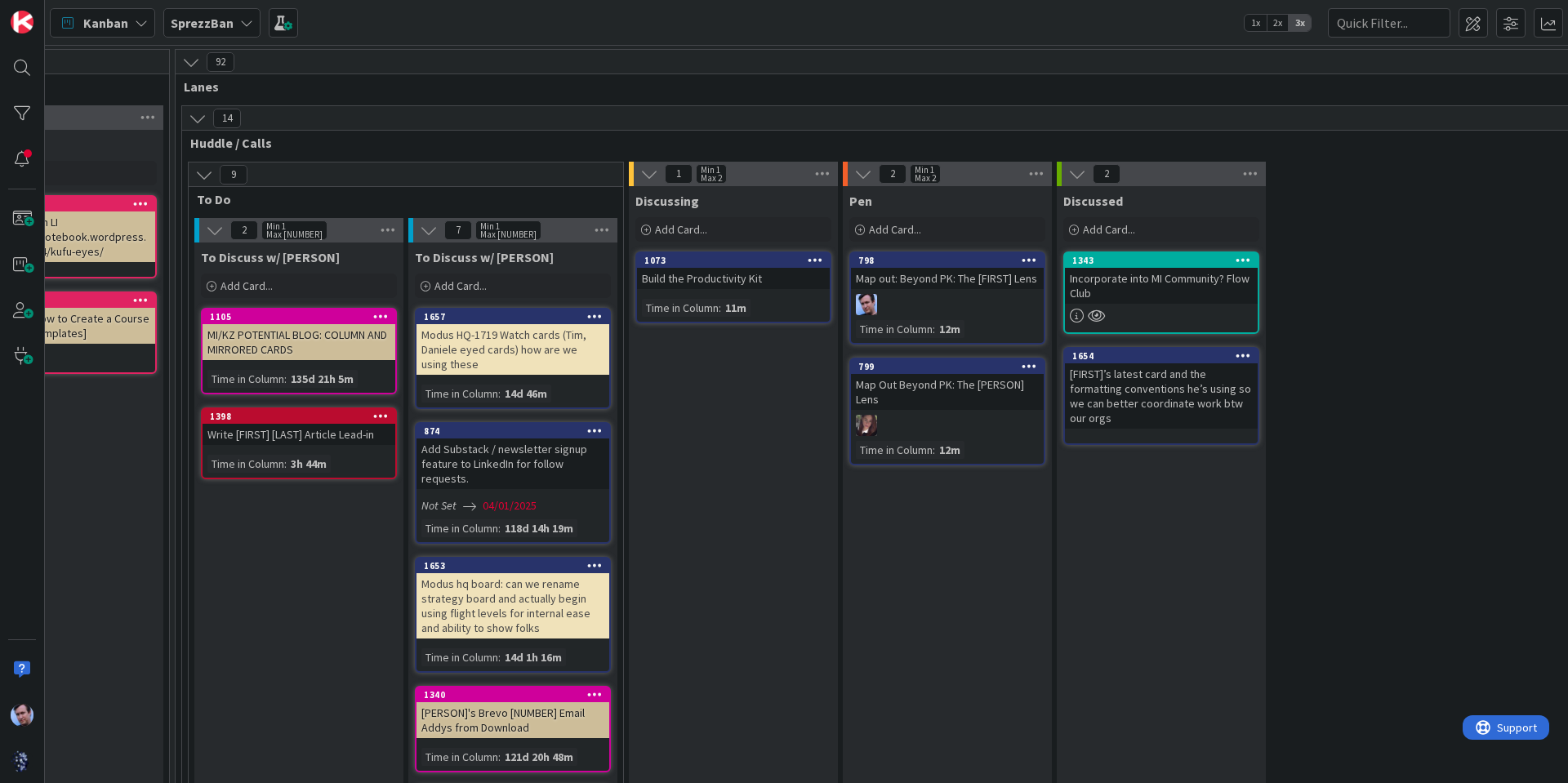 click on "Build the Productivity Kit" at bounding box center [733, 278] 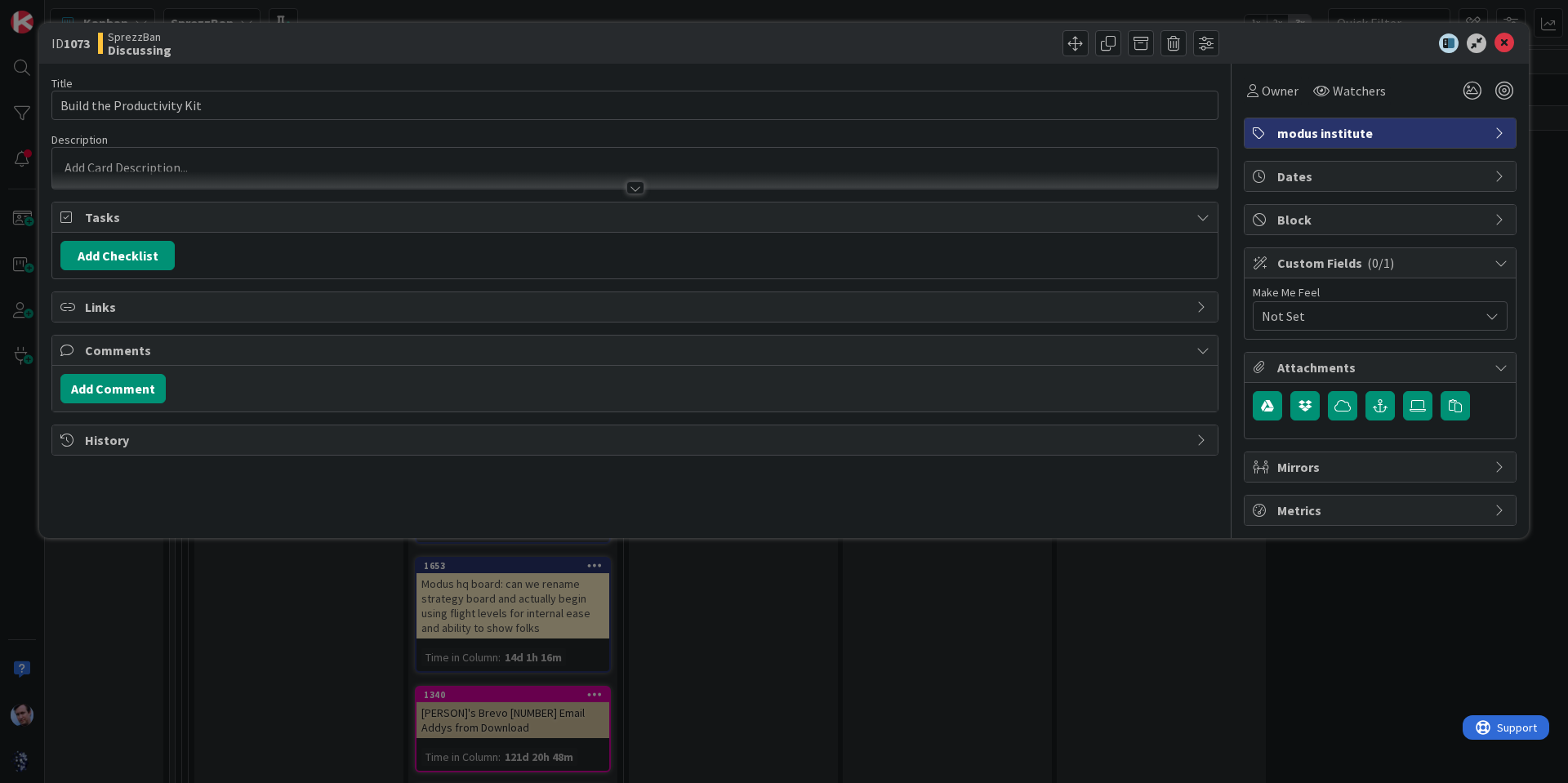 scroll, scrollTop: 0, scrollLeft: 0, axis: both 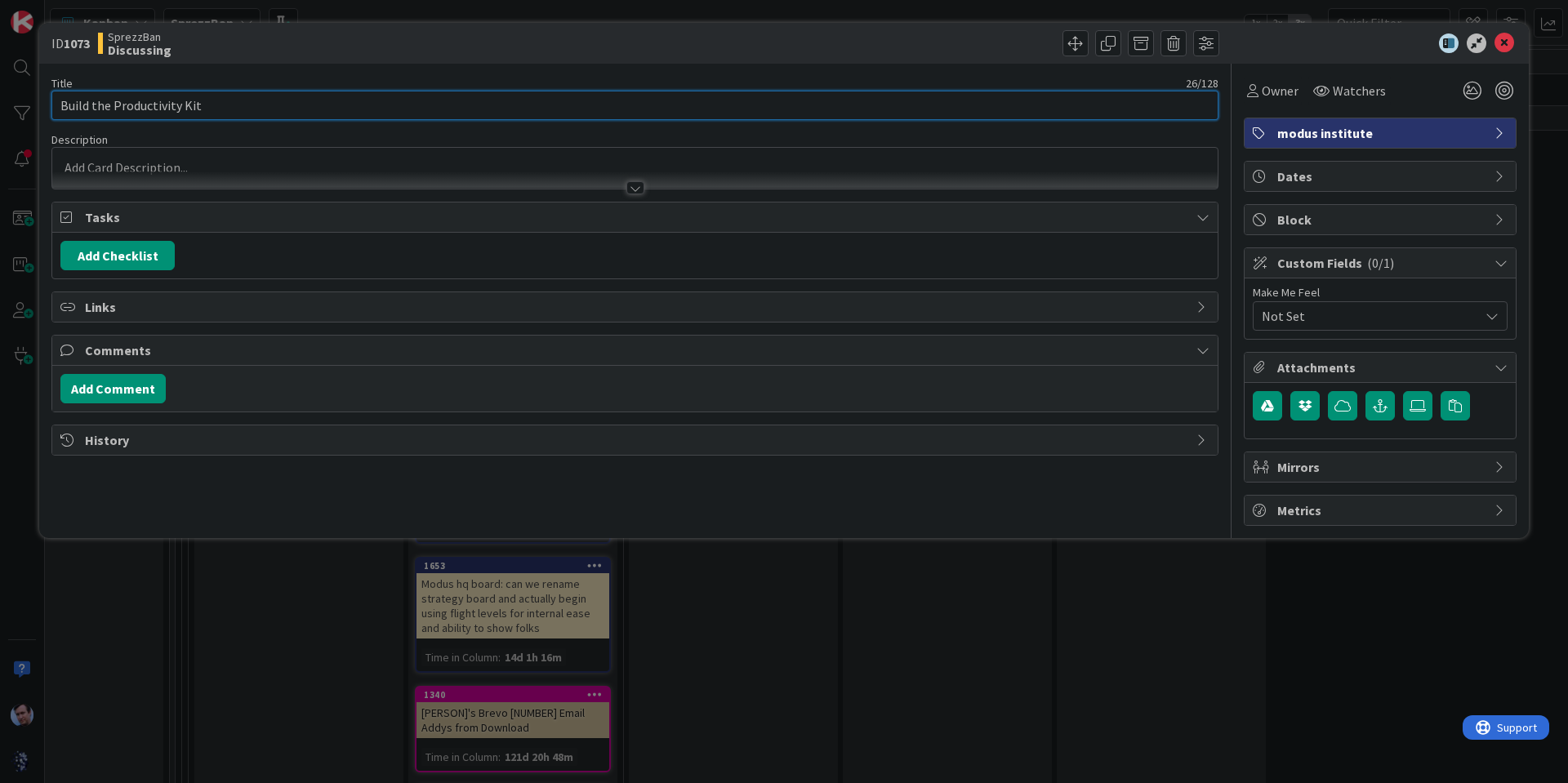 click on "Build the Productivity Kit" at bounding box center [635, 105] 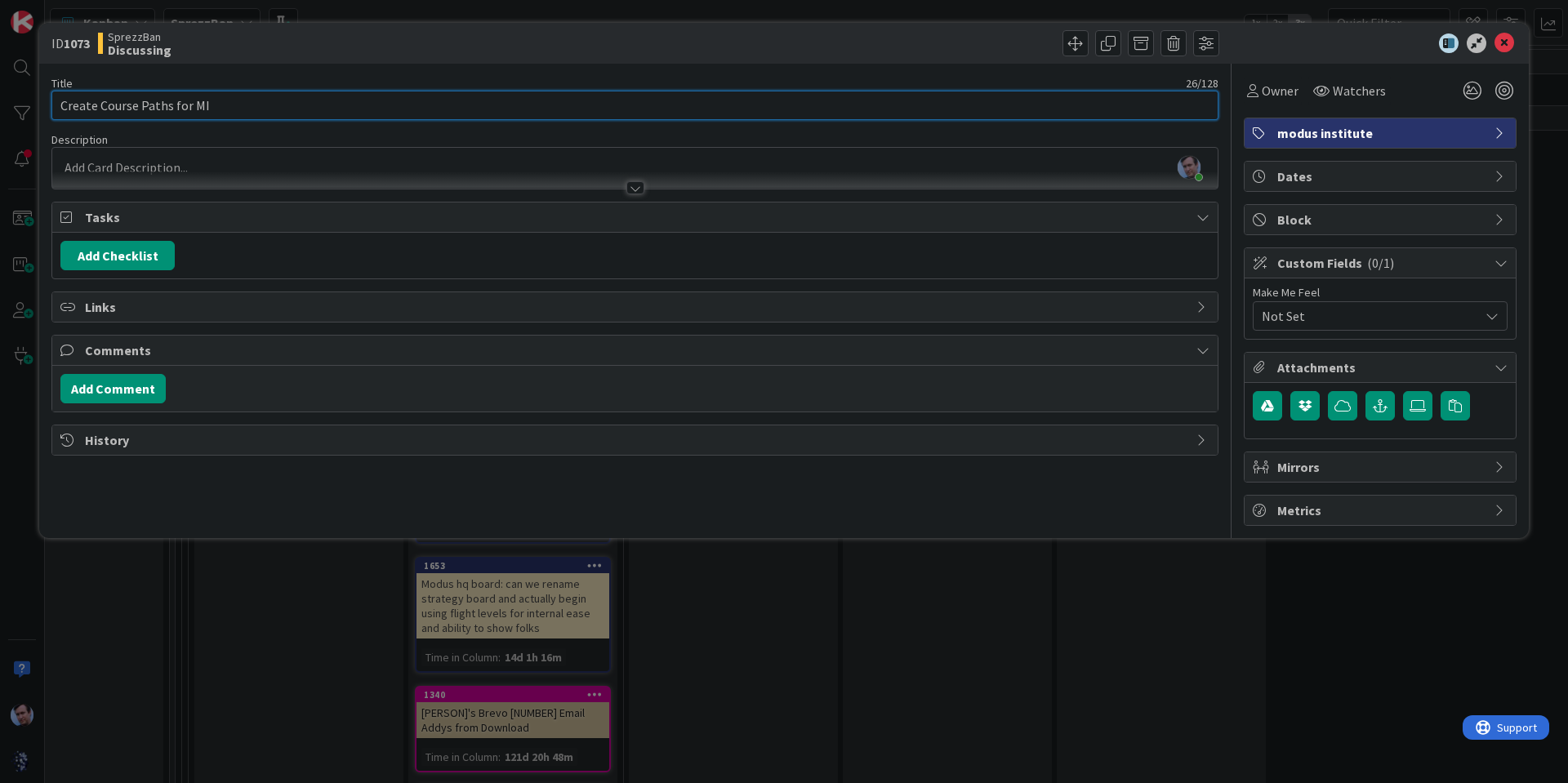 type on "Create Course Paths for MI" 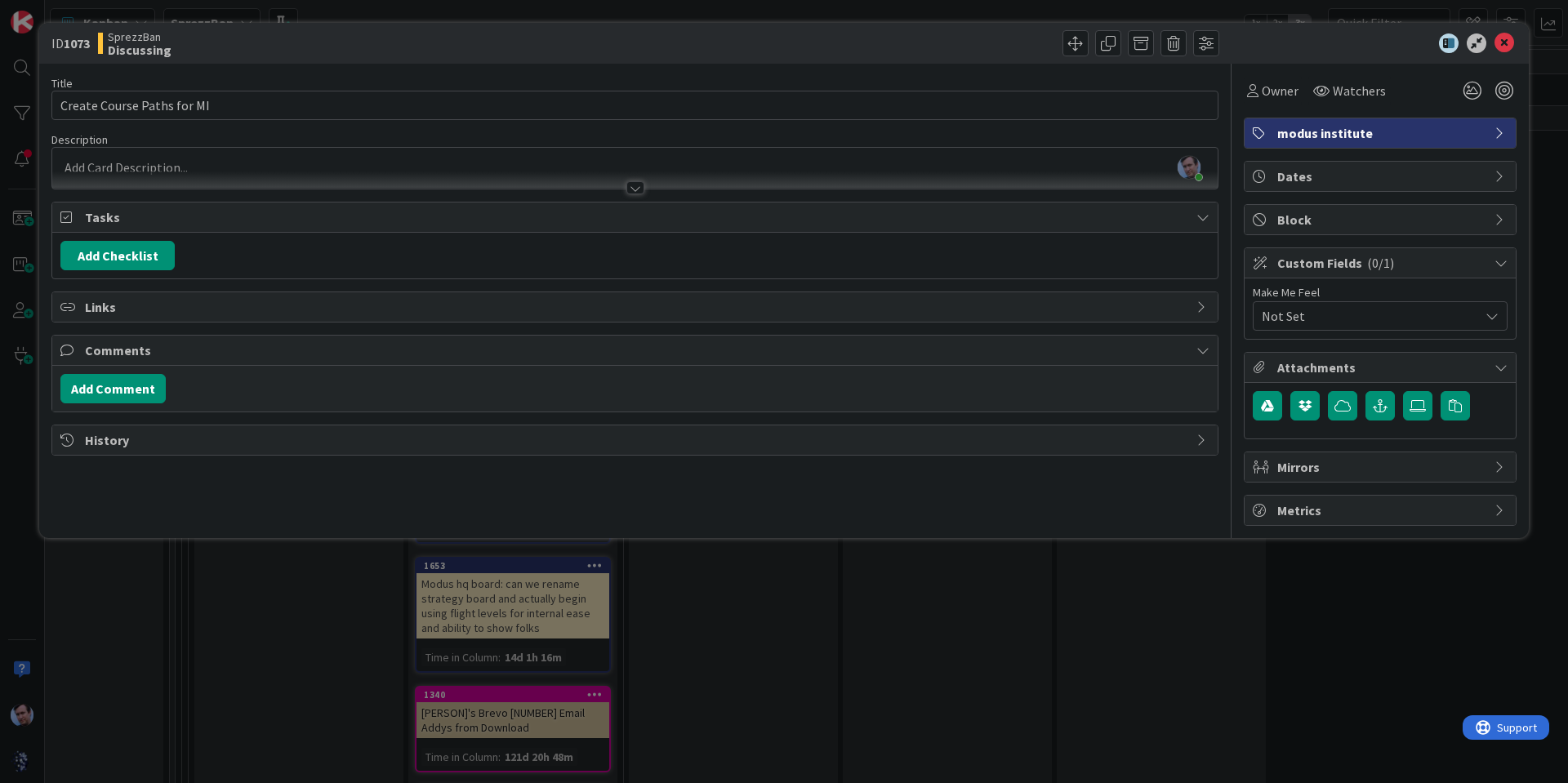 click on "Add Checklist" at bounding box center [635, 256] 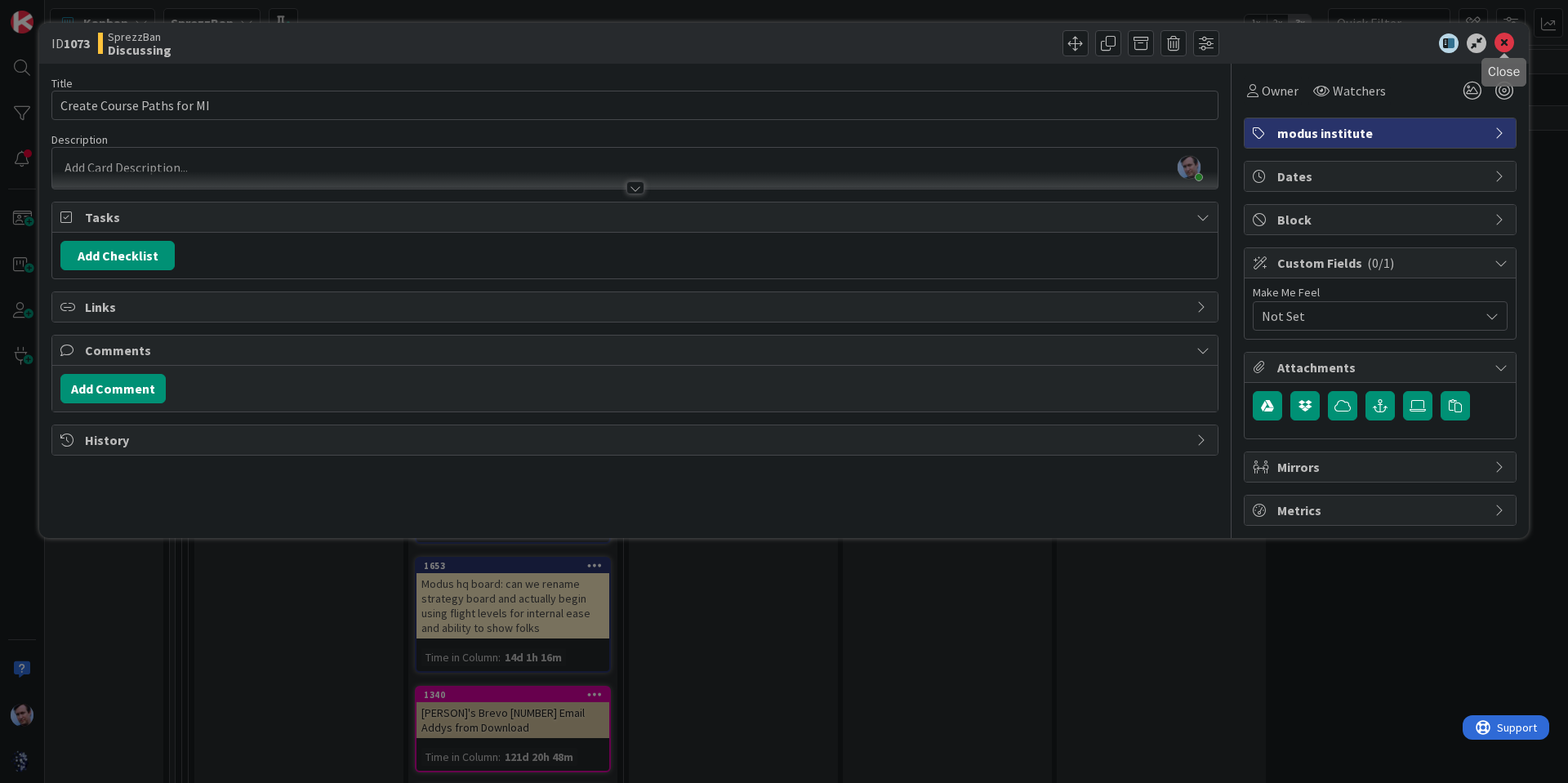 click at bounding box center (1504, 43) 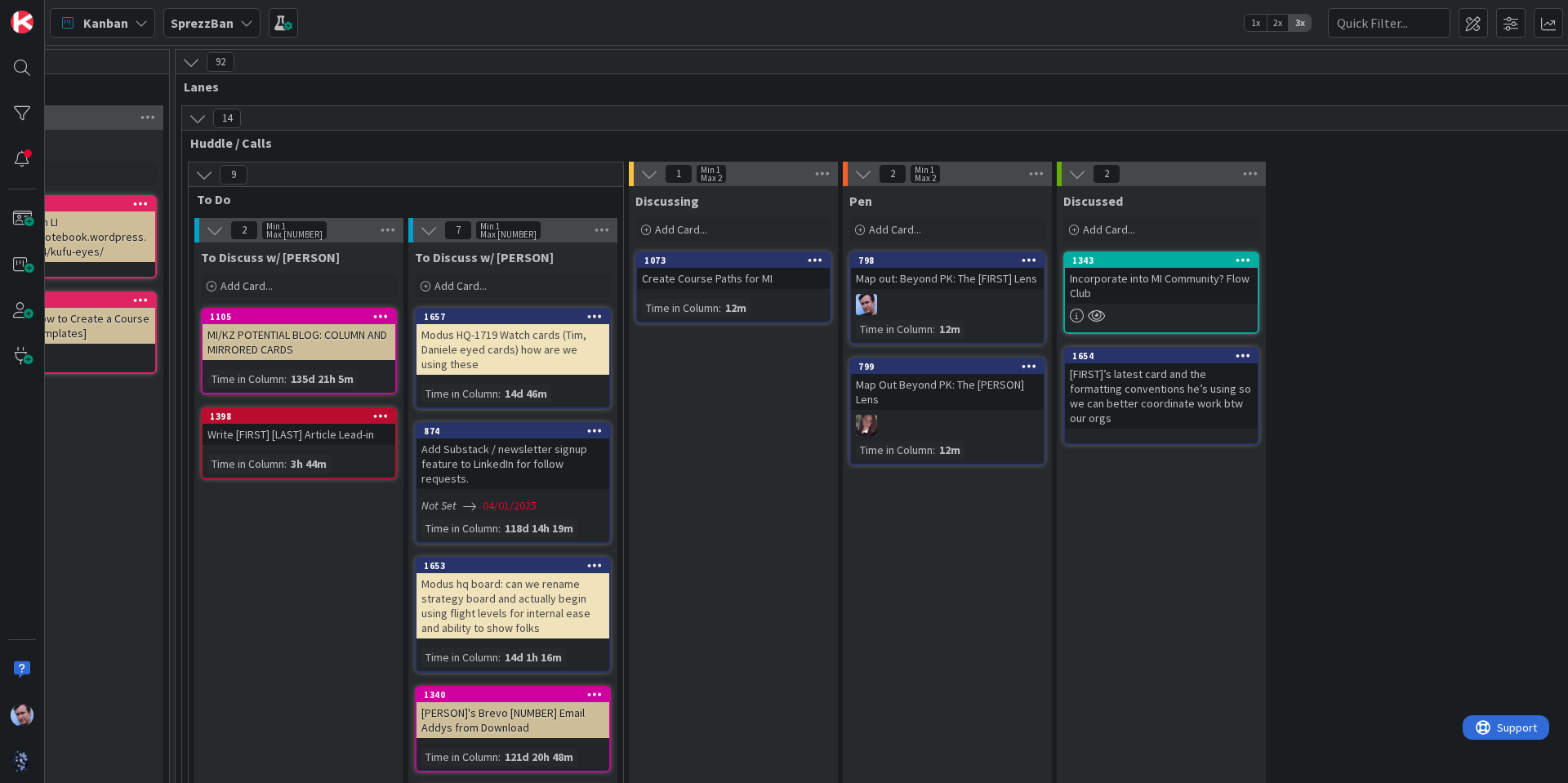 scroll, scrollTop: 0, scrollLeft: 0, axis: both 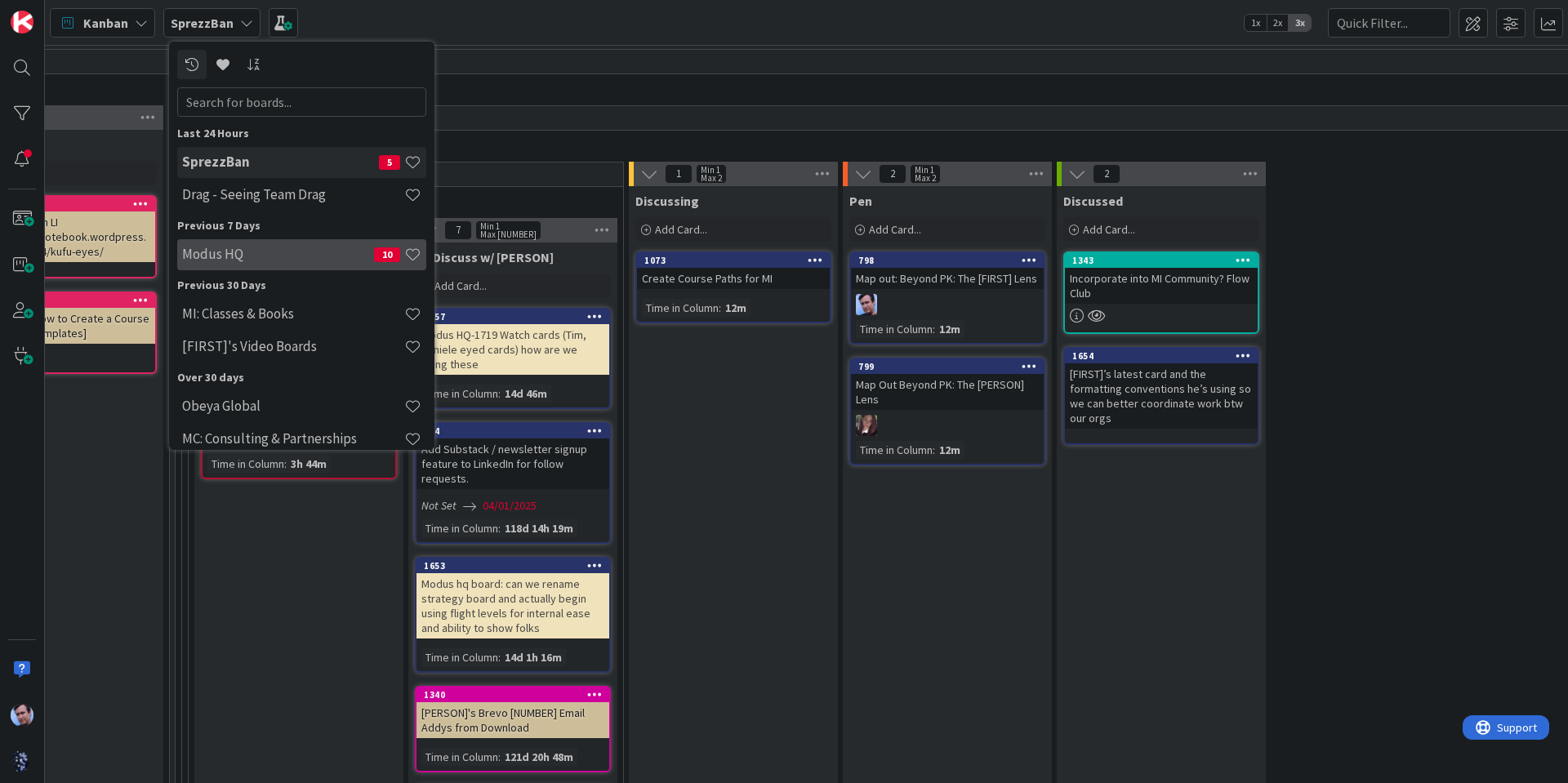 click on "Modus HQ" at bounding box center [278, 254] 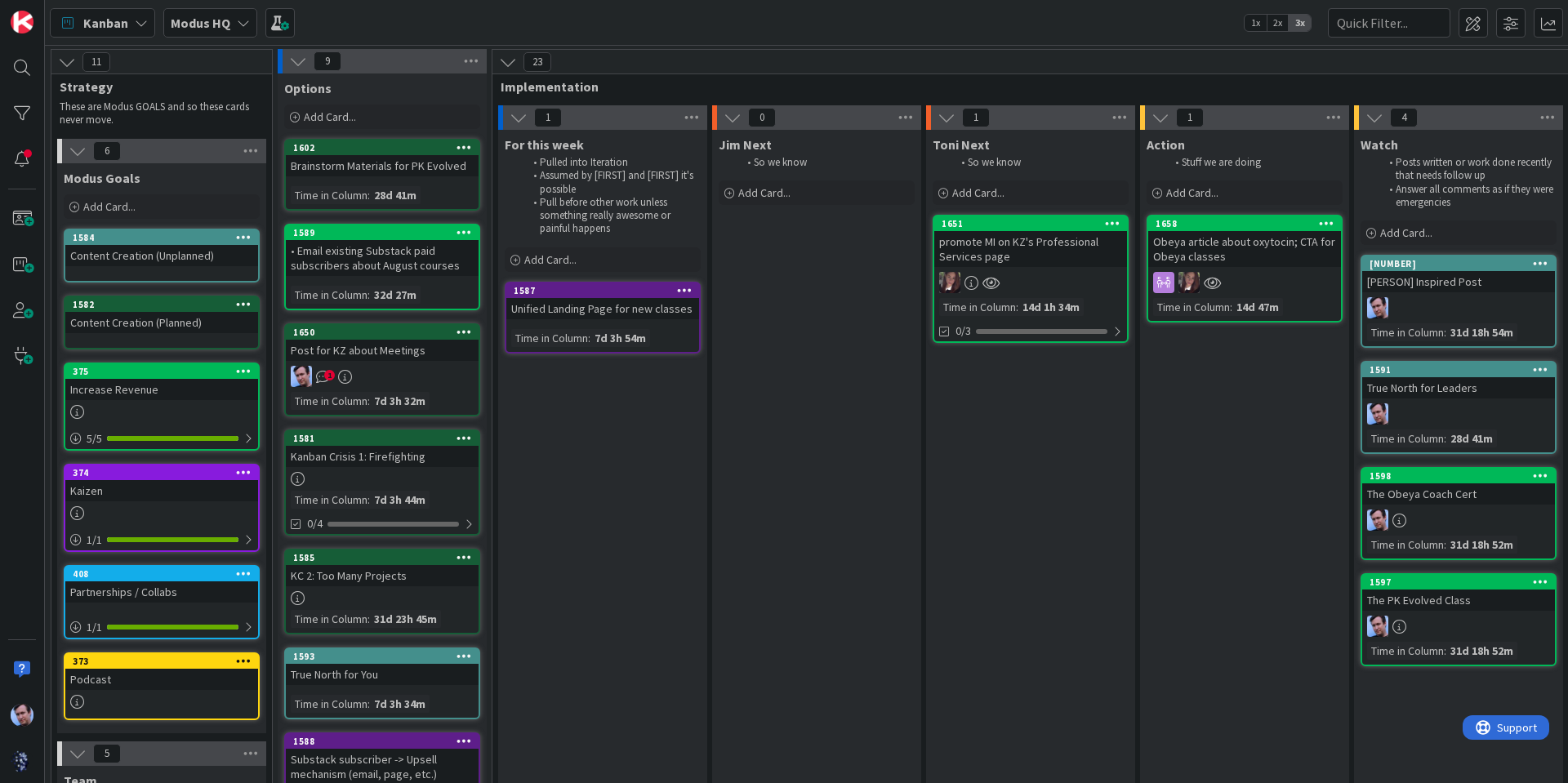 scroll, scrollTop: 0, scrollLeft: 0, axis: both 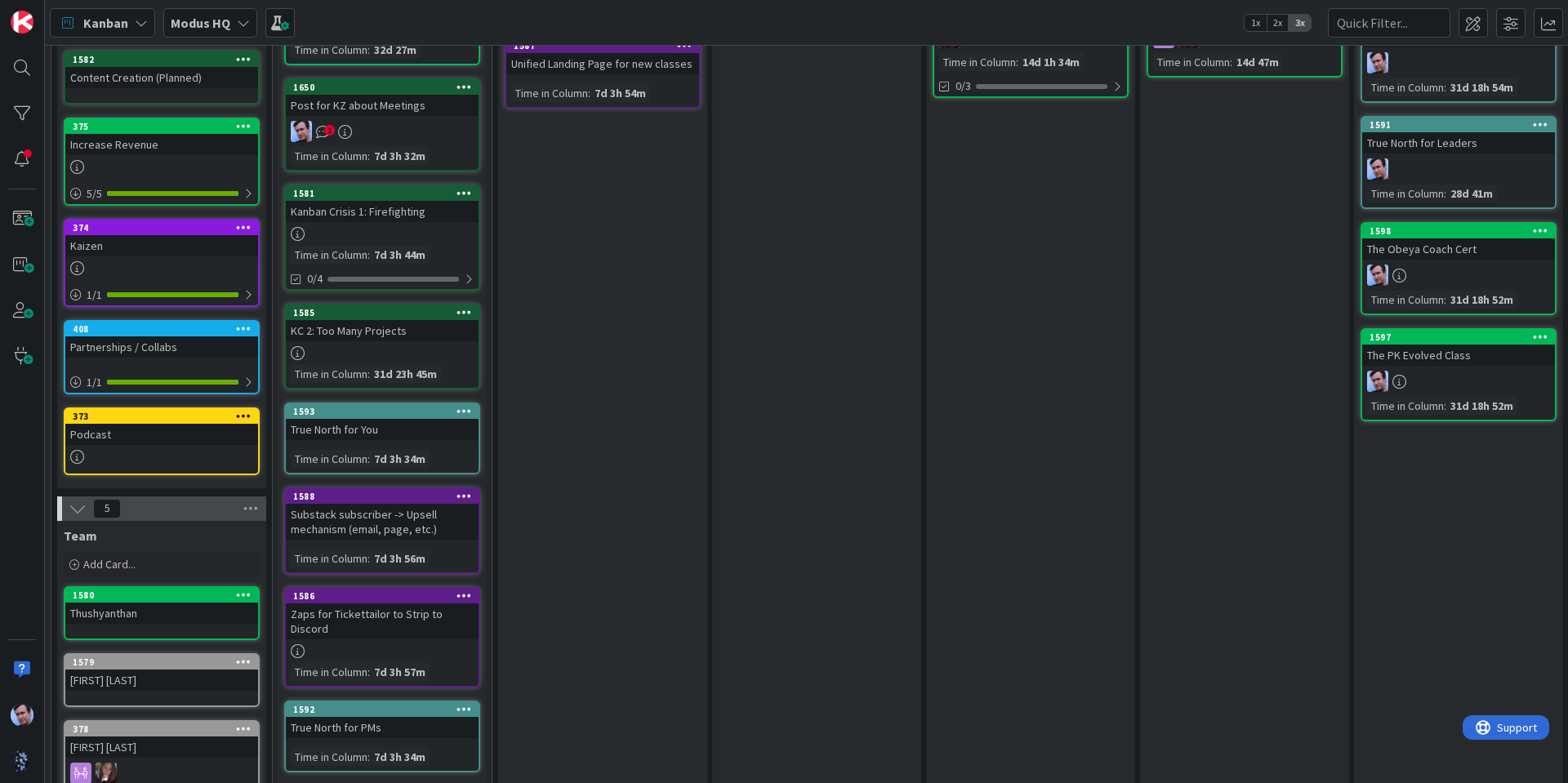 click on "1593" at bounding box center (382, 412) 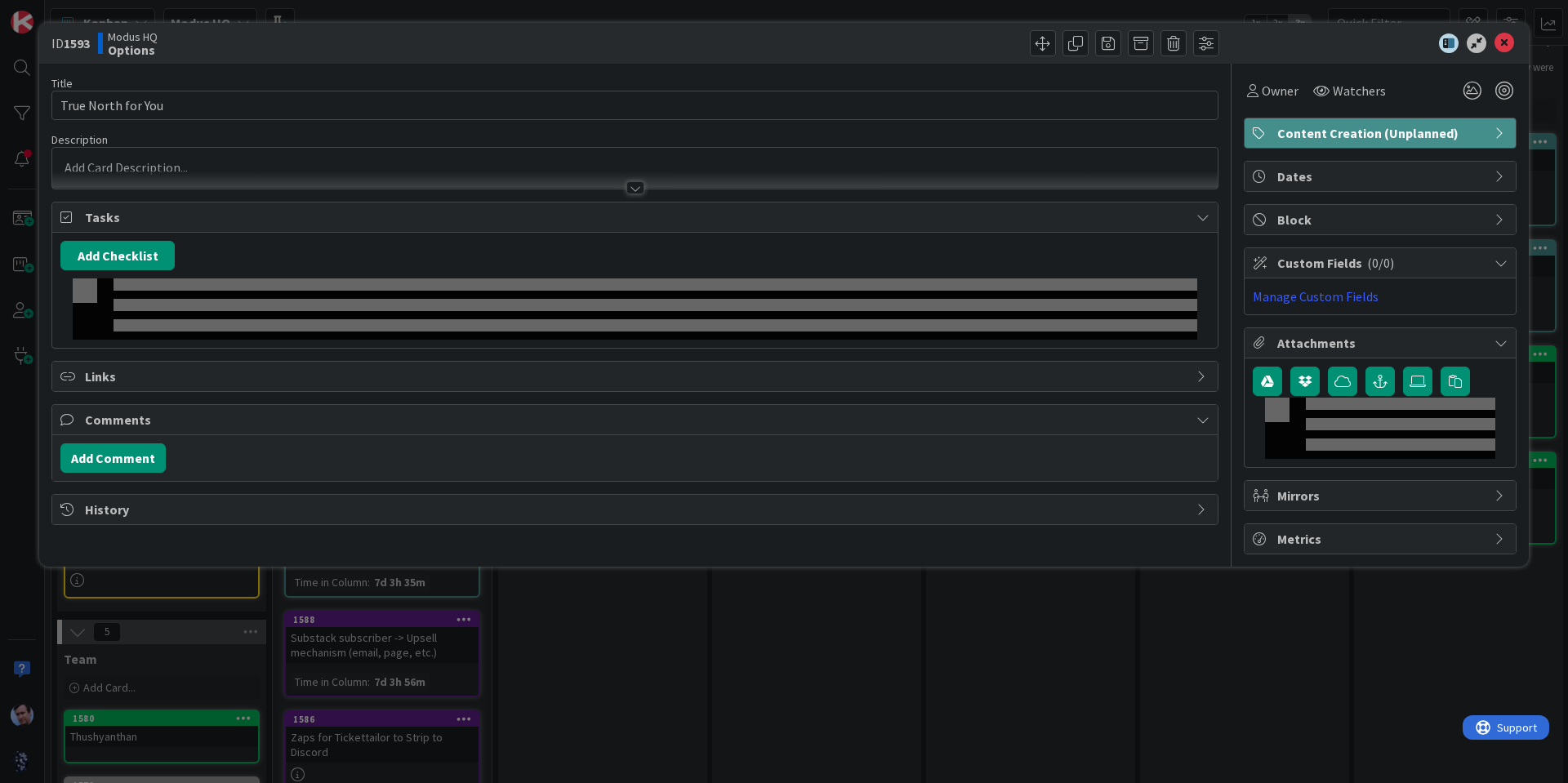 scroll, scrollTop: 82, scrollLeft: 0, axis: vertical 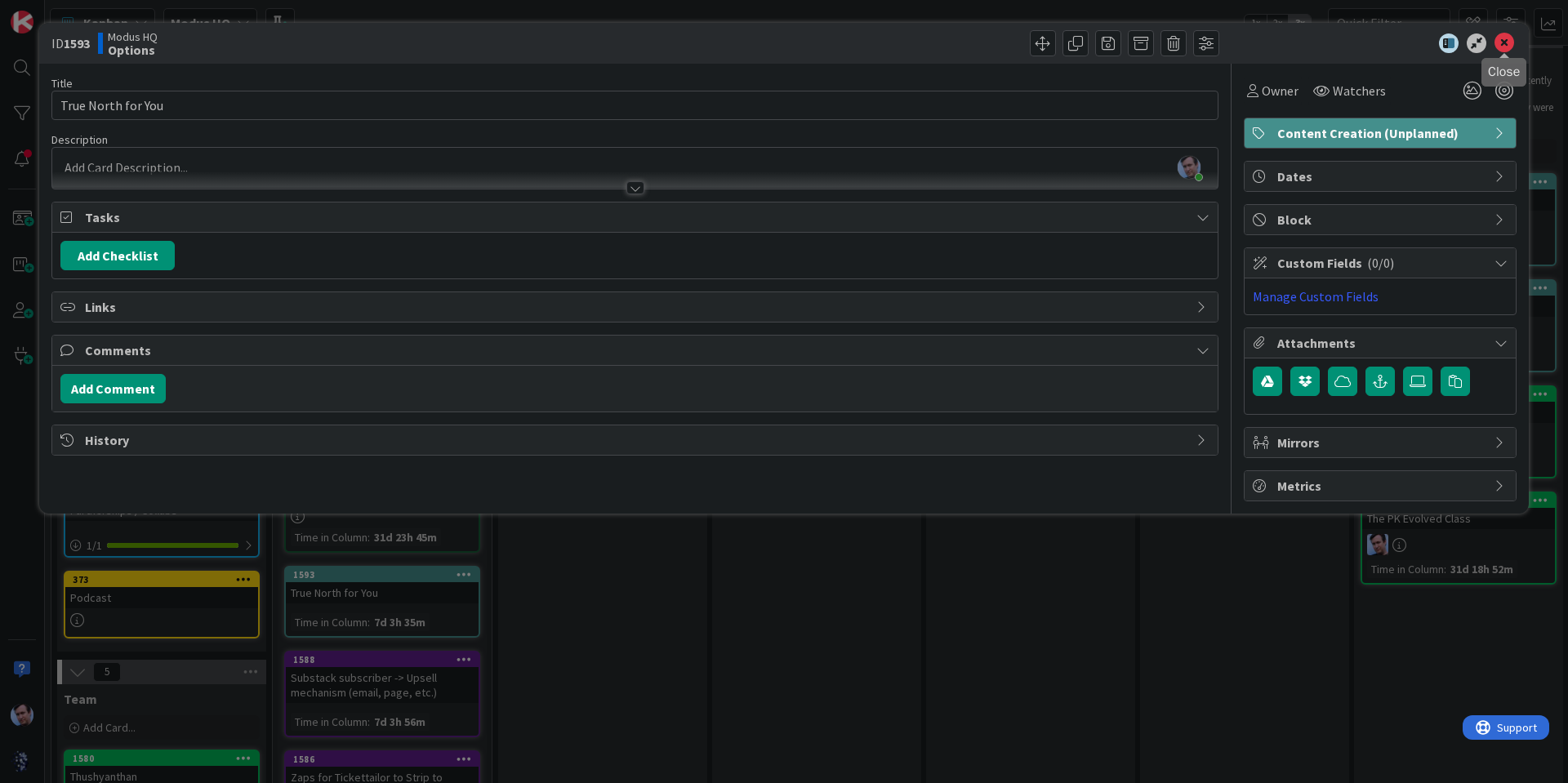 click at bounding box center (1504, 43) 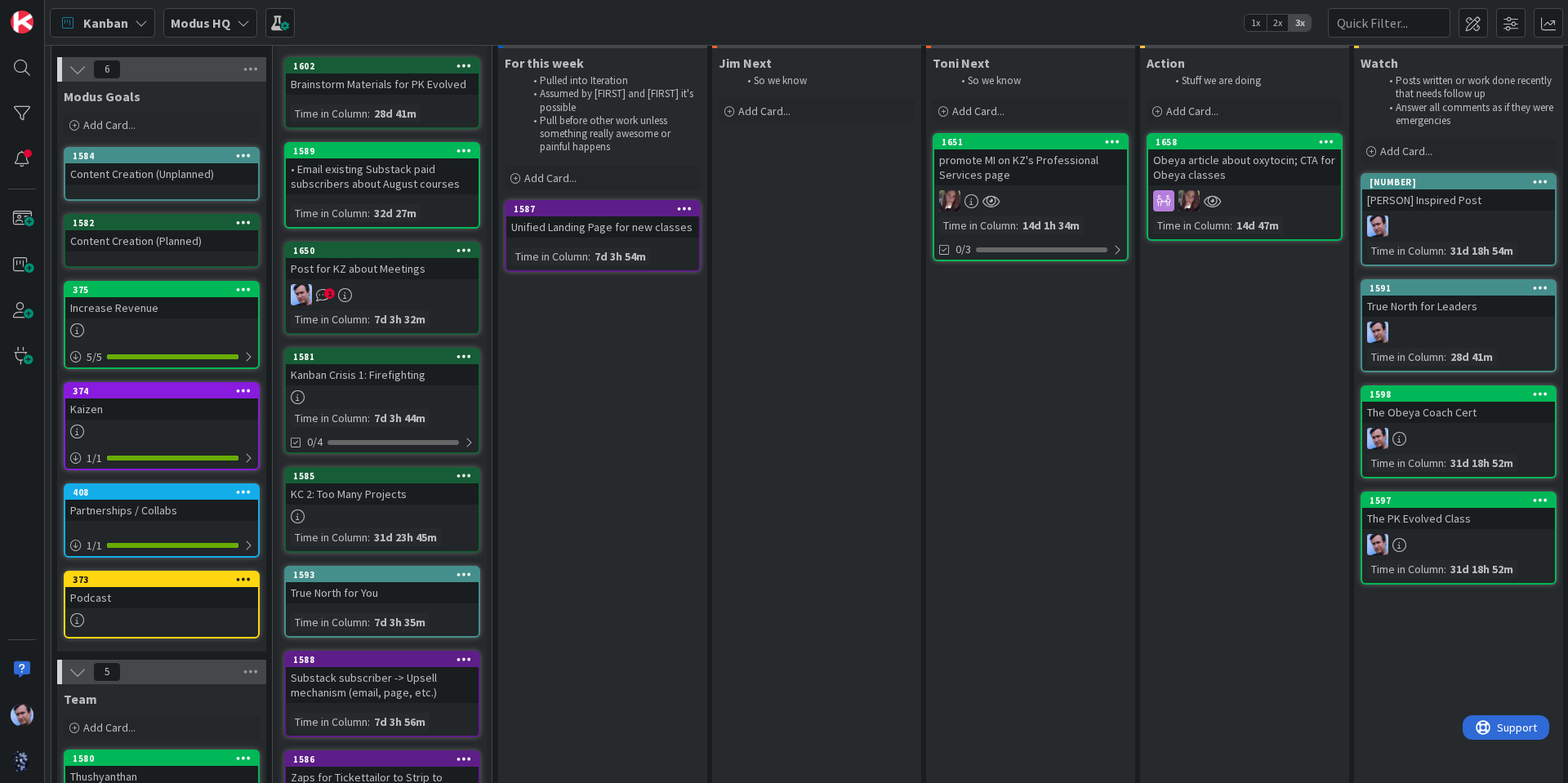 scroll, scrollTop: 0, scrollLeft: 0, axis: both 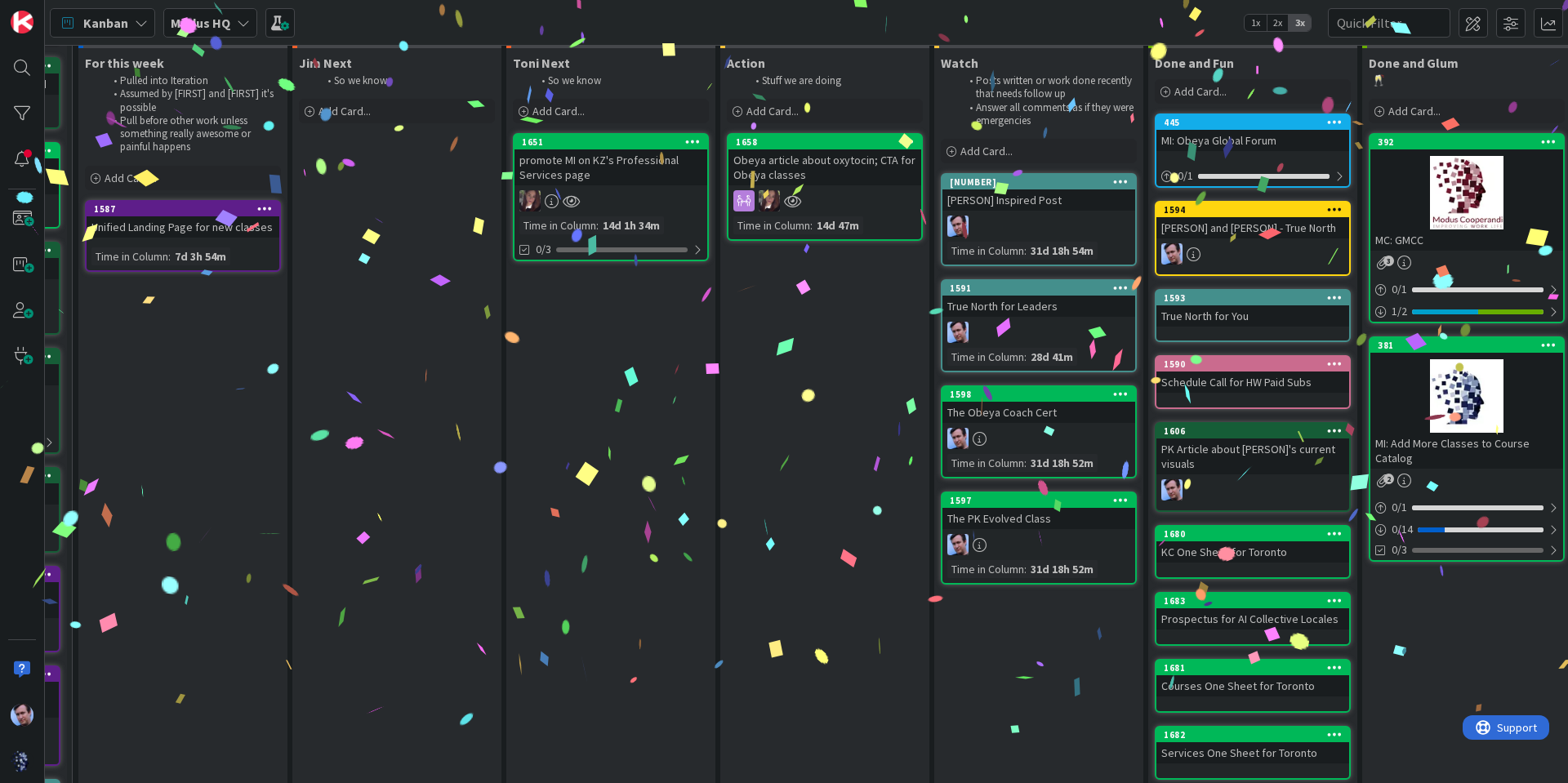 drag, startPoint x: 292, startPoint y: 529, endPoint x: 356, endPoint y: 516, distance: 65.30697 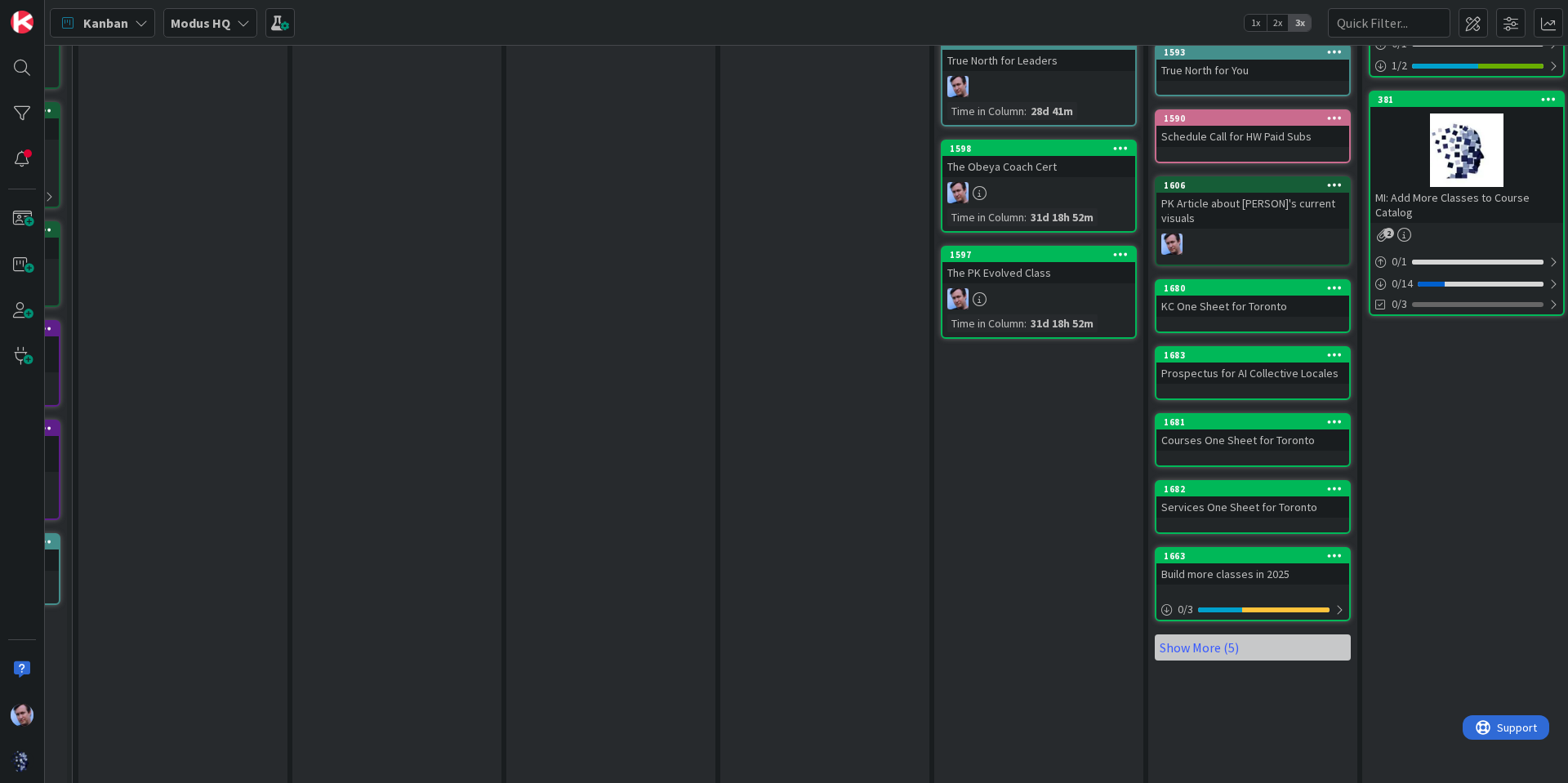 scroll, scrollTop: 476, scrollLeft: 420, axis: both 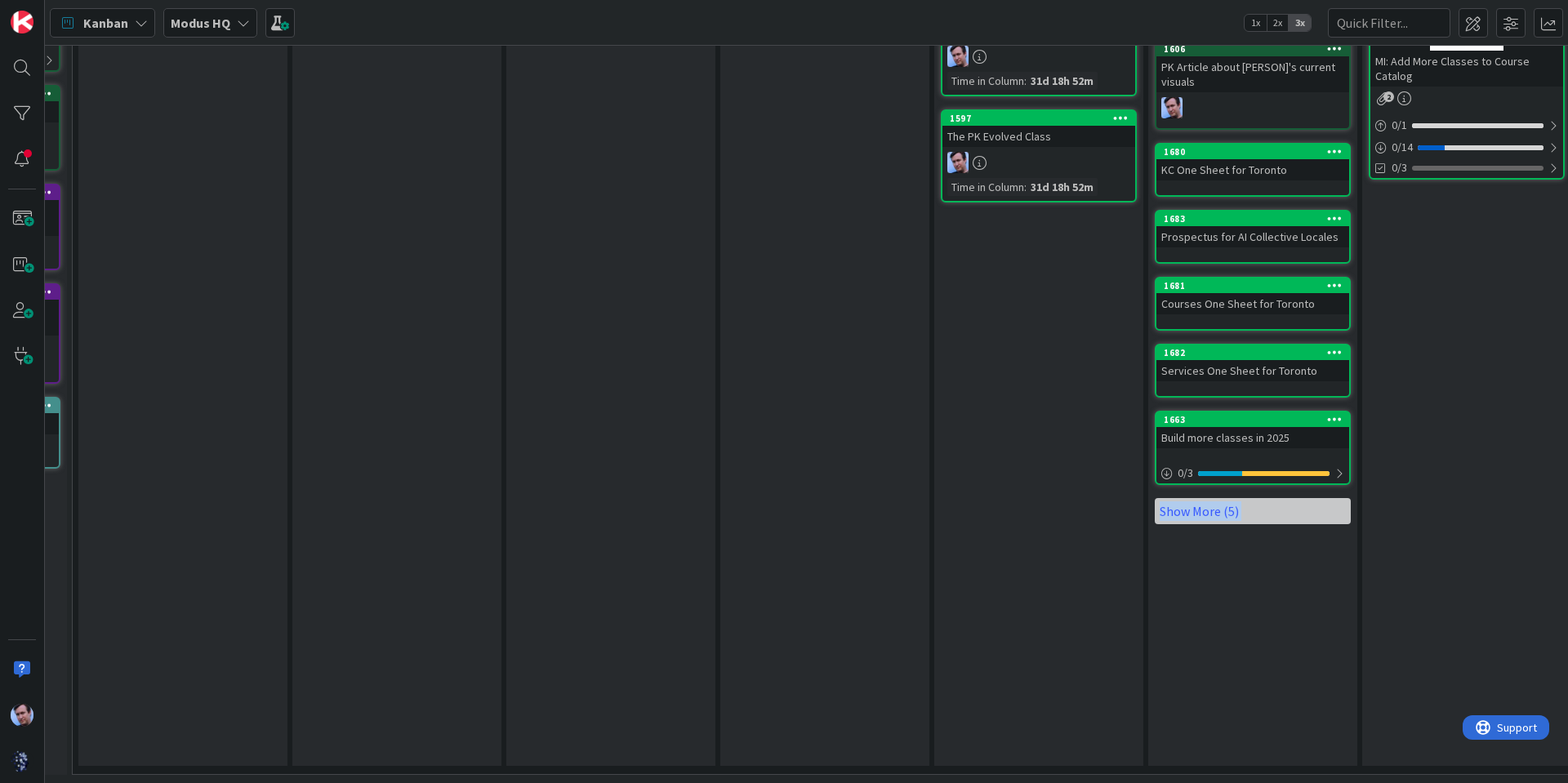 drag, startPoint x: 356, startPoint y: 516, endPoint x: 457, endPoint y: 772, distance: 275.20356 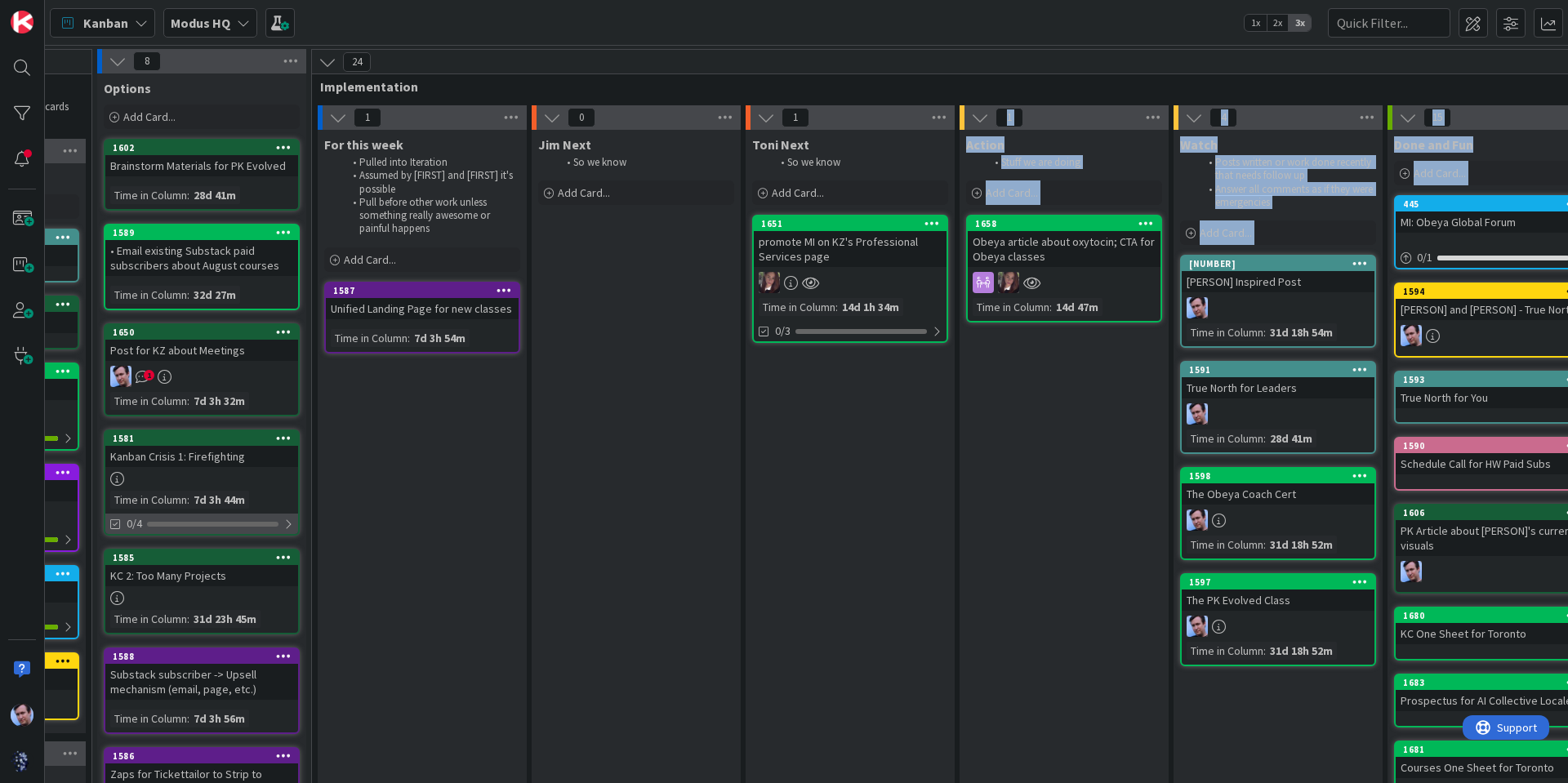 scroll, scrollTop: 82, scrollLeft: 180, axis: both 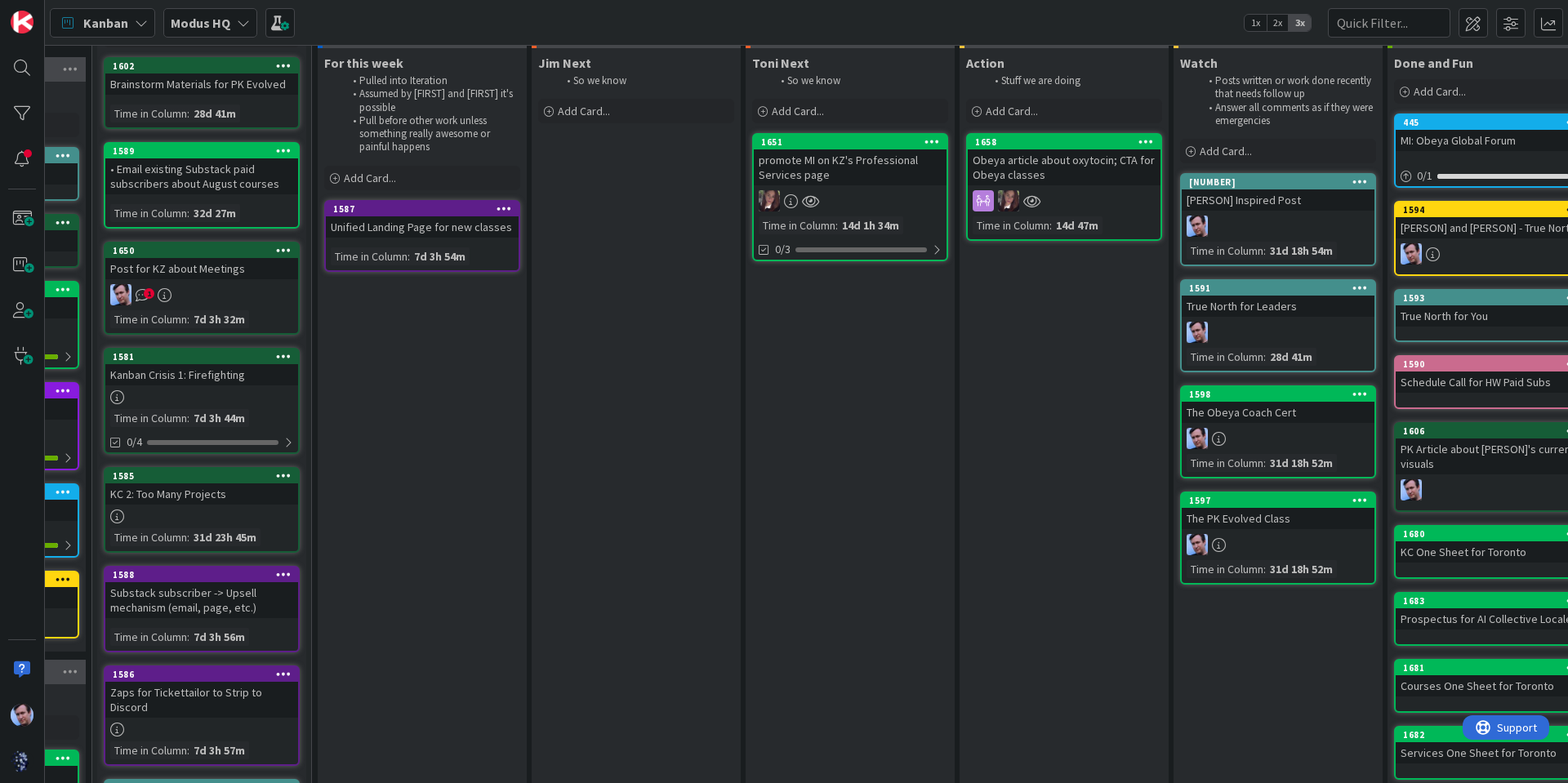 click on "[PERSON] Next So we know Add Card..." at bounding box center [636, 598] 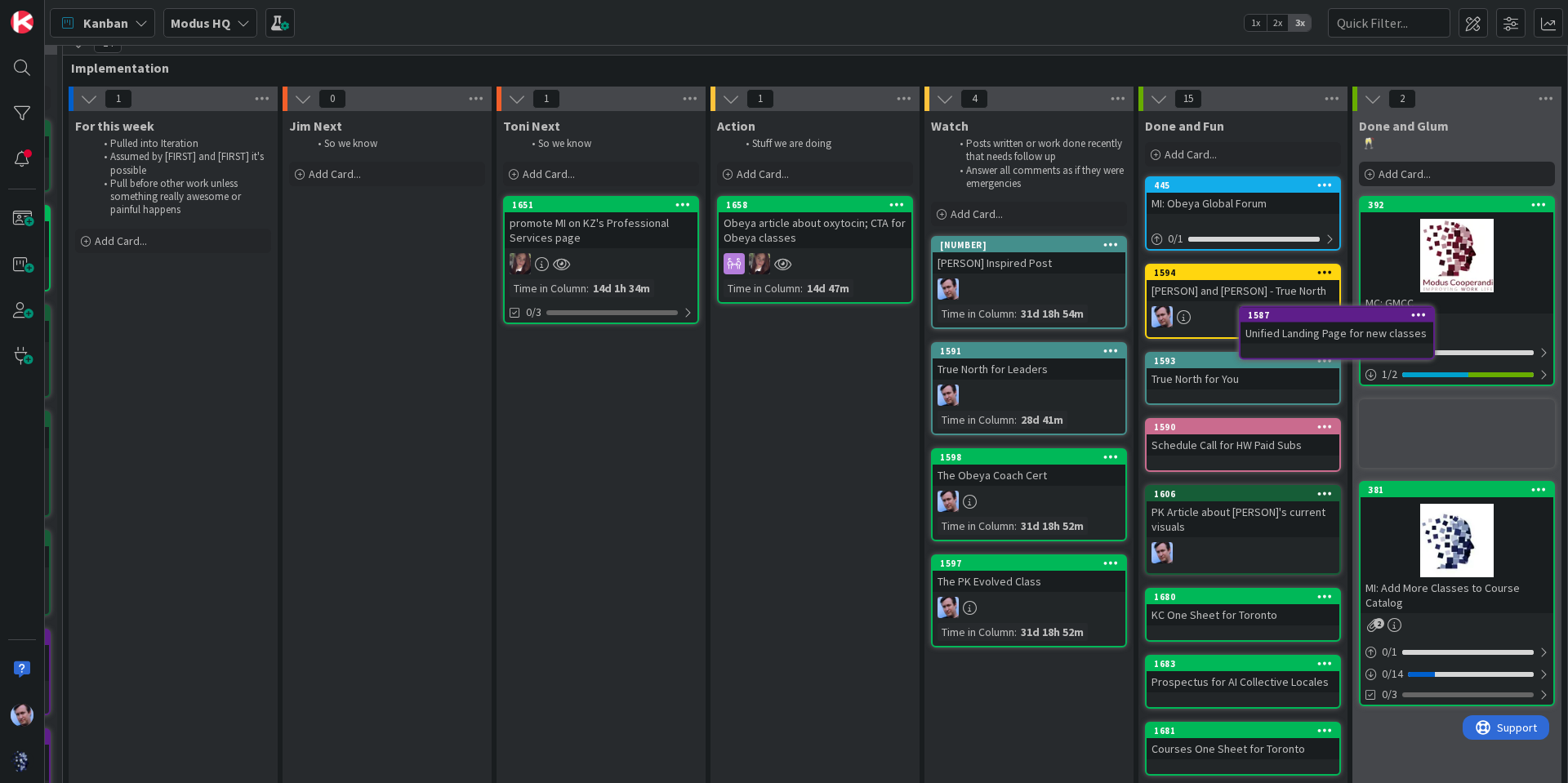 scroll, scrollTop: 19, scrollLeft: 464, axis: both 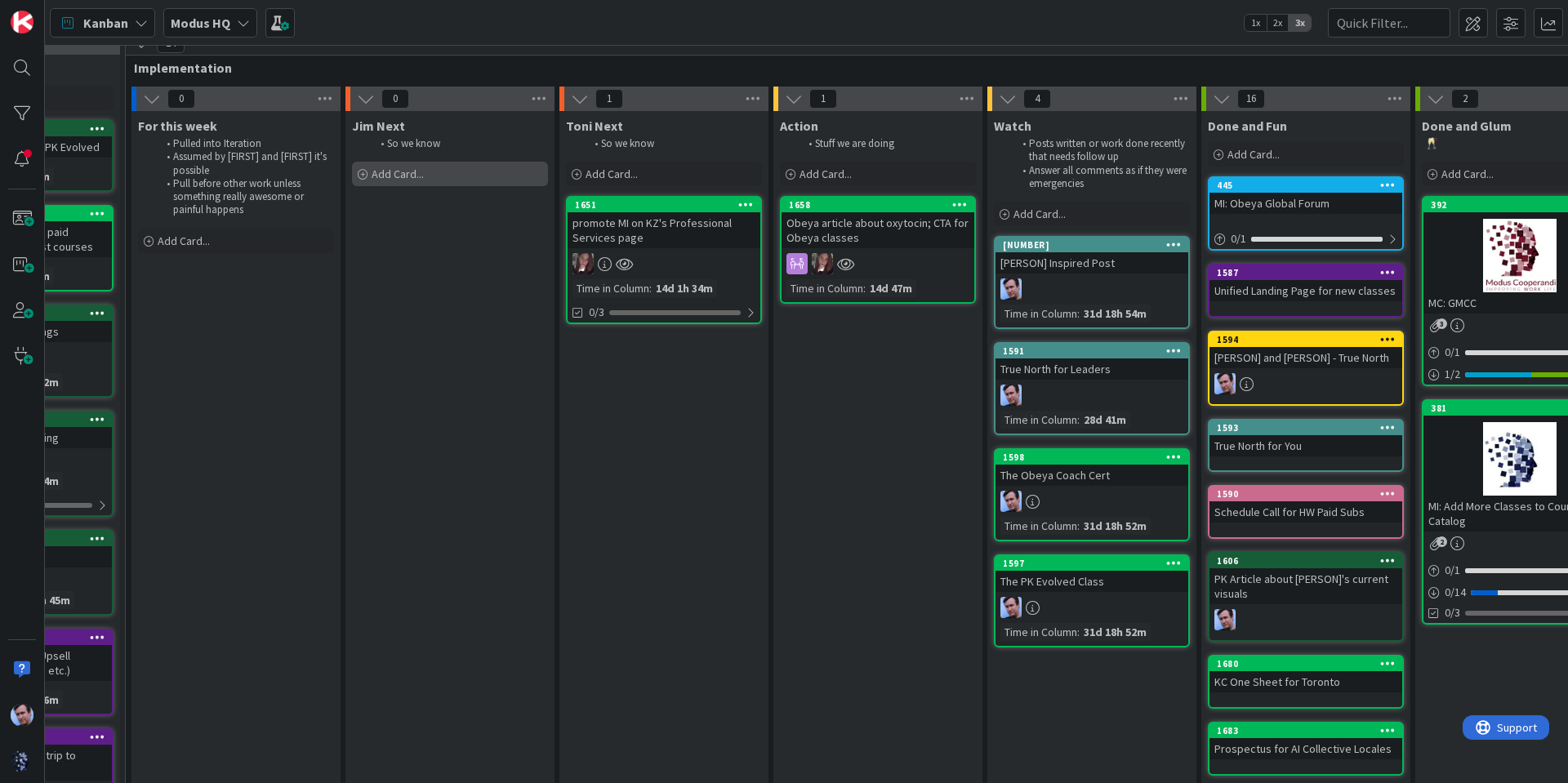 click on "Add Card..." at bounding box center (398, 174) 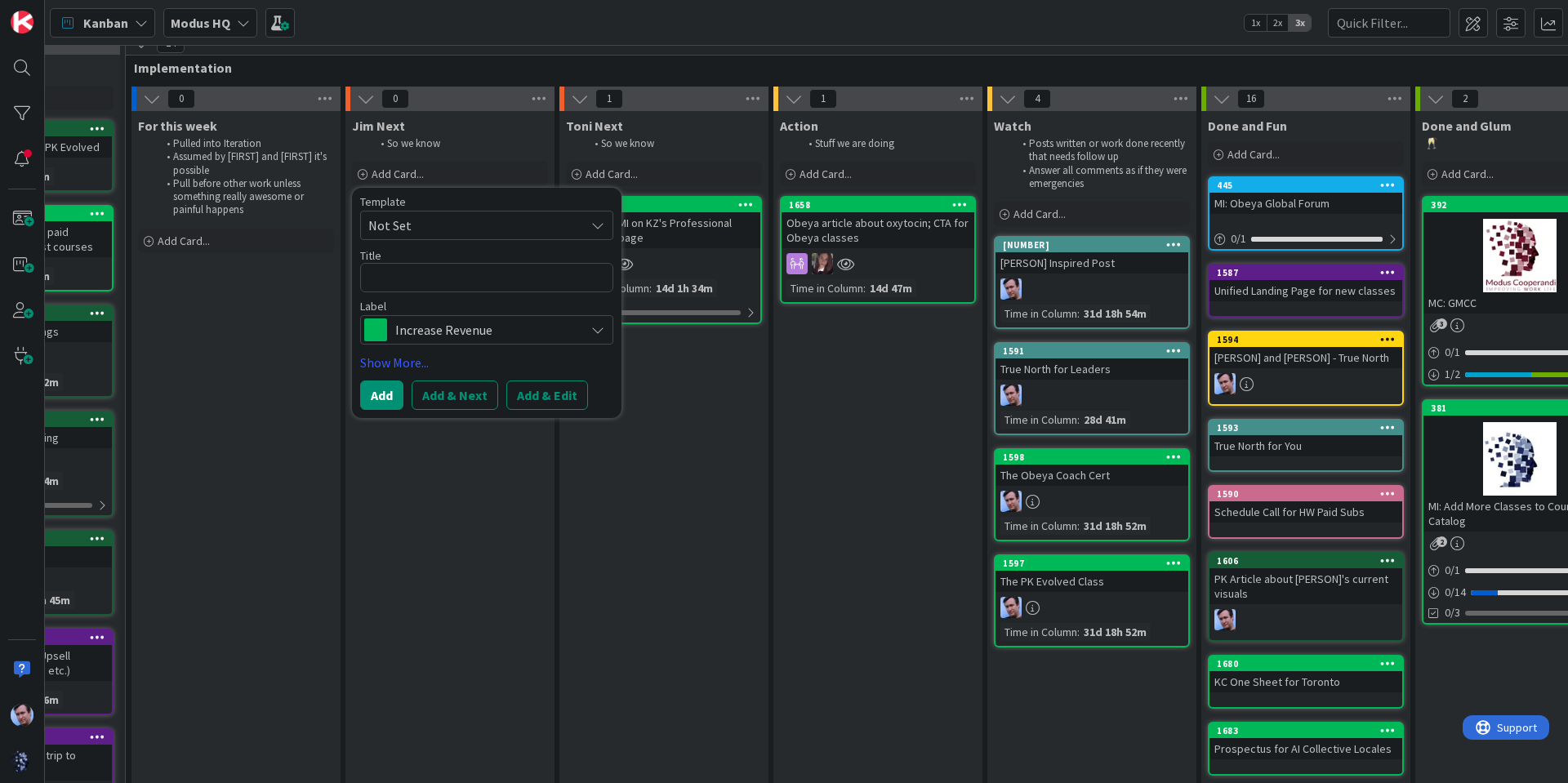 type on "x" 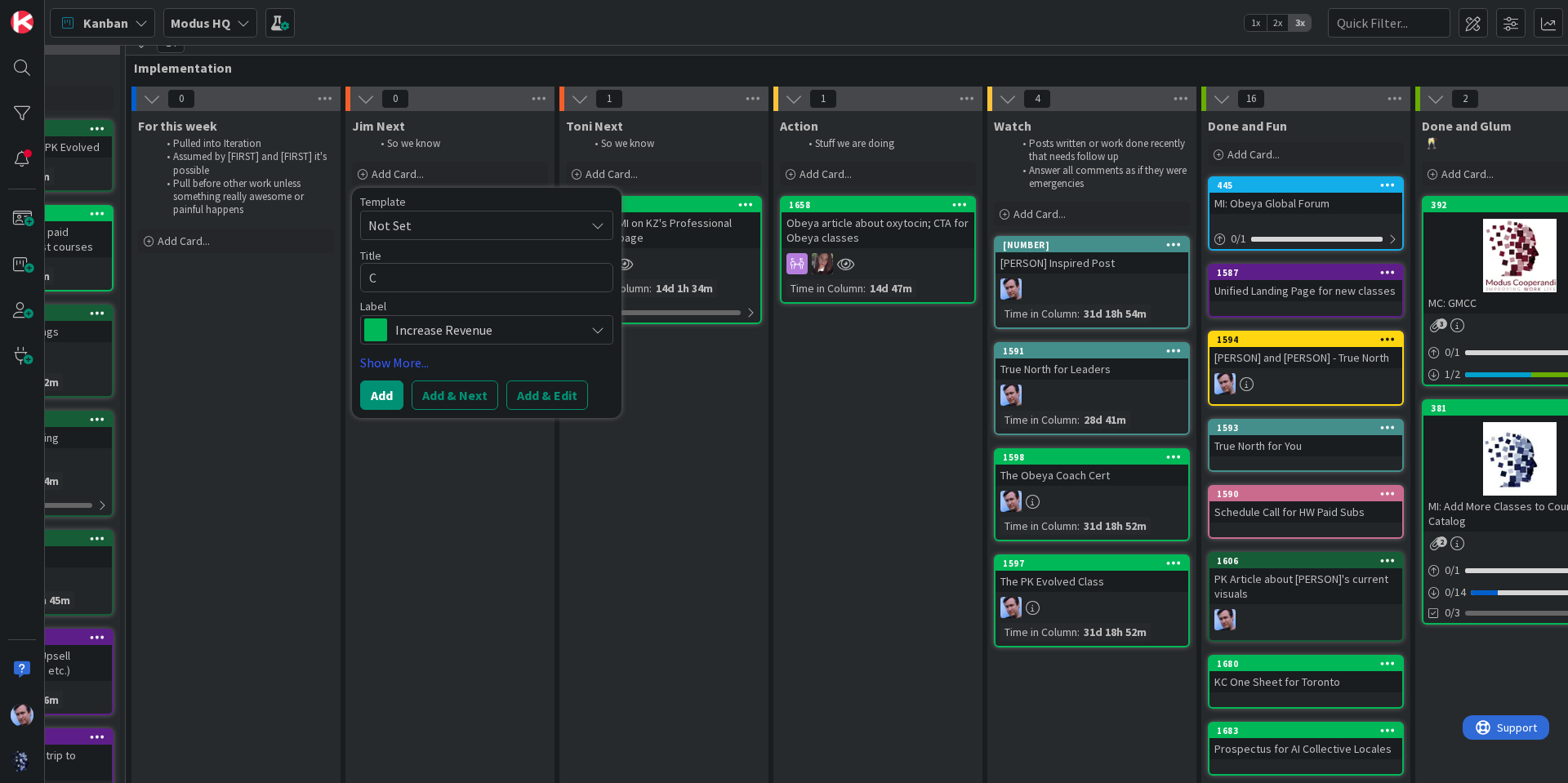 type on "x" 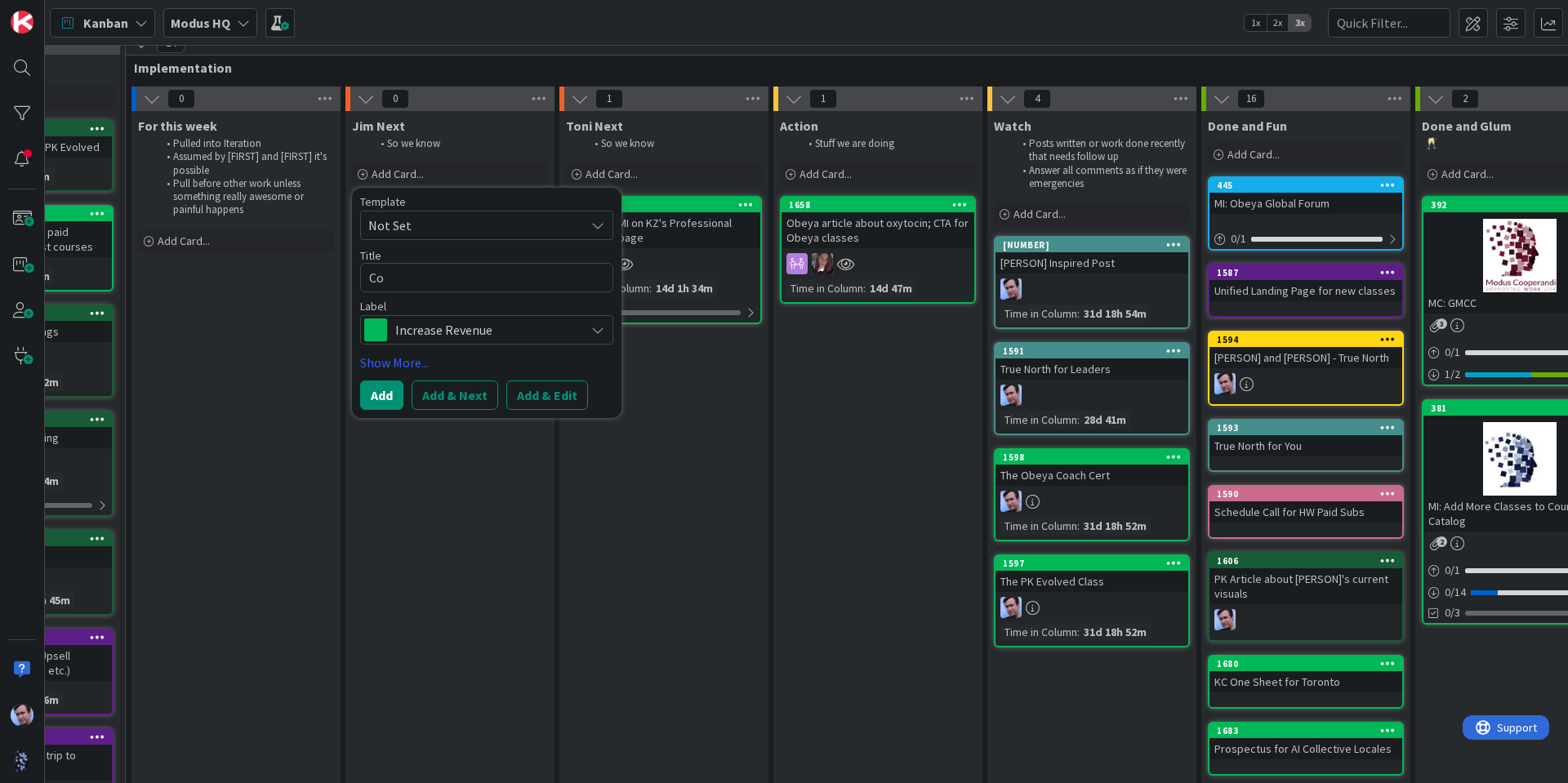 type on "x" 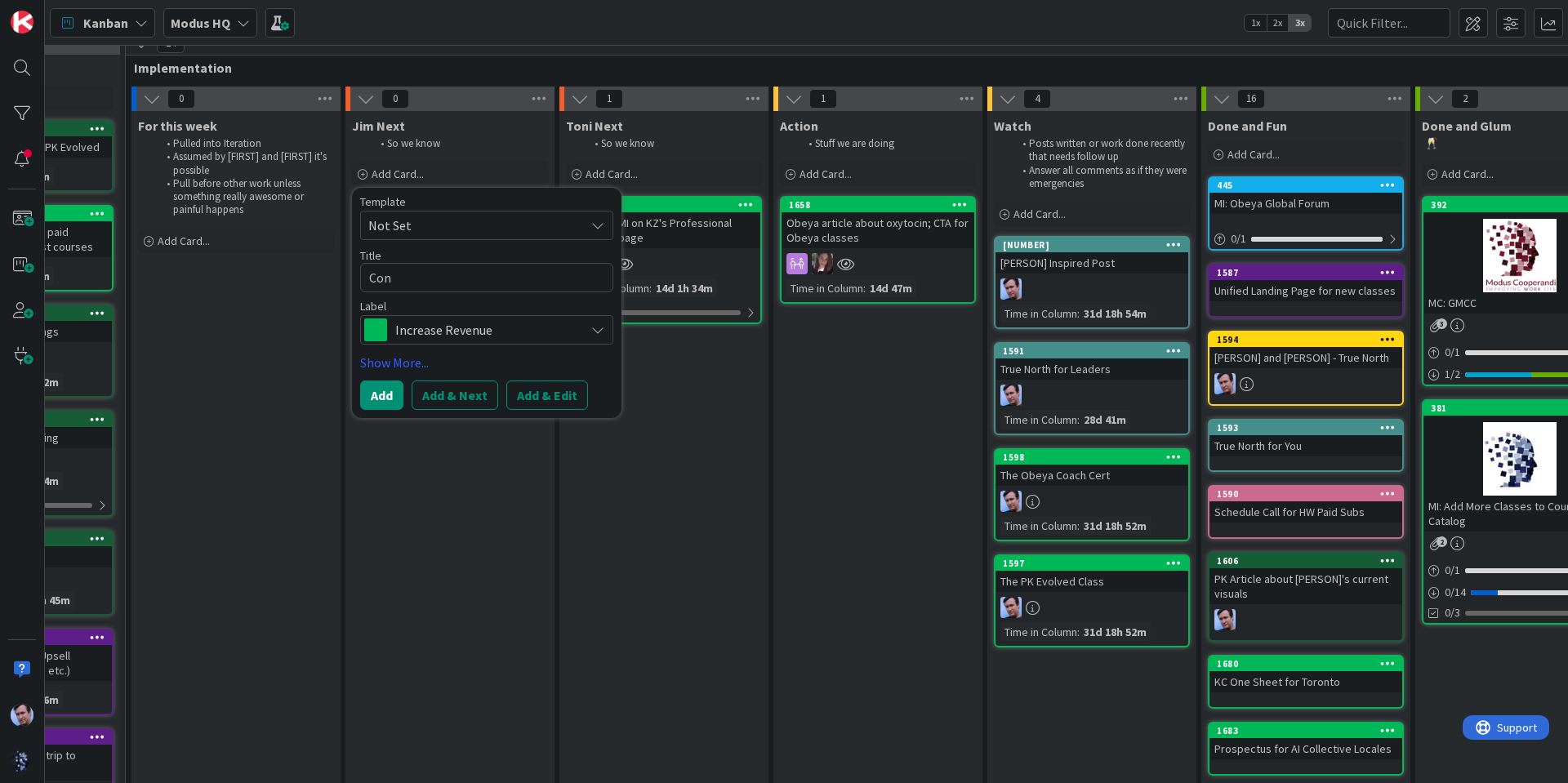 type on "x" 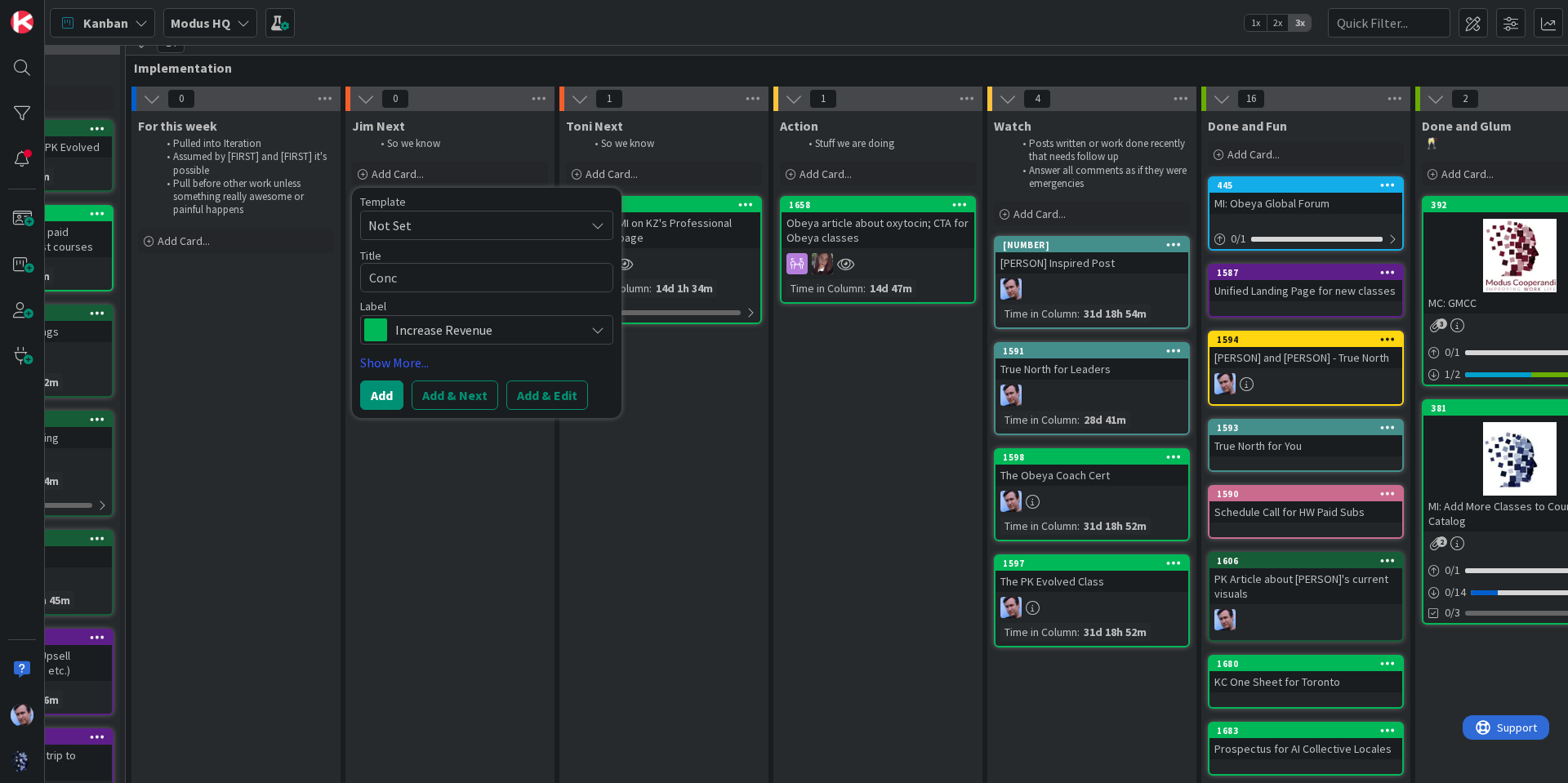 type on "x" 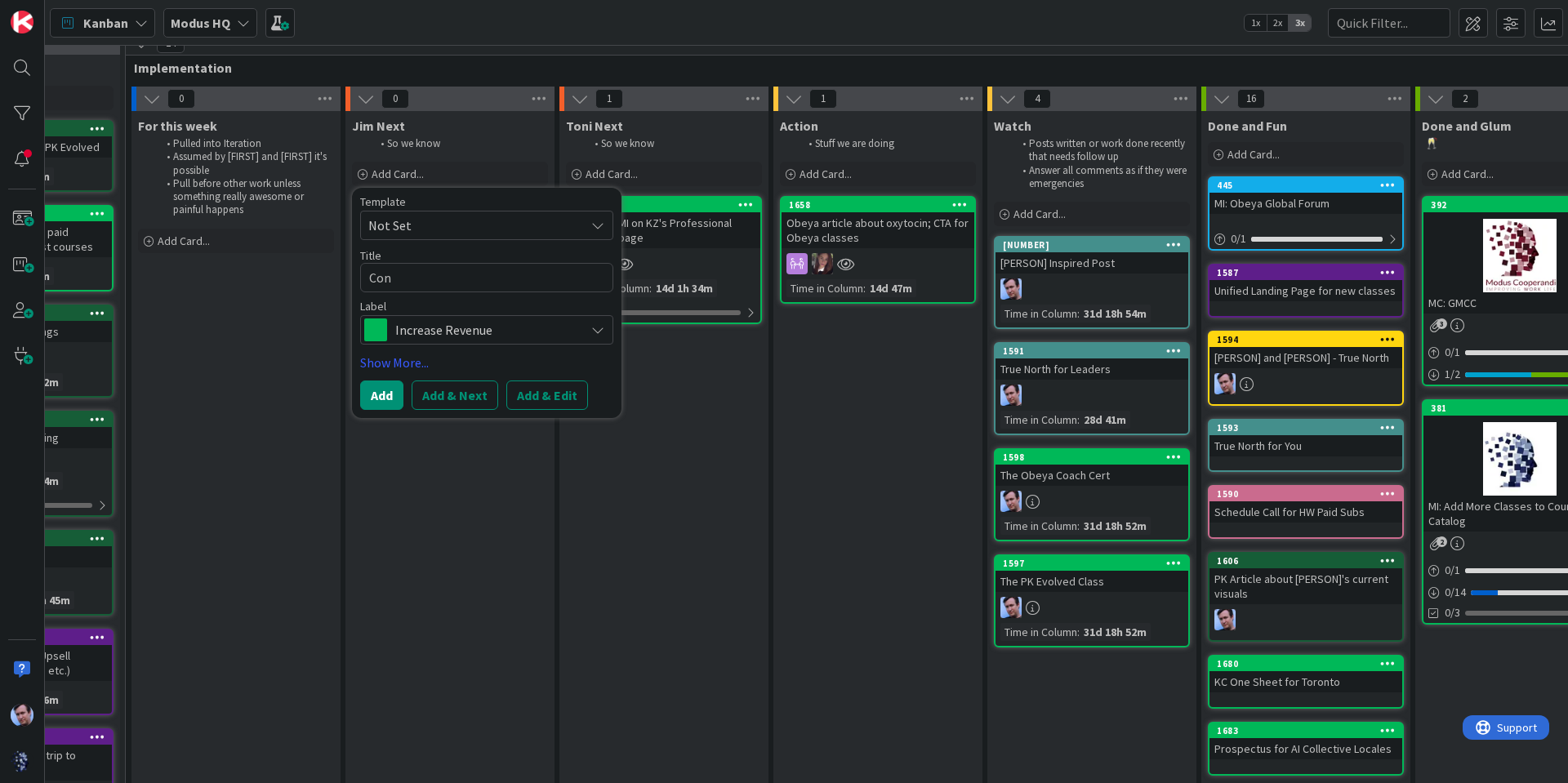 type on "x" 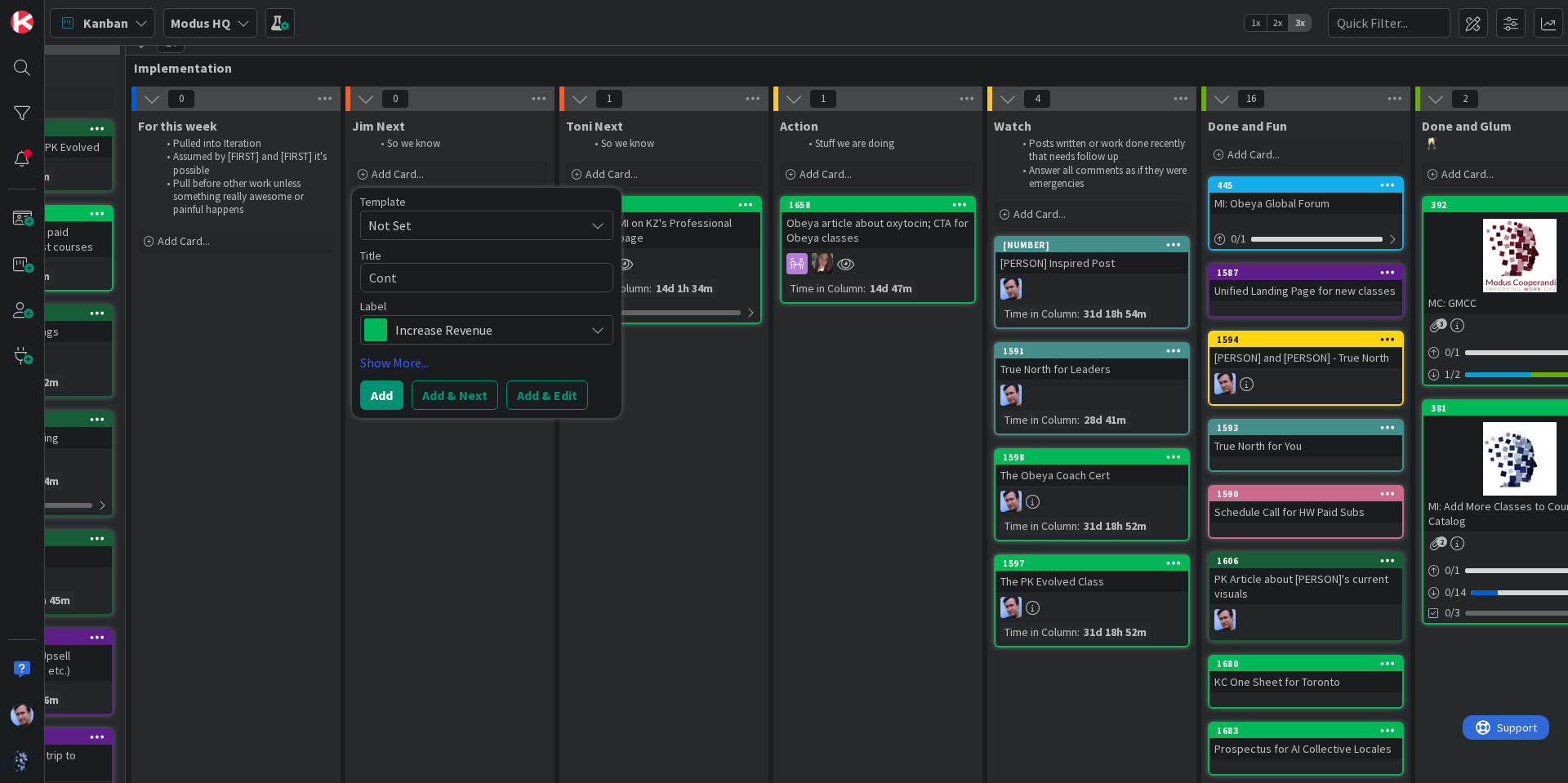 type on "Conta" 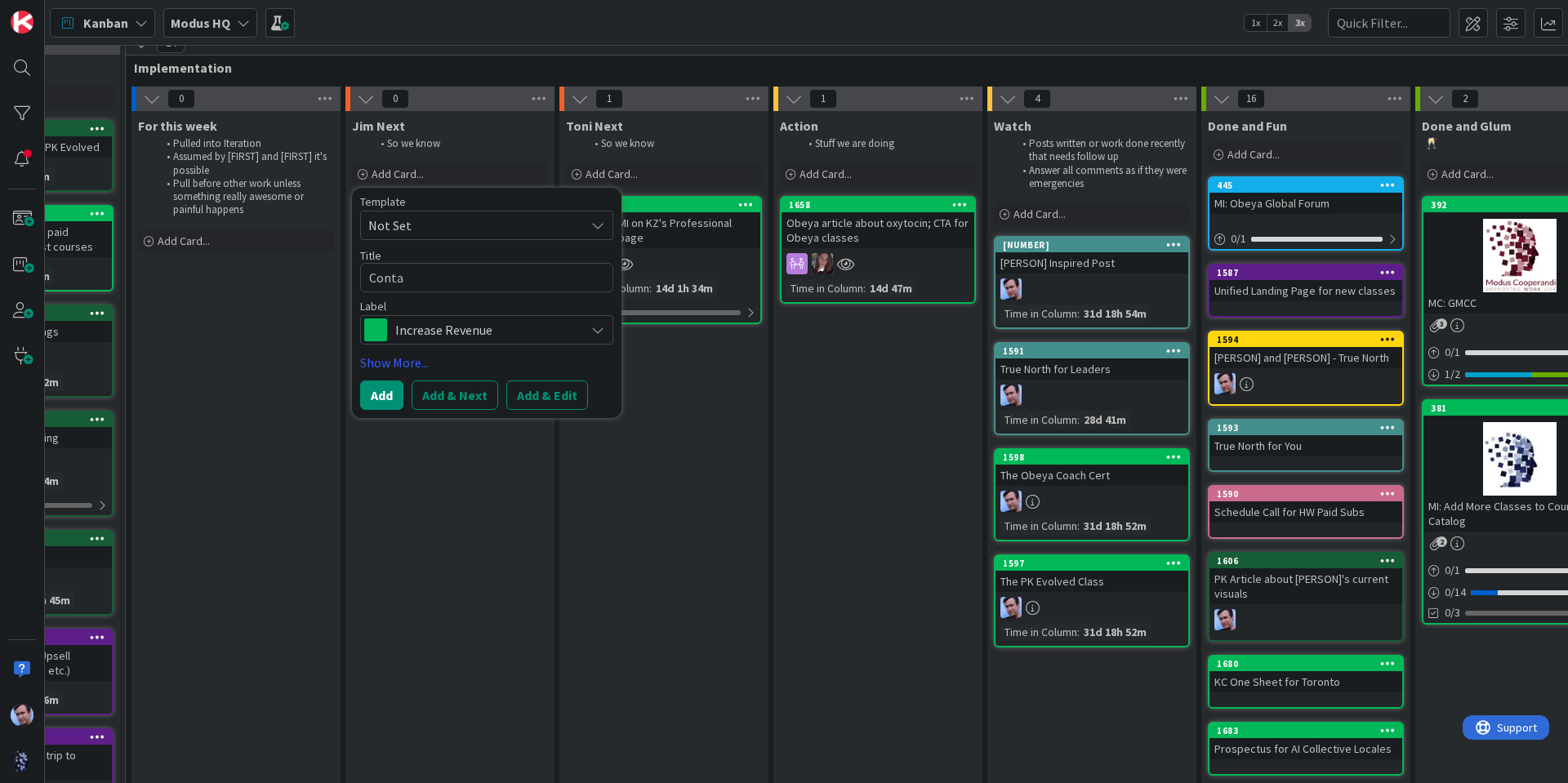 type on "x" 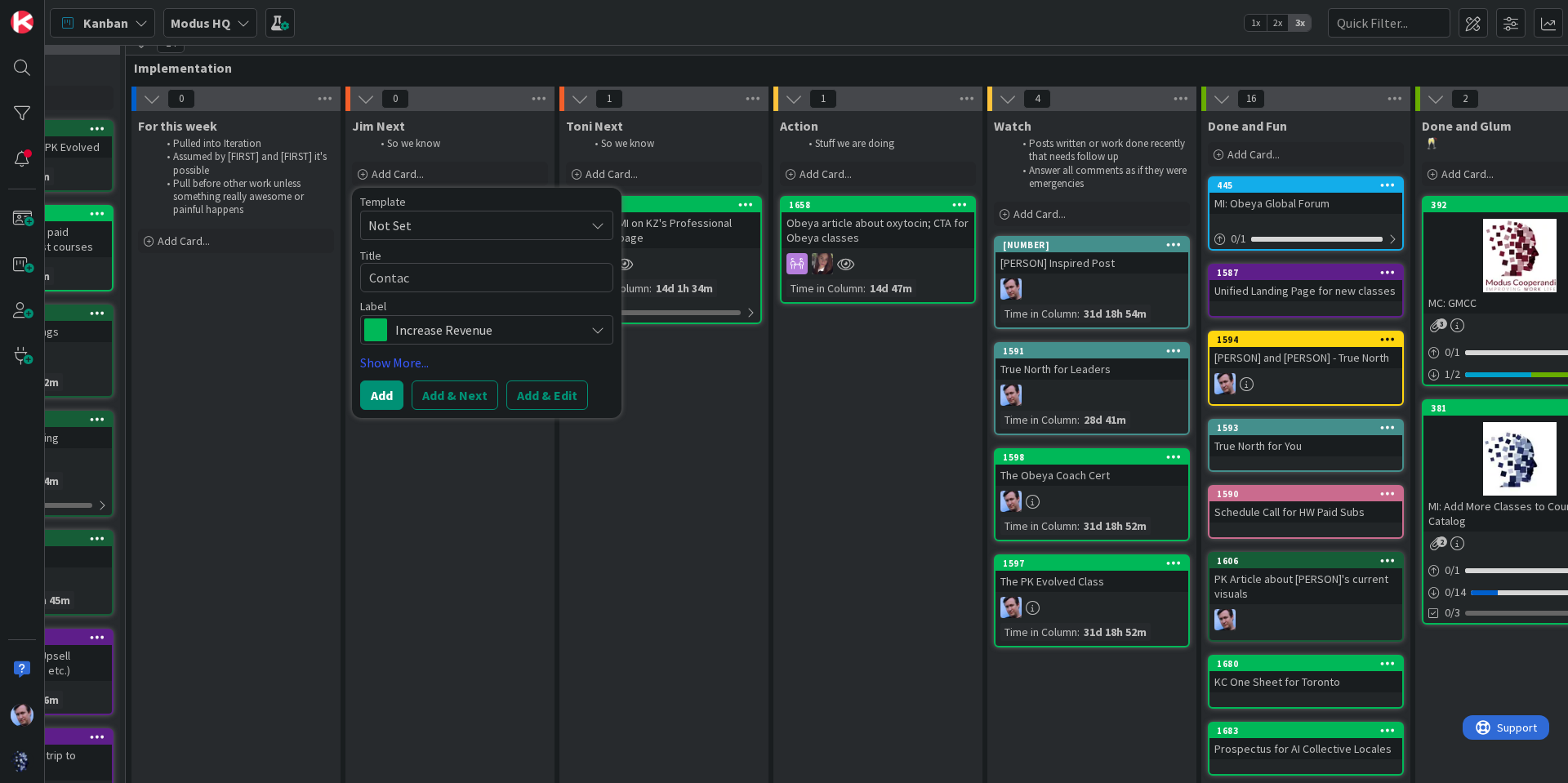 type on "x" 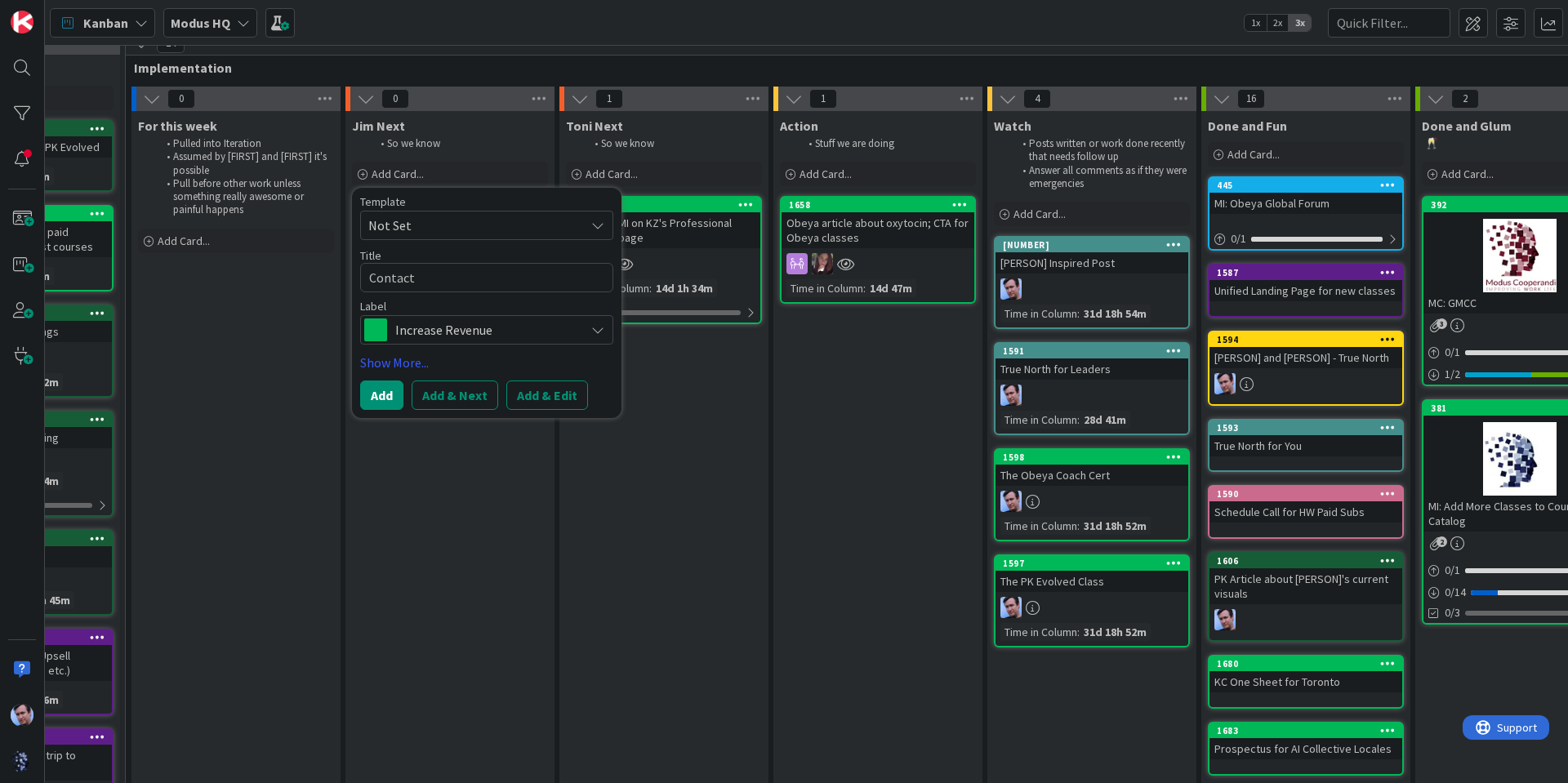 type on "x" 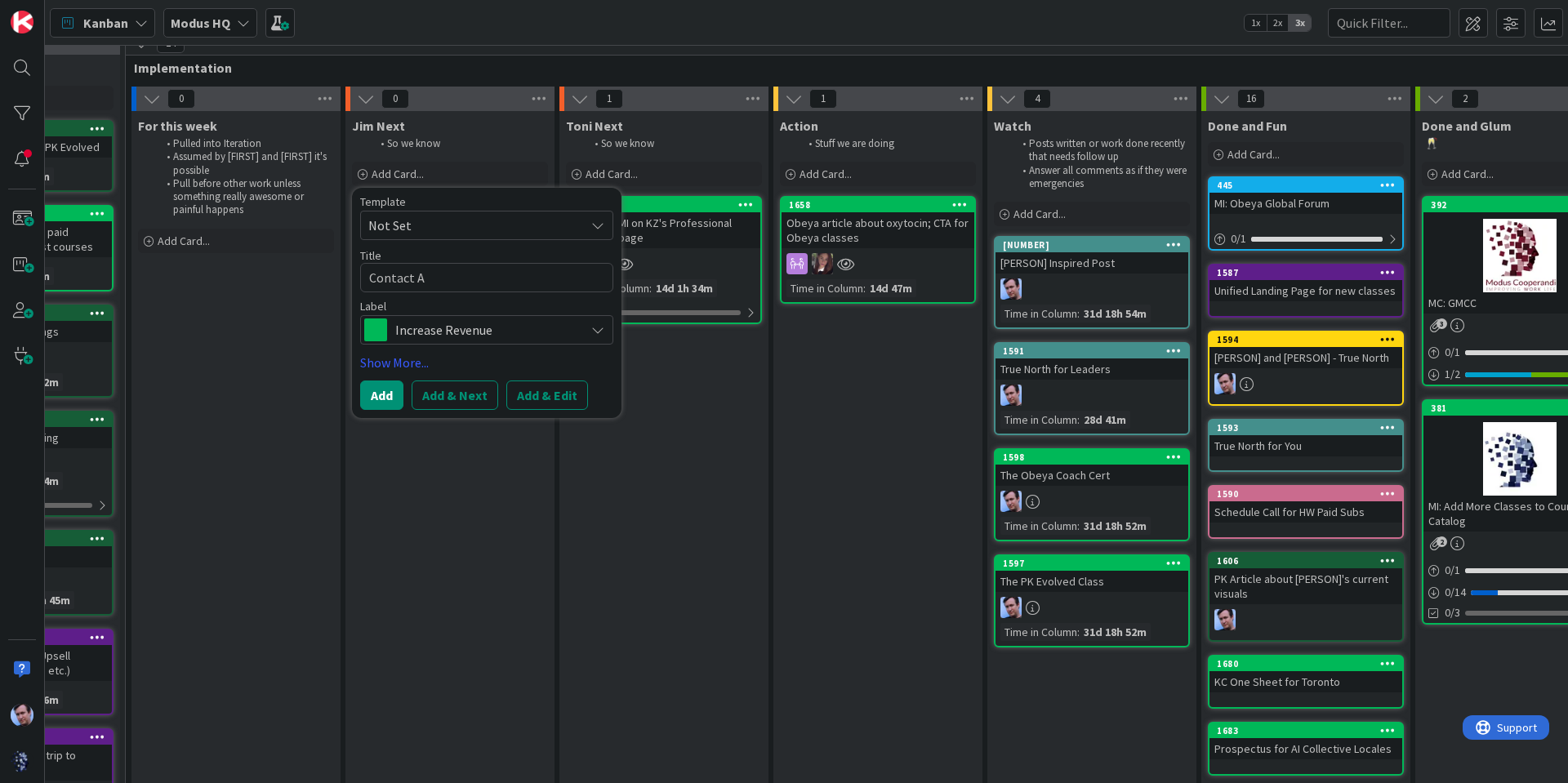 type on "x" 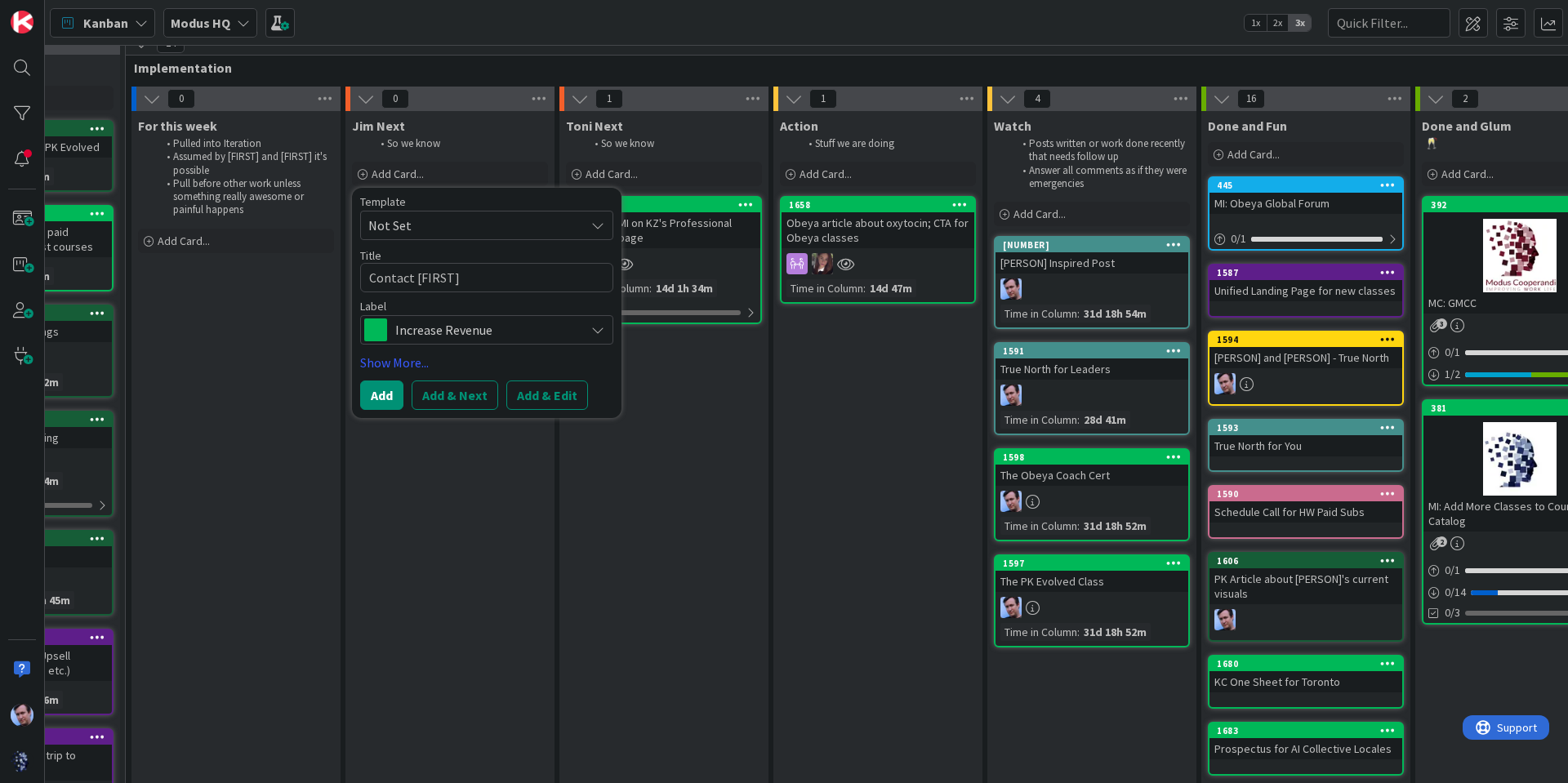 type on "x" 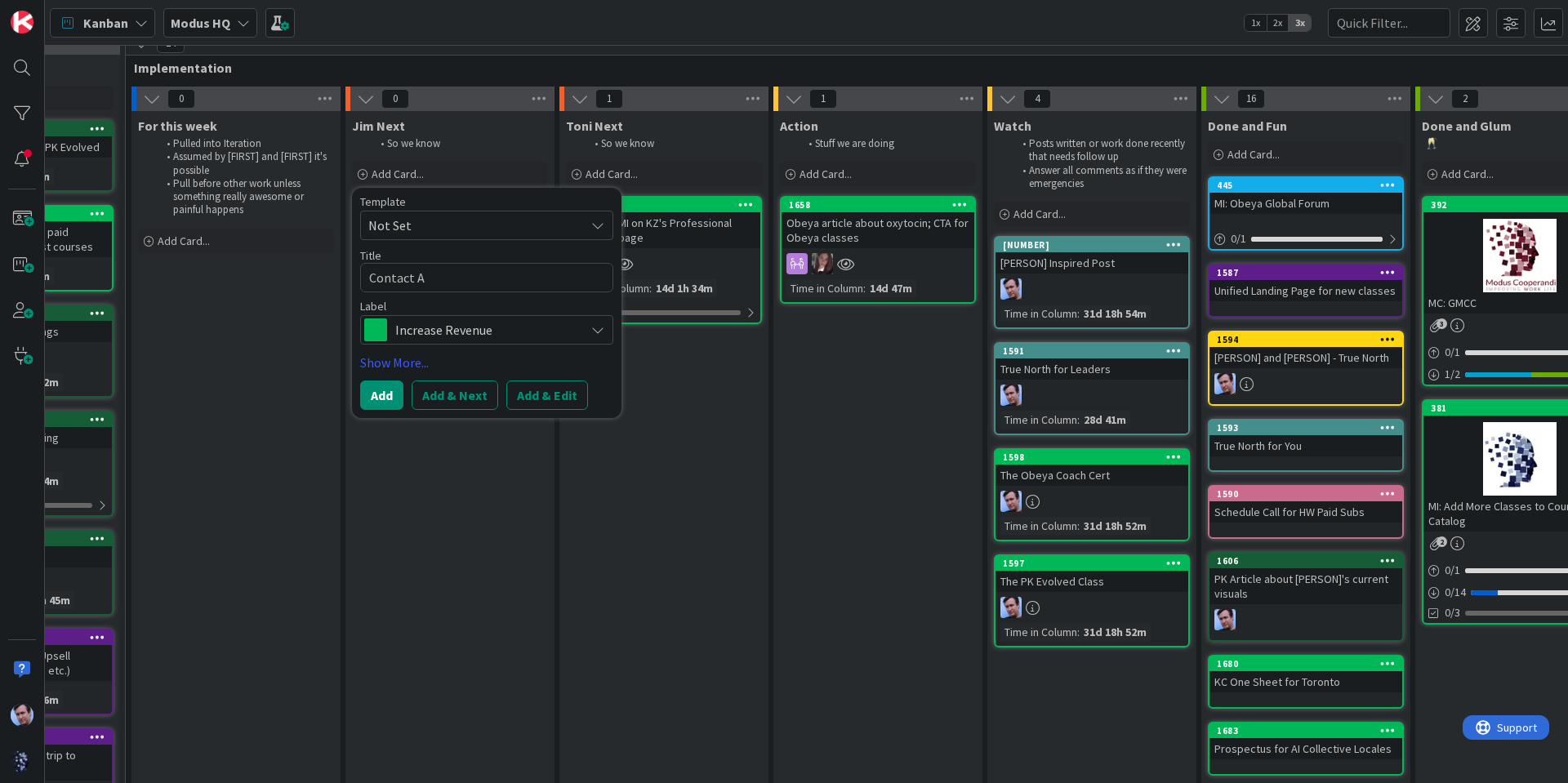 type on "x" 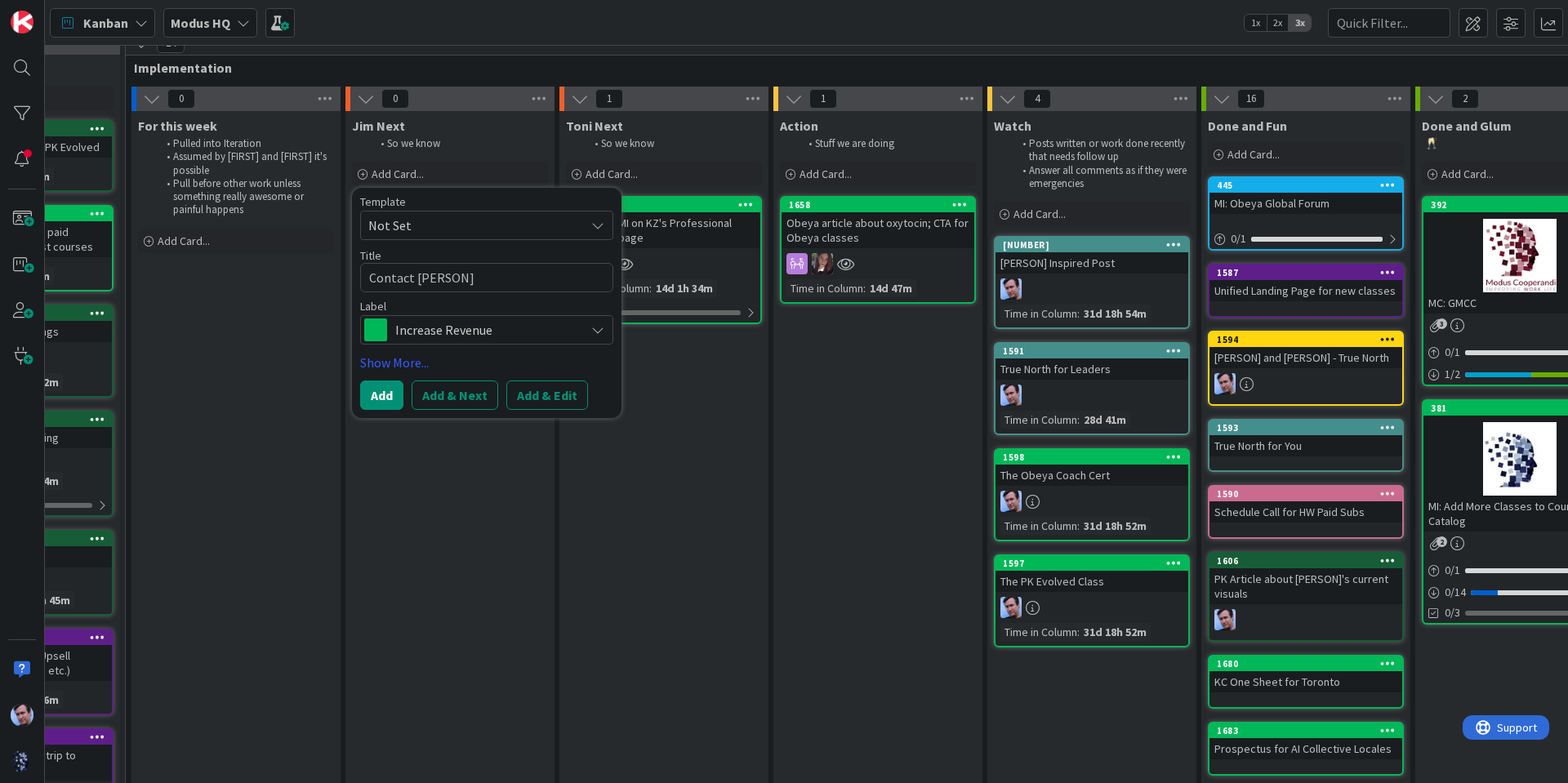 type on "x" 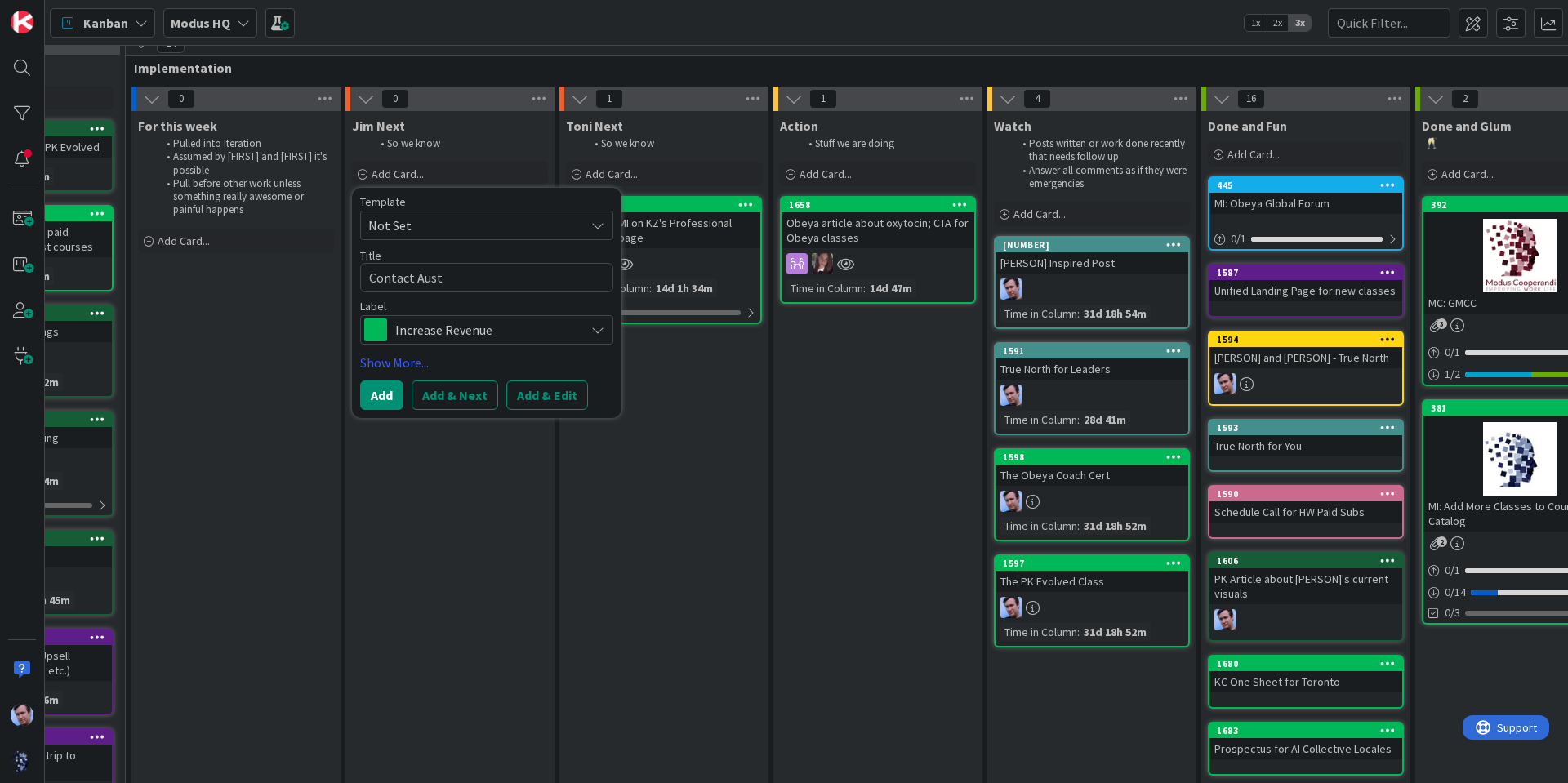 type on "x" 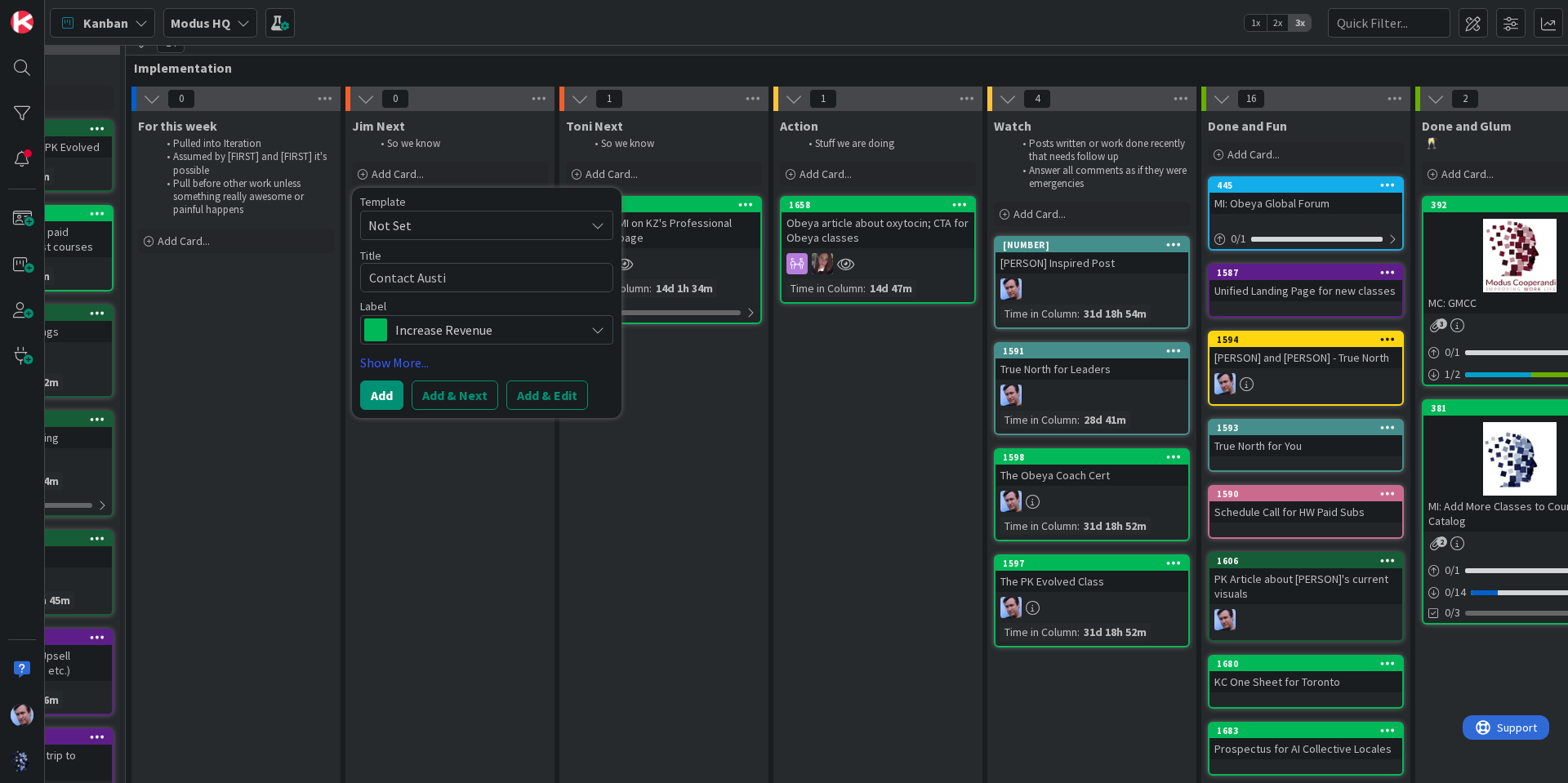 type on "Contact [FIRST]" 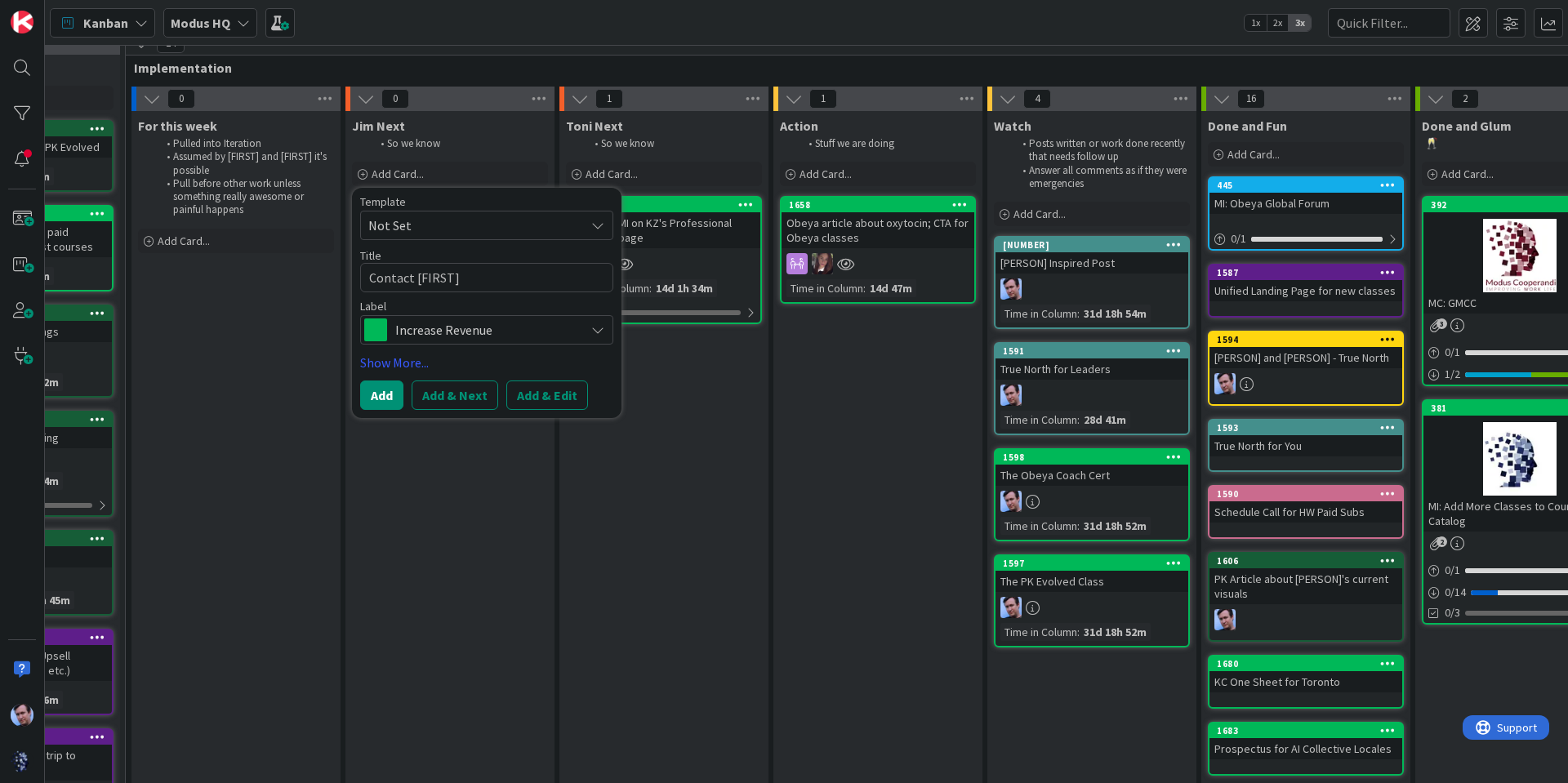 type on "x" 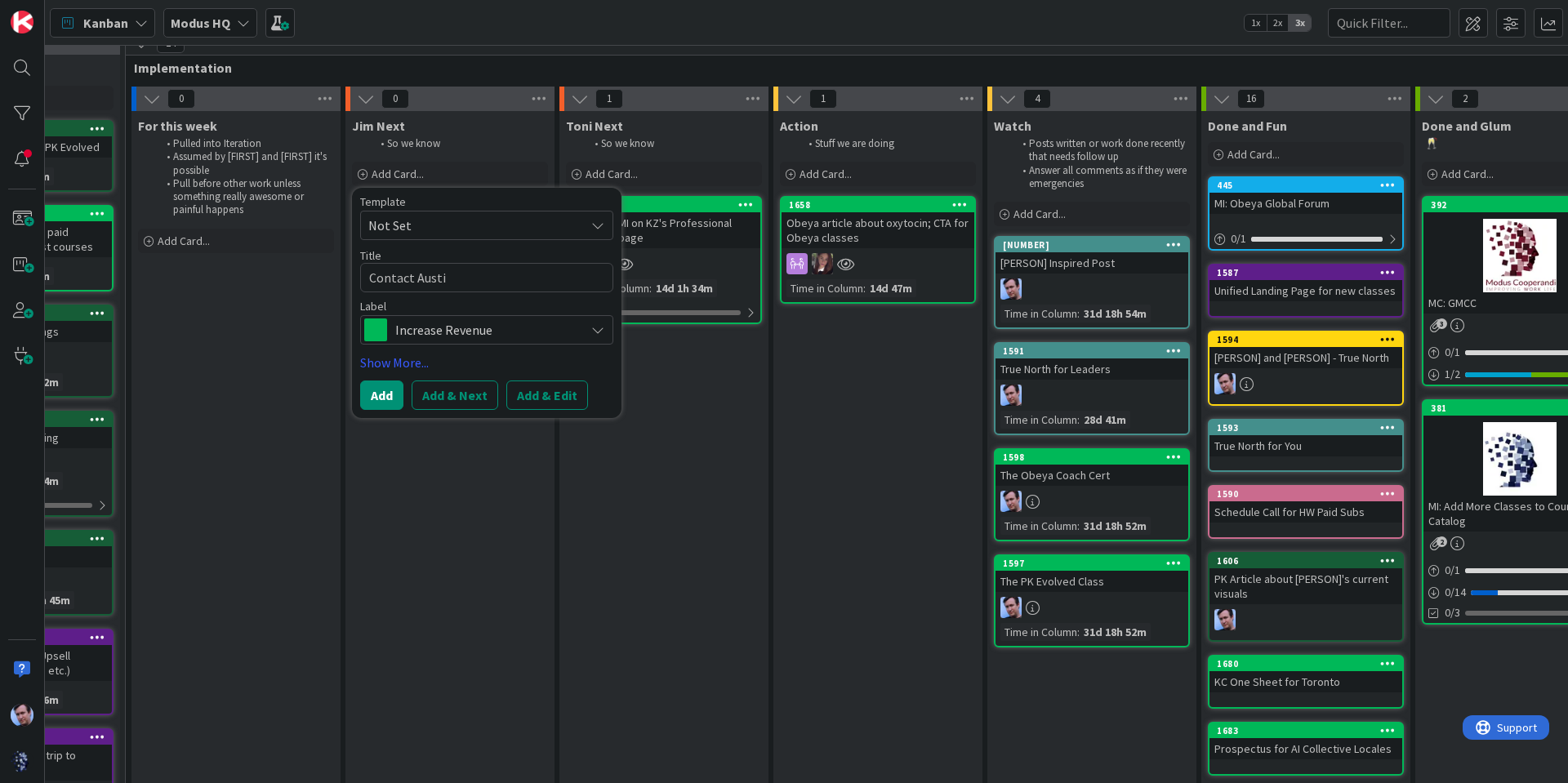 type on "x" 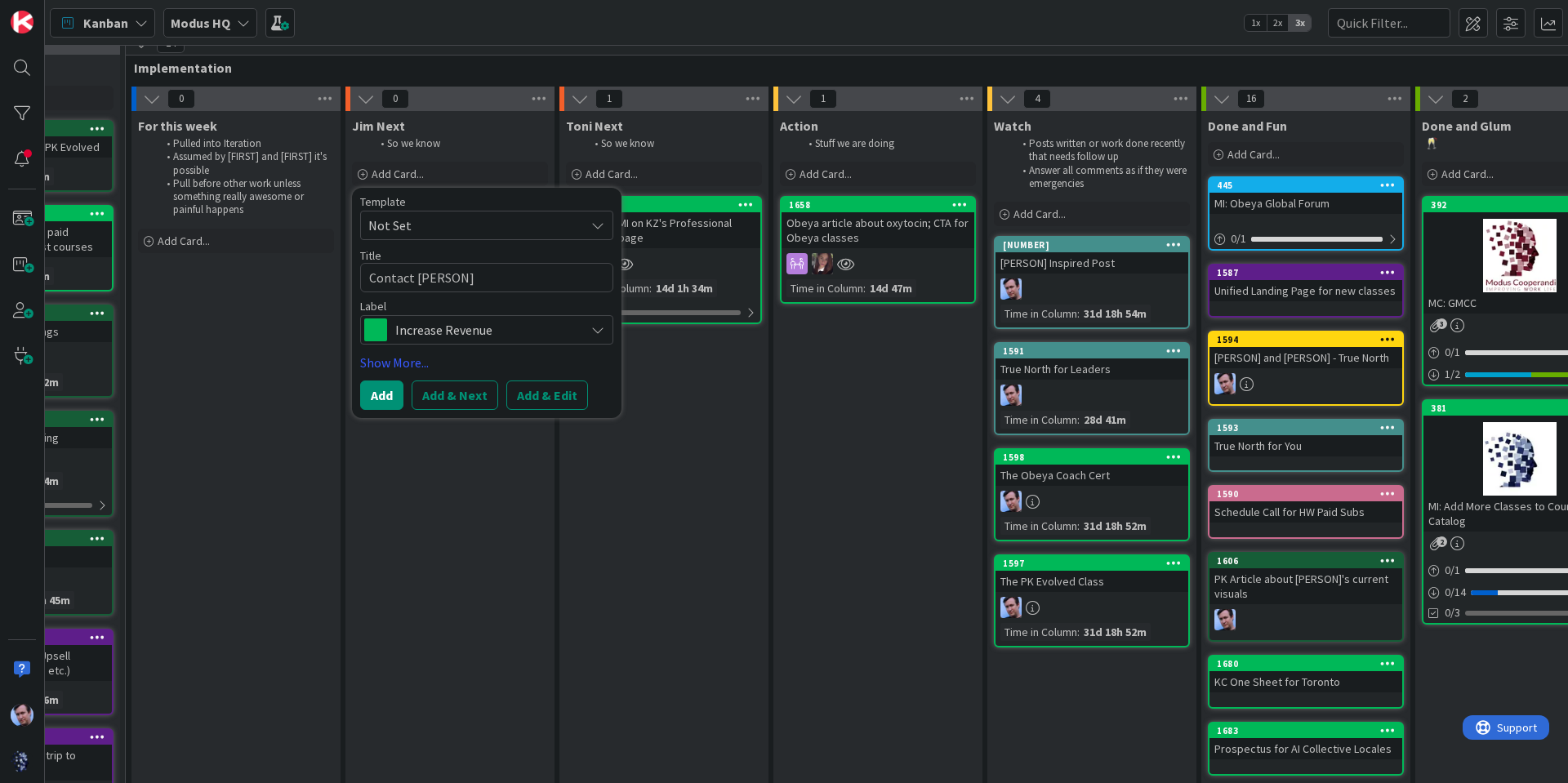 type on "x" 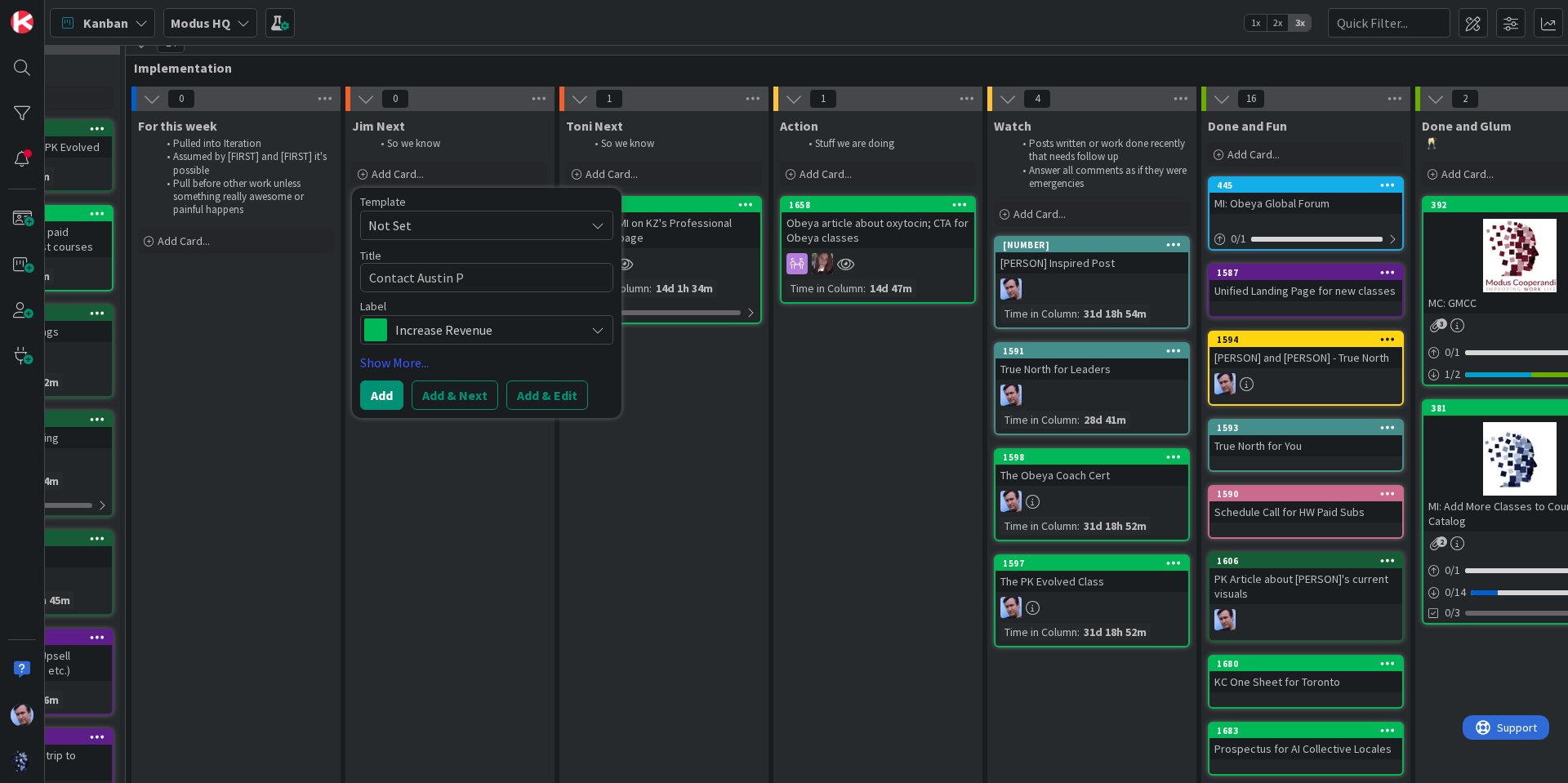 type on "x" 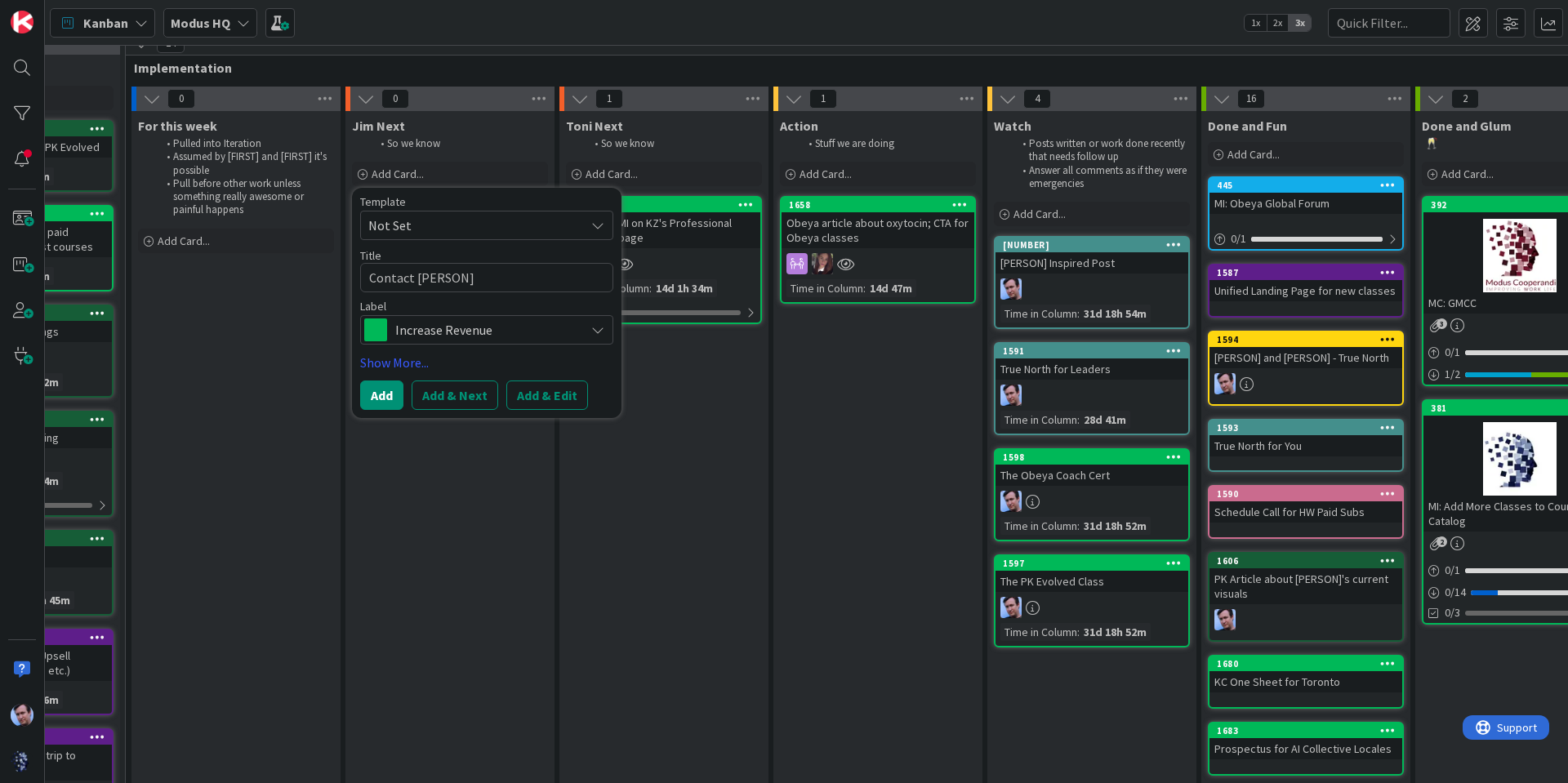 type on "x" 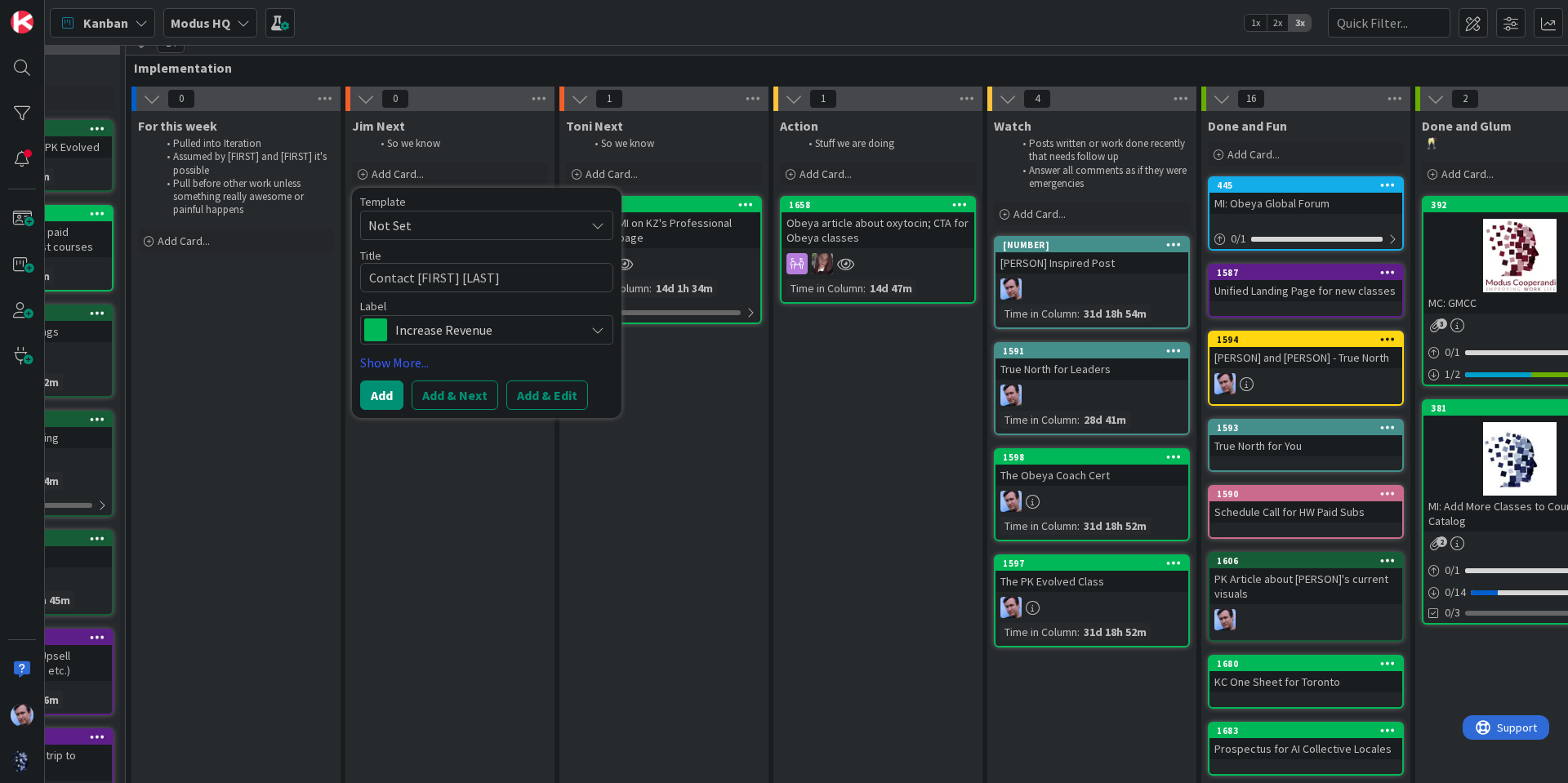 type on "x" 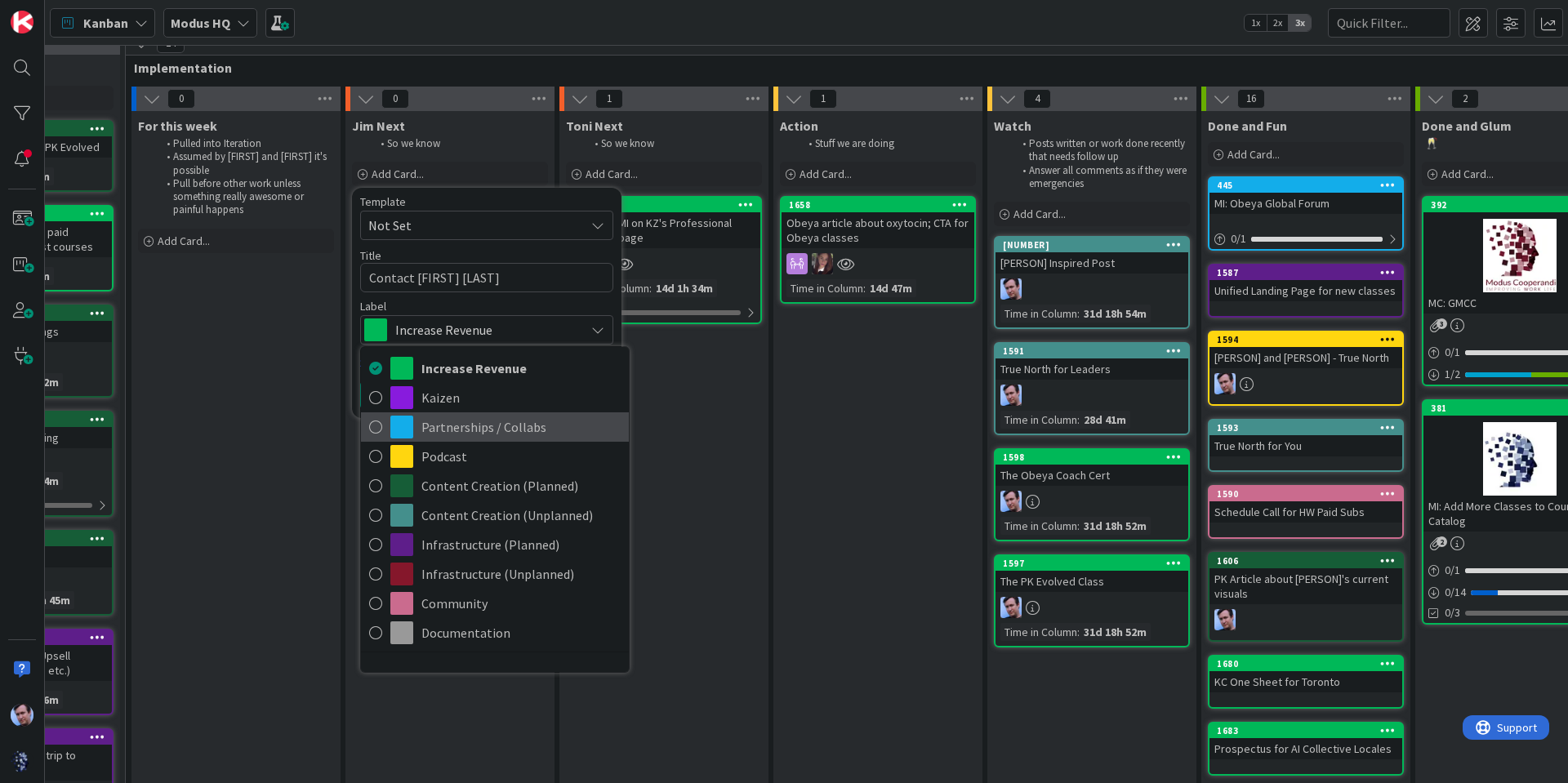 click on "Partnerships / Collabs" at bounding box center [521, 427] 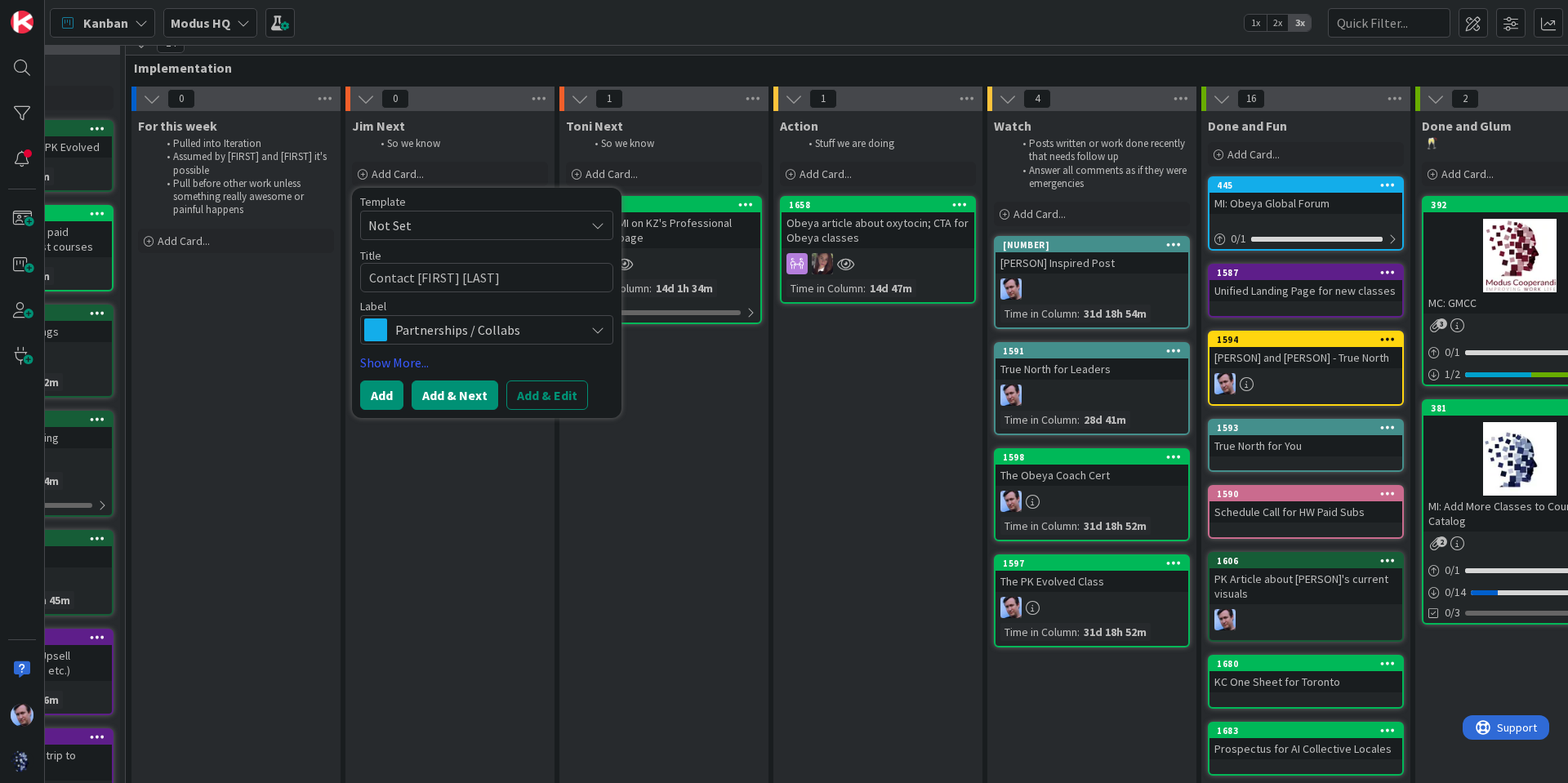 click on "Add & Next" at bounding box center (455, 395) 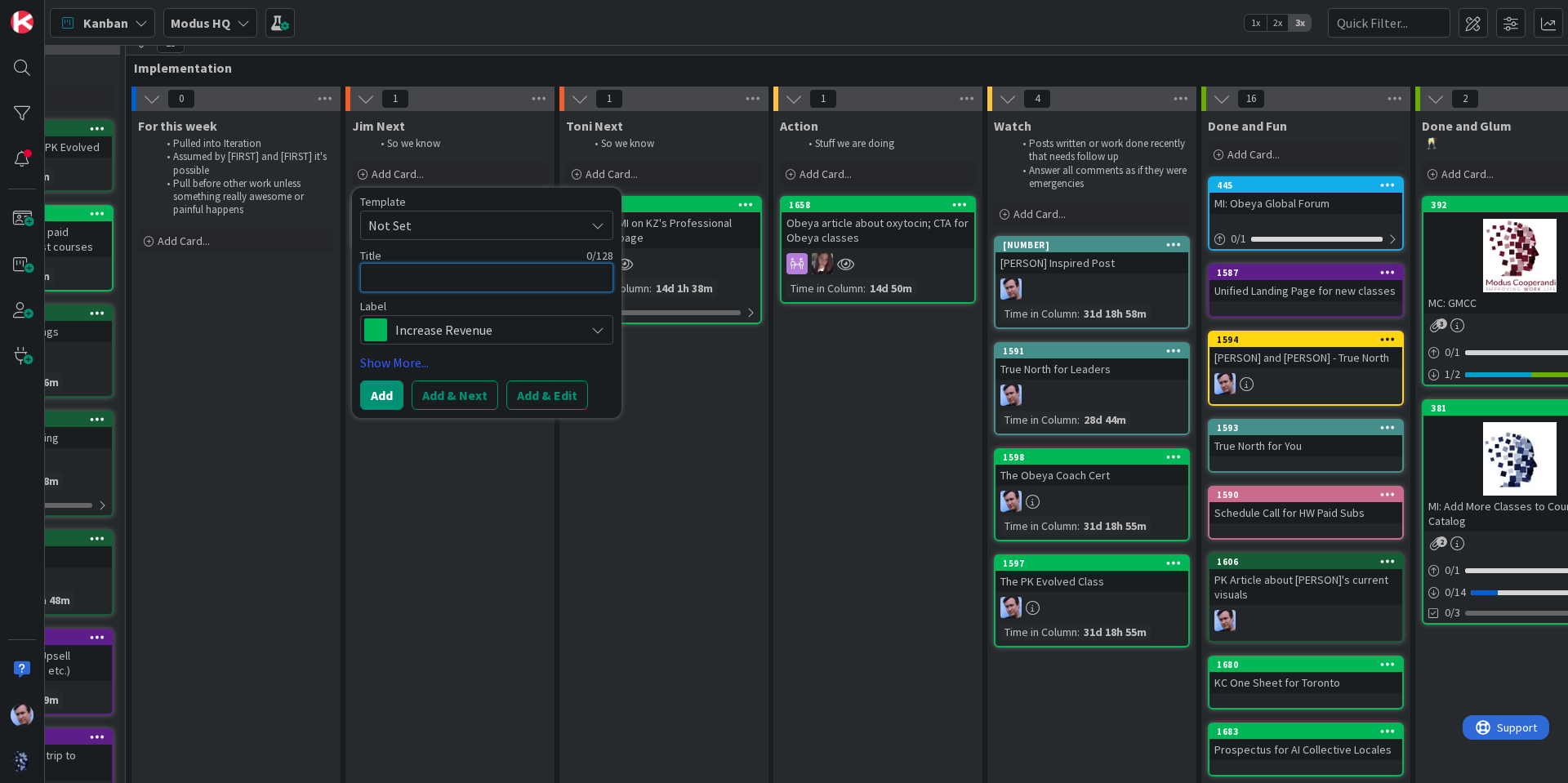 click at bounding box center (487, 278) 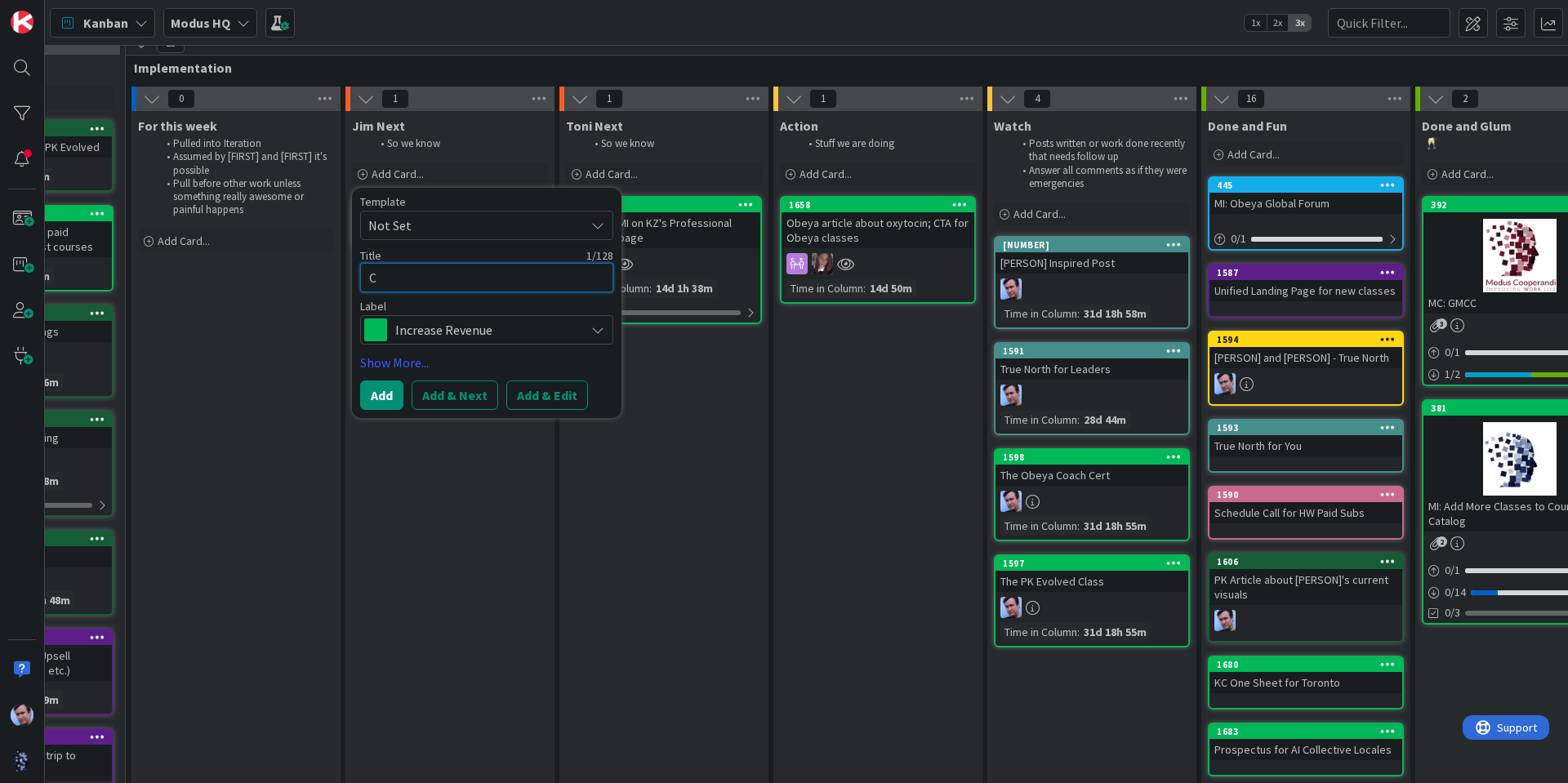type 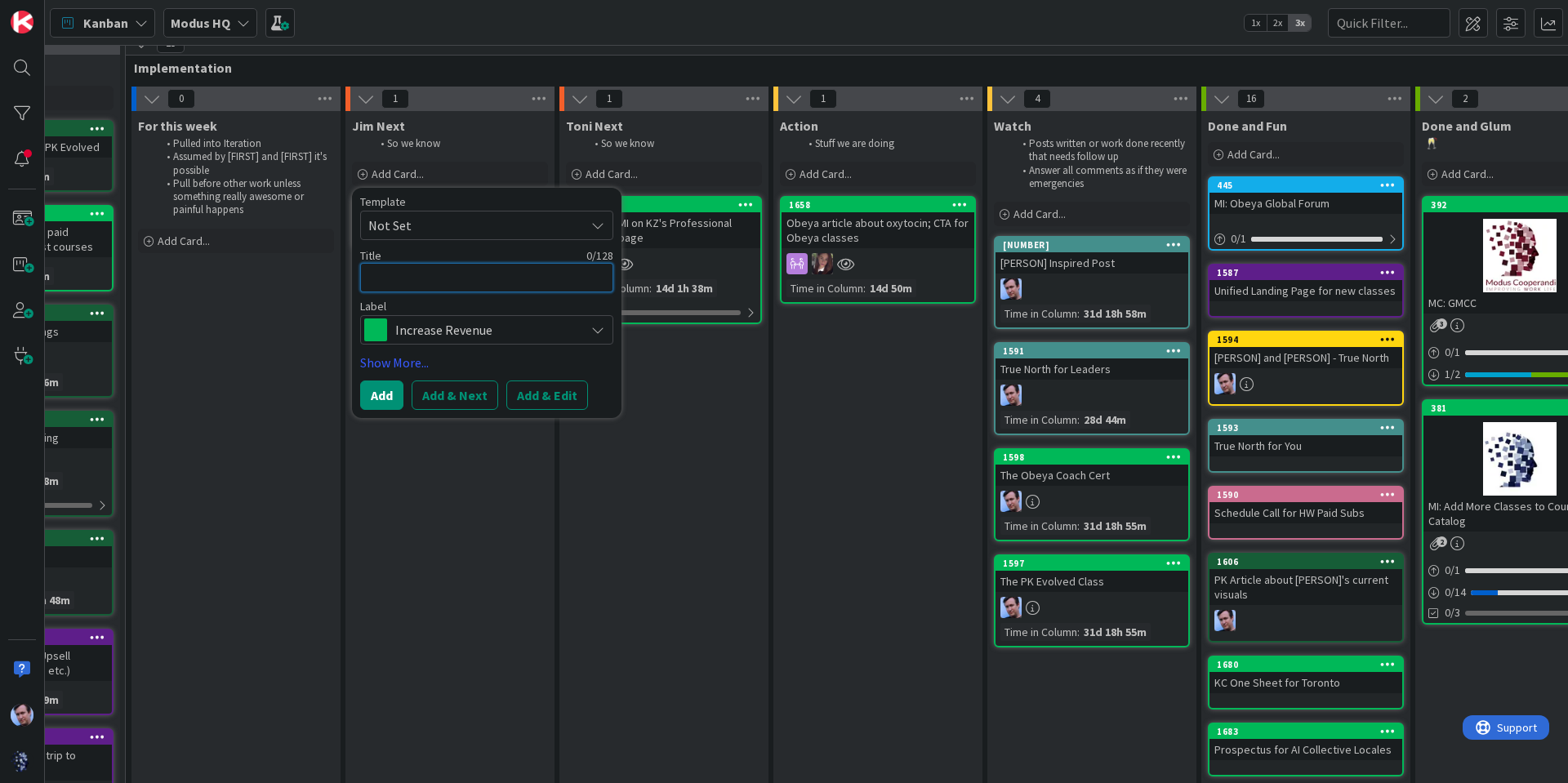 type on "x" 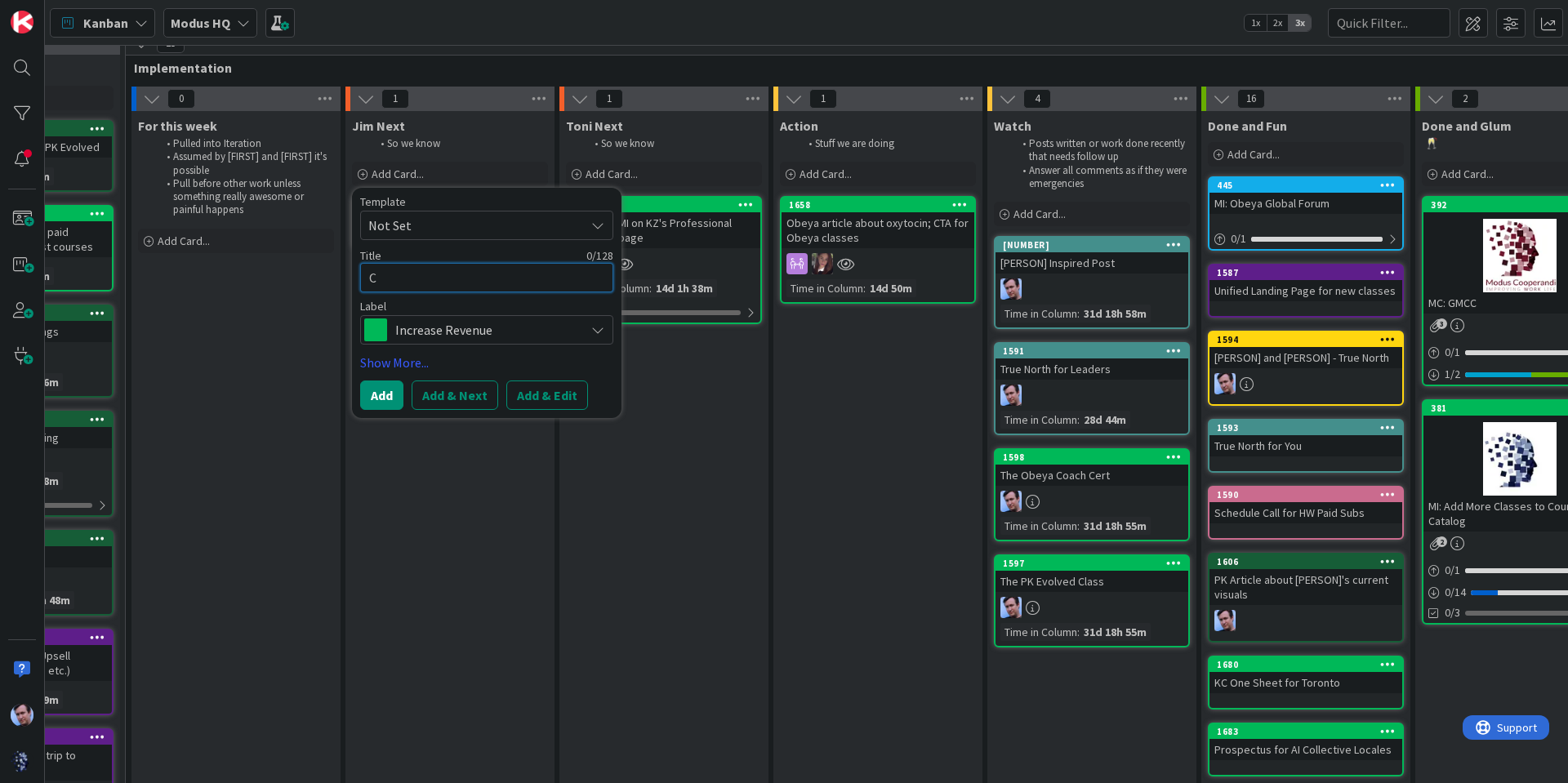 type on "x" 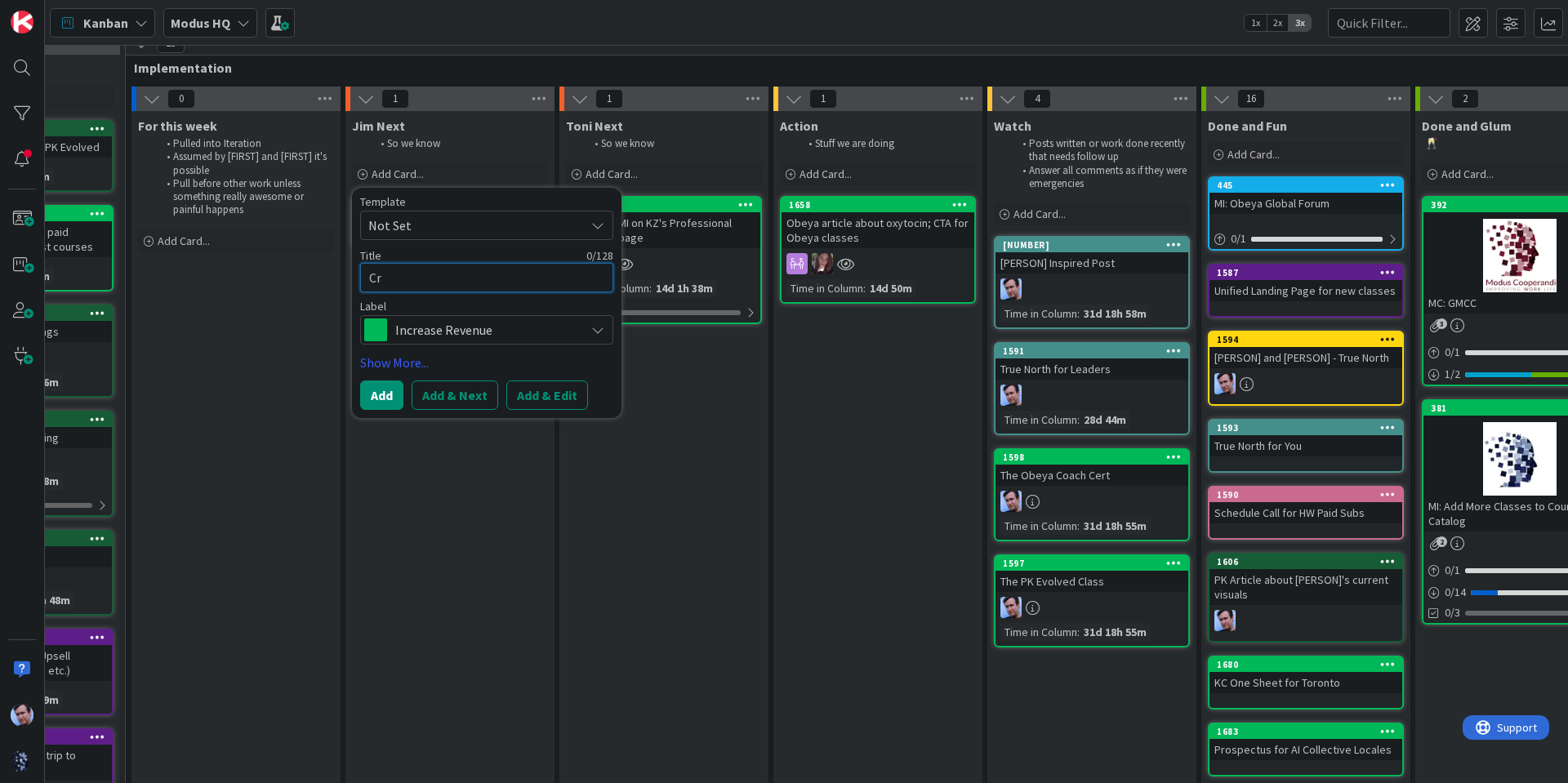 type on "x" 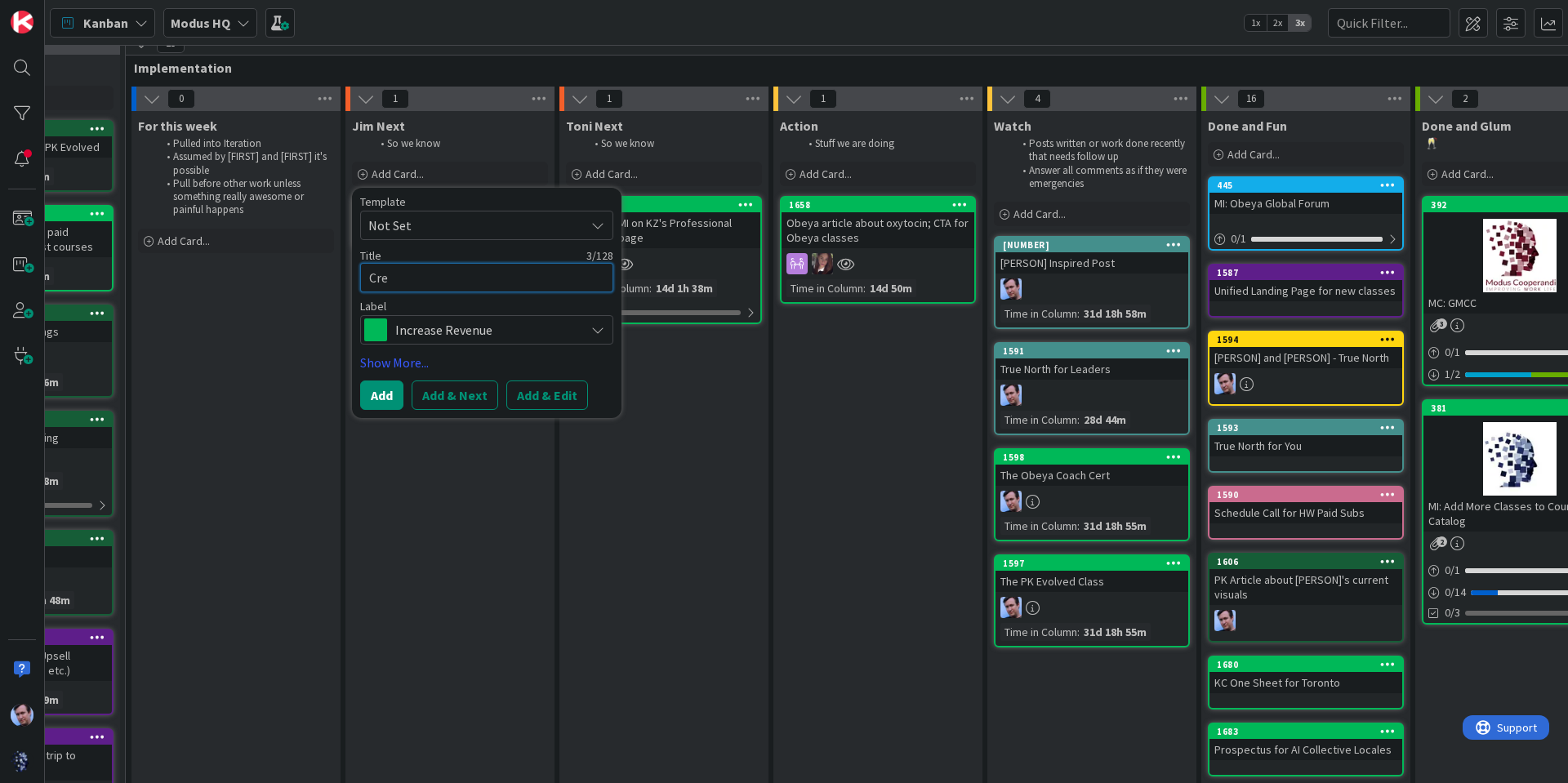 type on "Crea" 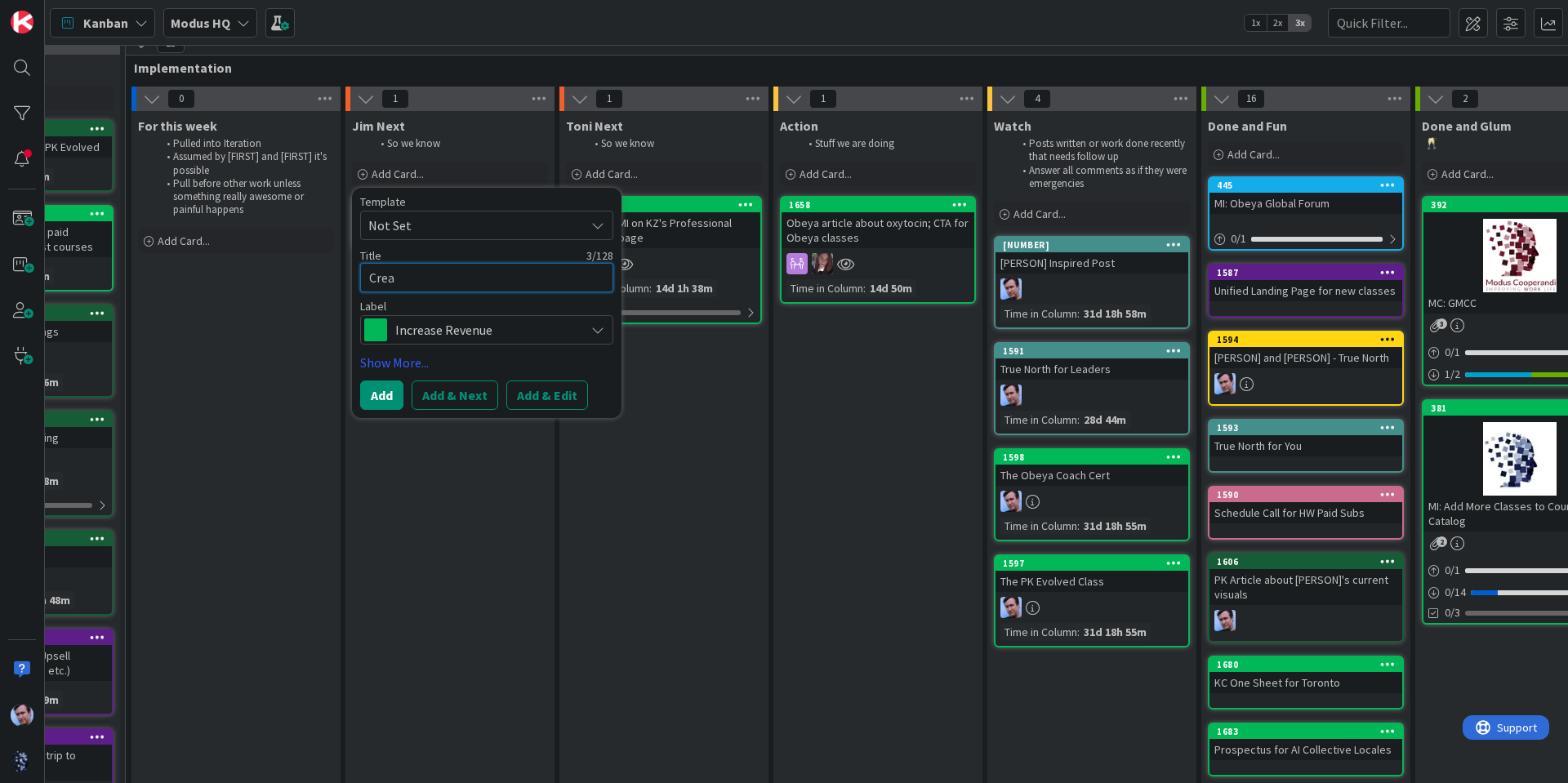 type on "x" 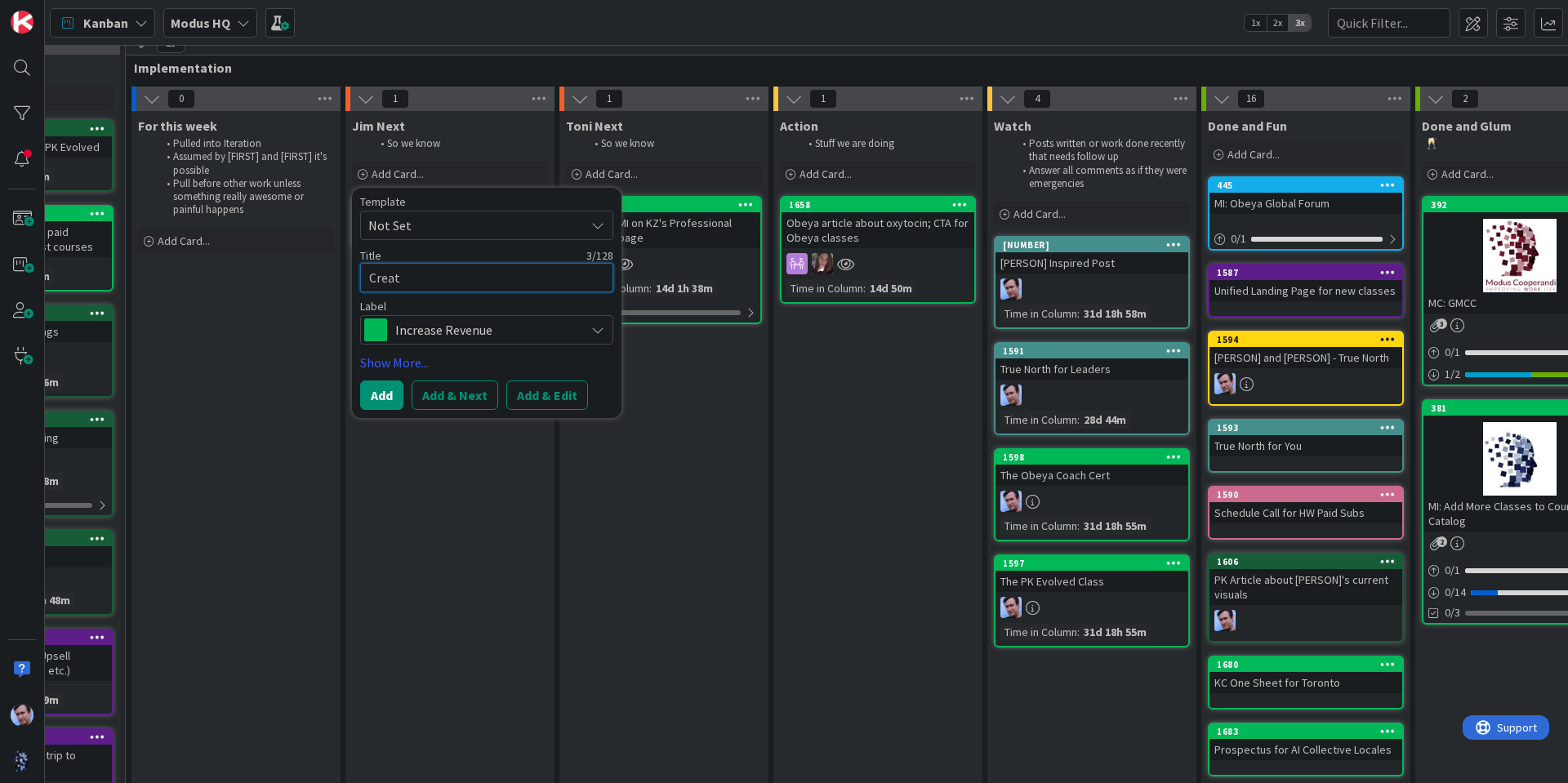 type on "x" 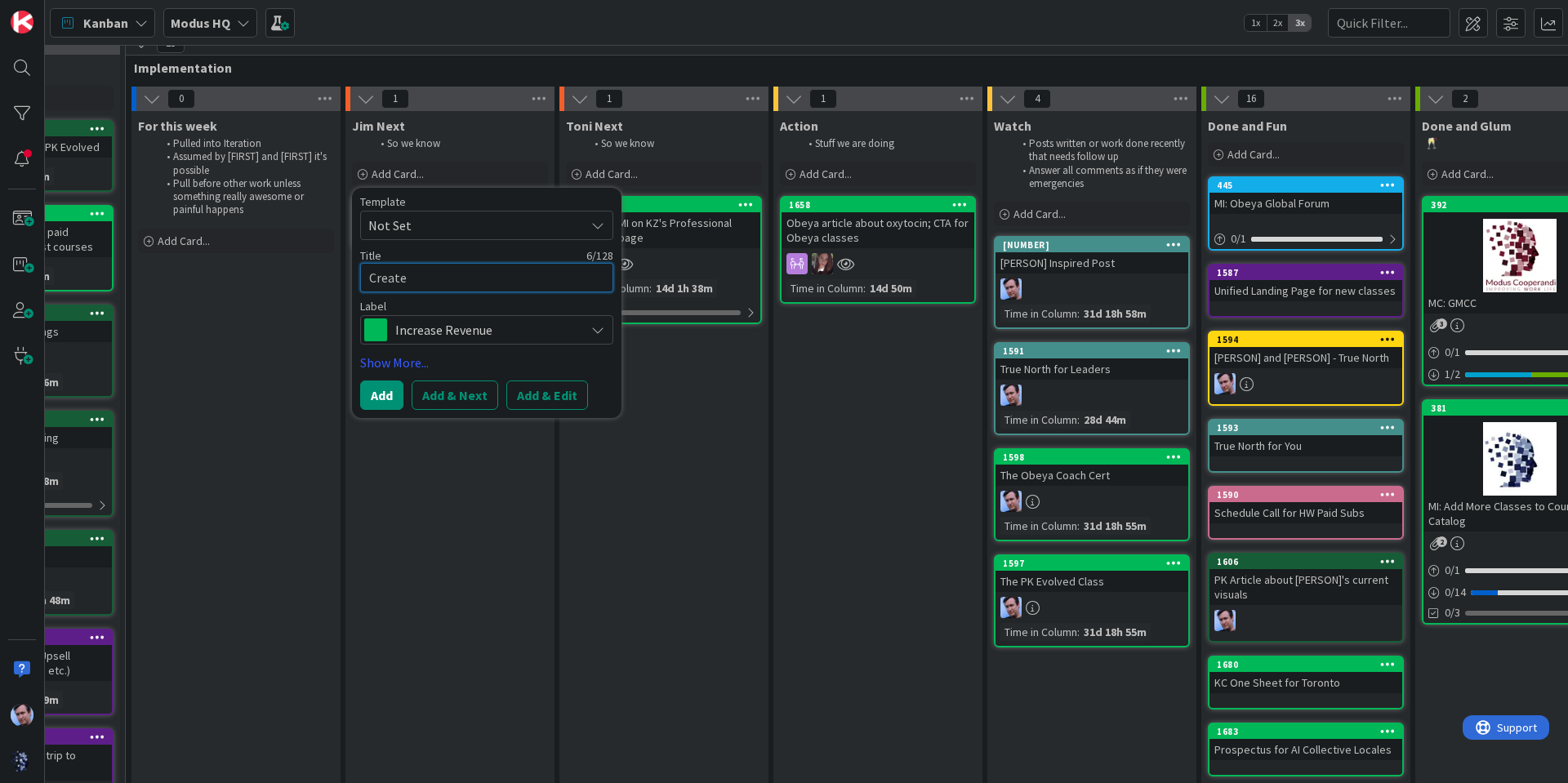 type on "x" 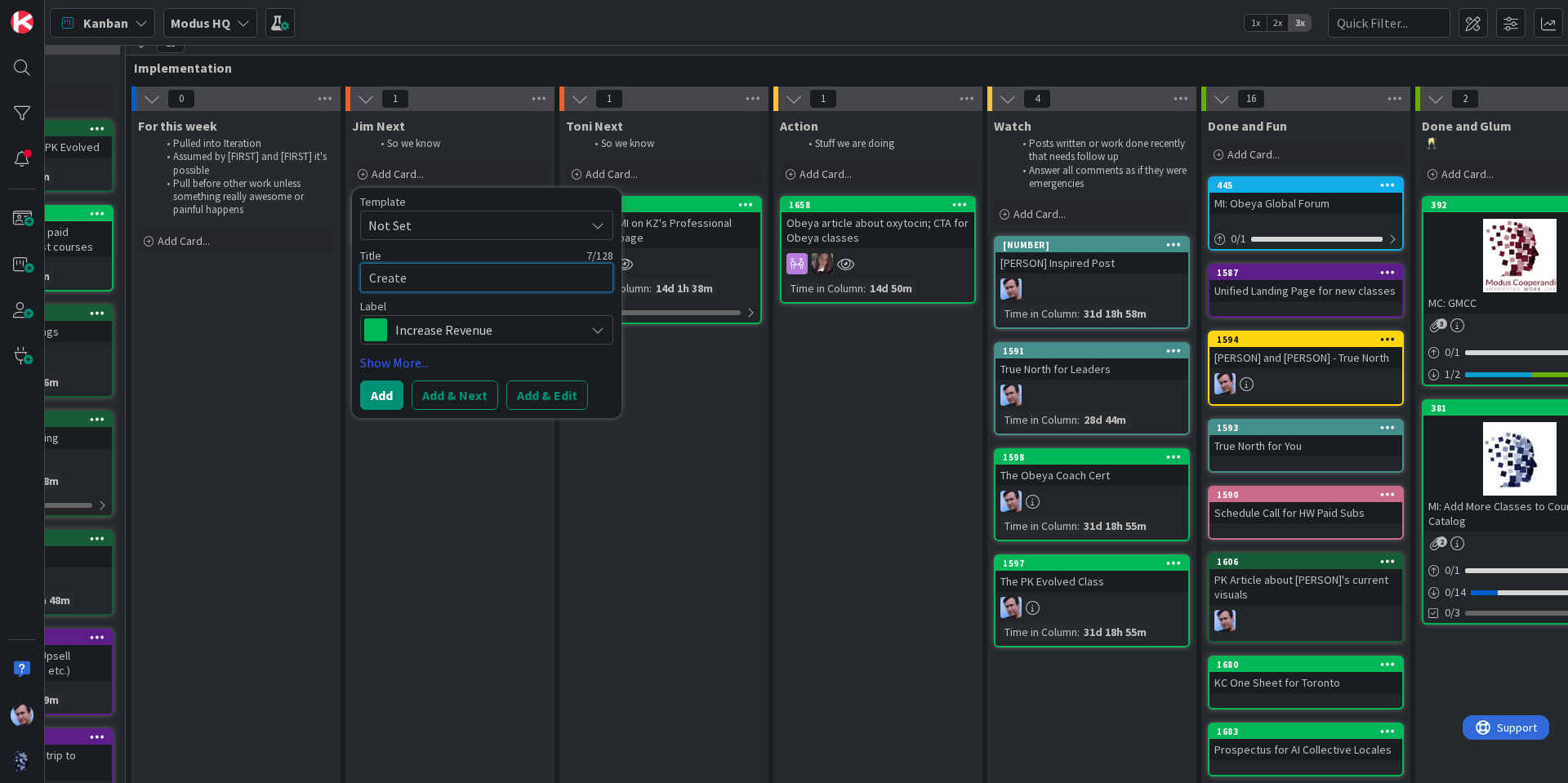 type on "x" 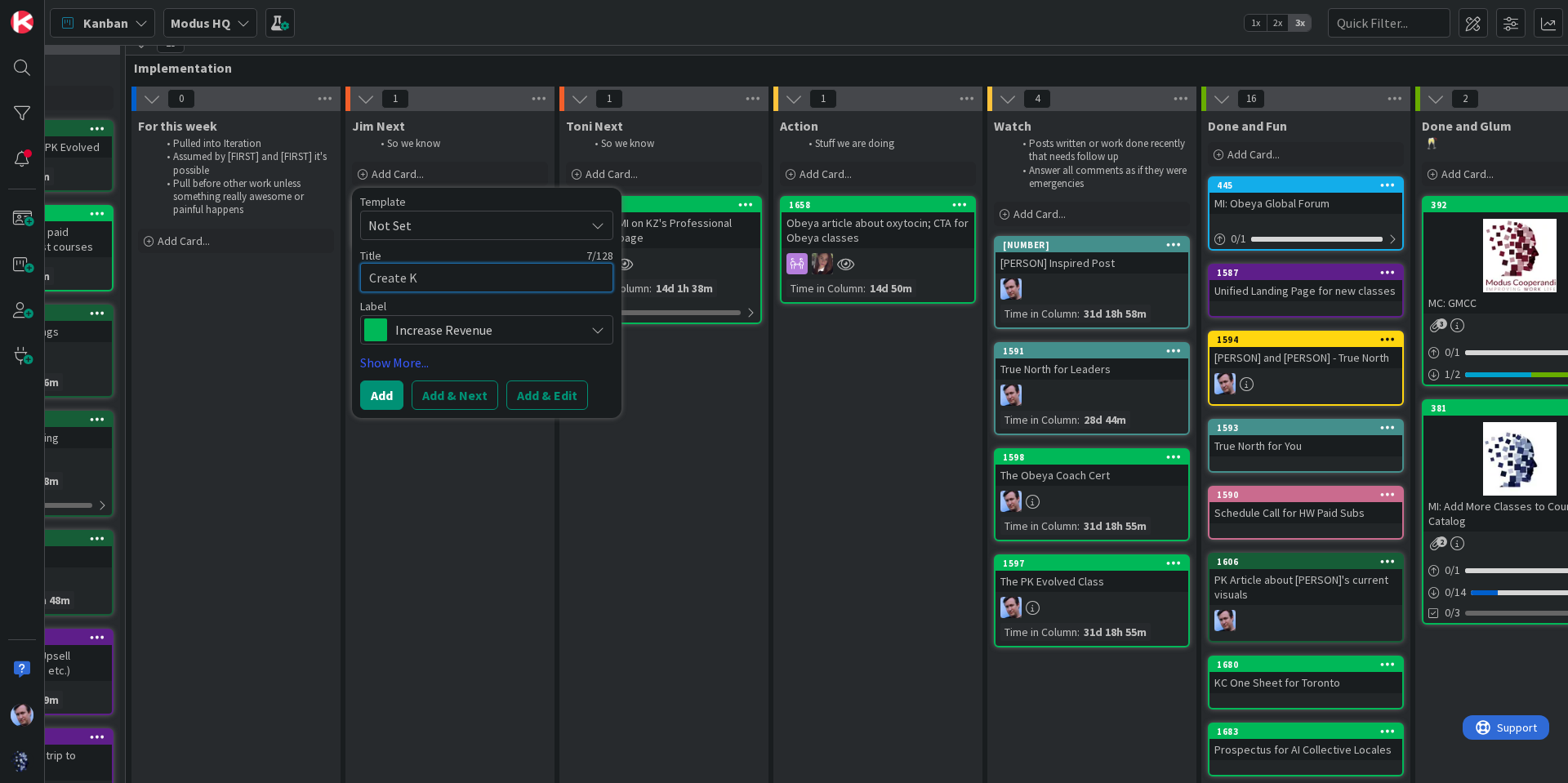 type on "x" 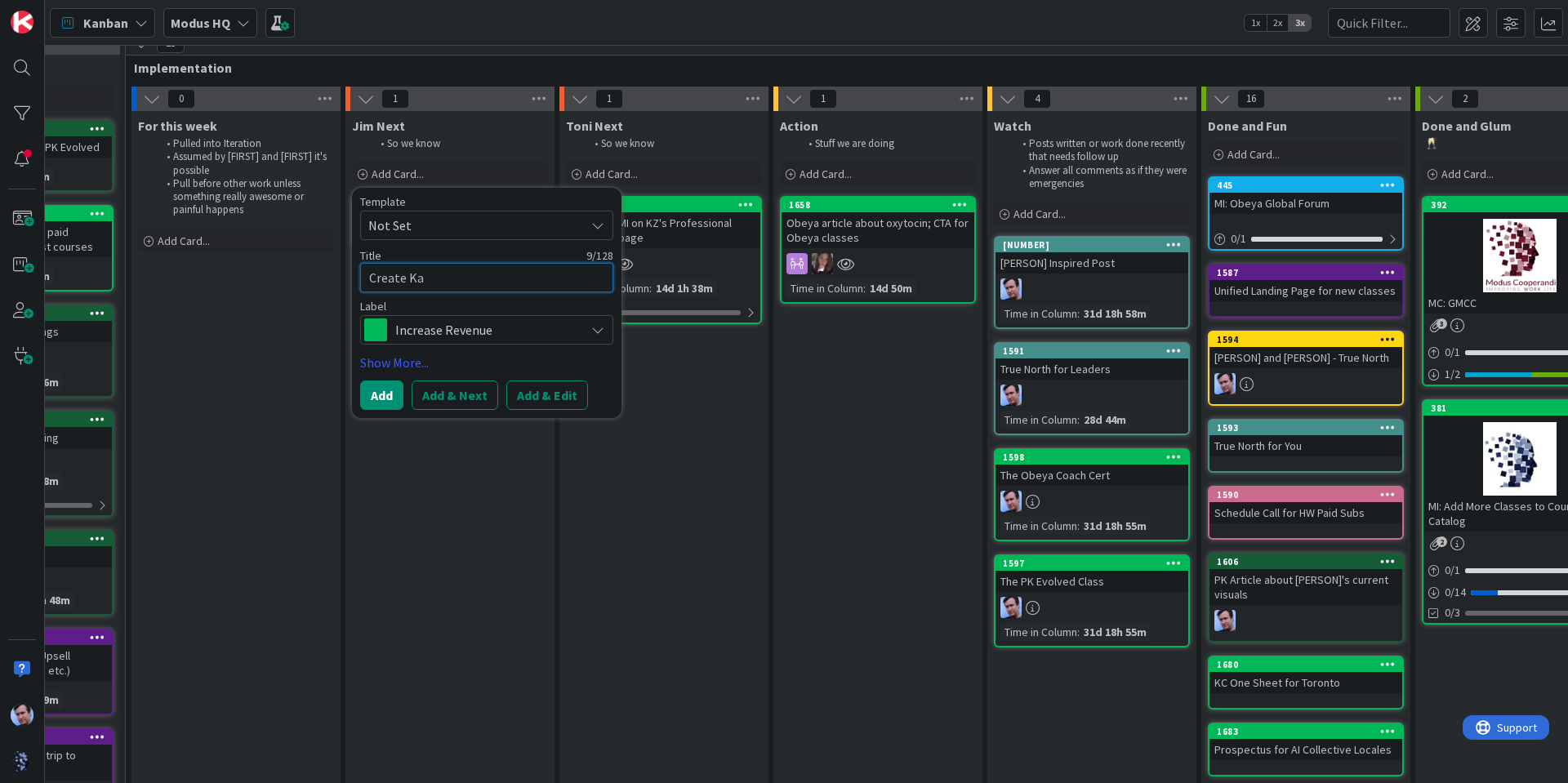 type on "x" 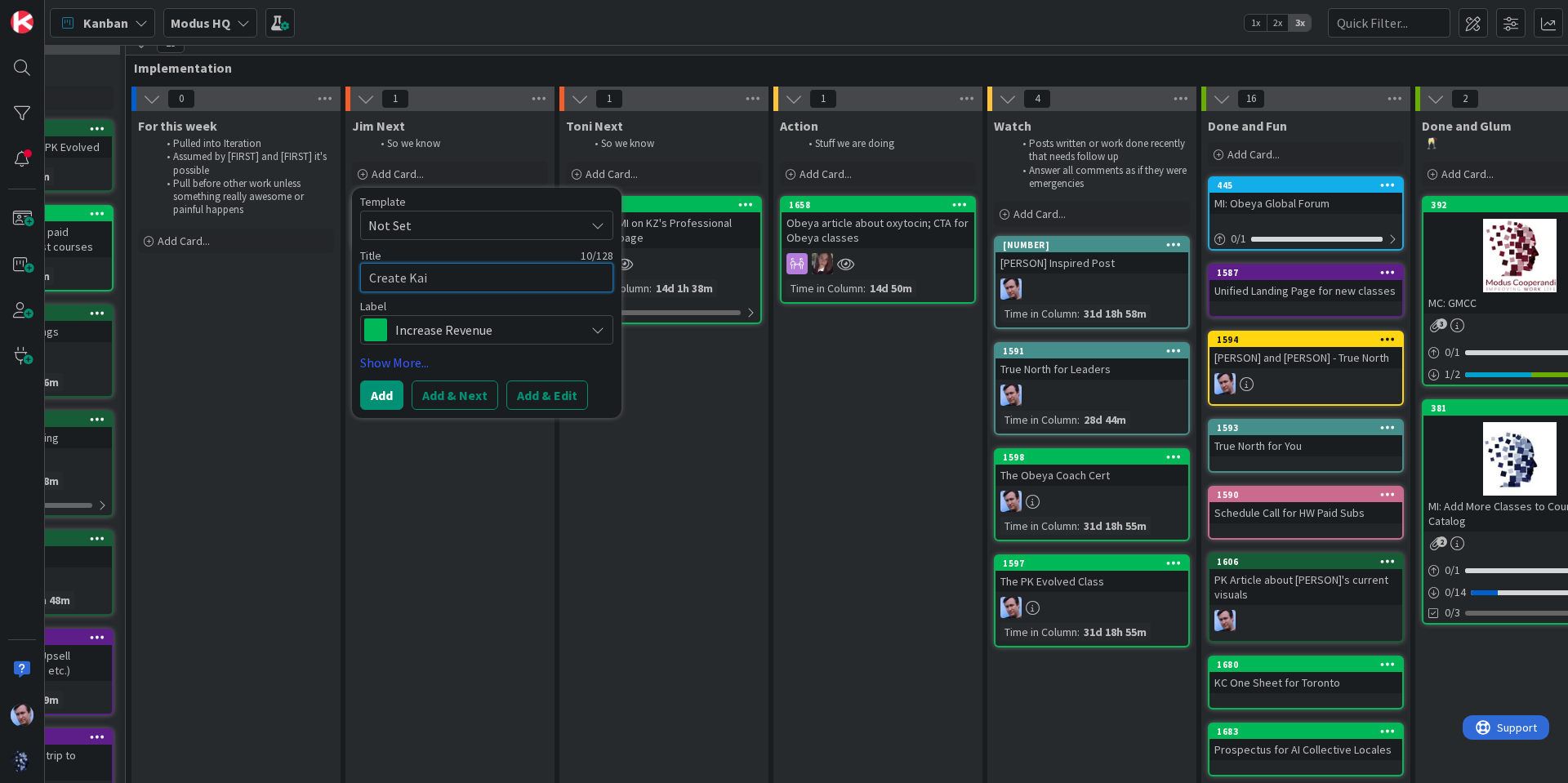 type on "x" 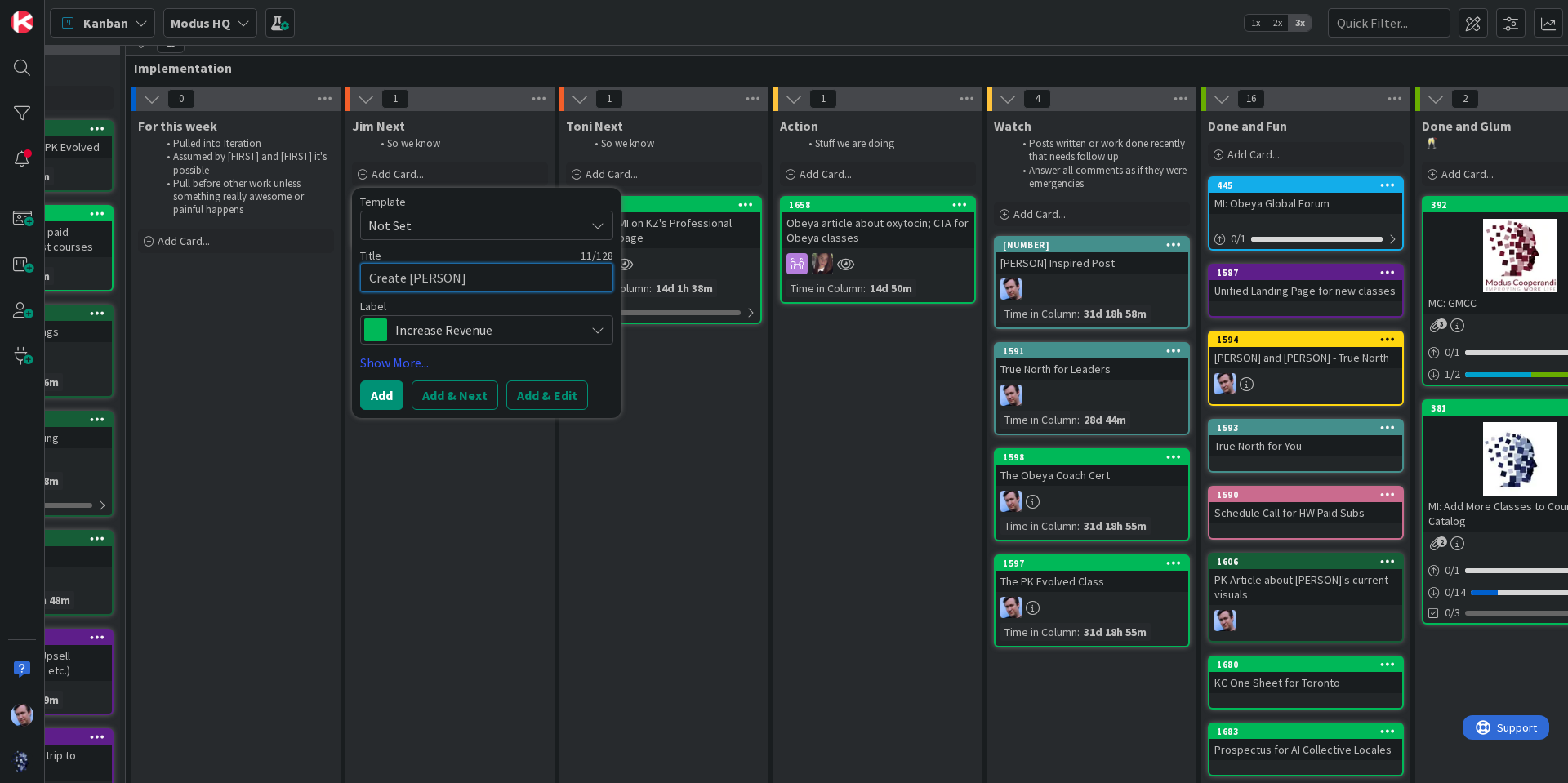 type on "x" 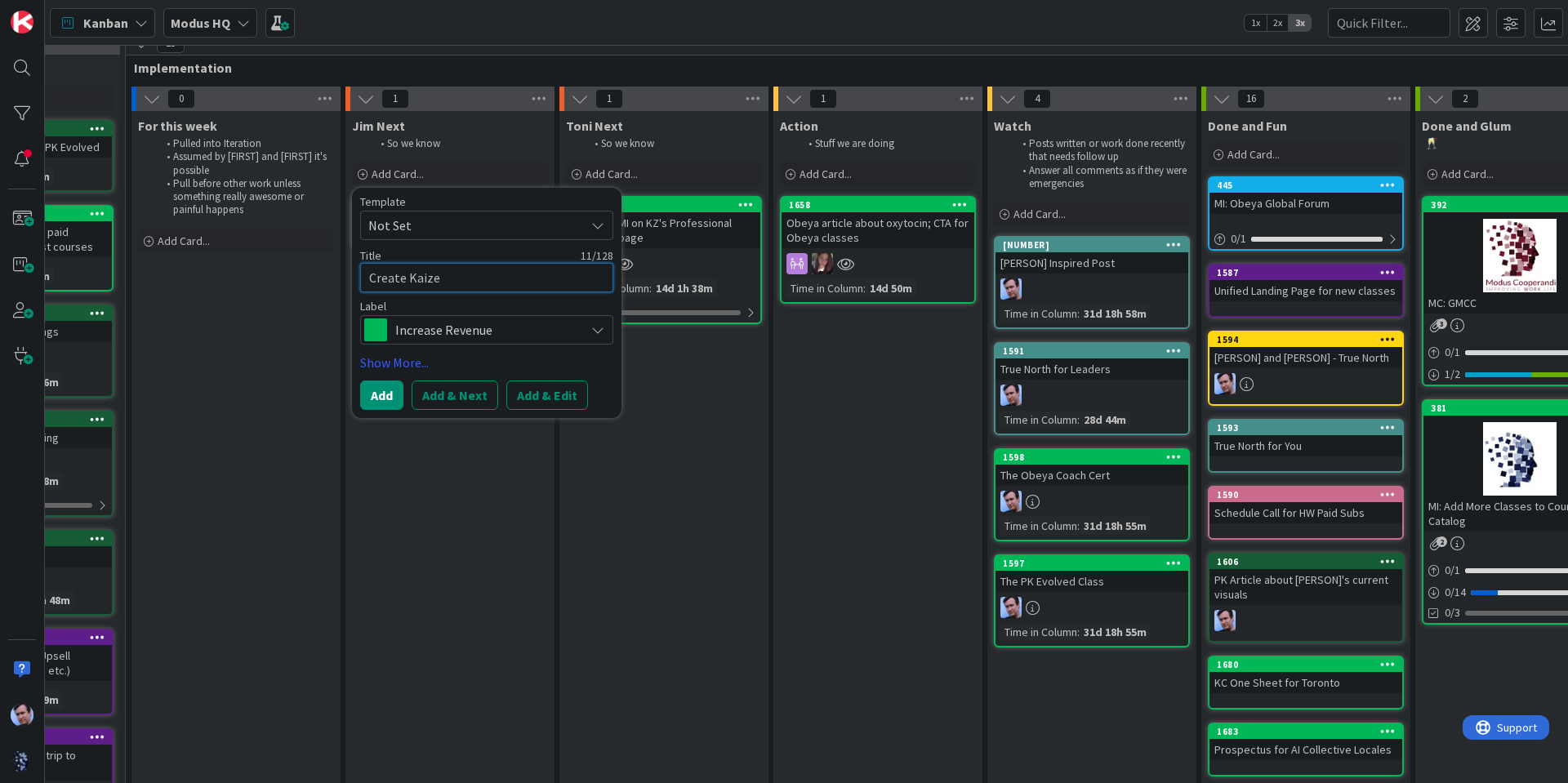 type on "x" 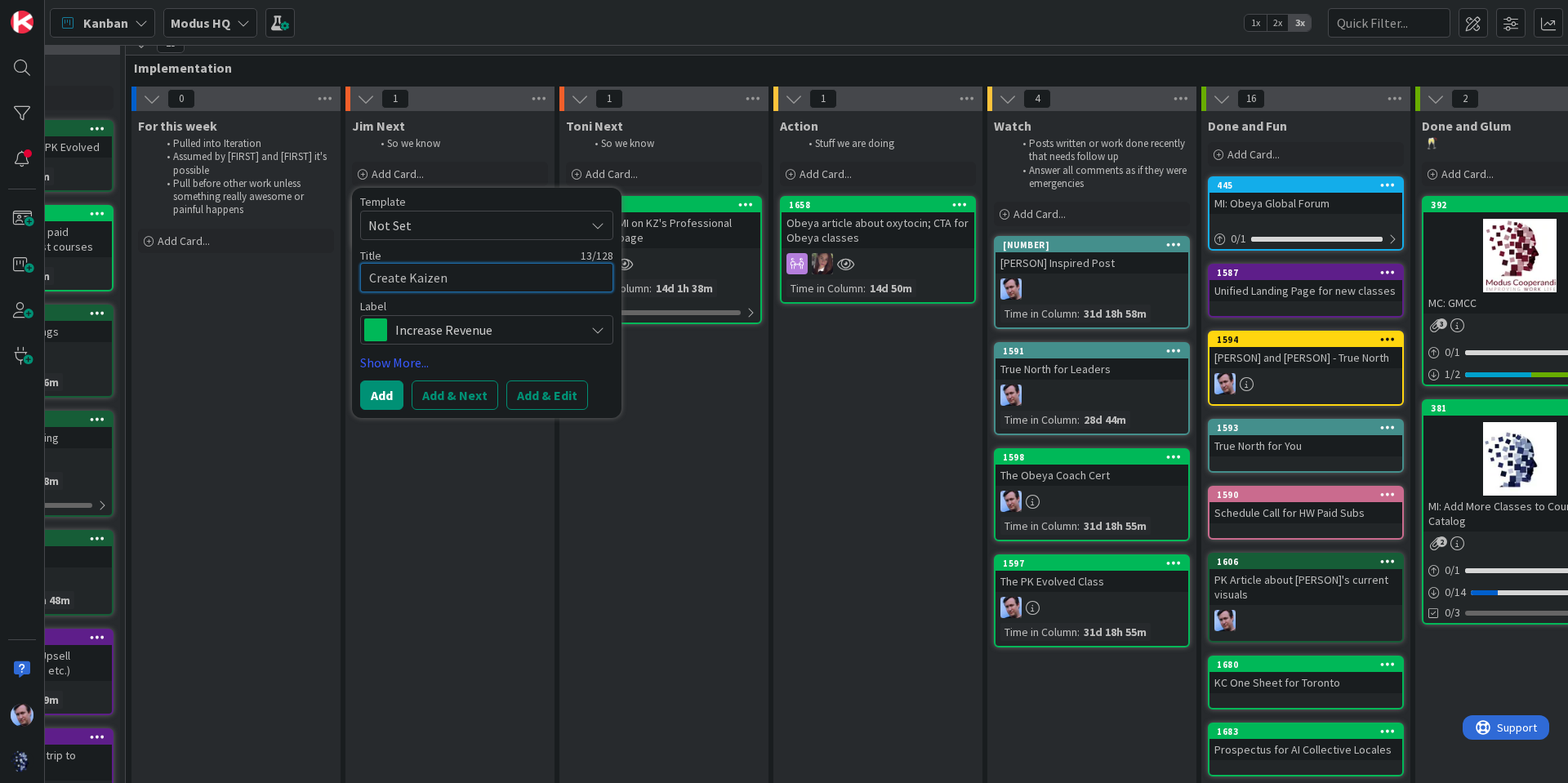 type on "x" 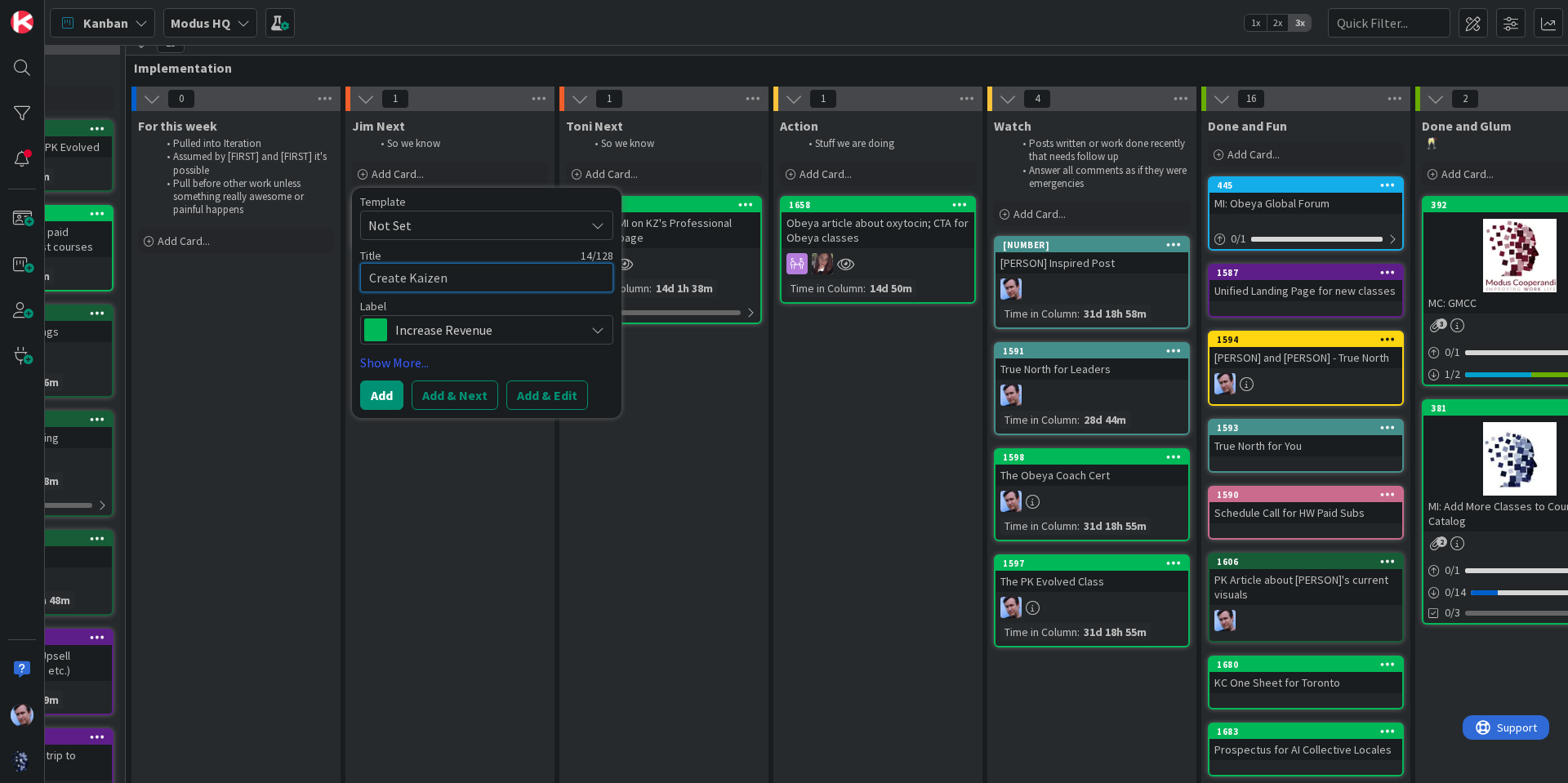 type on "x" 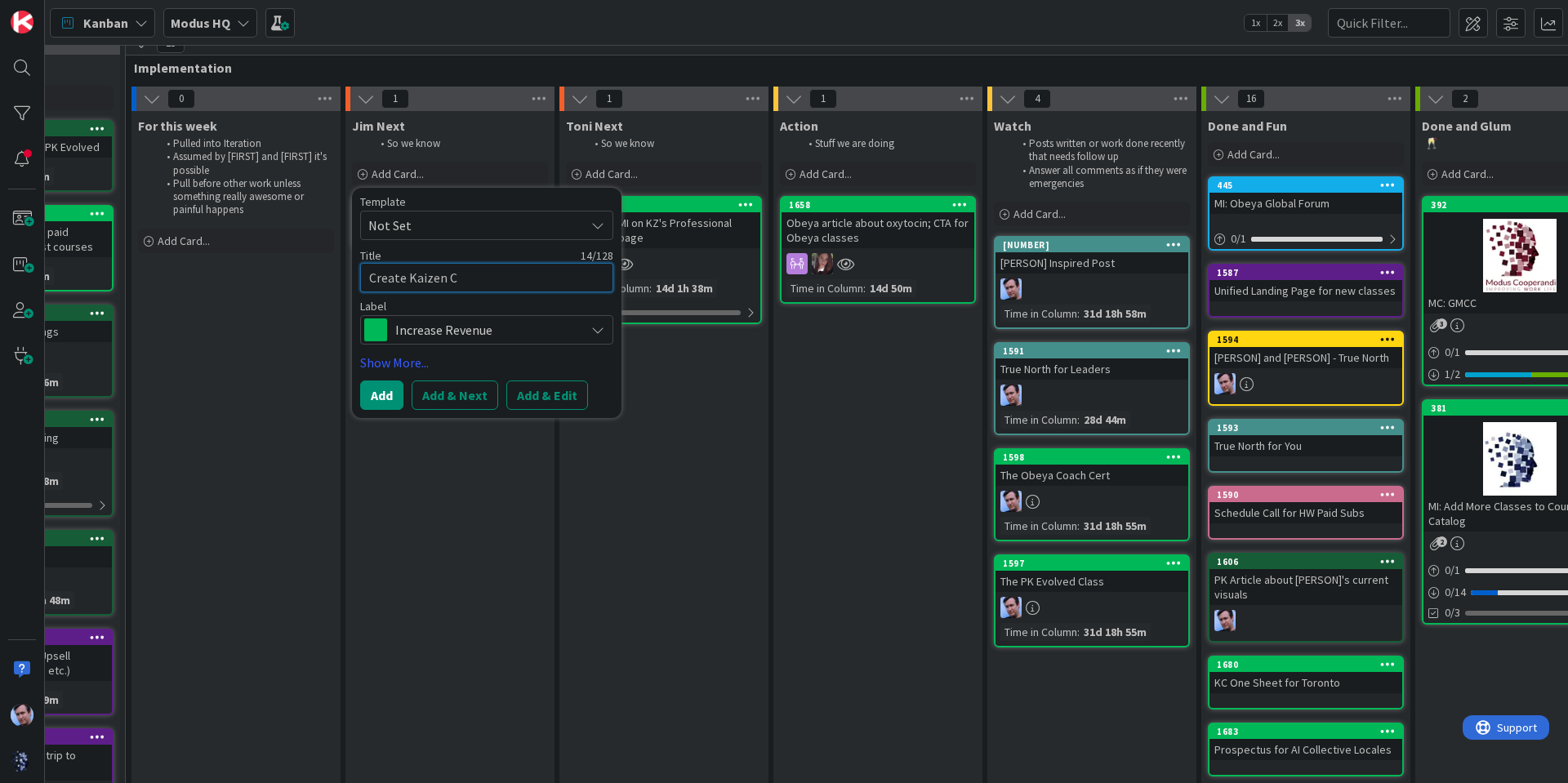type on "x" 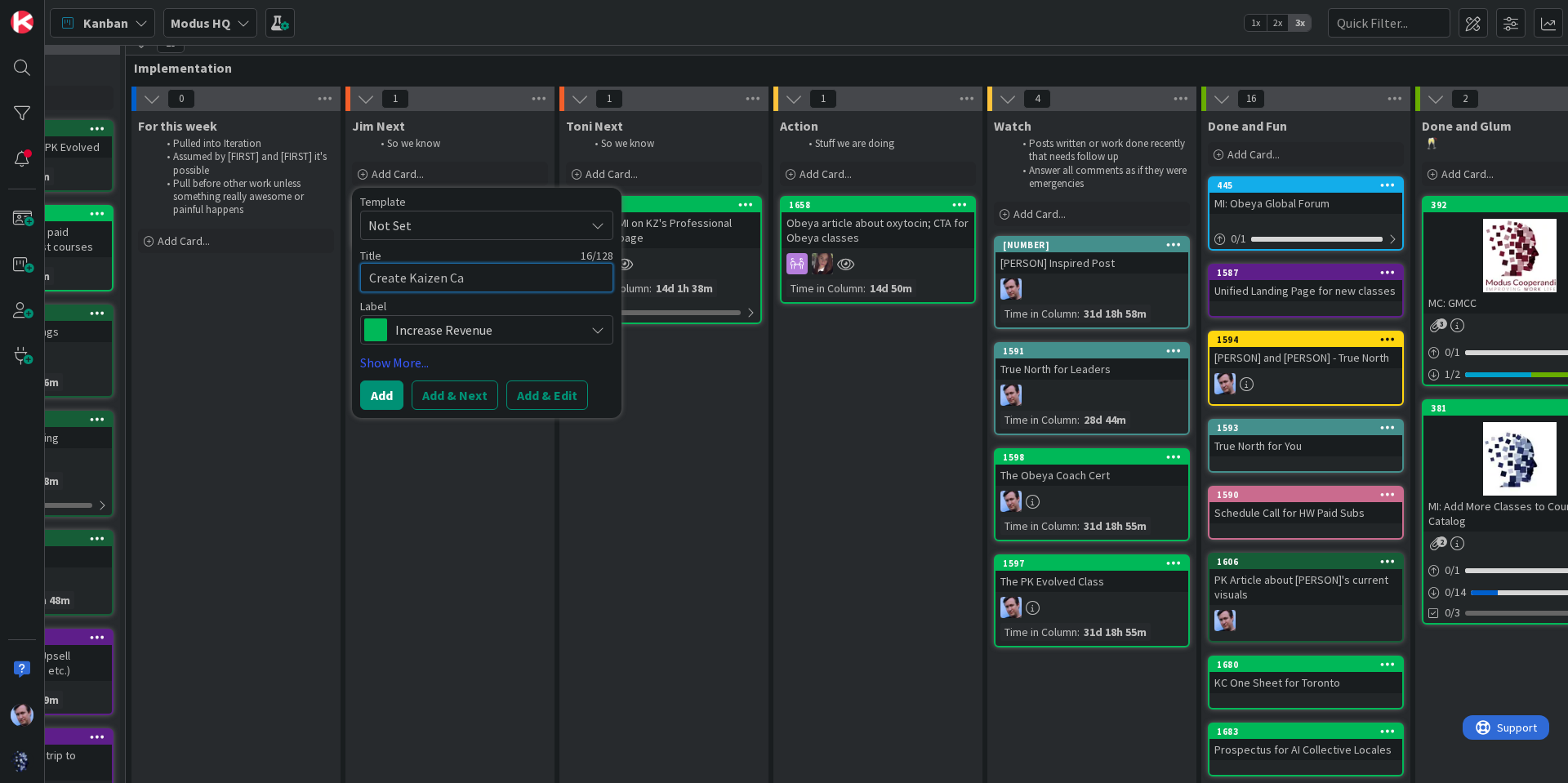 type on "x" 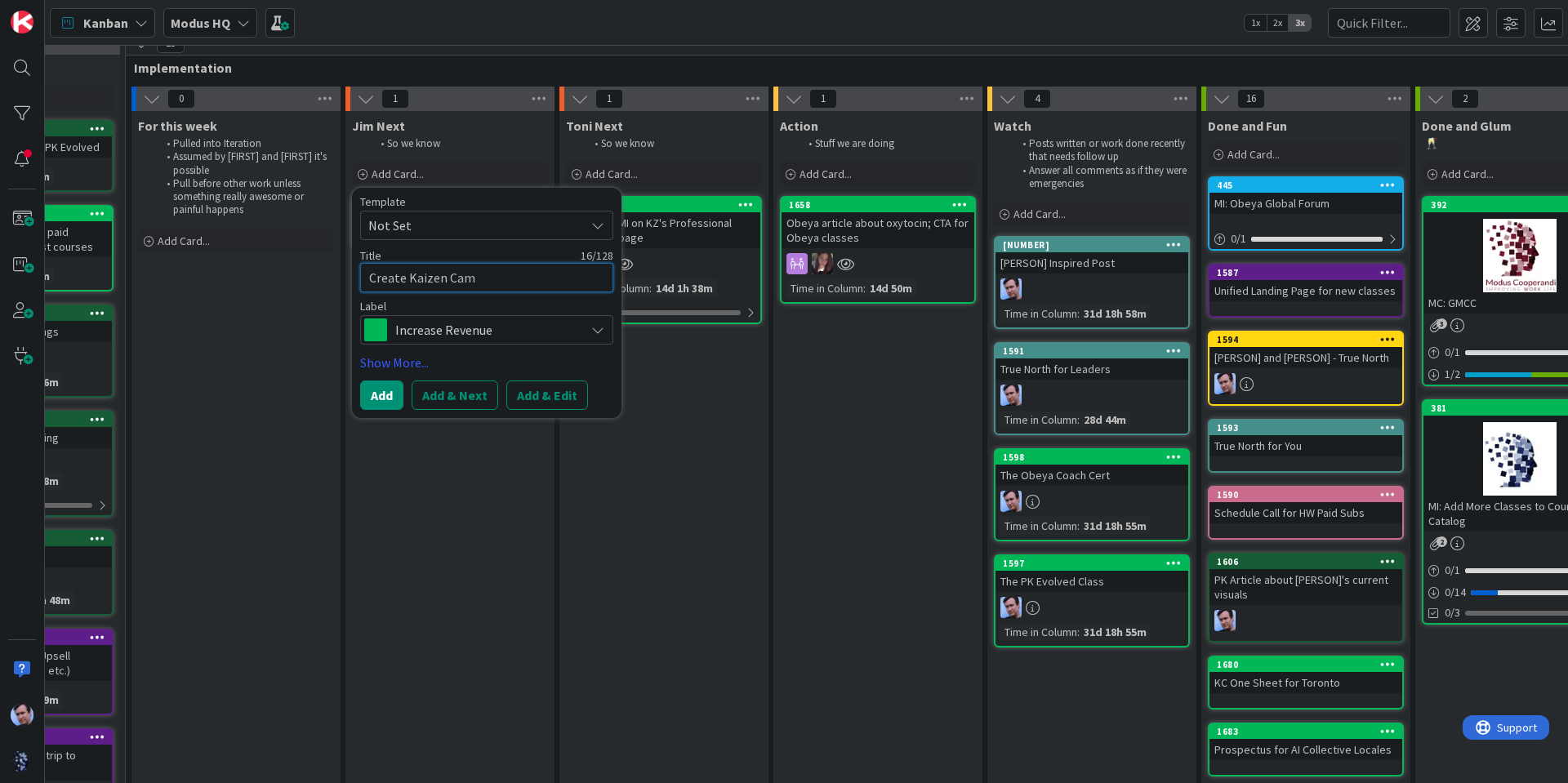 type on "x" 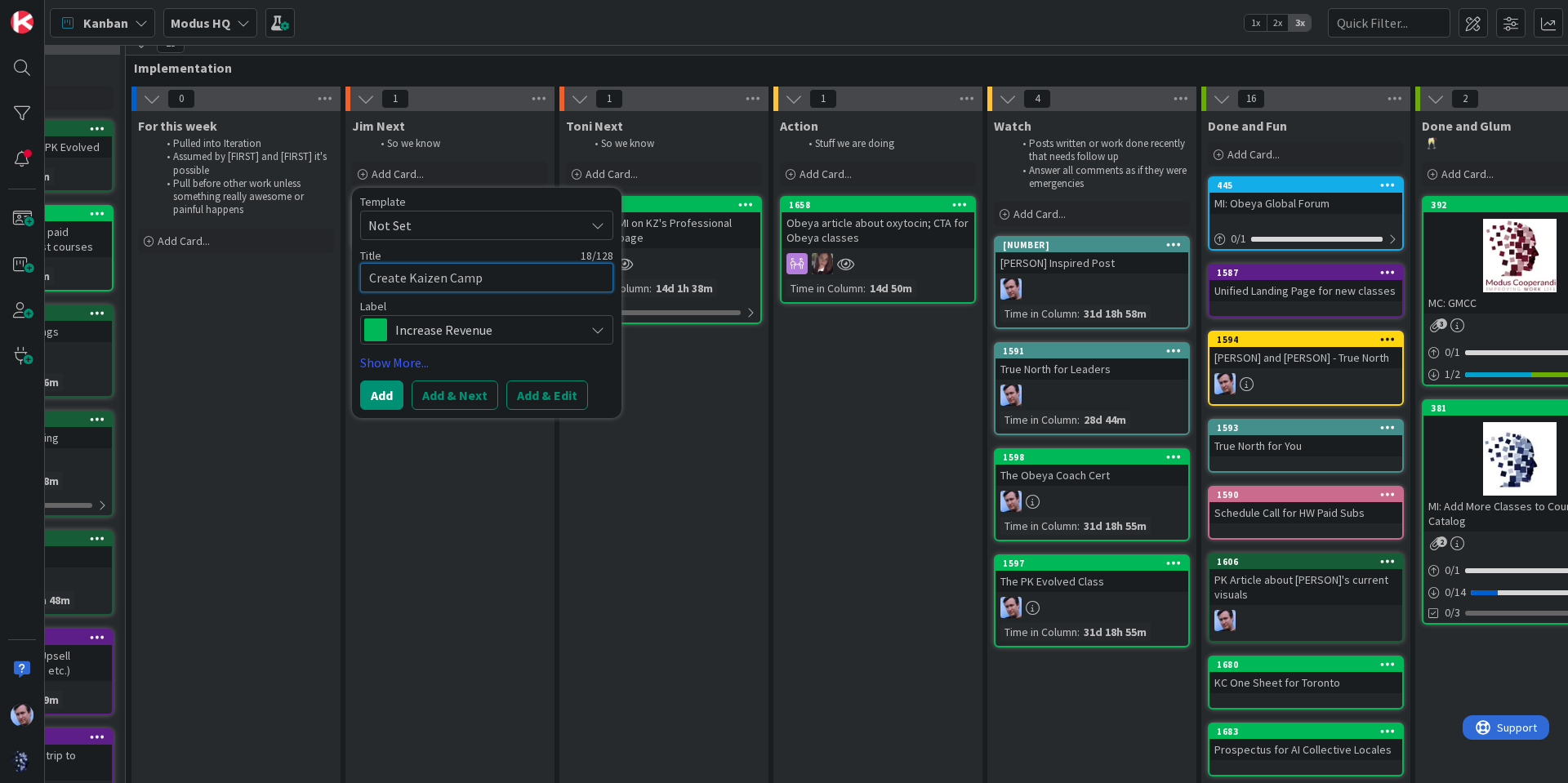 type on "x" 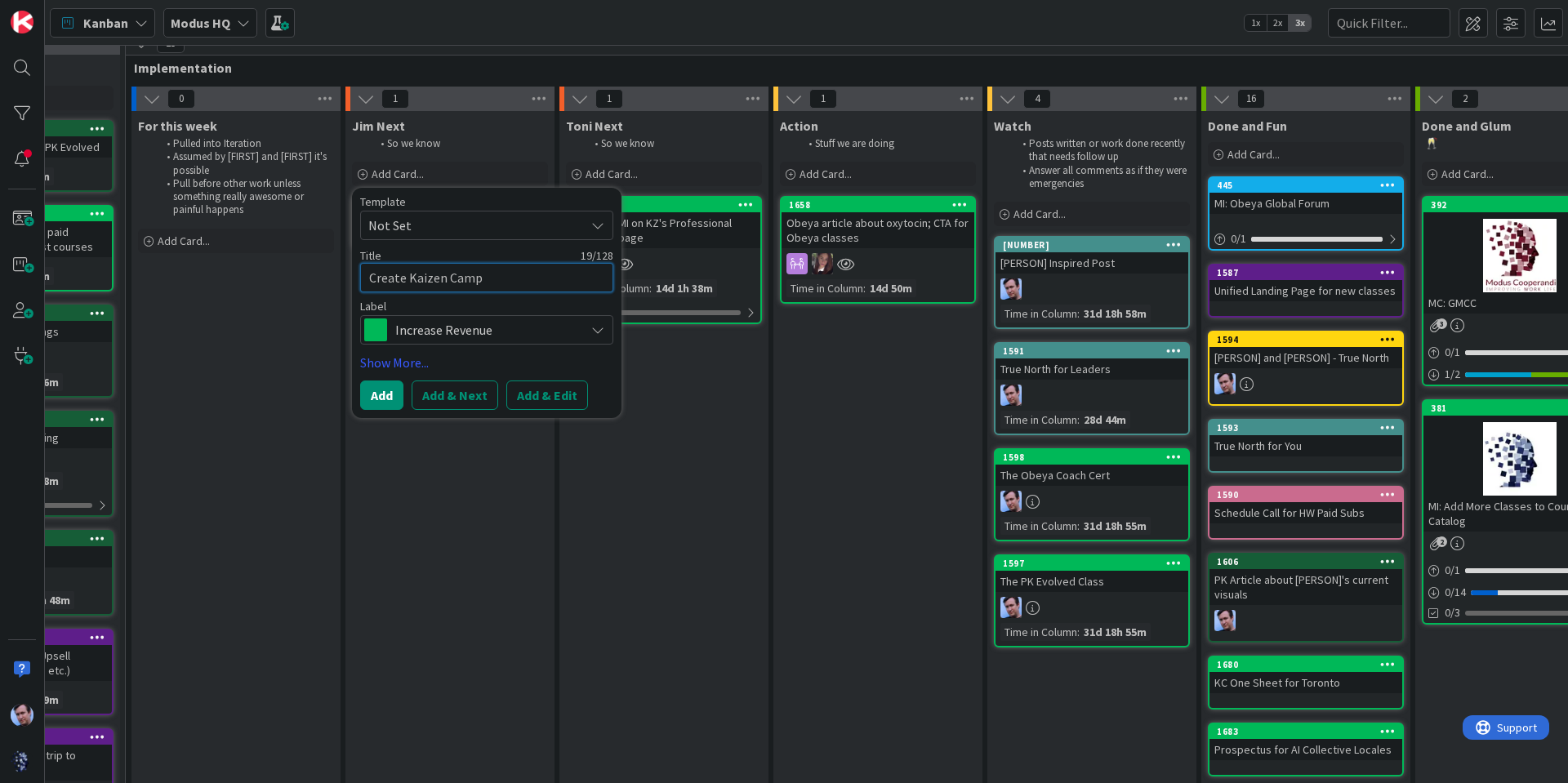 type on "x" 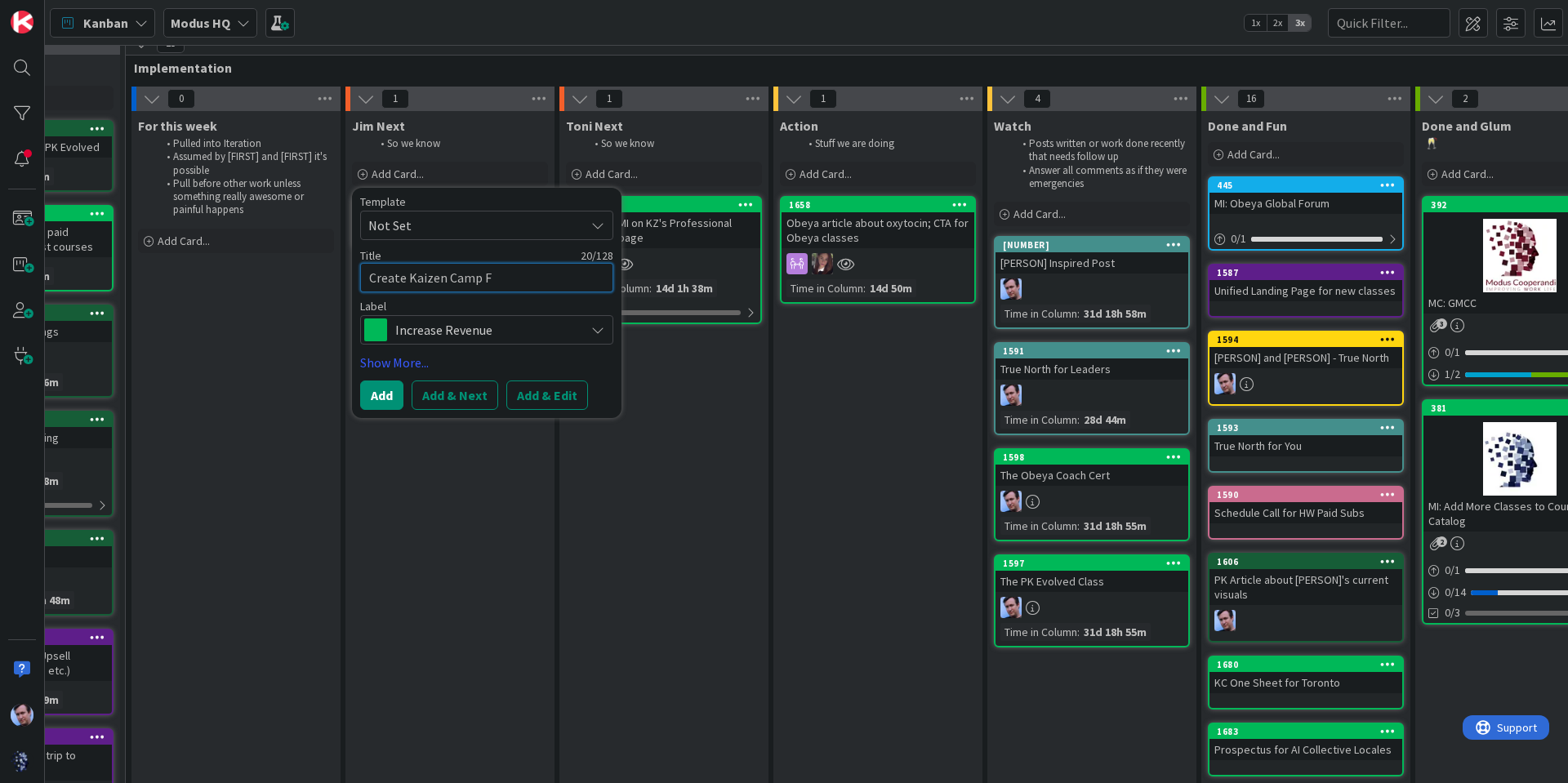 type on "x" 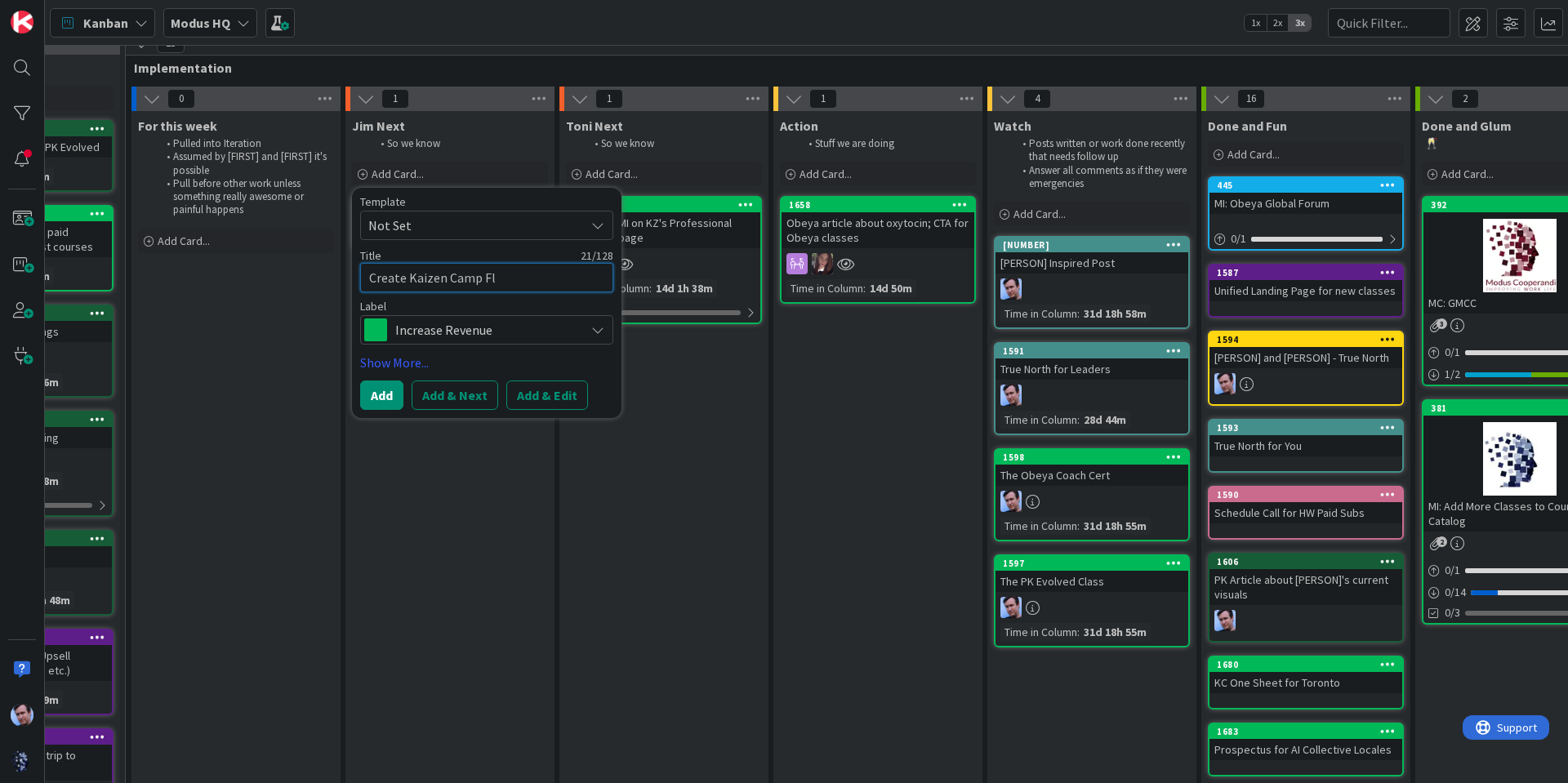 type on "x" 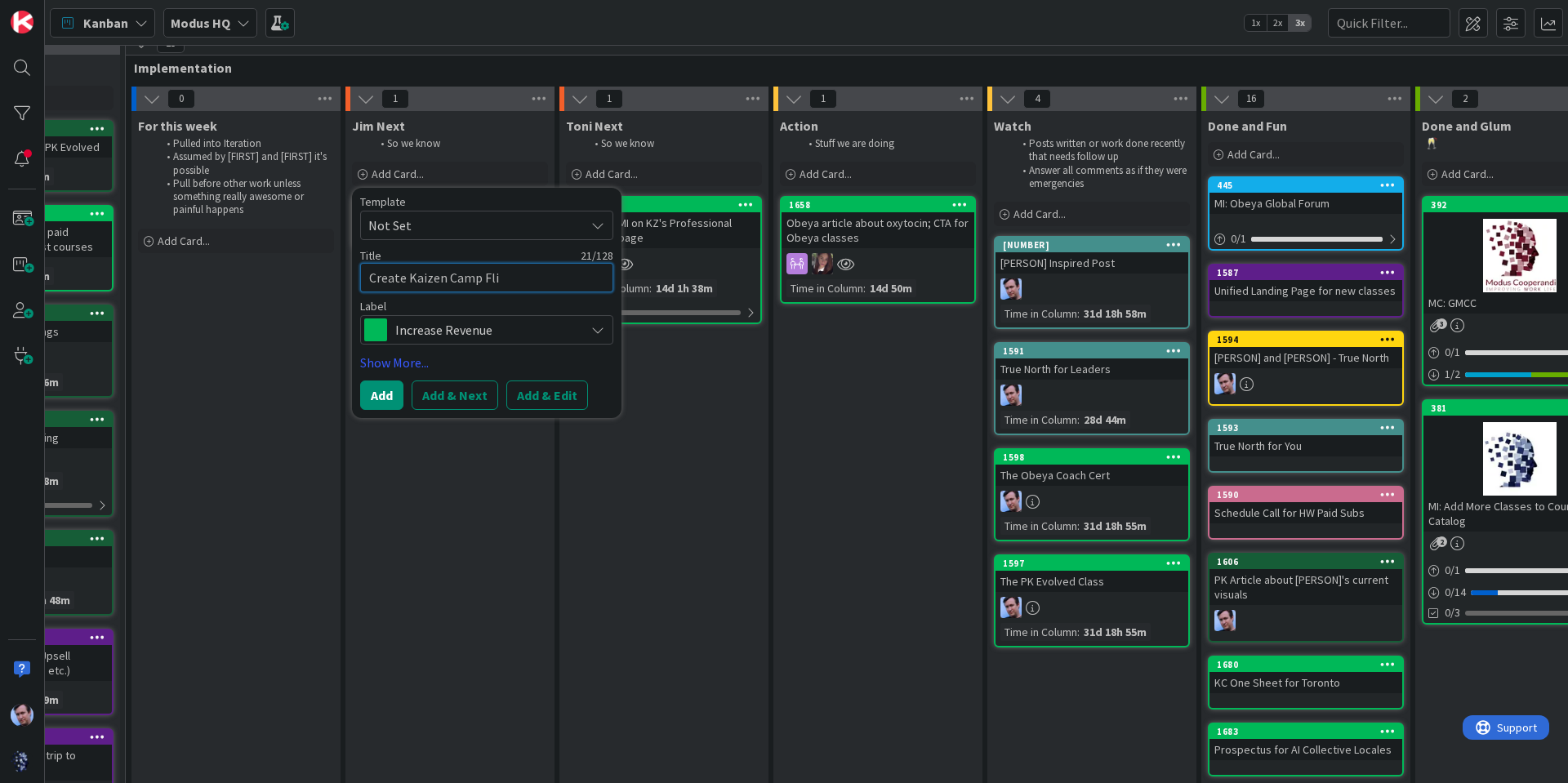 type on "x" 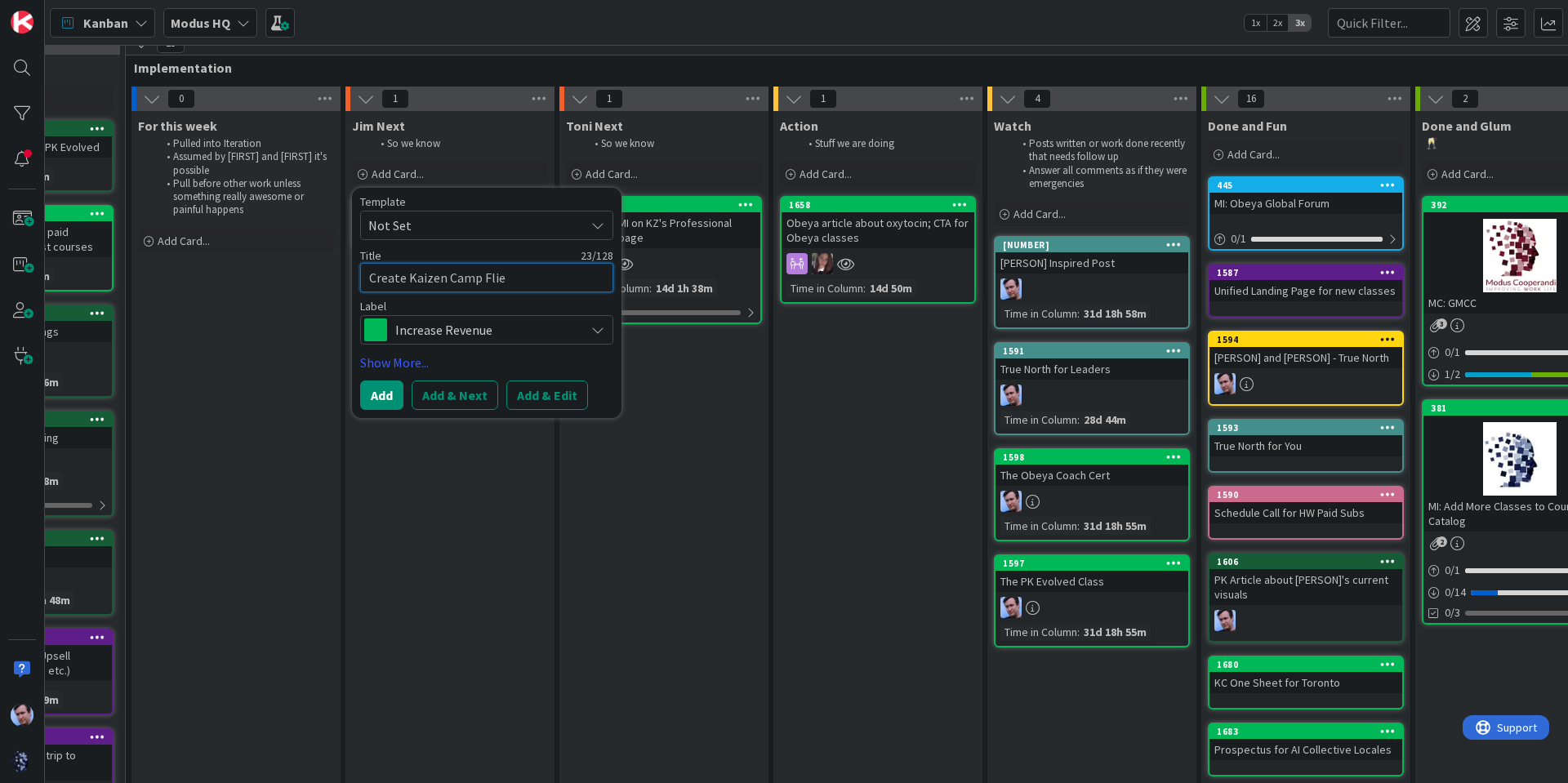 type on "x" 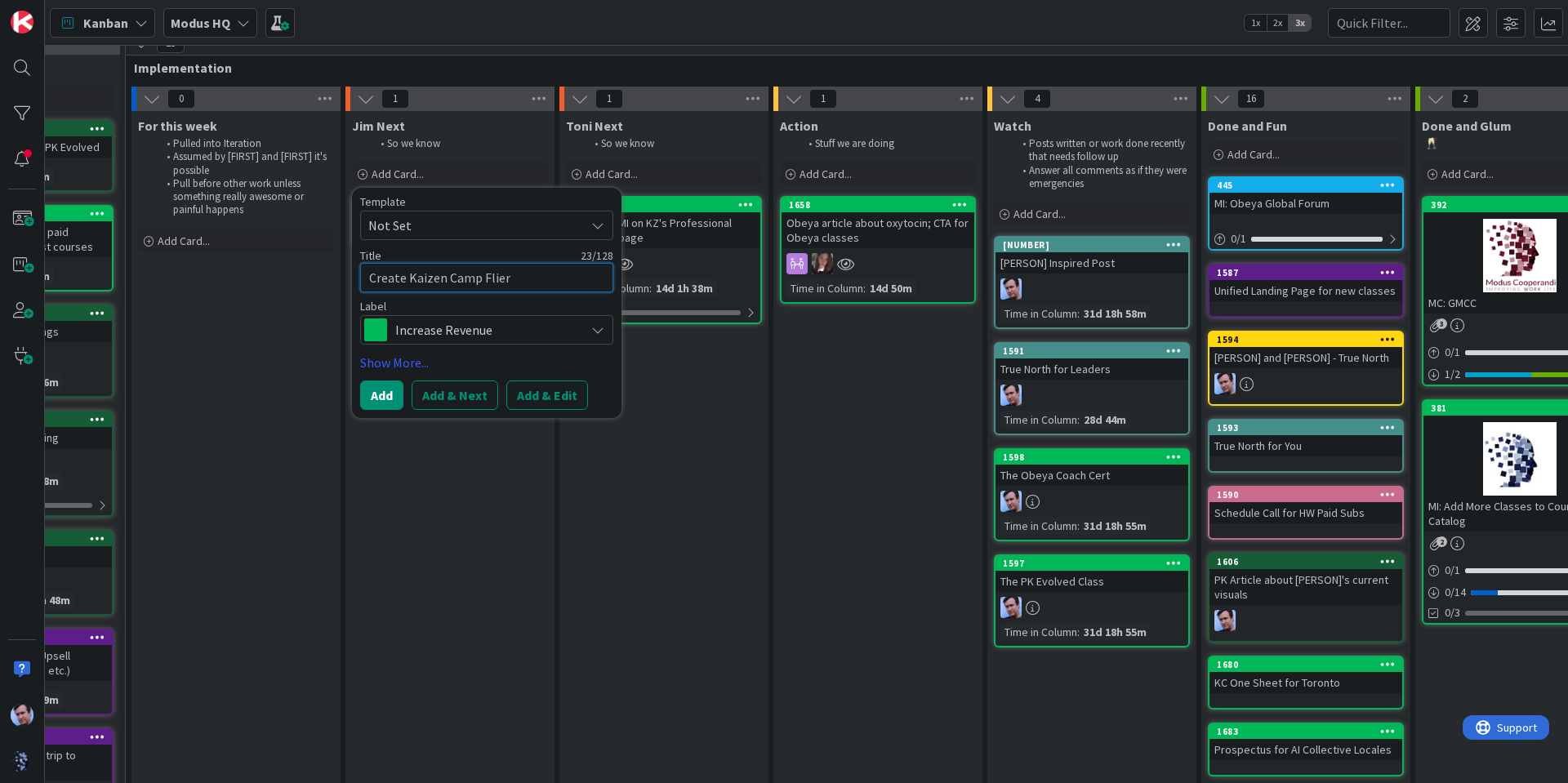 type on "x" 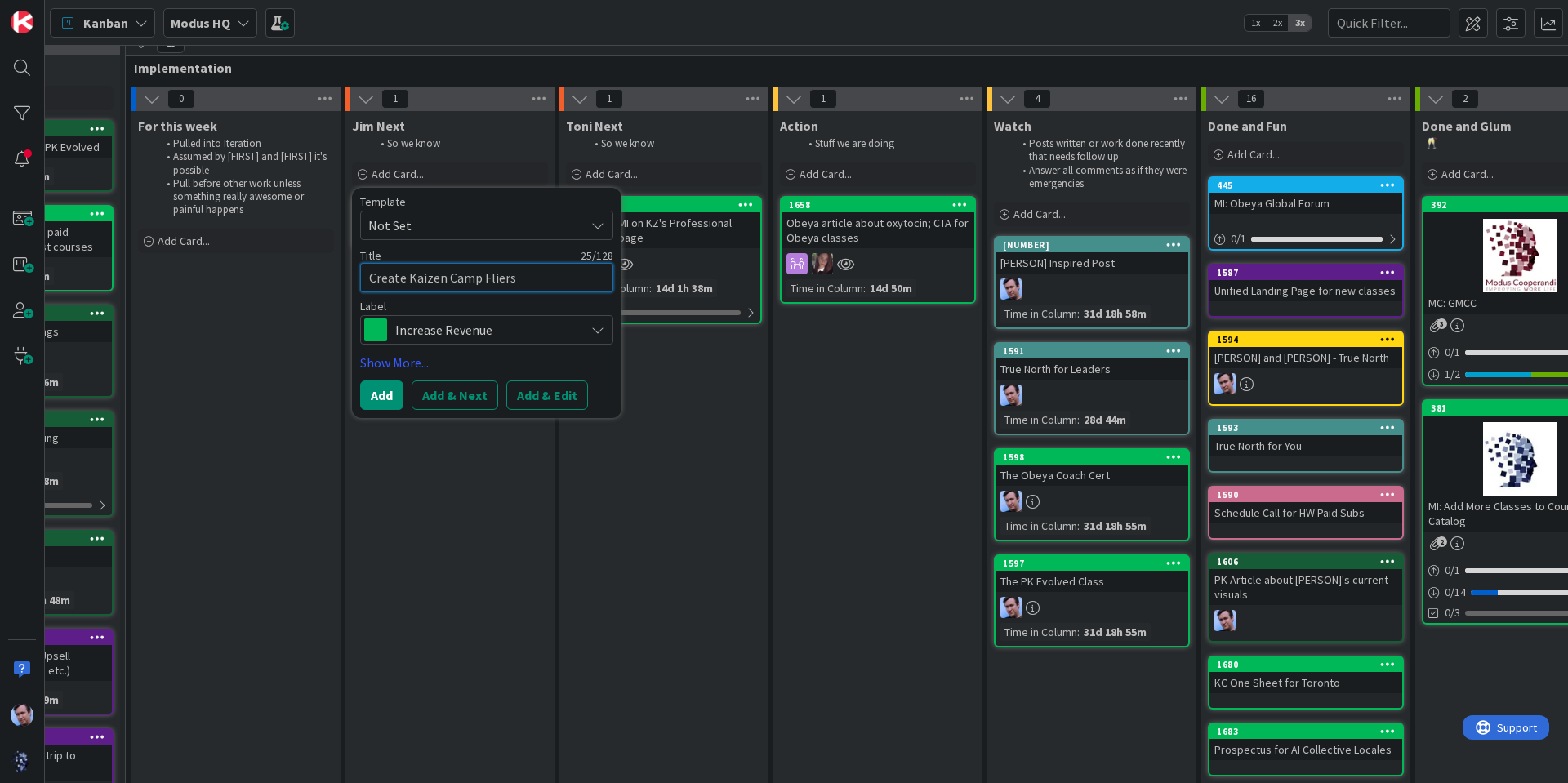 type on "Create Kaizen Camp Fliers" 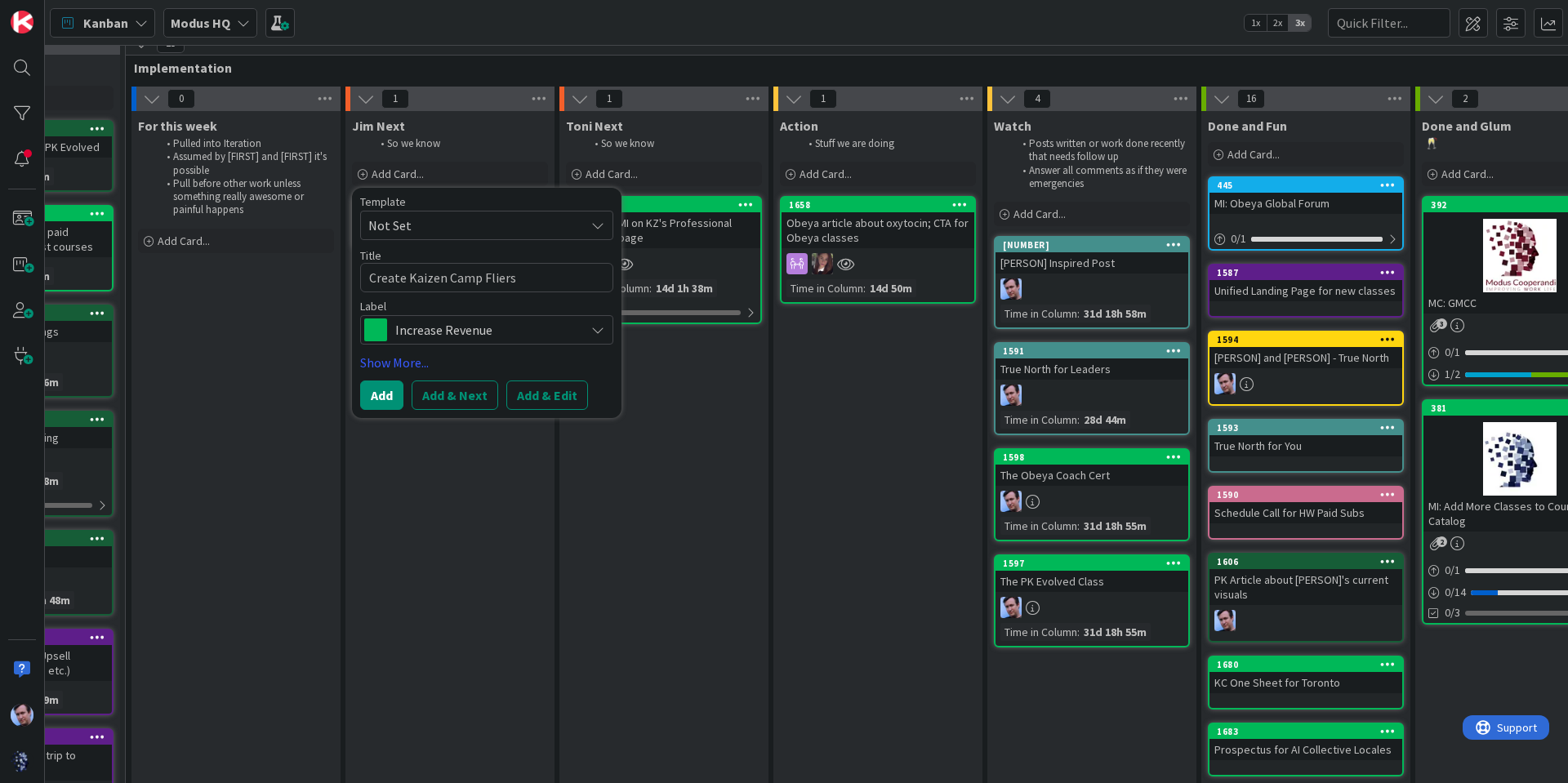 click on "Template Not Set Title 25 / 128 Create Kaizen Camp Fliers Label Increase Revenue Increase Revenue Kaizen Partnerships / Collabs Podcast  Content Creation (Planned) Content Creation (Unplanned) Infrastructure (Planned) Infrastructure (Unplanned) Community Documentation Edit Labels... Show More... Add Add & Next Add & Edit" at bounding box center (487, 303) 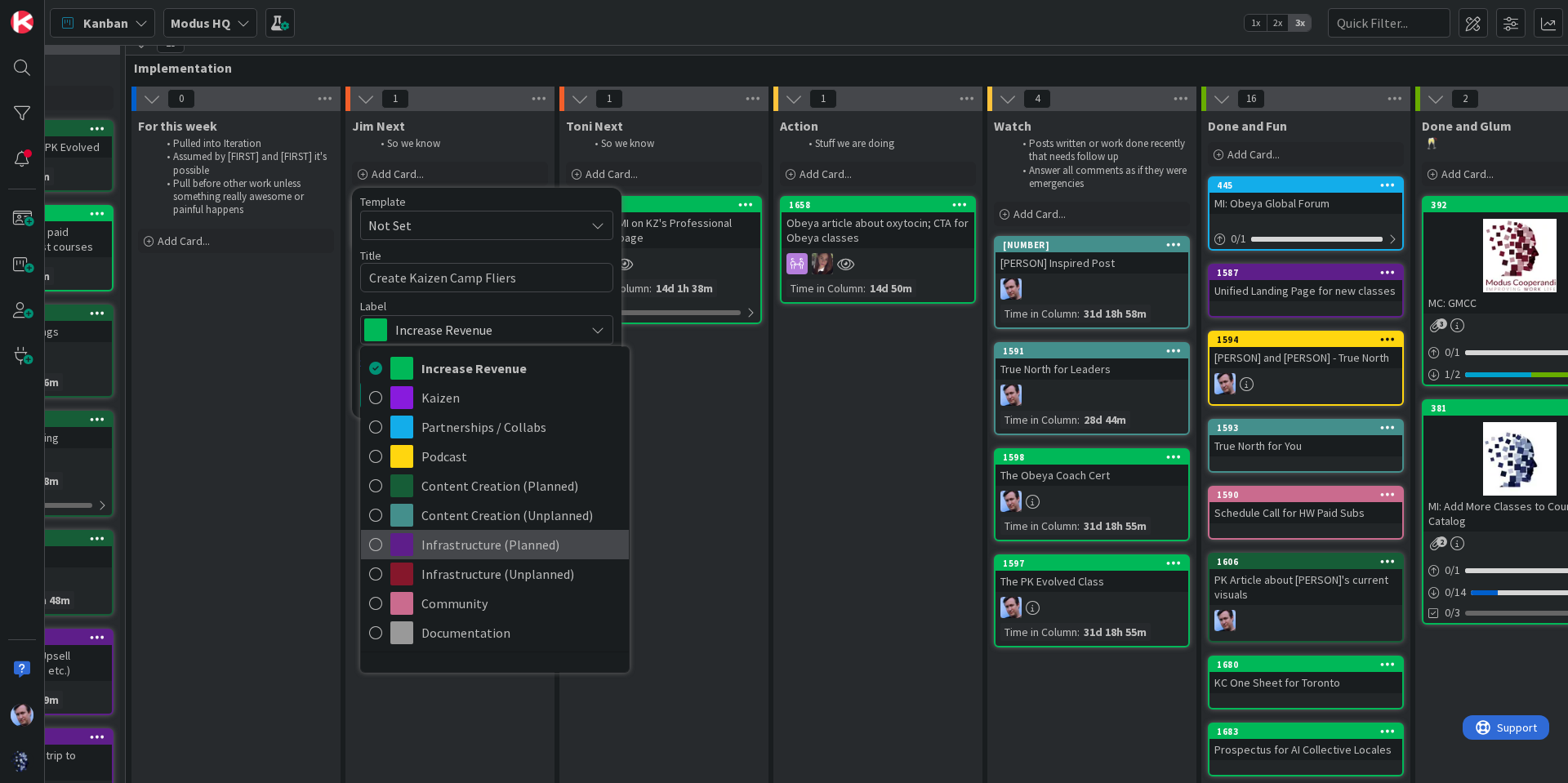 click on "Infrastructure (Planned)" at bounding box center [521, 545] 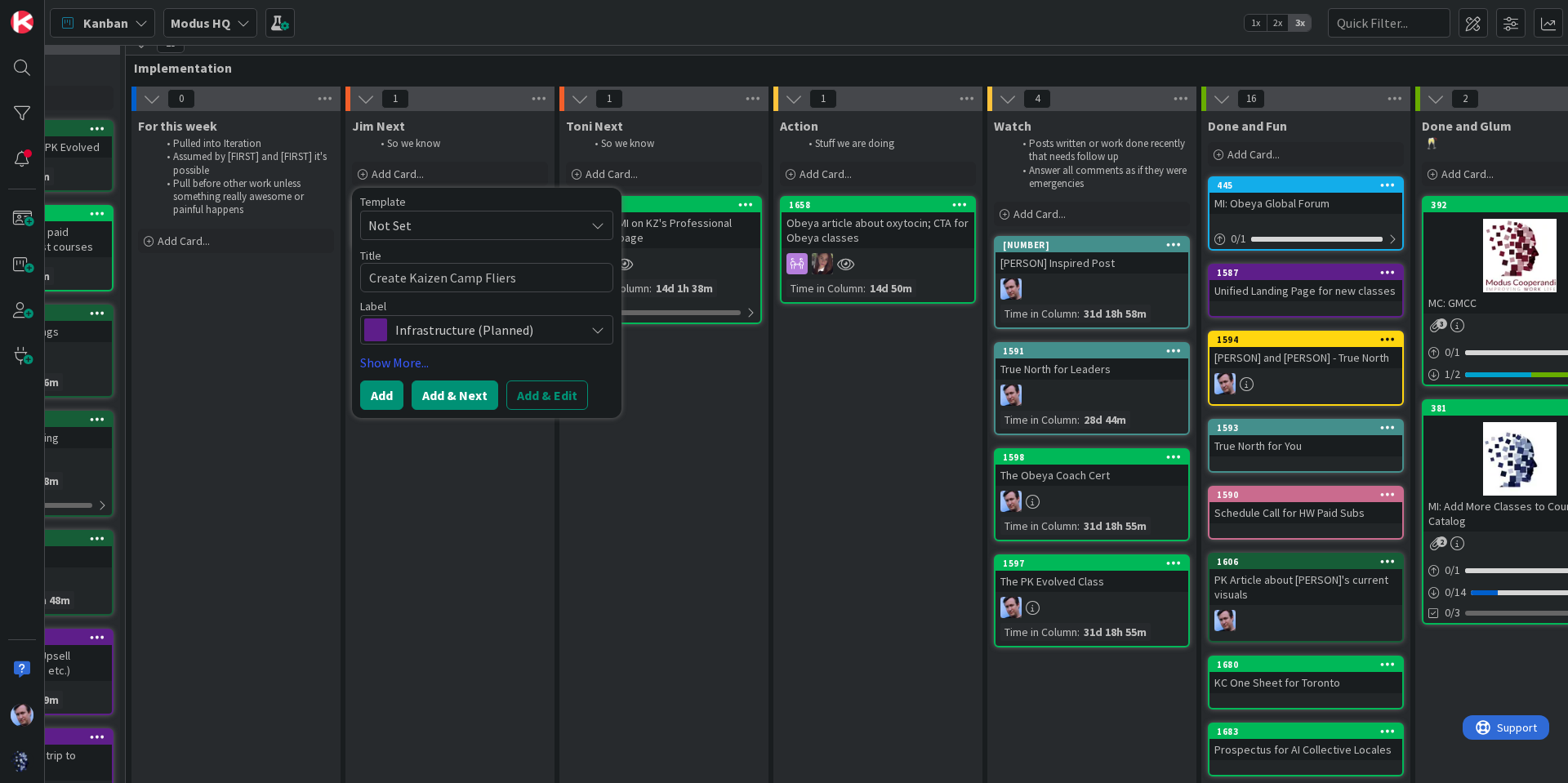 click on "Add & Next" at bounding box center [455, 395] 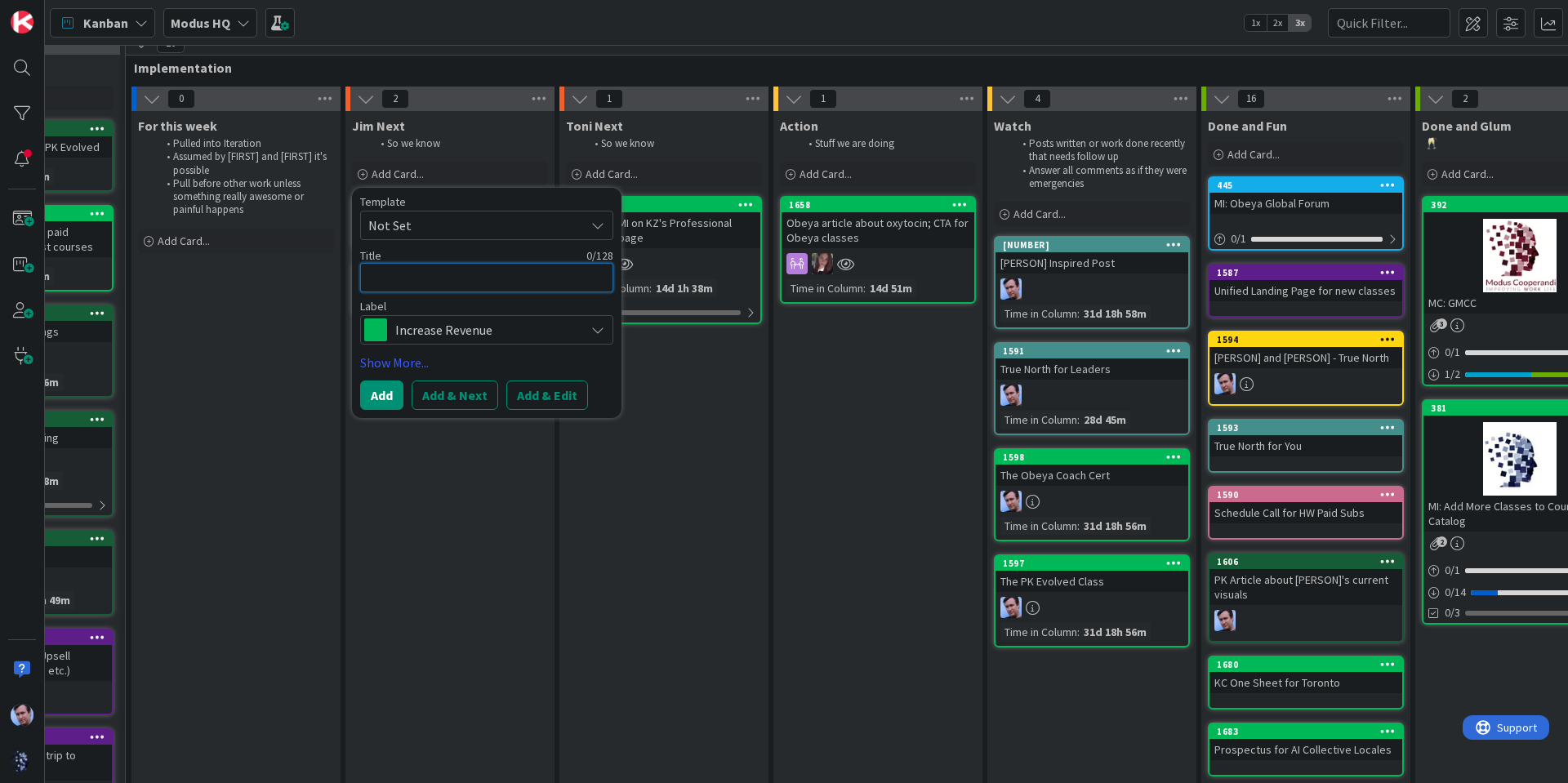 click at bounding box center (487, 278) 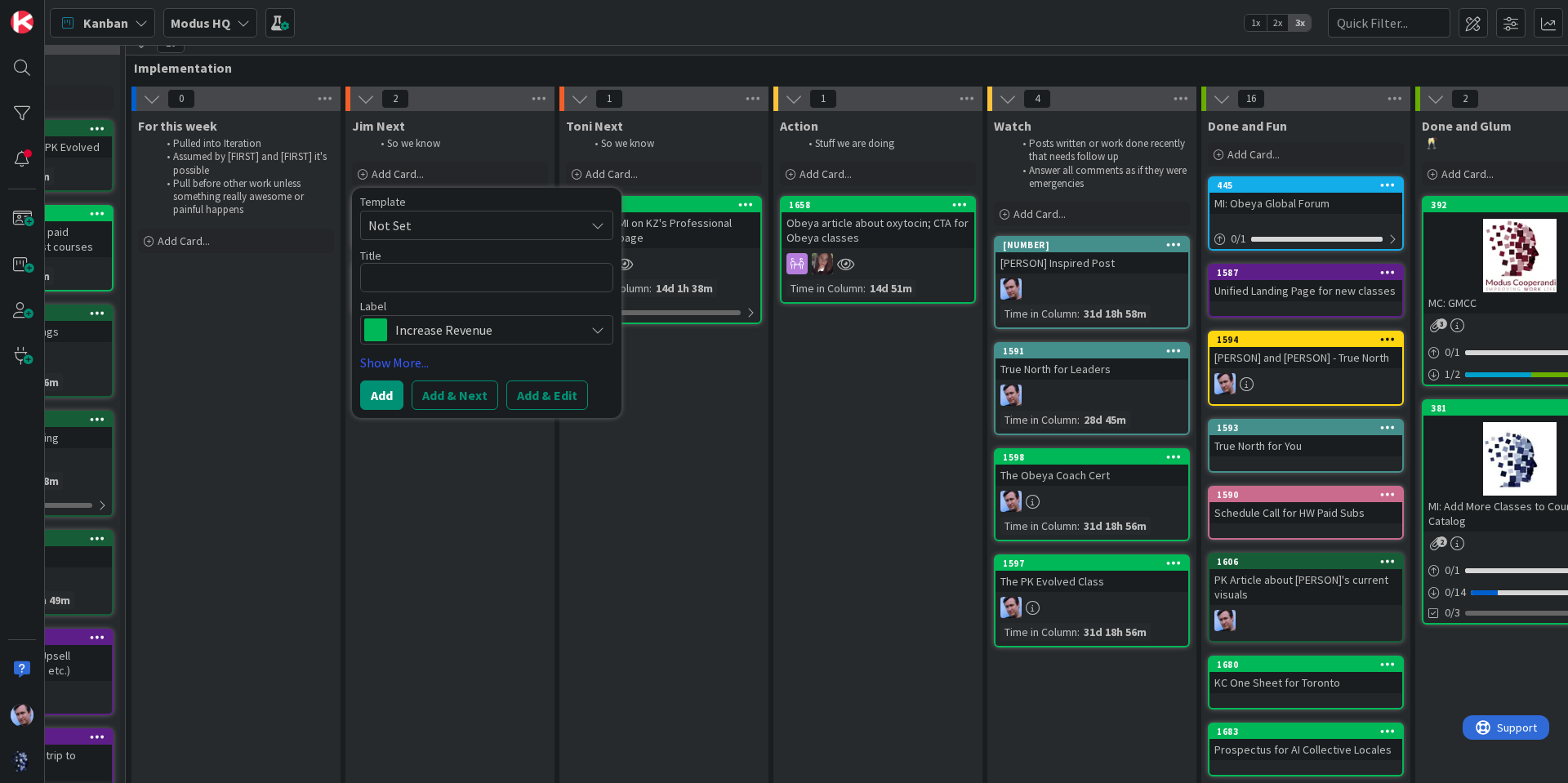 click on "Action Stuff we are doing Add Card... 1658 Obeya article about oxytocin; CTA for Obeya classes Time in Column : 14d 51m" at bounding box center (878, 661) 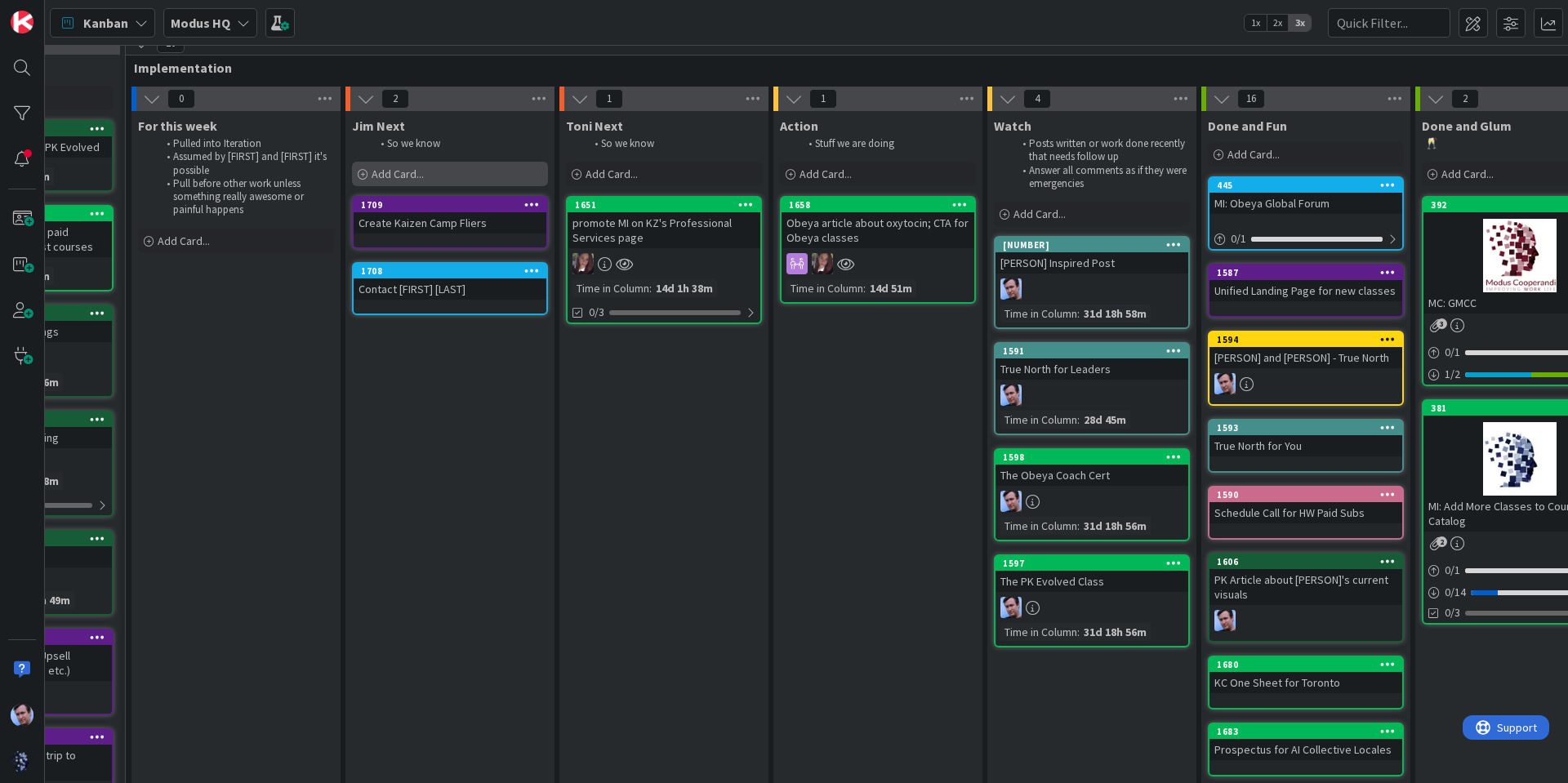 click on "Add Card..." at bounding box center [450, 174] 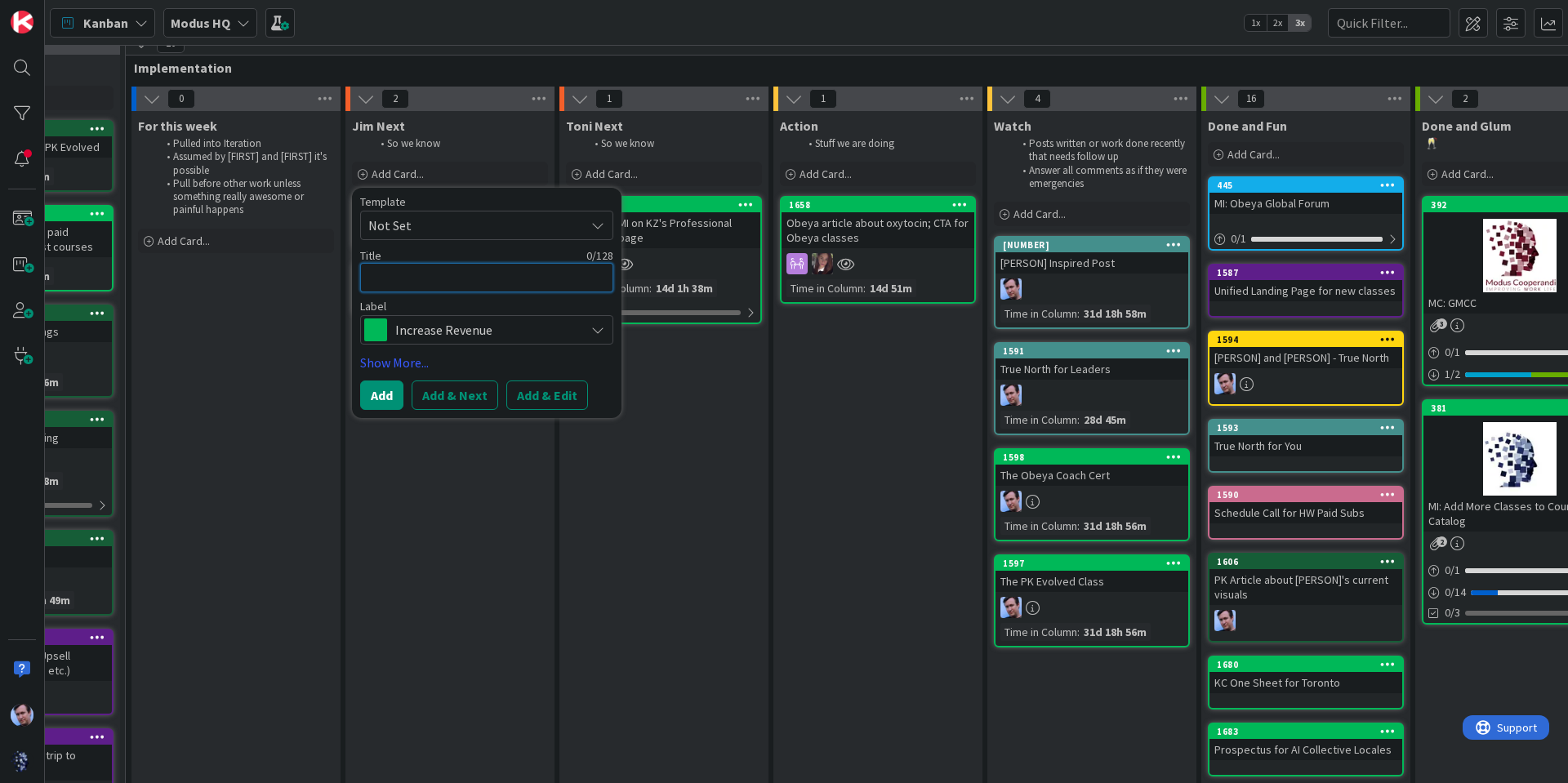 click at bounding box center (487, 278) 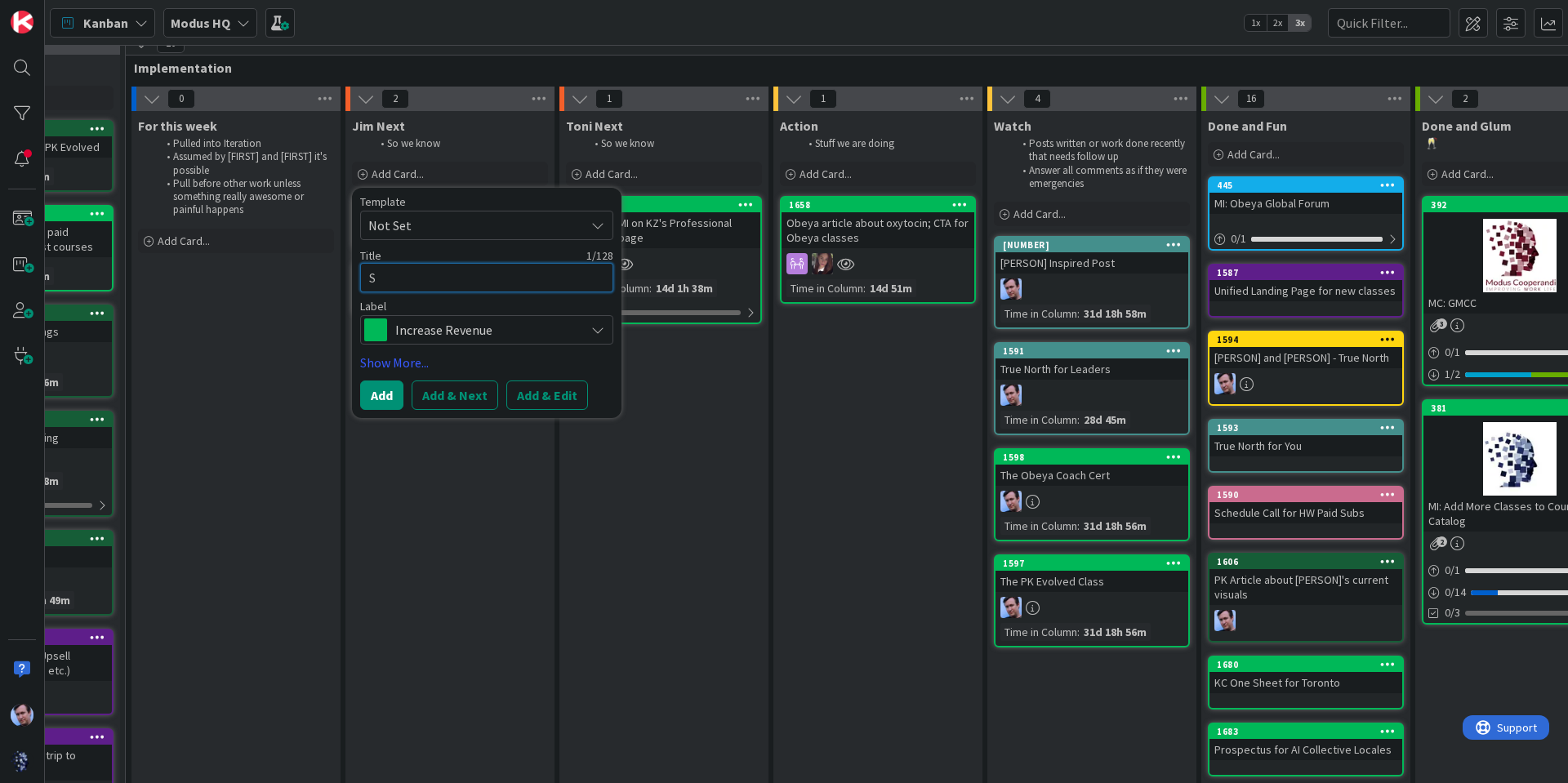 type on "x" 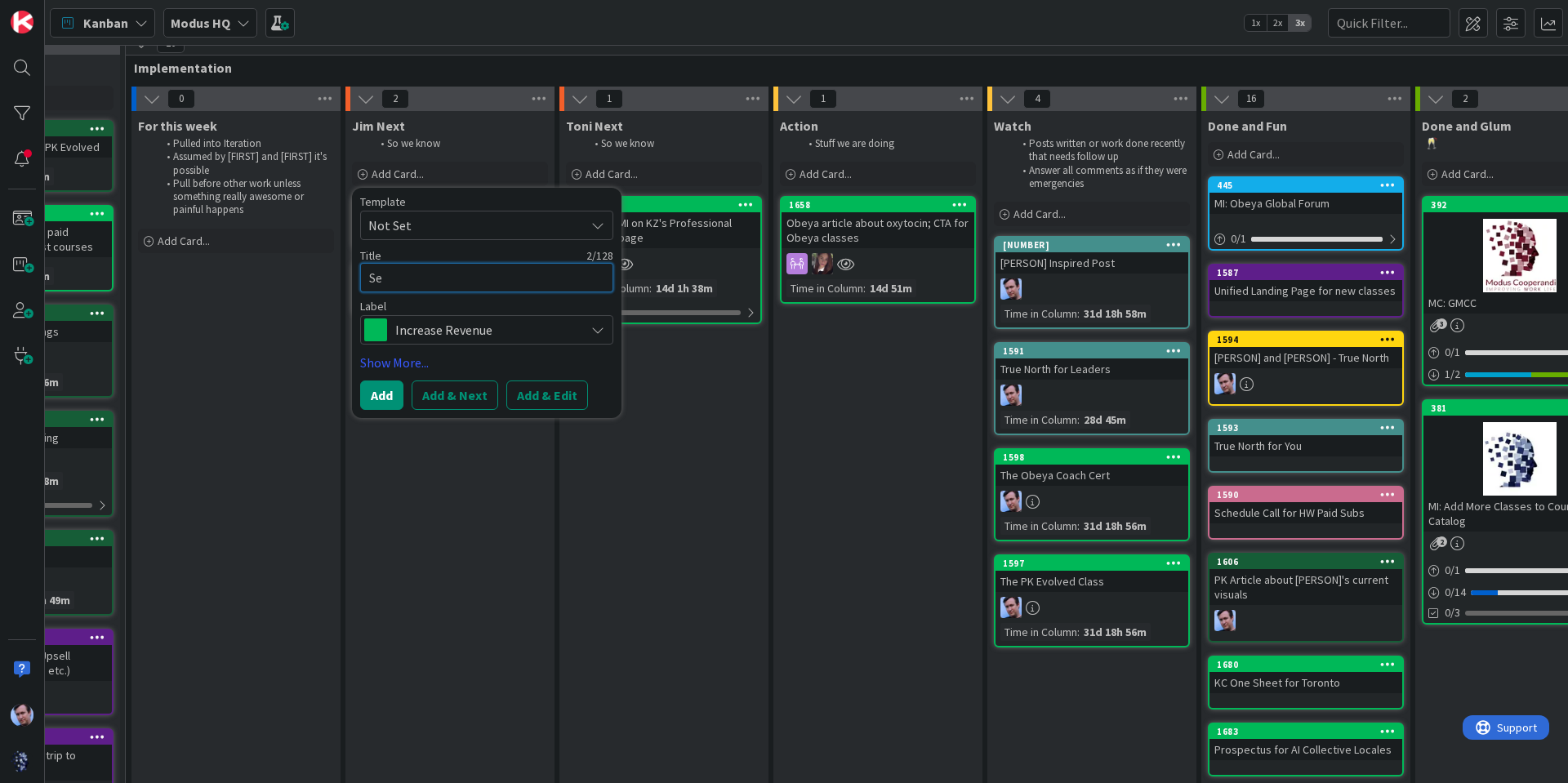 type on "x" 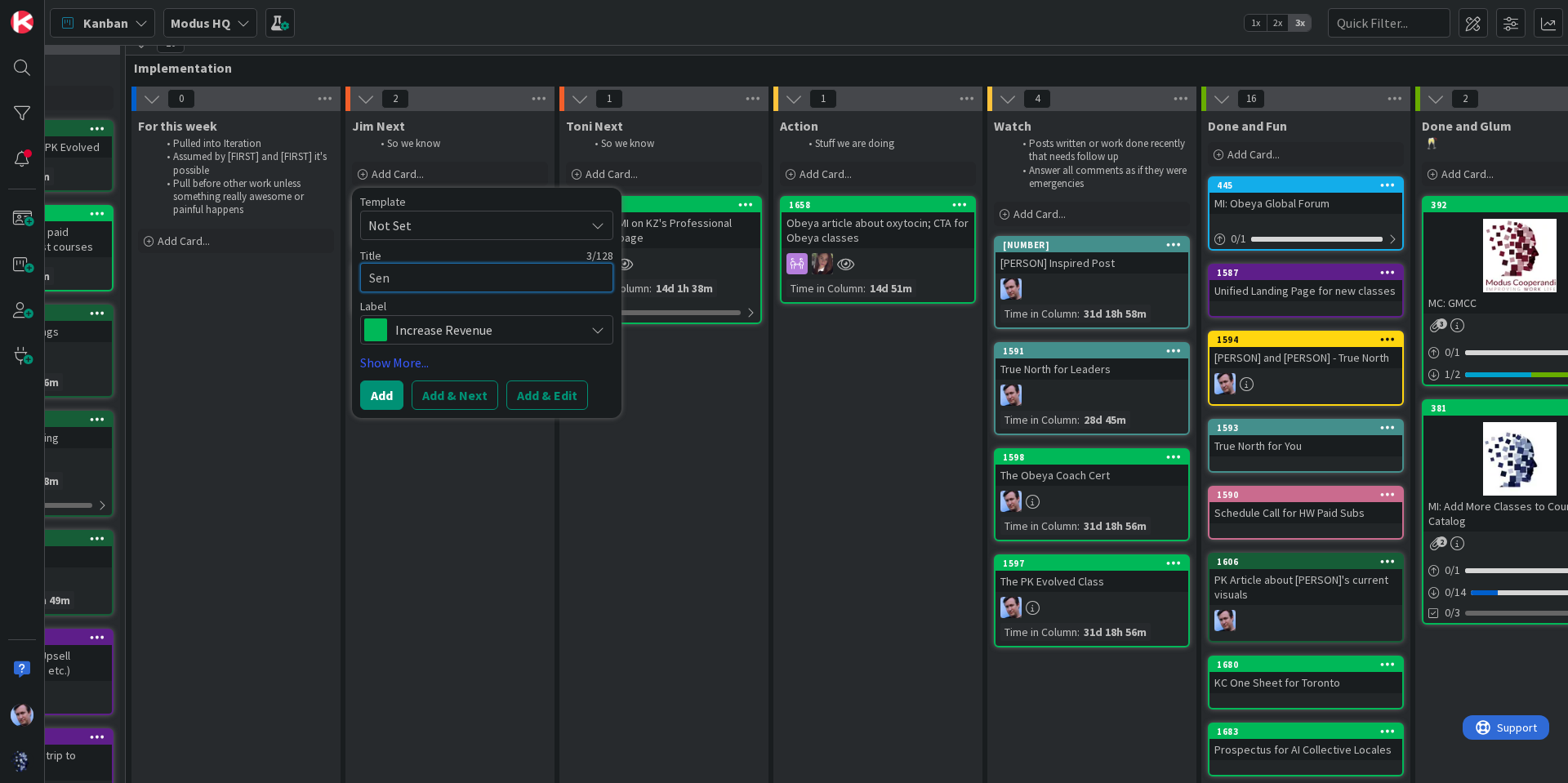 type on "x" 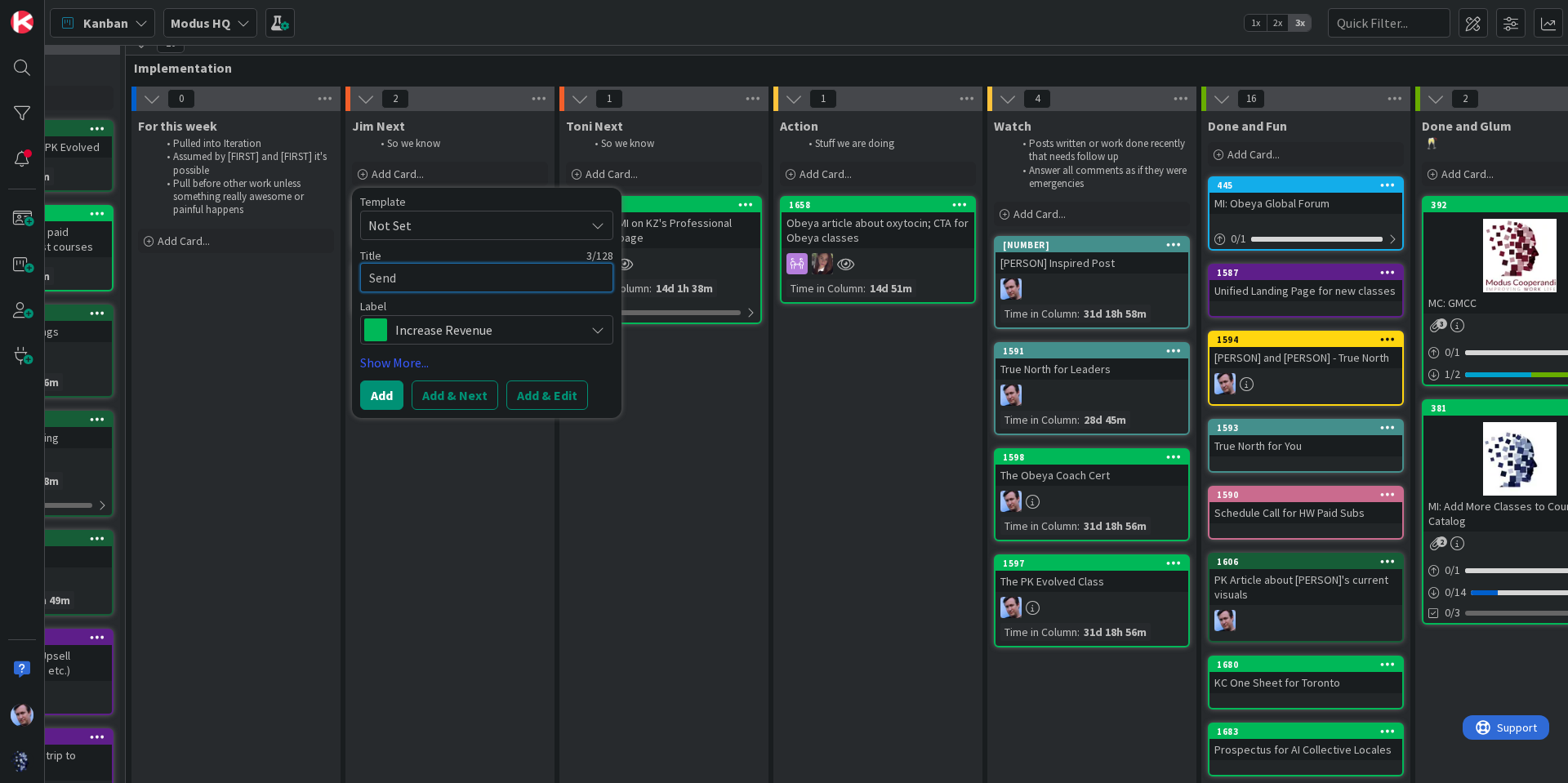 type on "x" 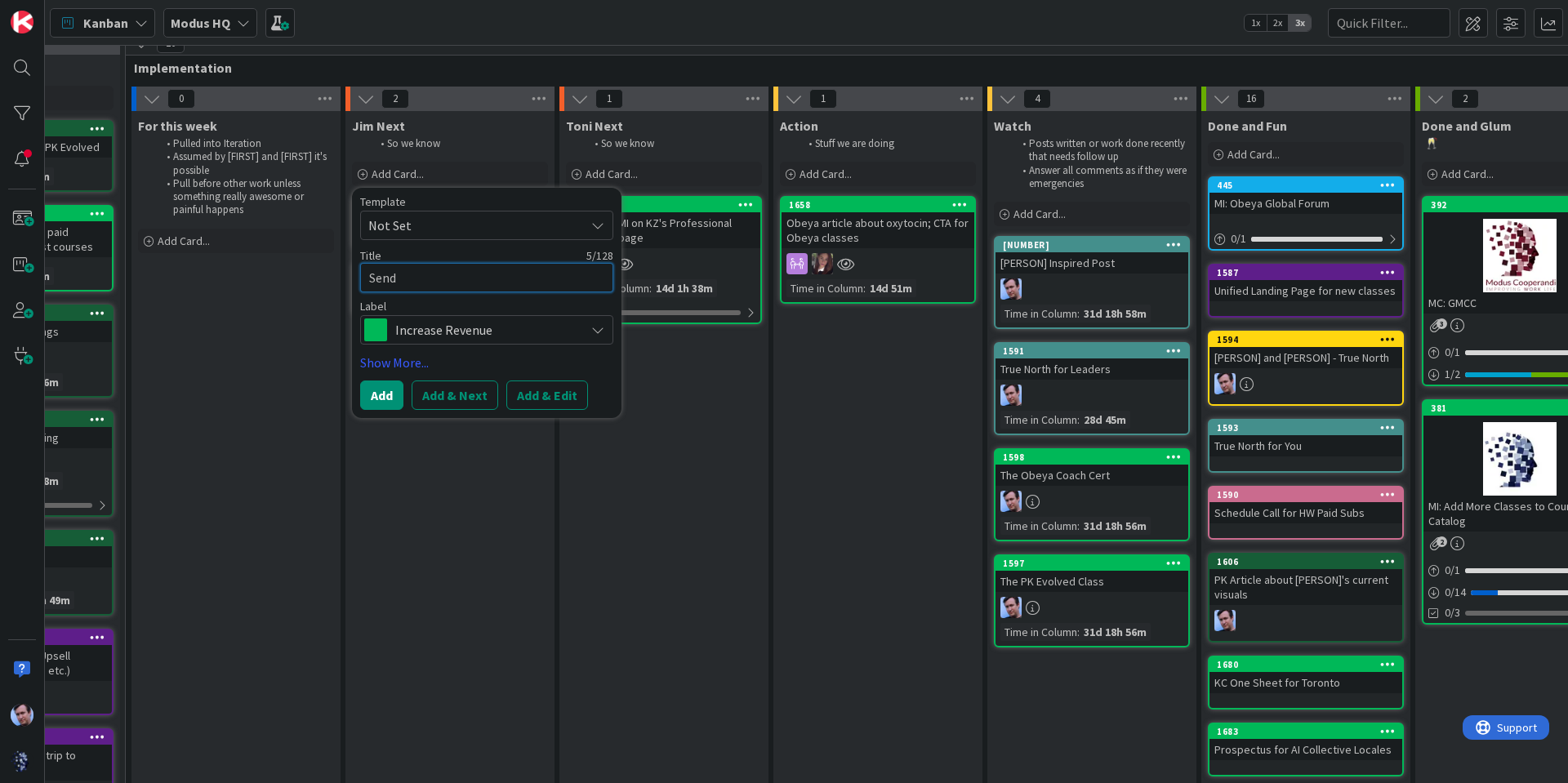 type on "x" 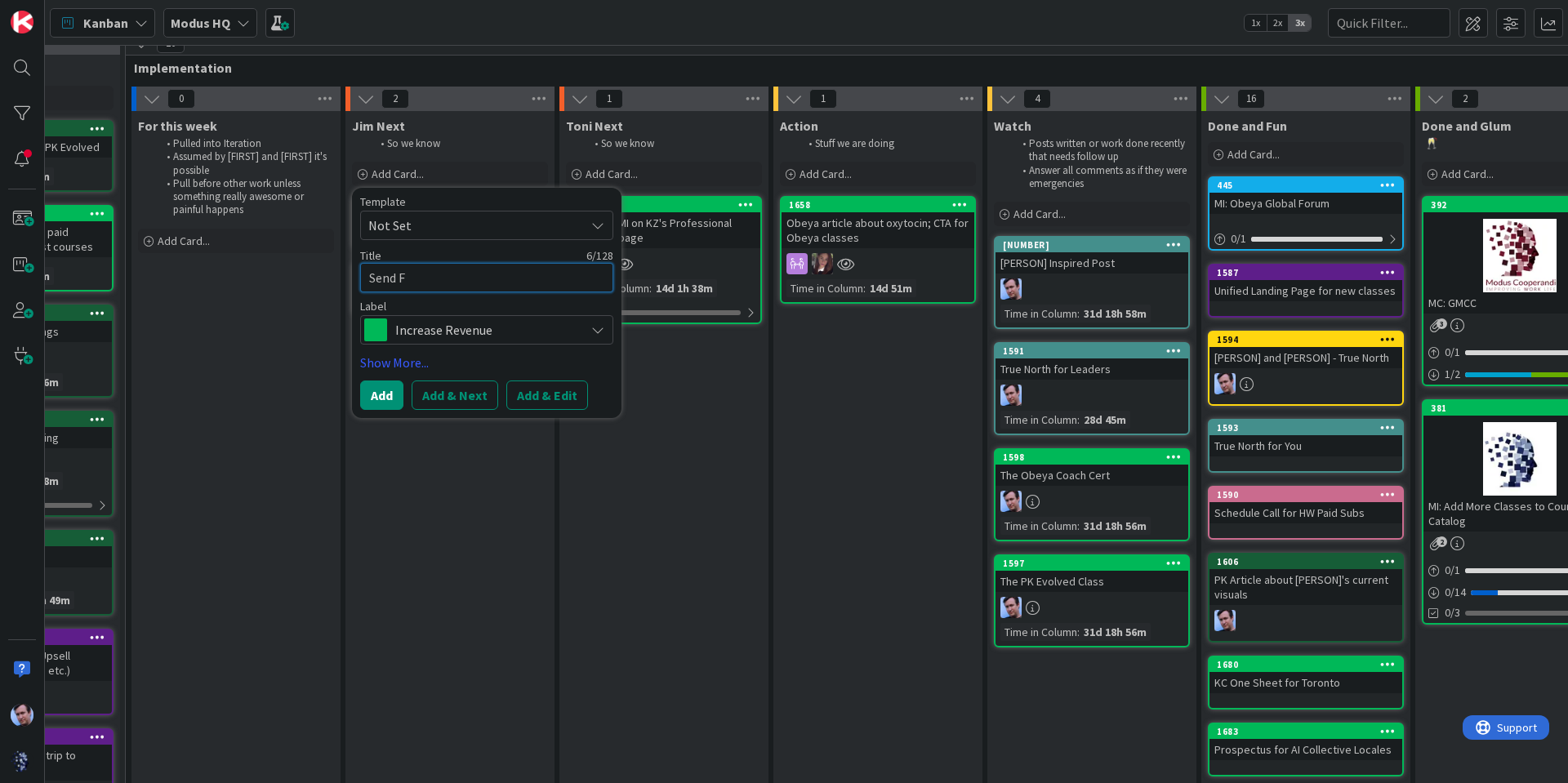 type on "x" 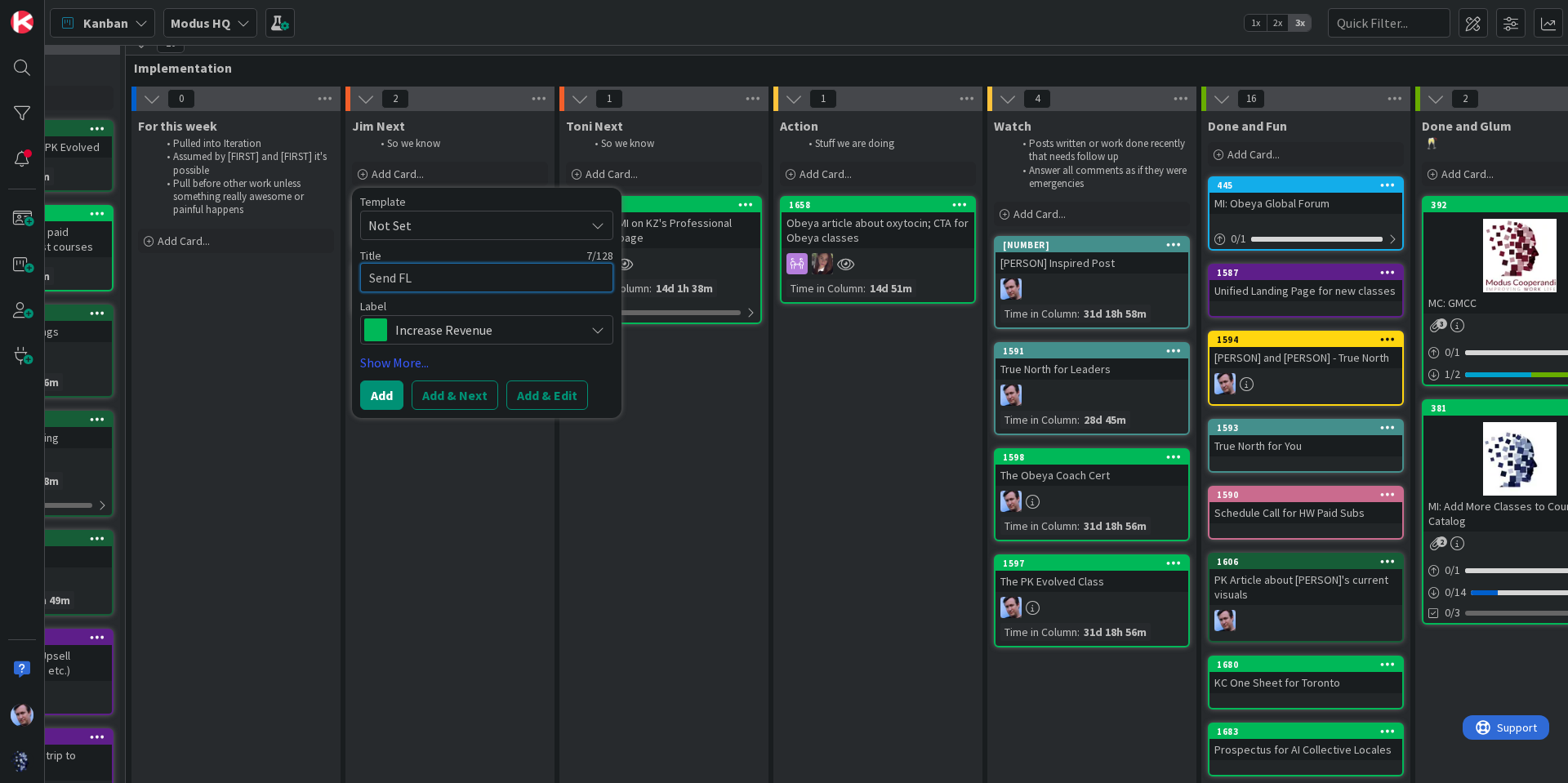 type on "x" 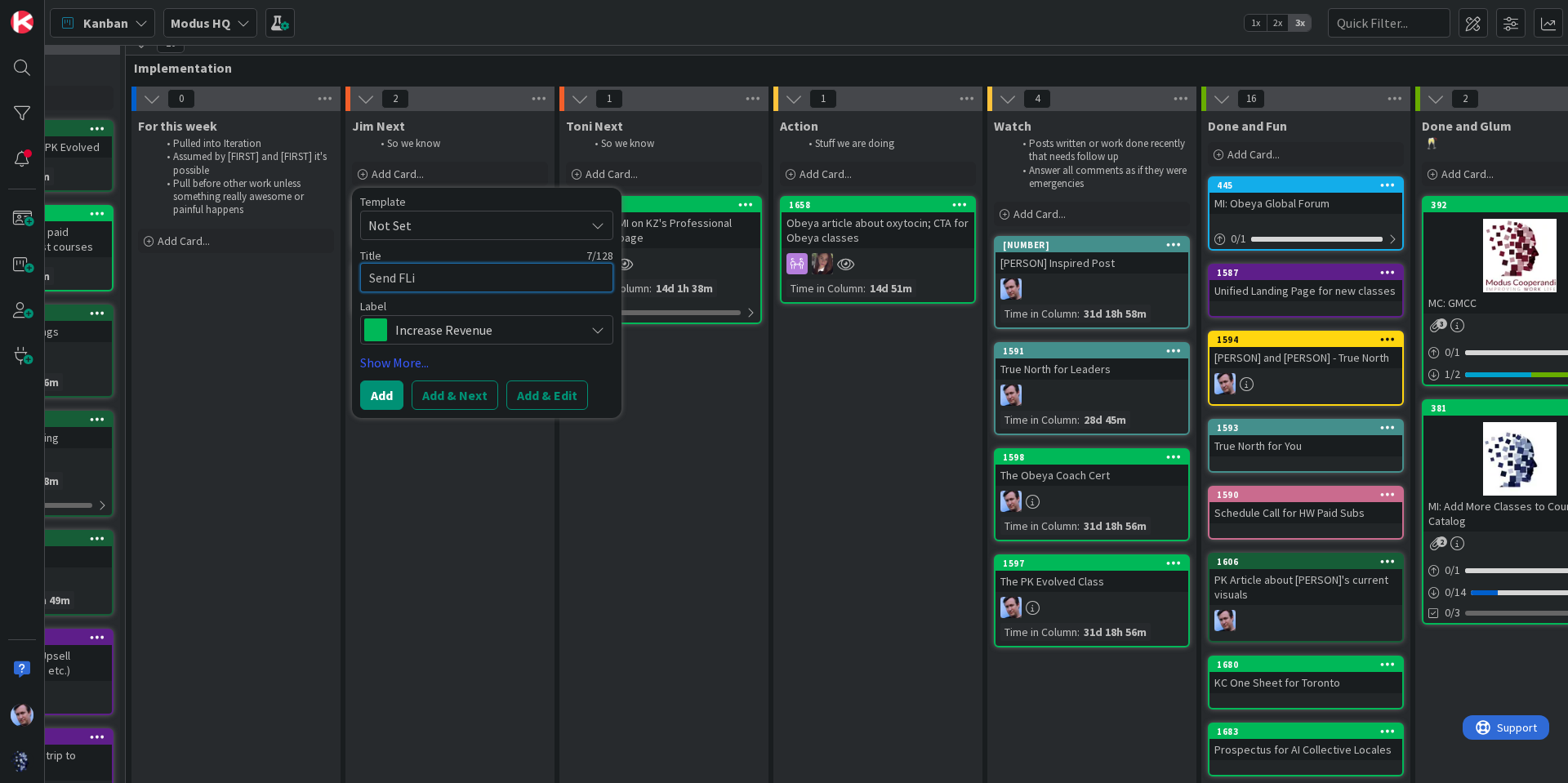 type on "Send FLie" 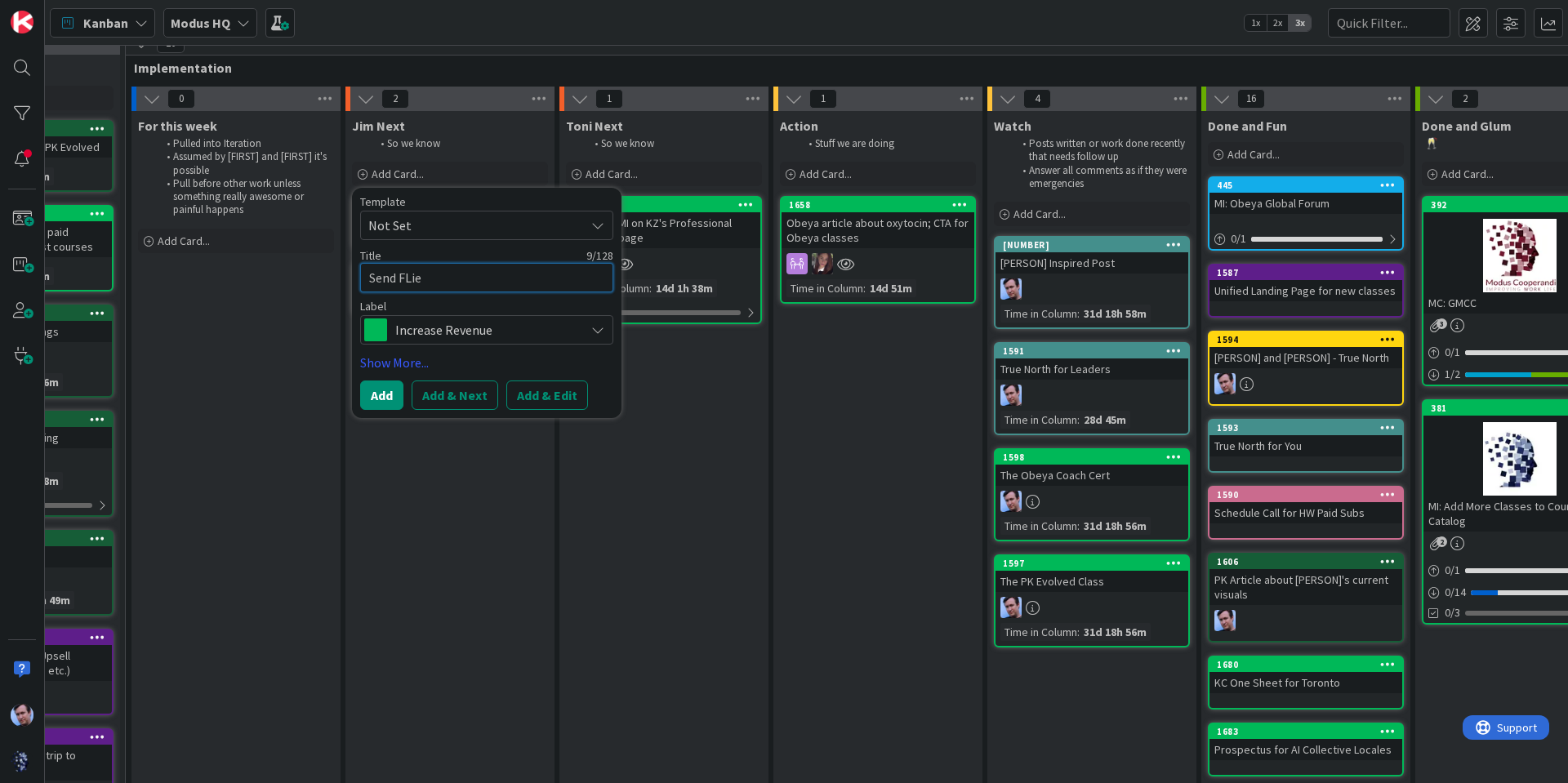 type on "x" 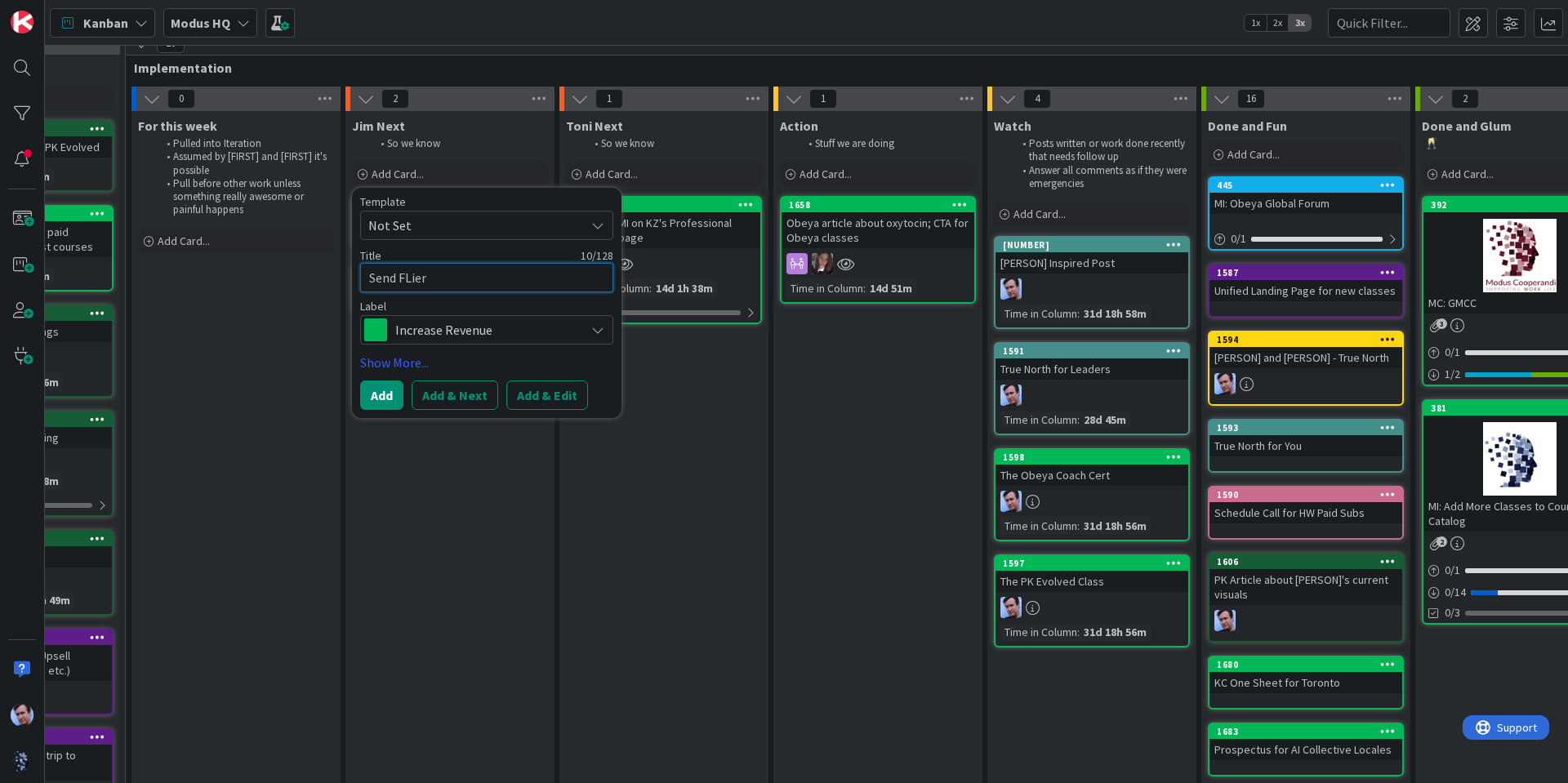 type on "x" 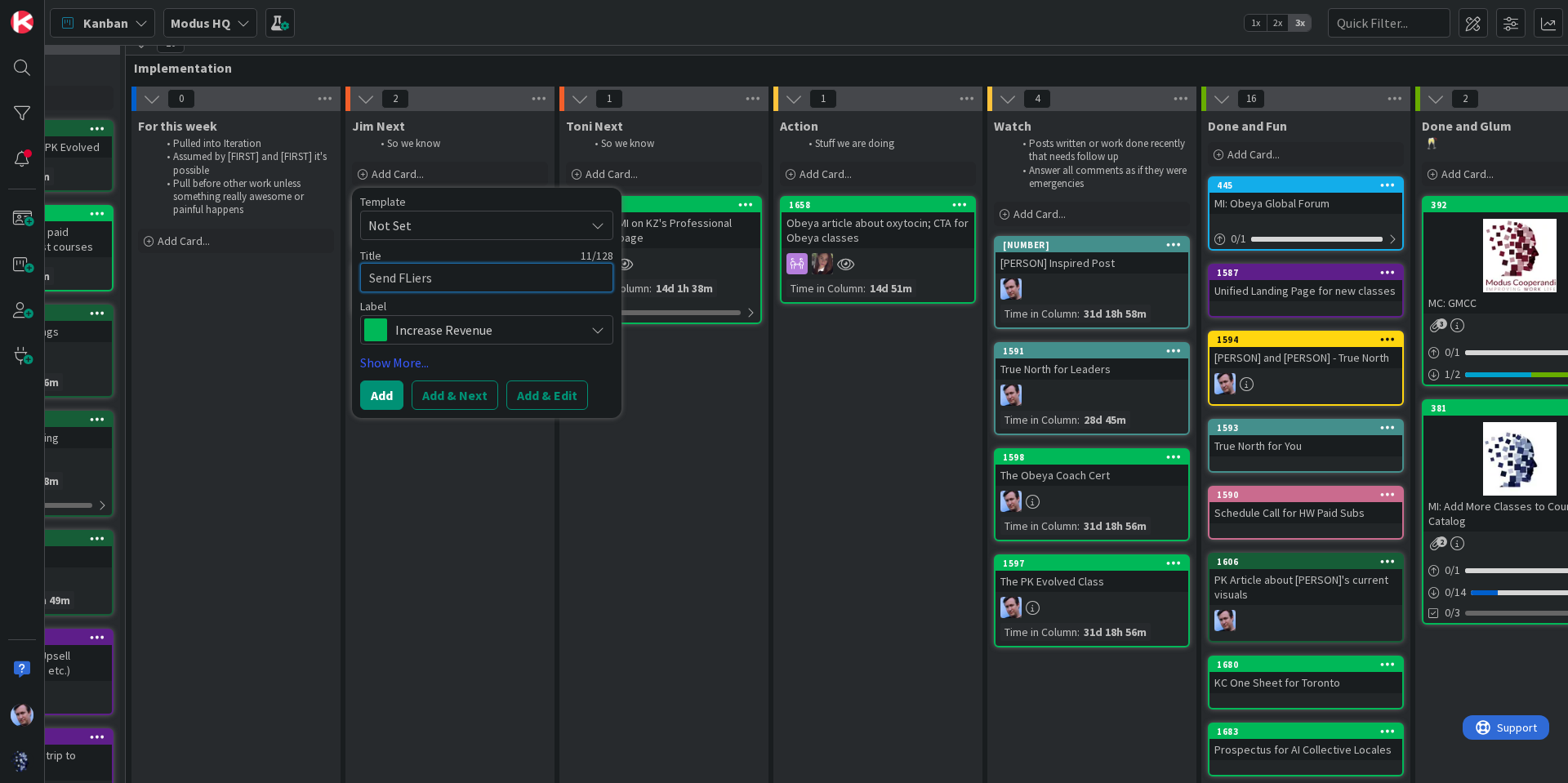 type on "x" 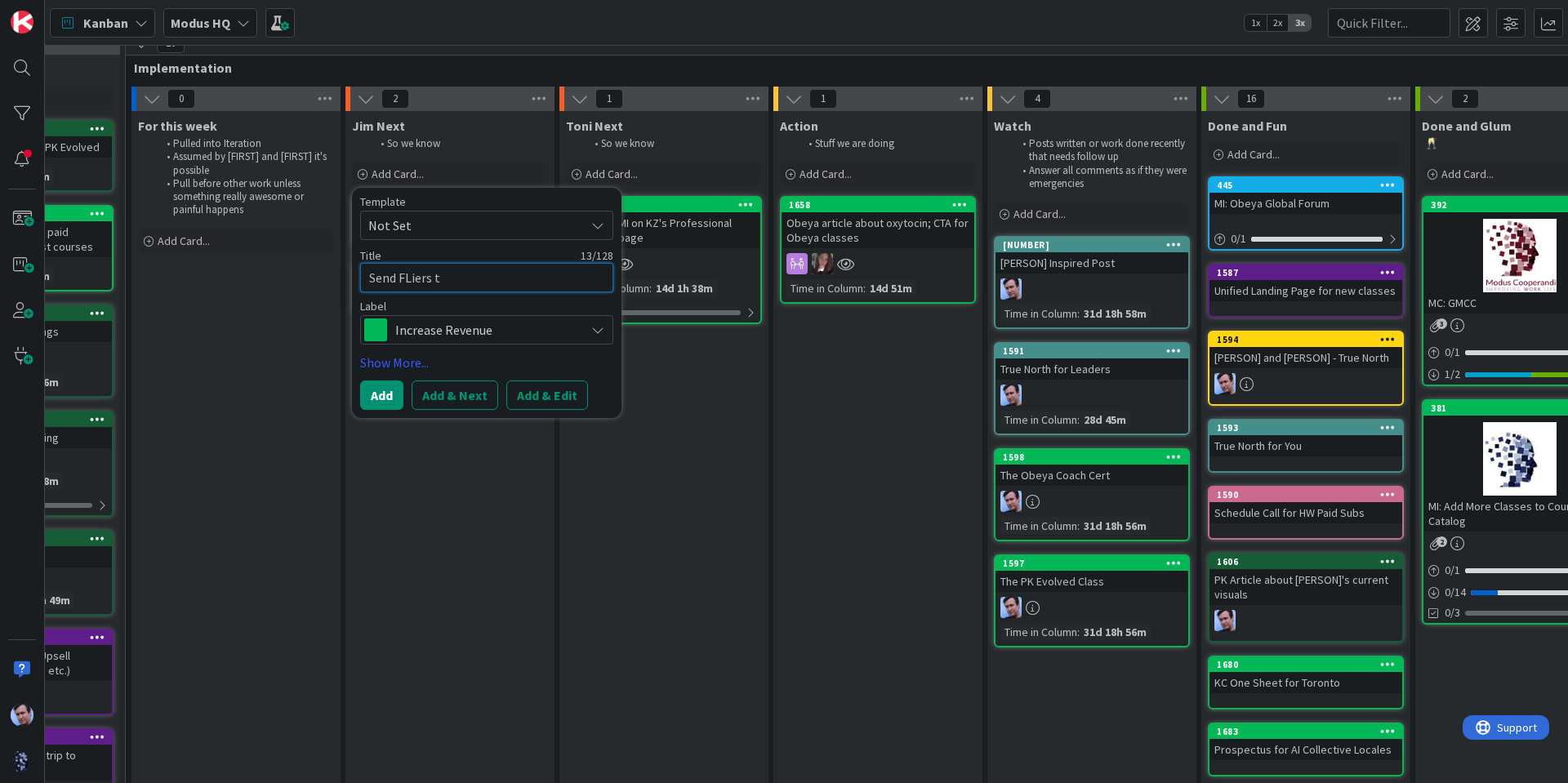 type on "x" 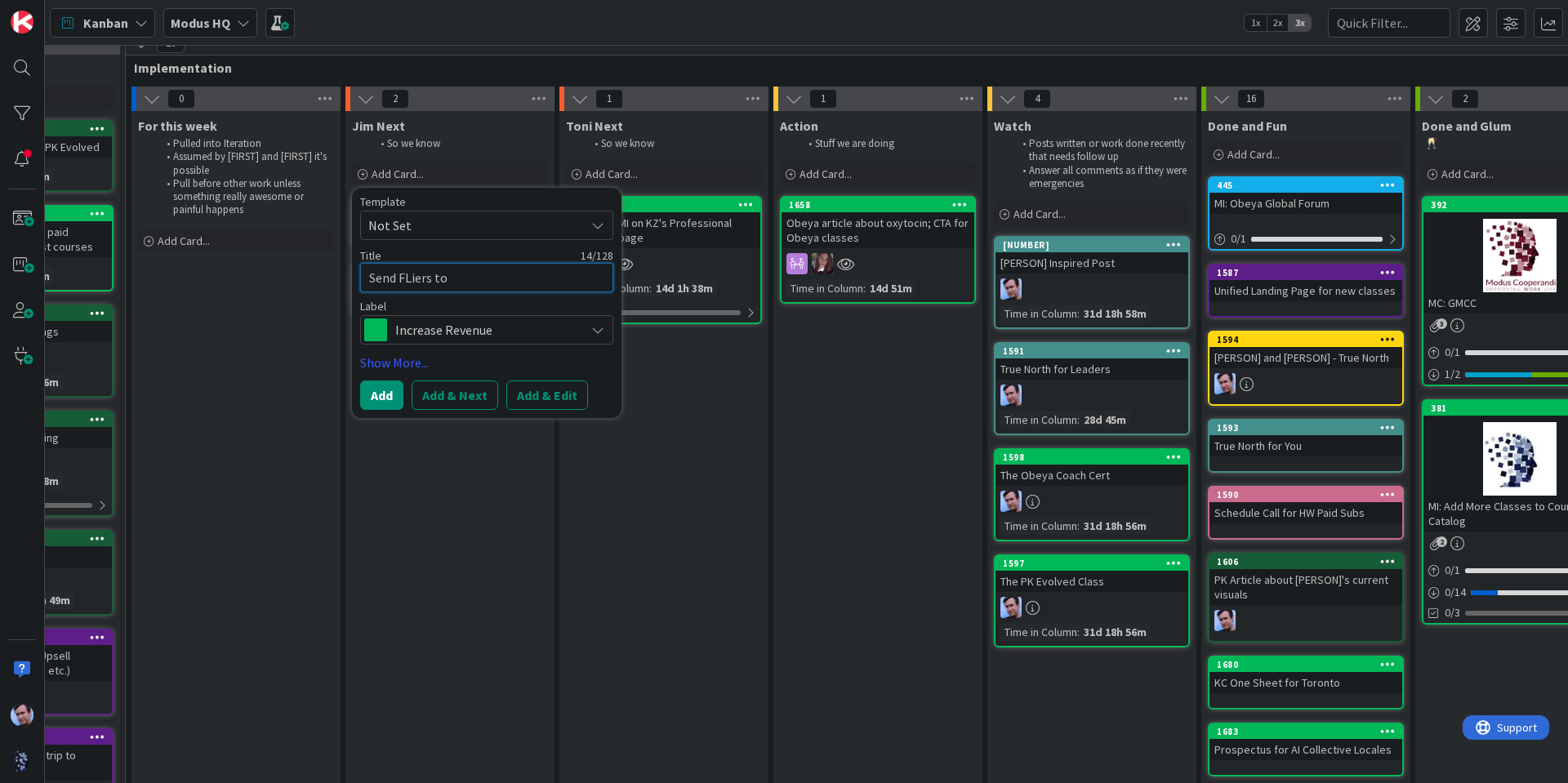type on "x" 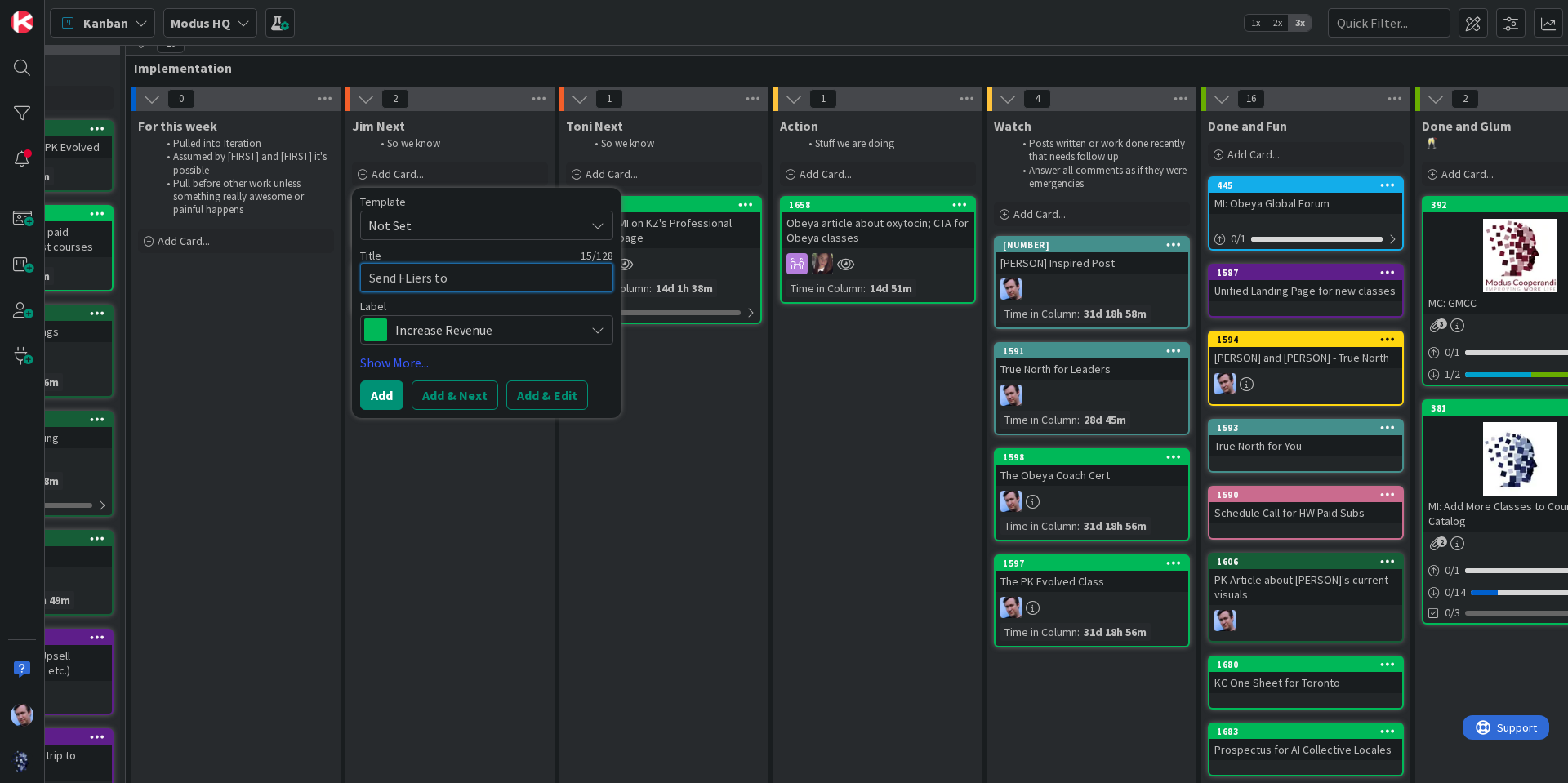 type on "x" 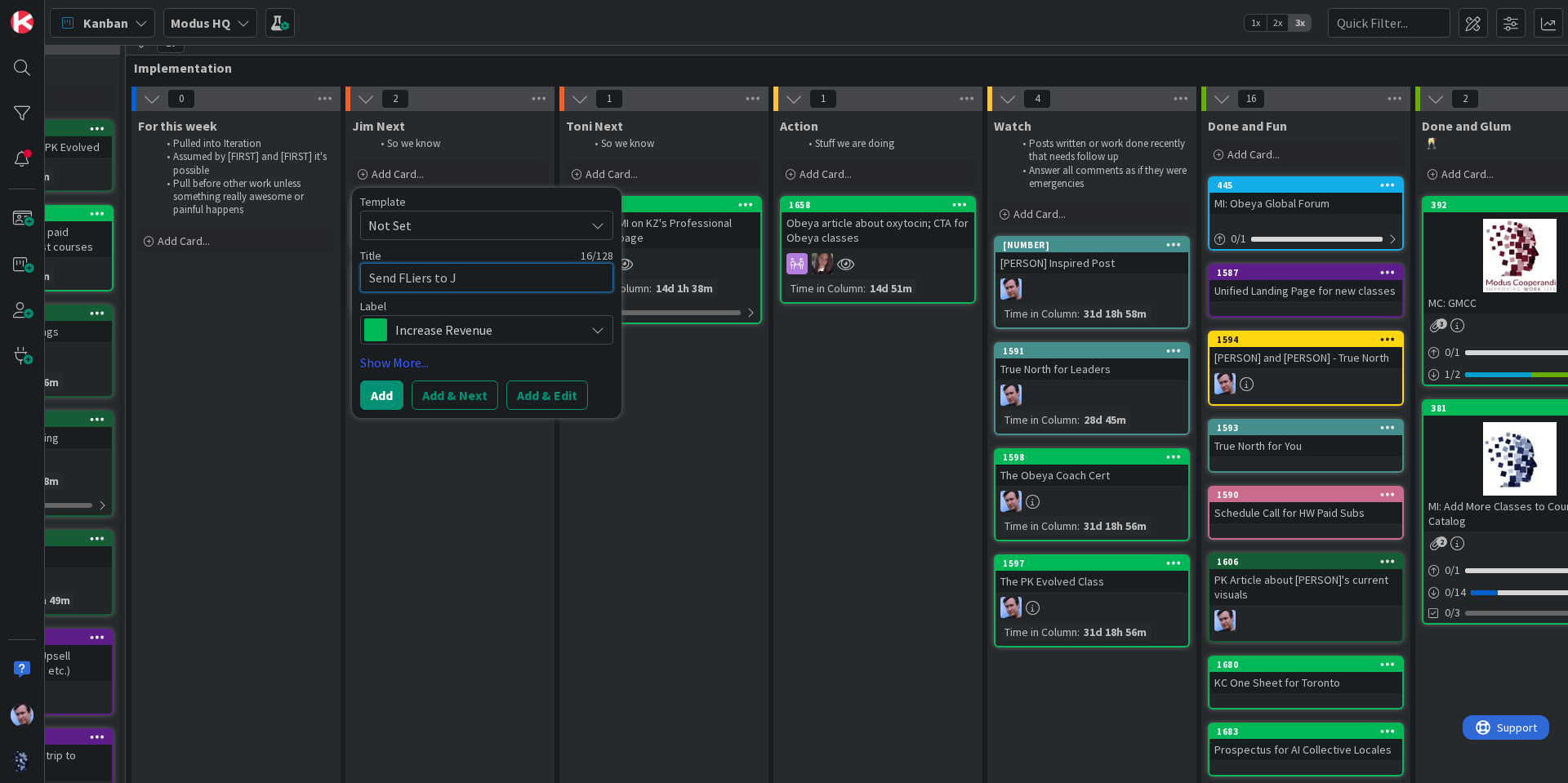 type on "x" 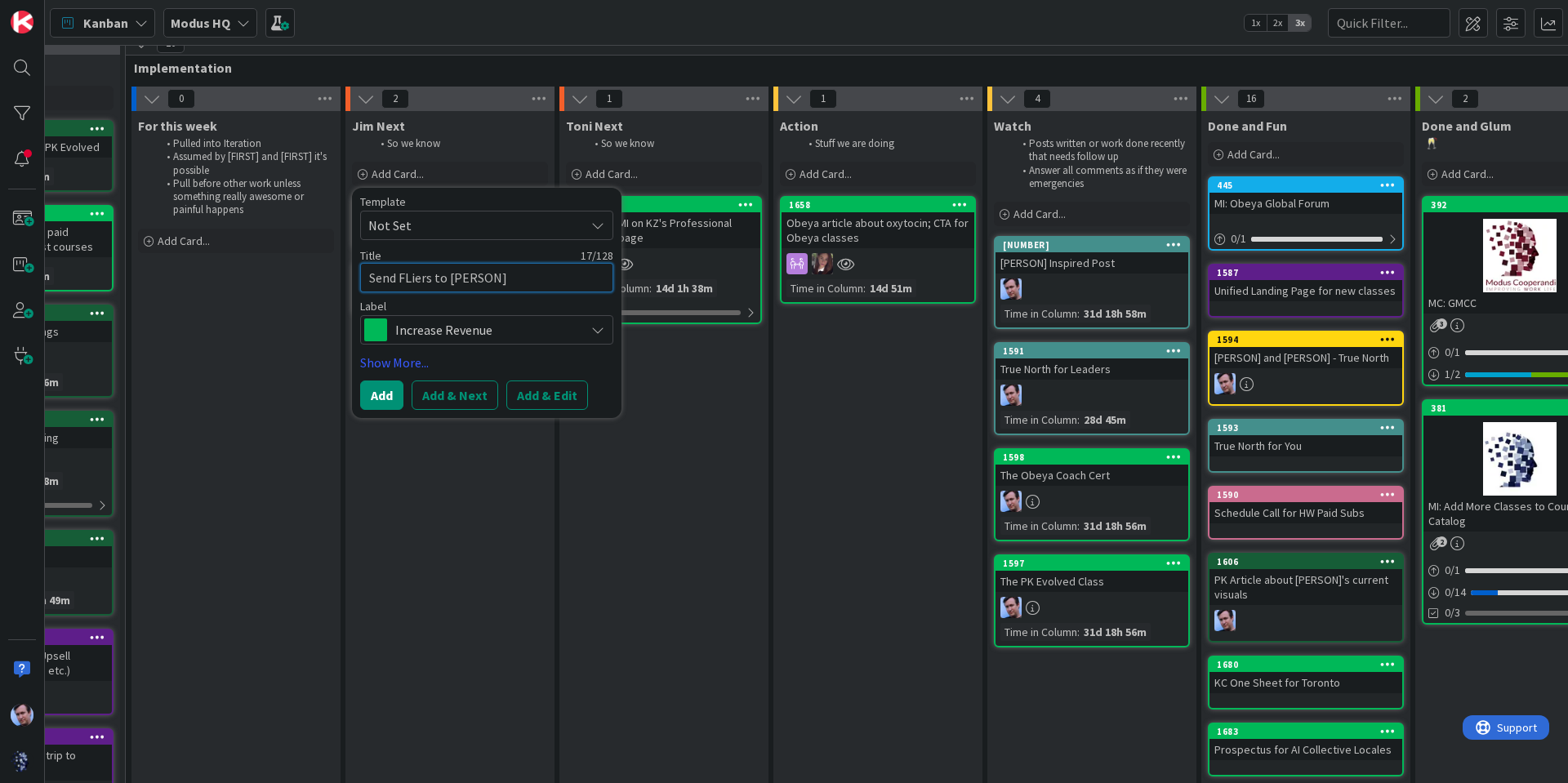 type on "x" 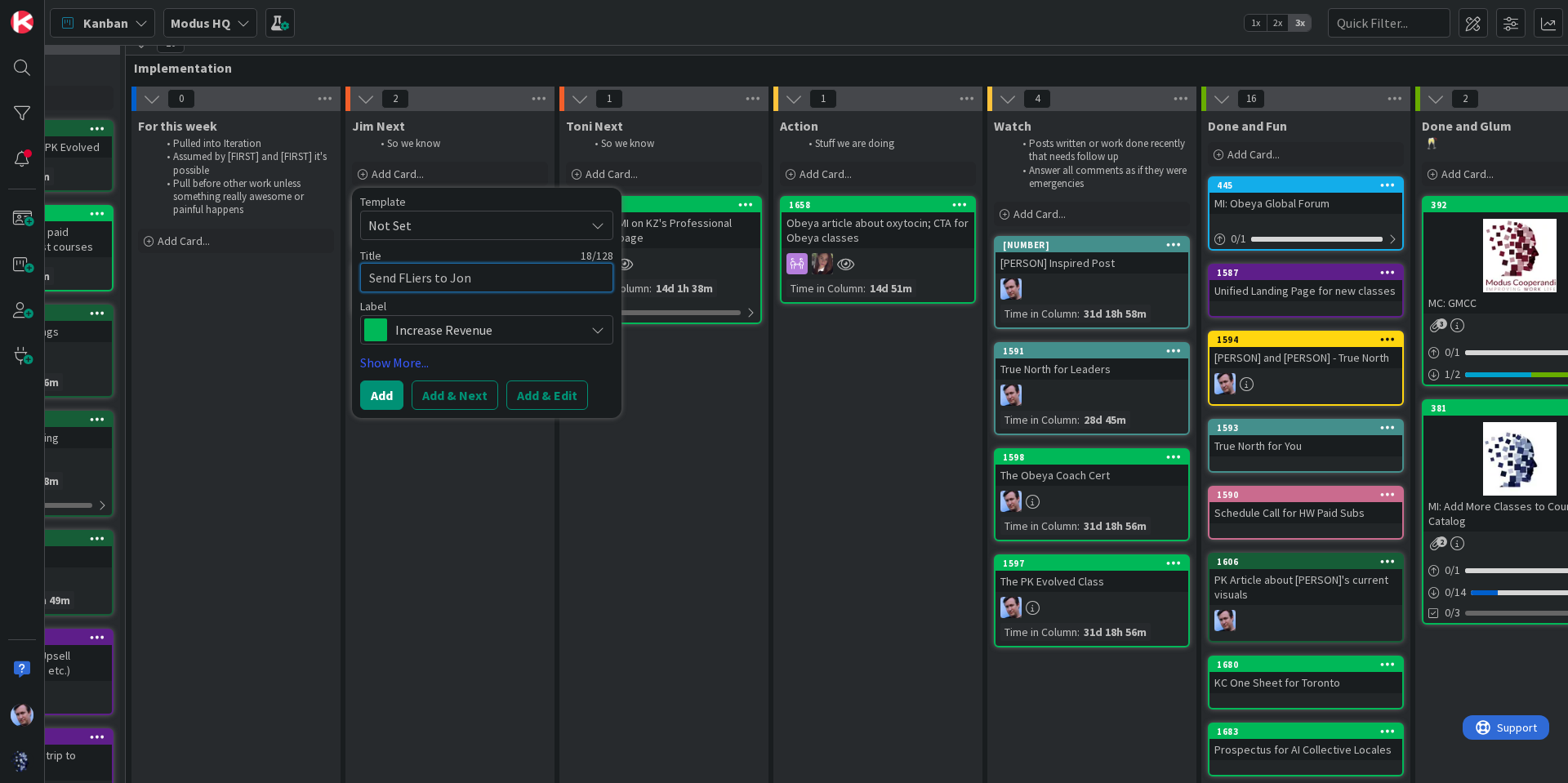 type on "x" 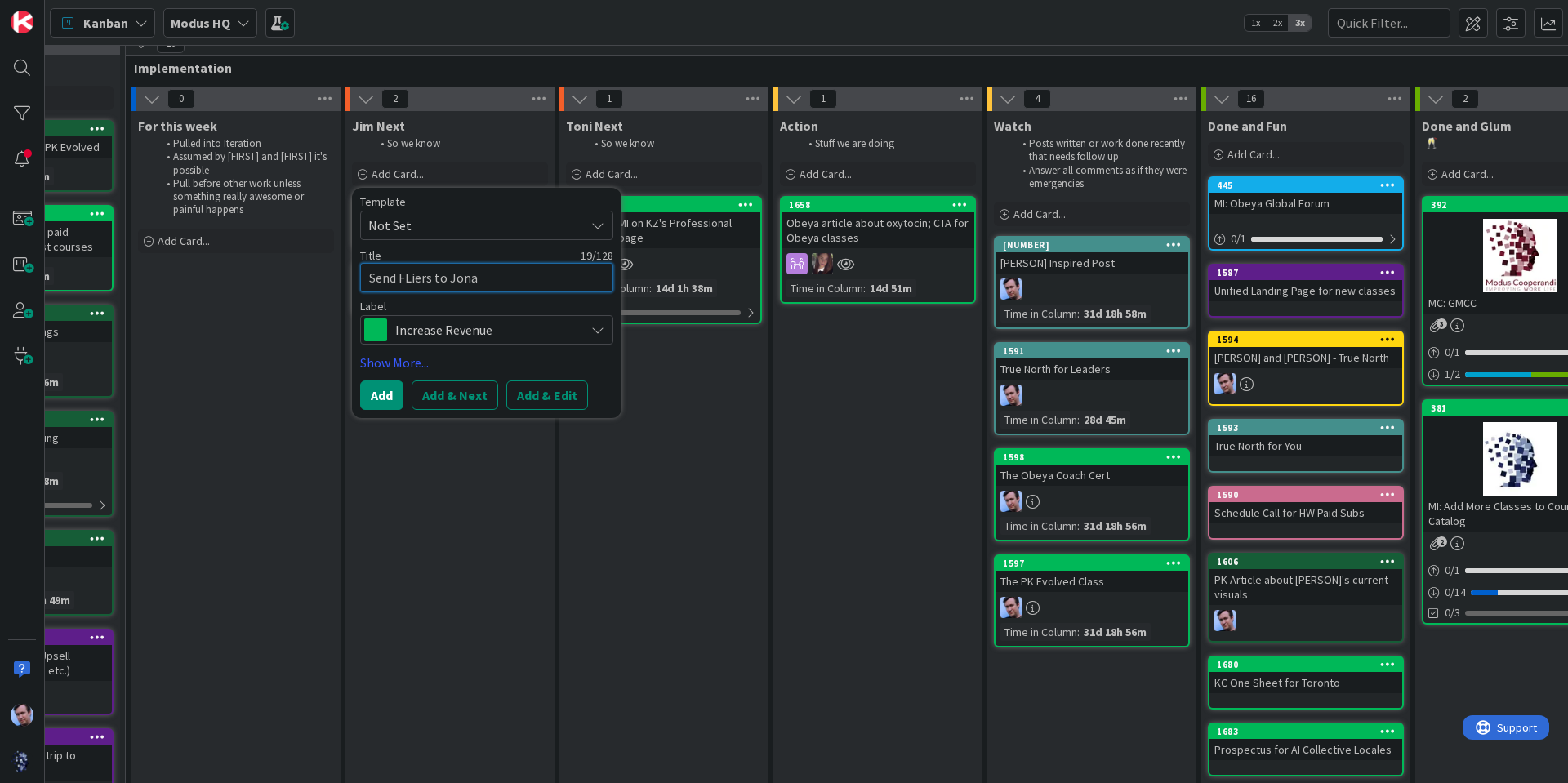 type on "x" 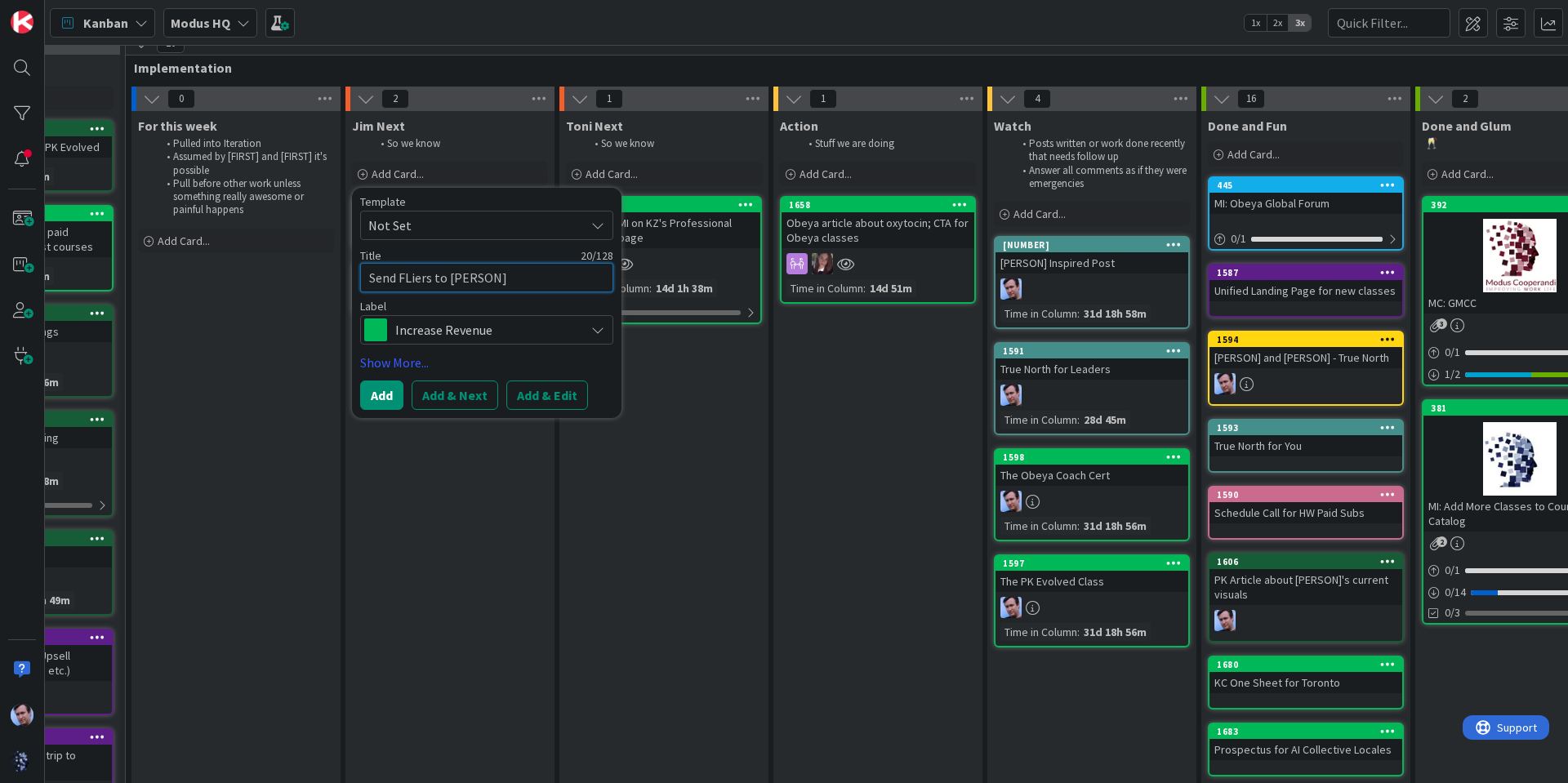 type on "x" 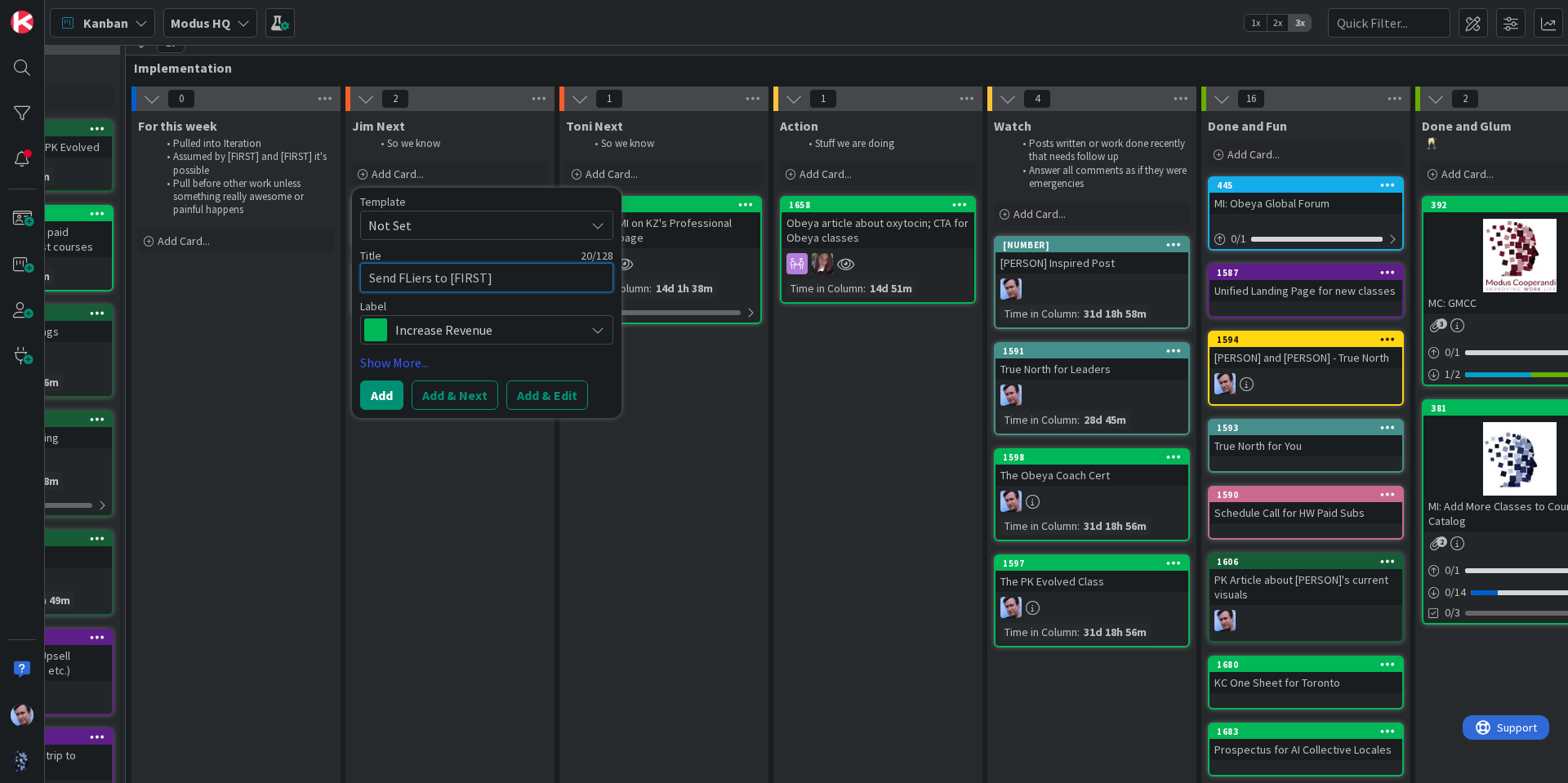 type on "x" 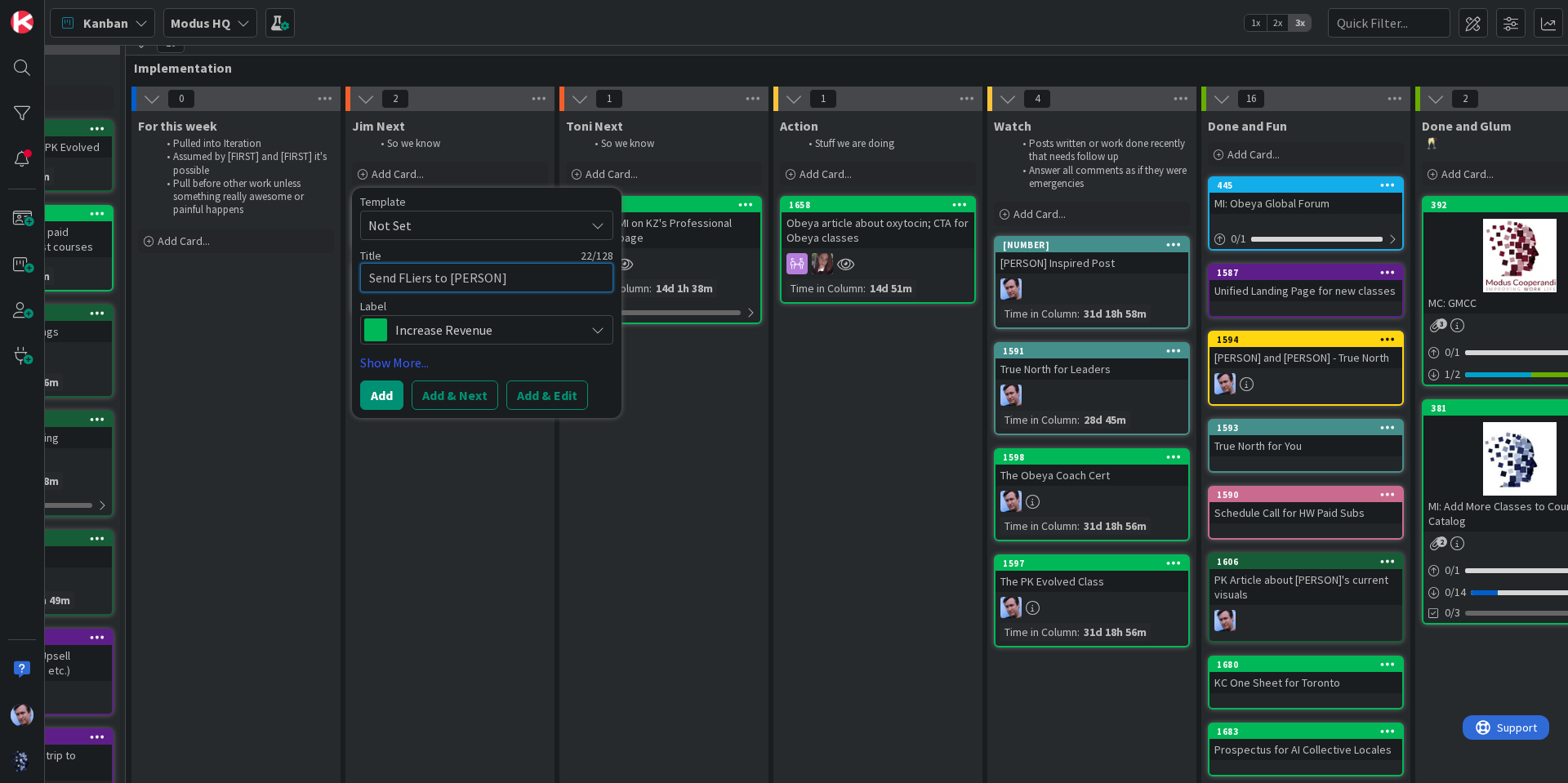type on "x" 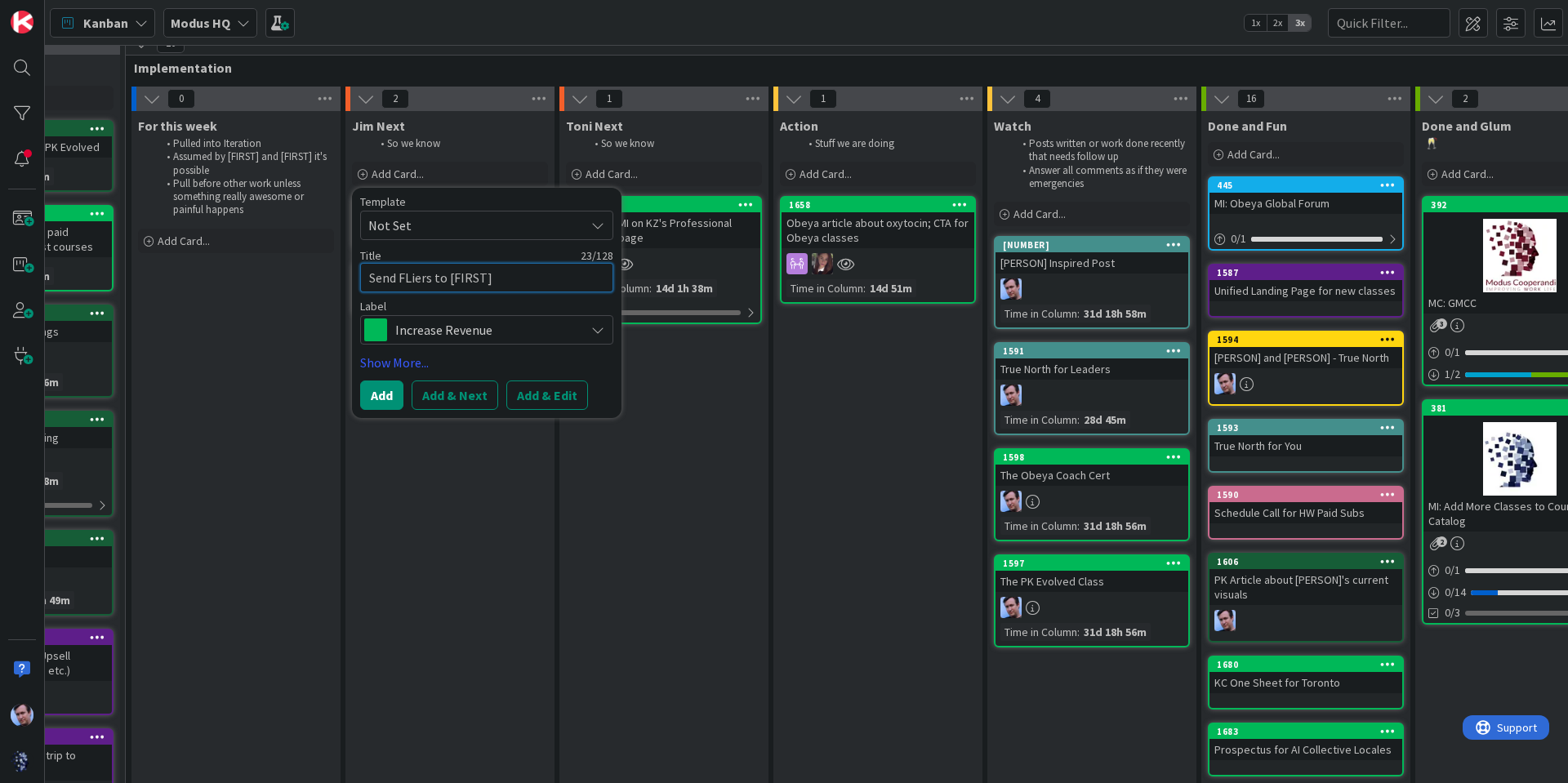 type on "Send FLiers to [FIRST]" 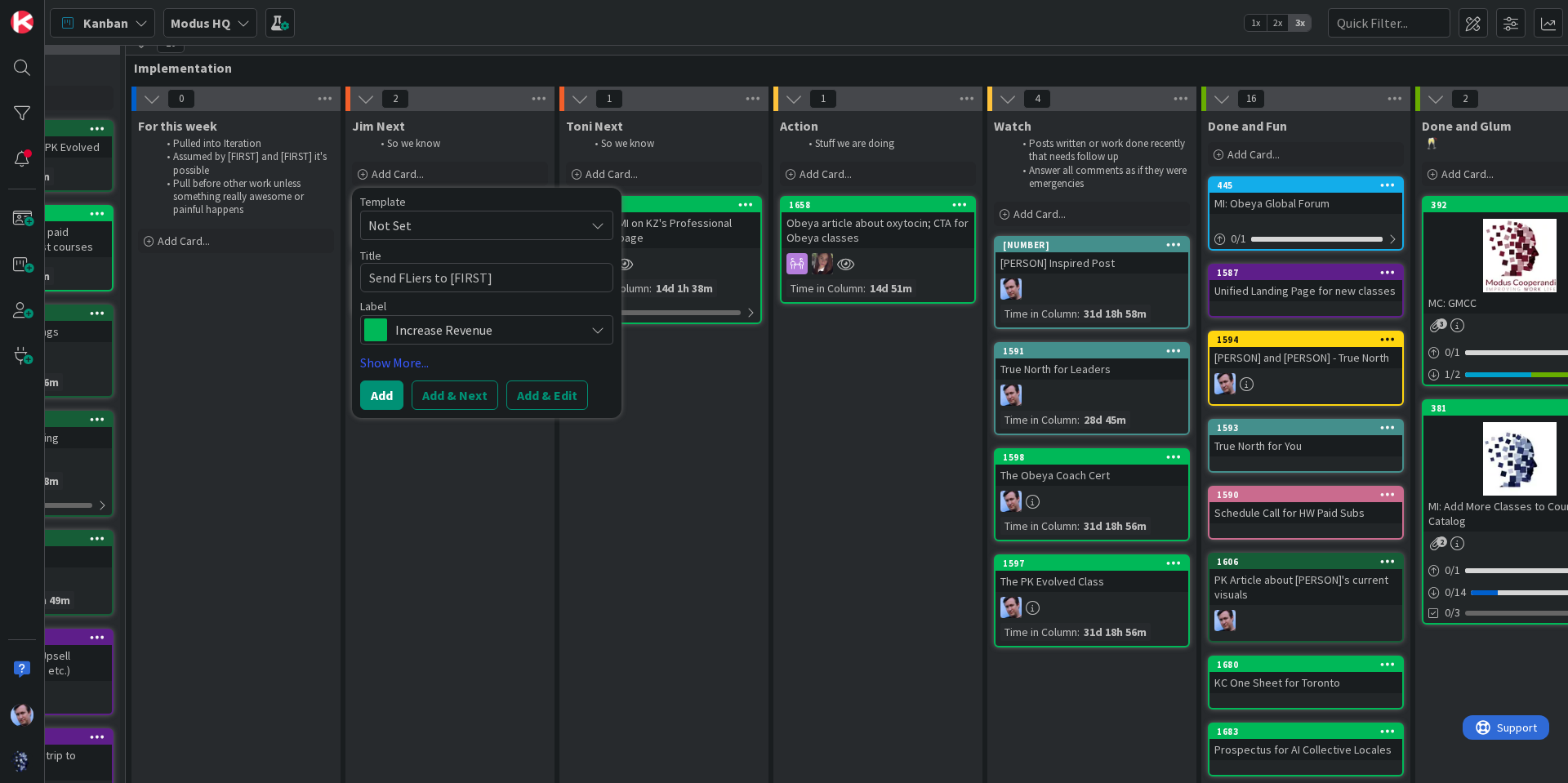 click on "Template Not Set Title 23 / 128 Send FLiers to [PERSON] Label Increase Revenue Increase Revenue Kaizen Partnerships / Collabs Podcast  Content Creation (Planned) Content Creation (Unplanned) Infrastructure (Planned) Infrastructure (Unplanned) Community Documentation Edit Labels... Show More... Add Add & Next Add & Edit" at bounding box center (487, 303) 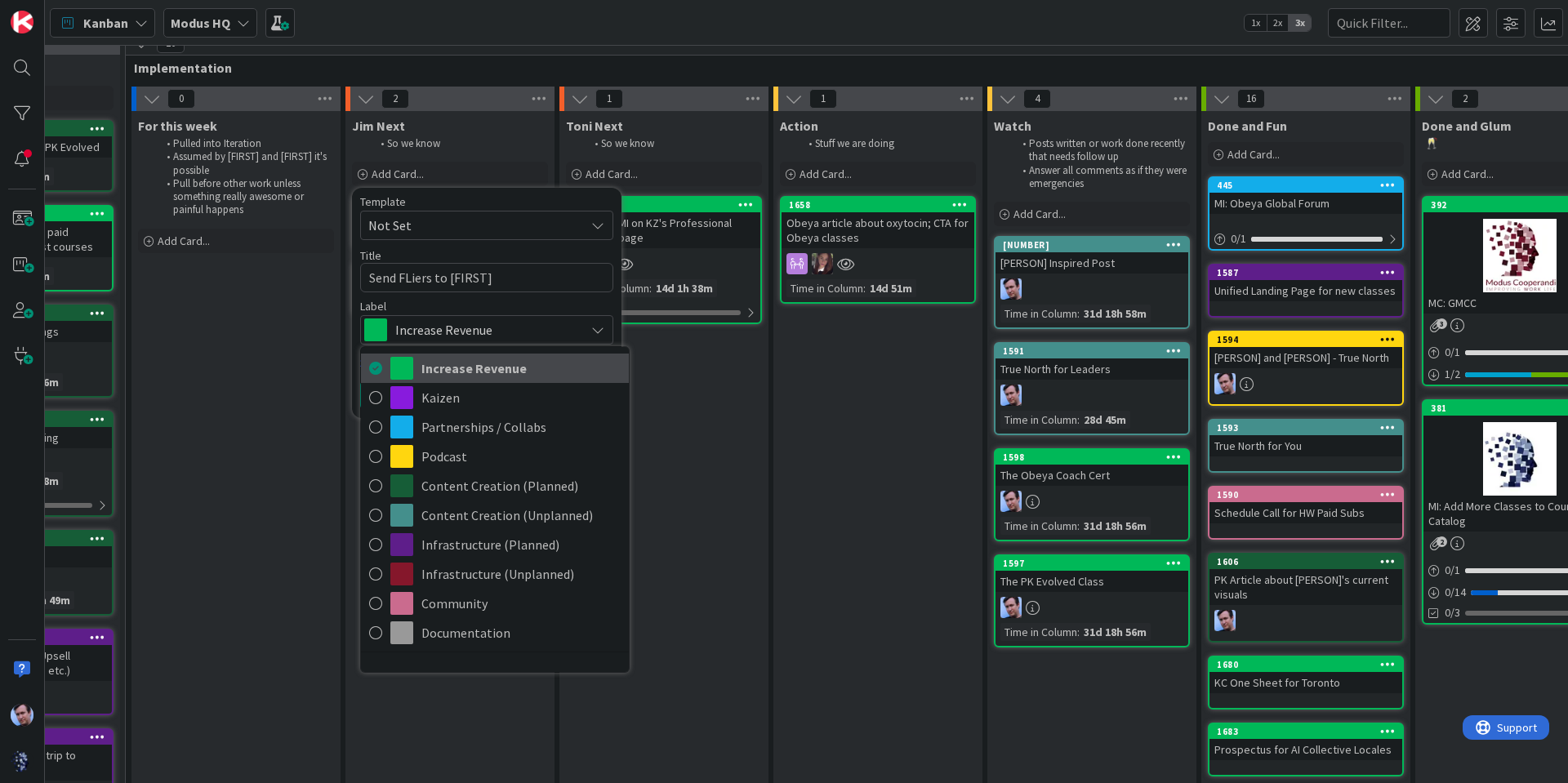 click on "Increase Revenue" at bounding box center (521, 368) 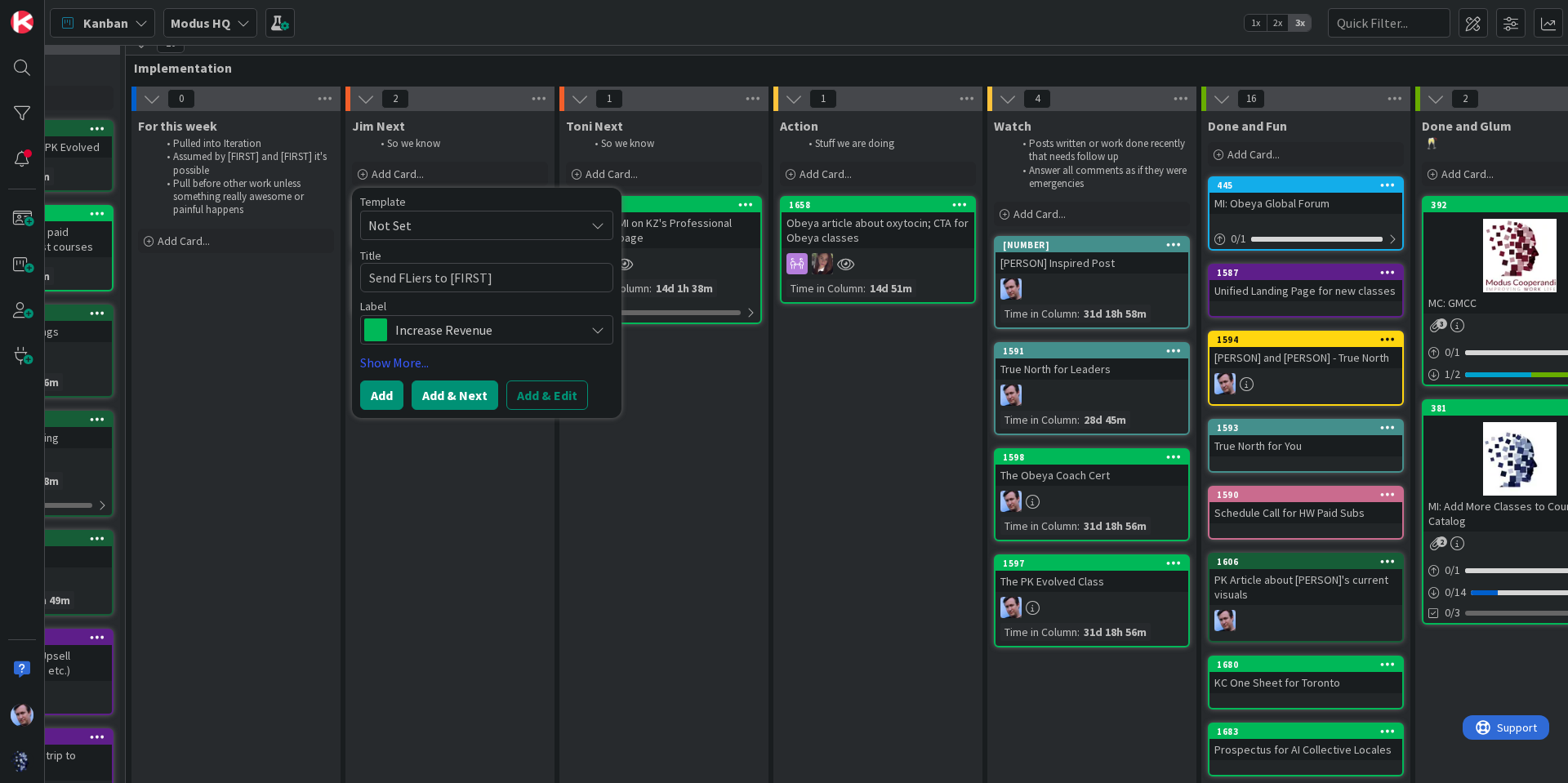 click on "Add & Next" at bounding box center [455, 395] 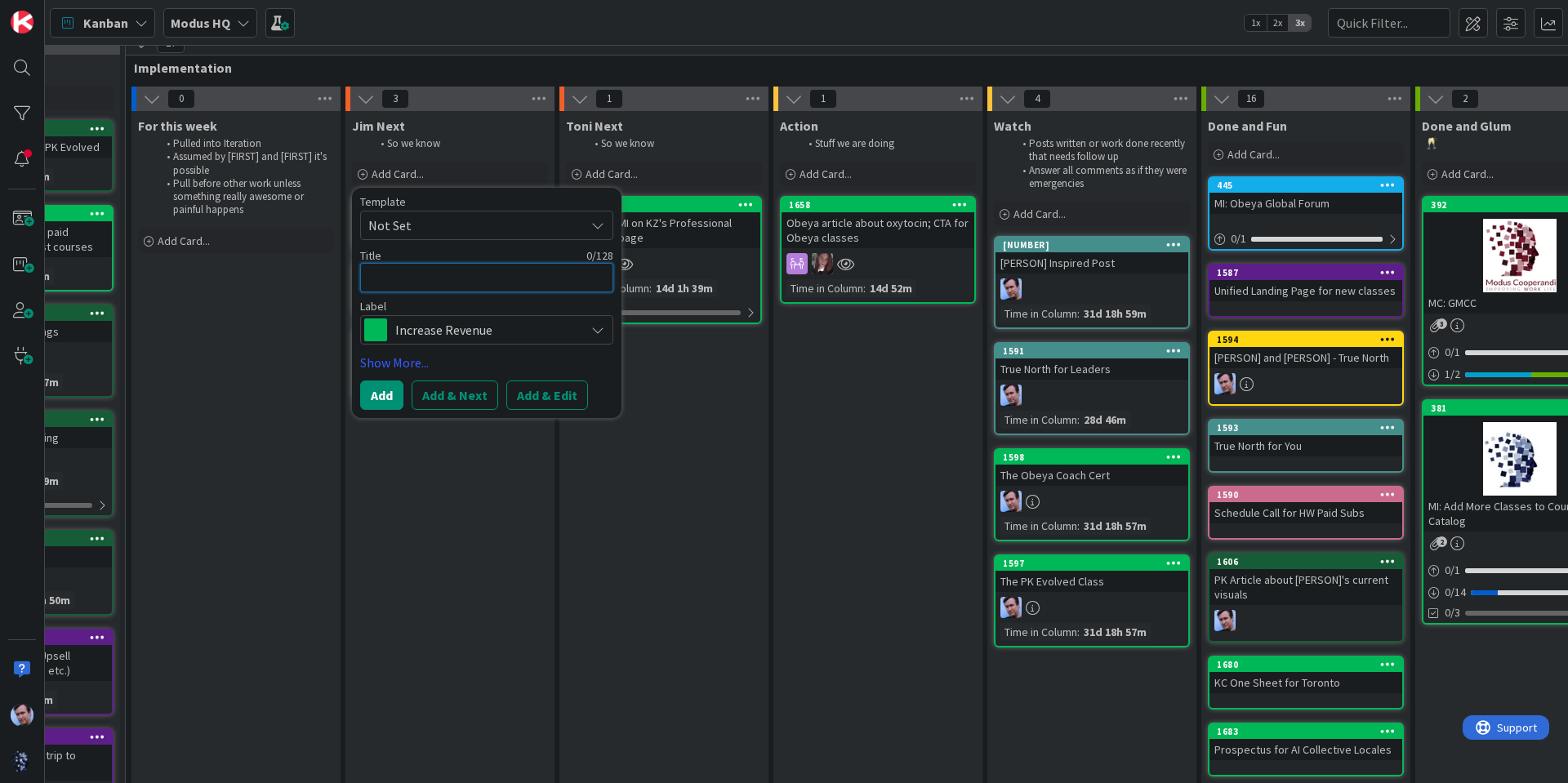 click at bounding box center (487, 278) 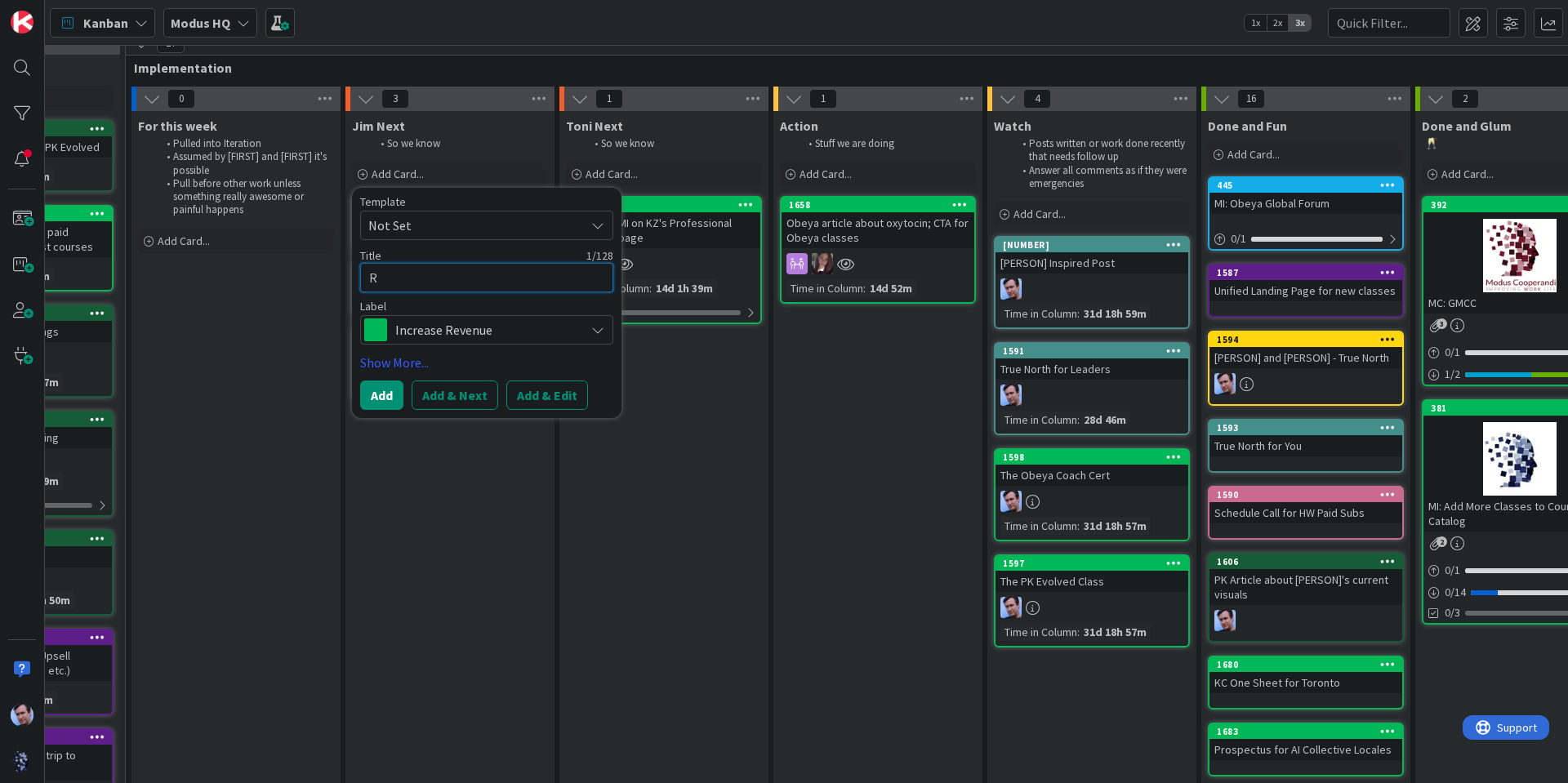 type on "x" 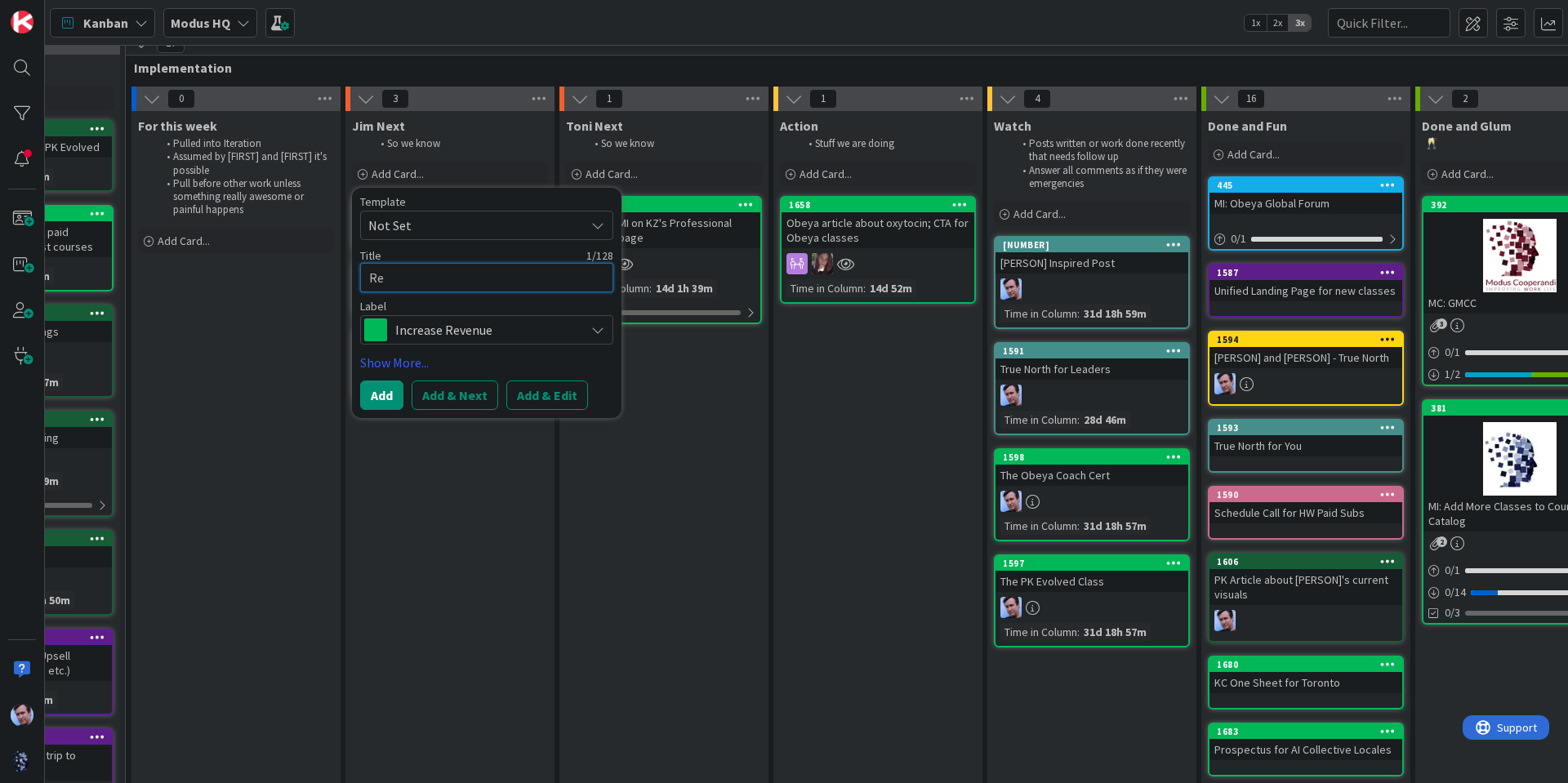 type on "x" 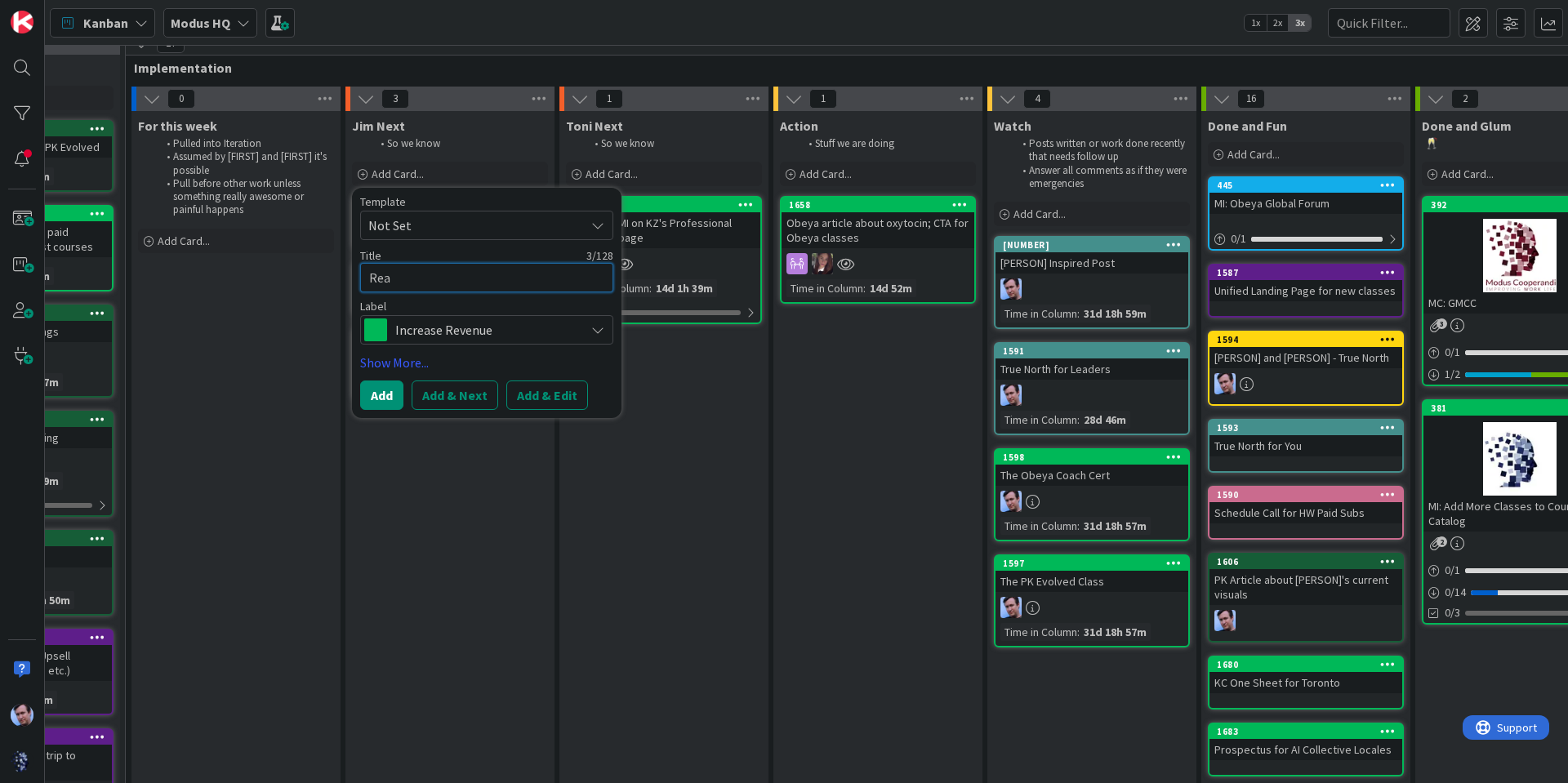 type on "x" 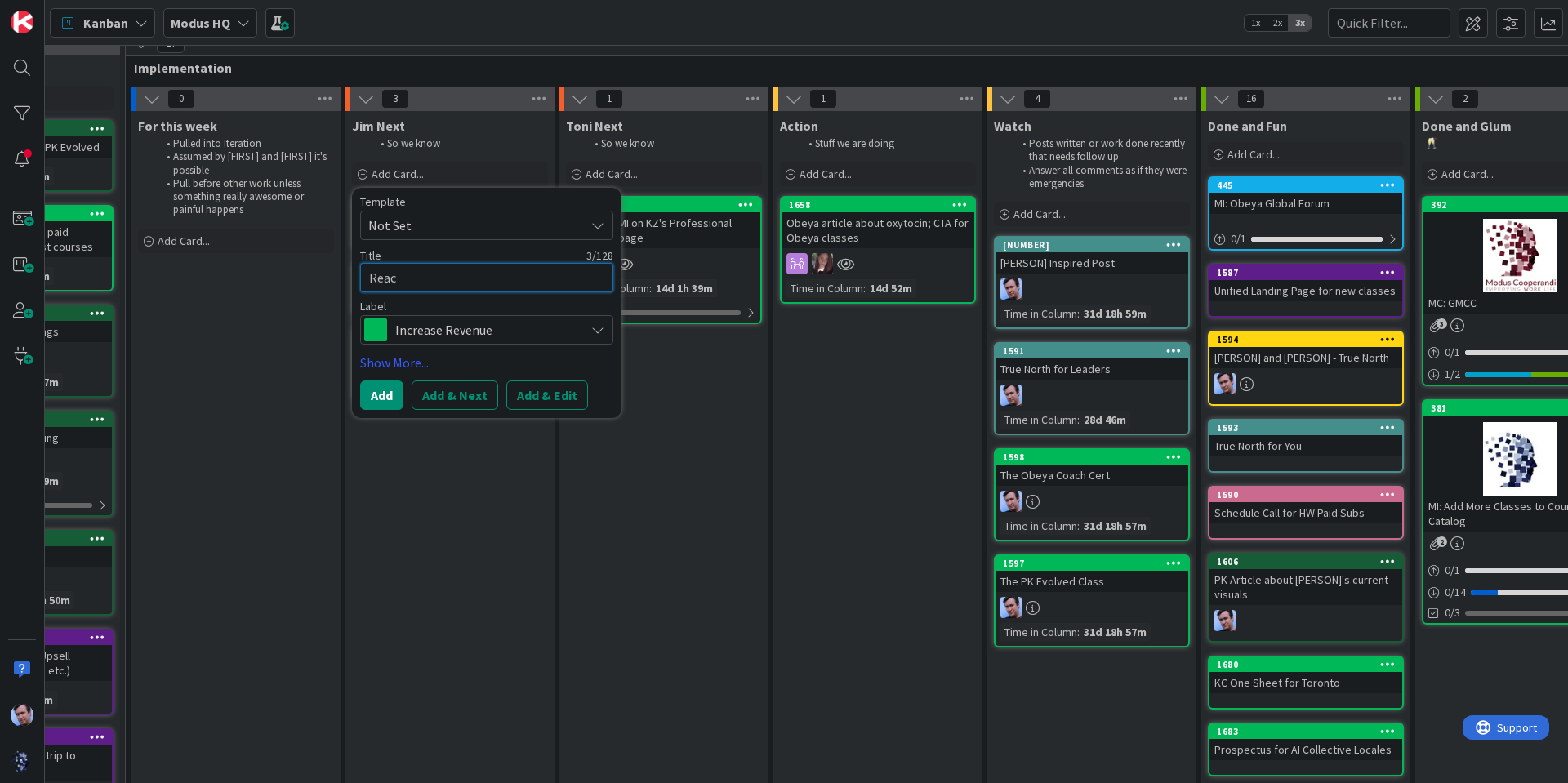 type on "x" 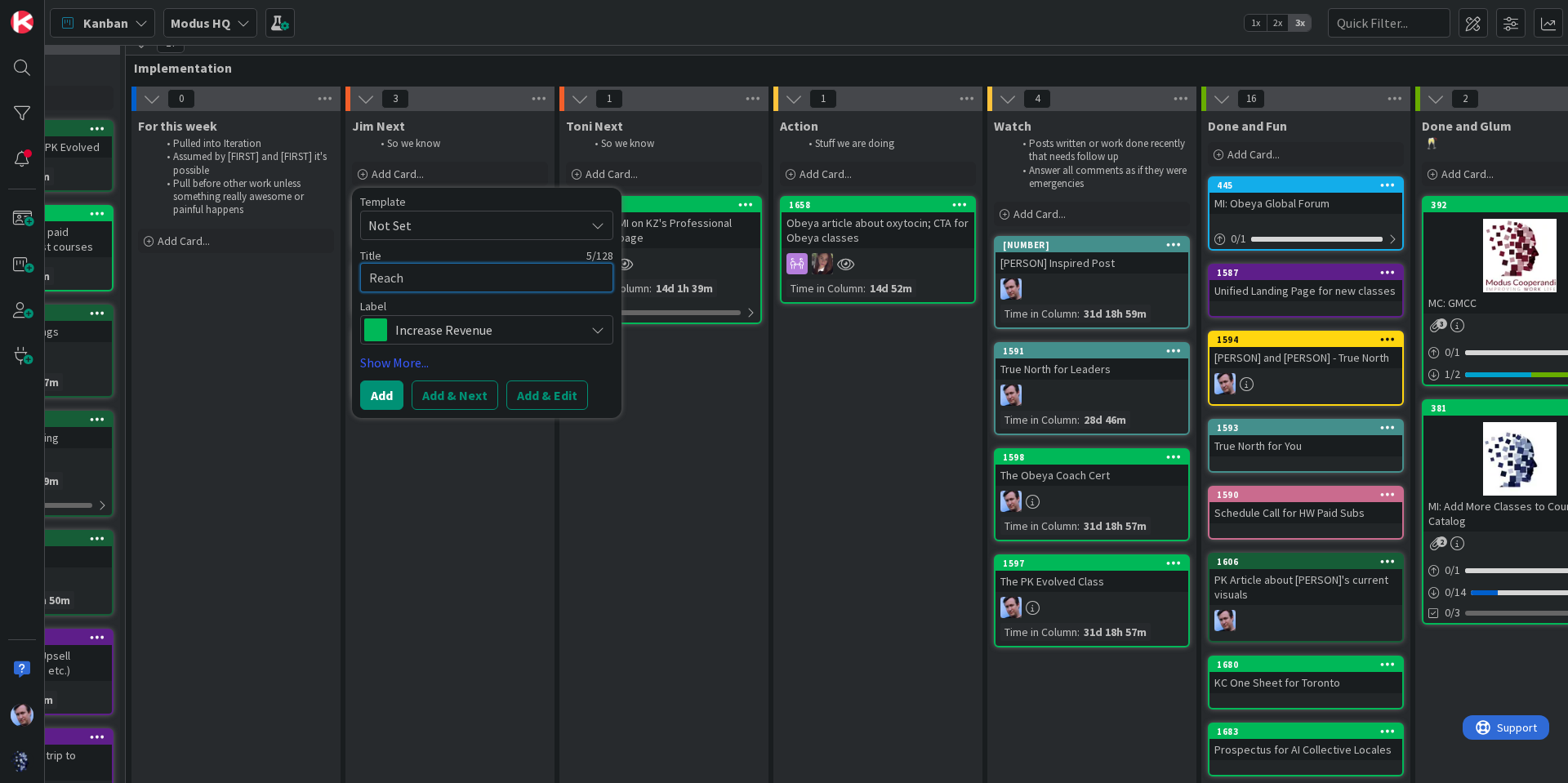 type on "x" 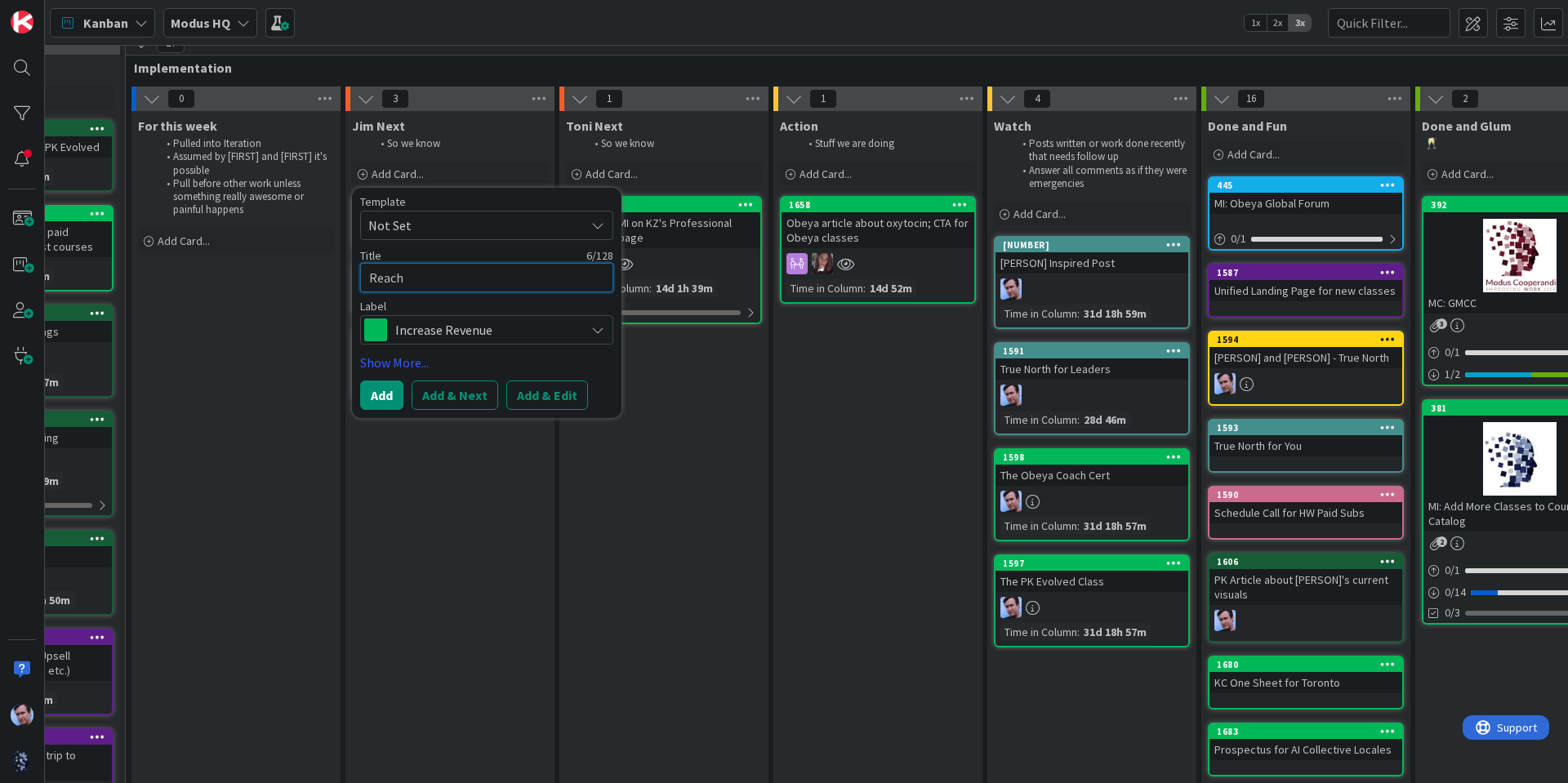 type on "x" 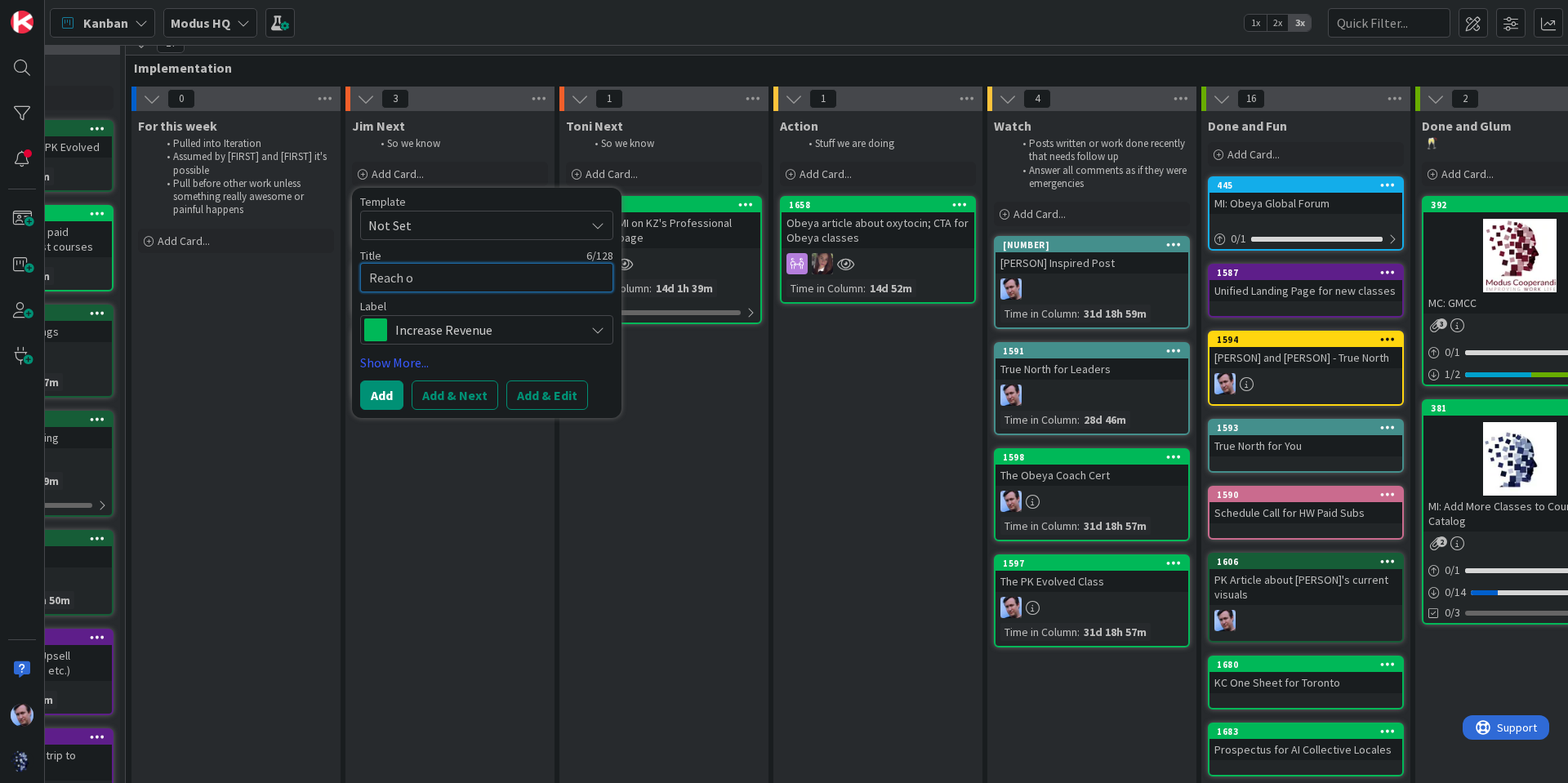type on "x" 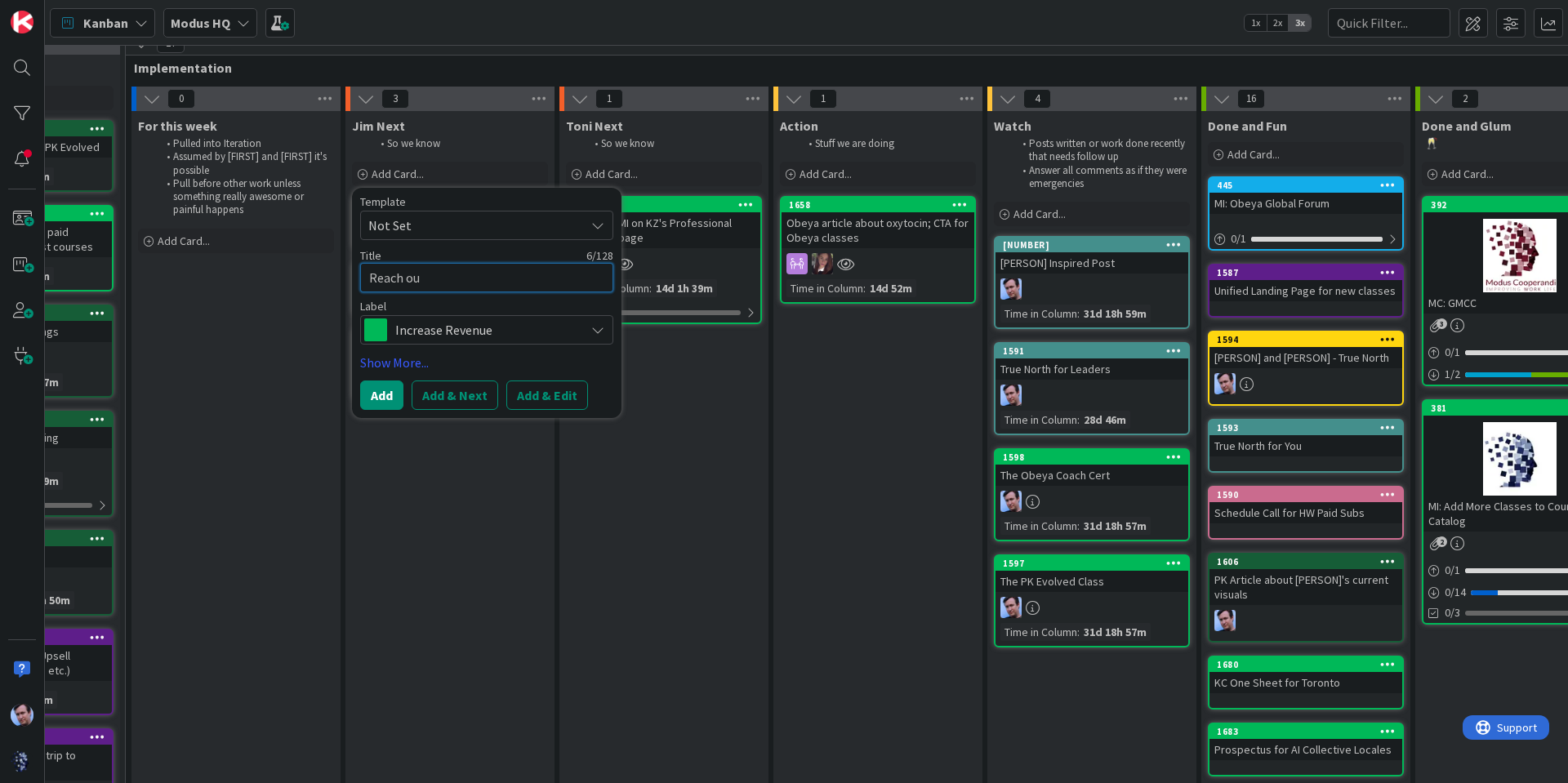 type on "x" 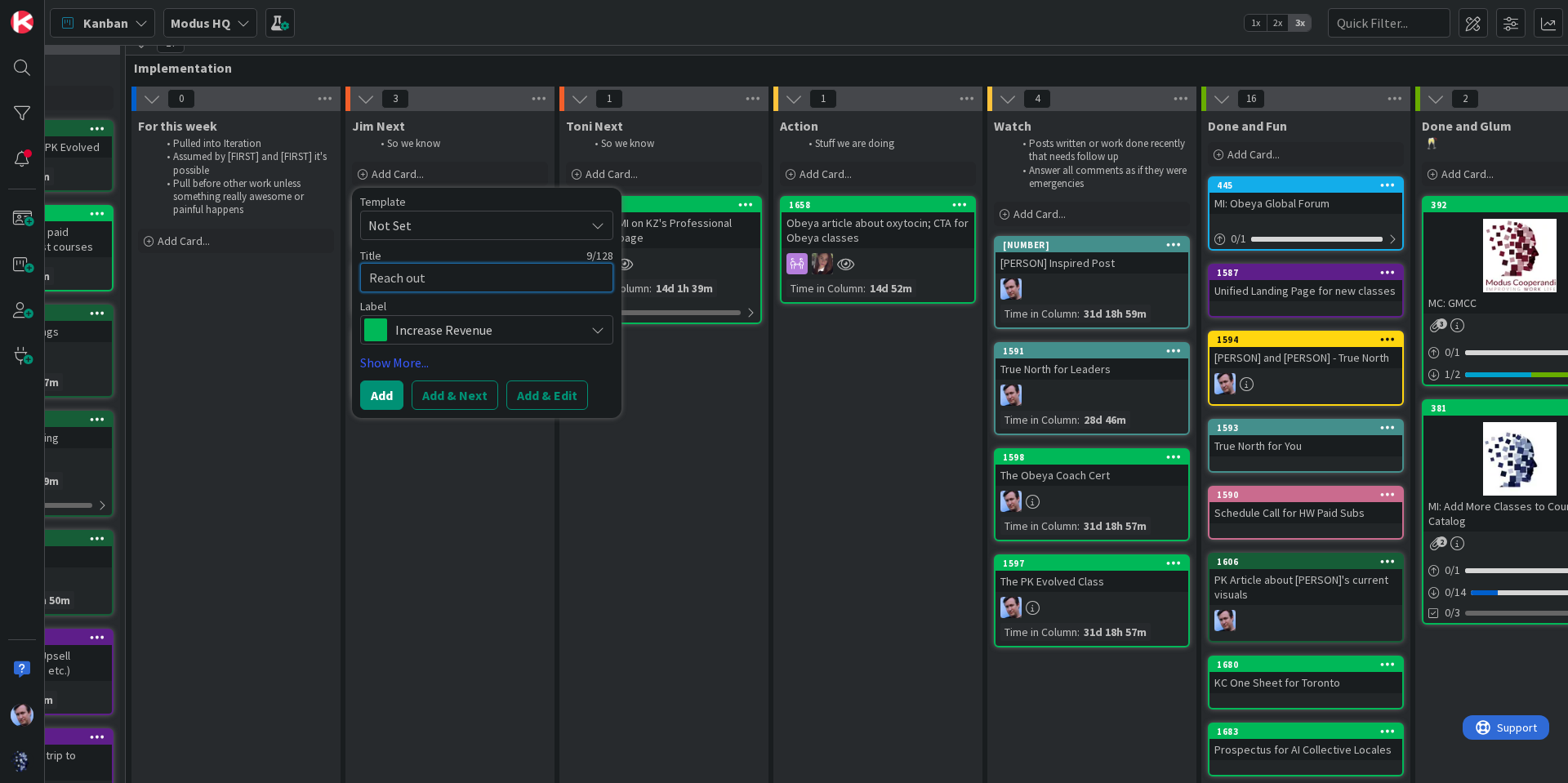 type on "x" 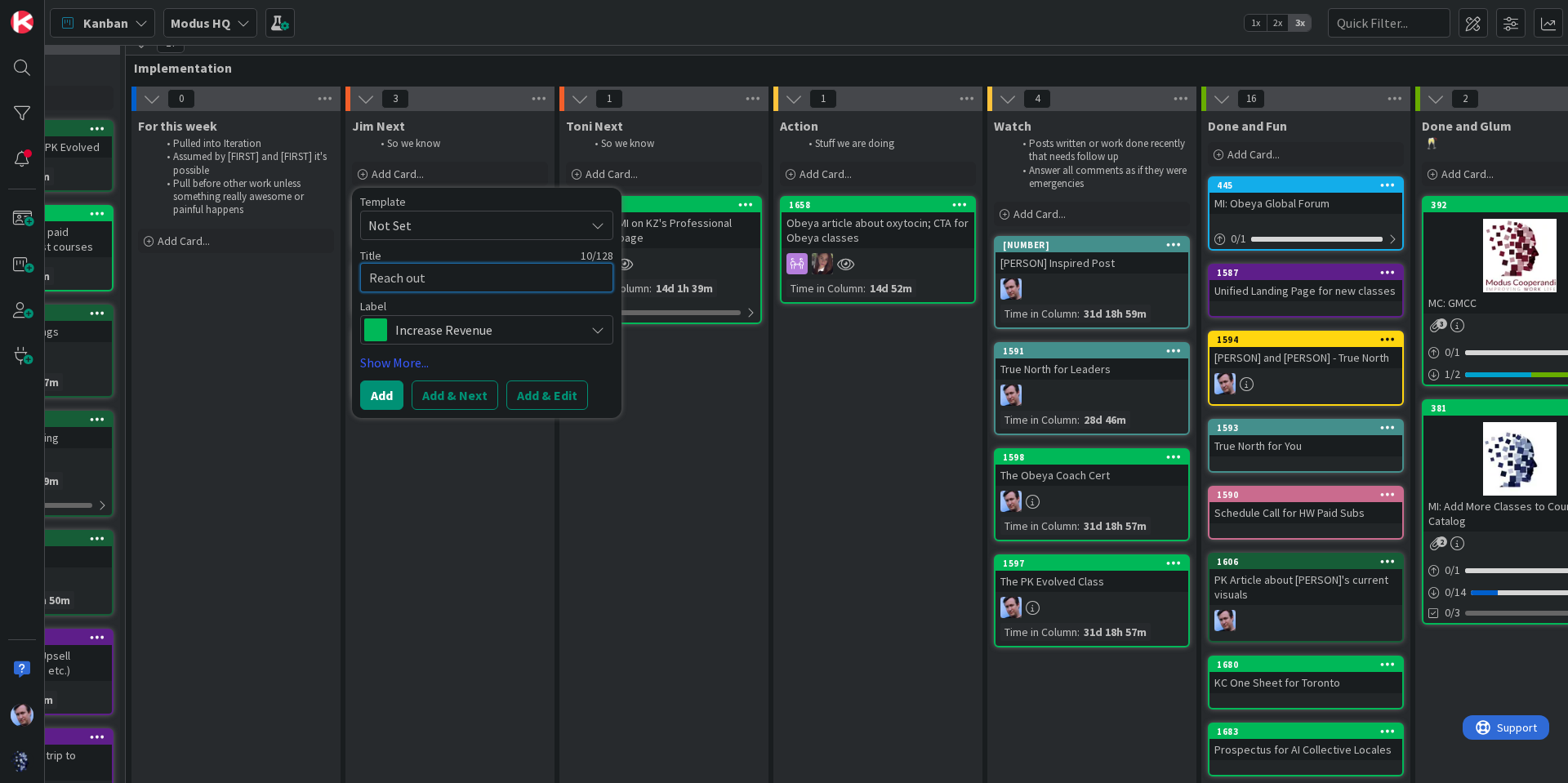 type on "x" 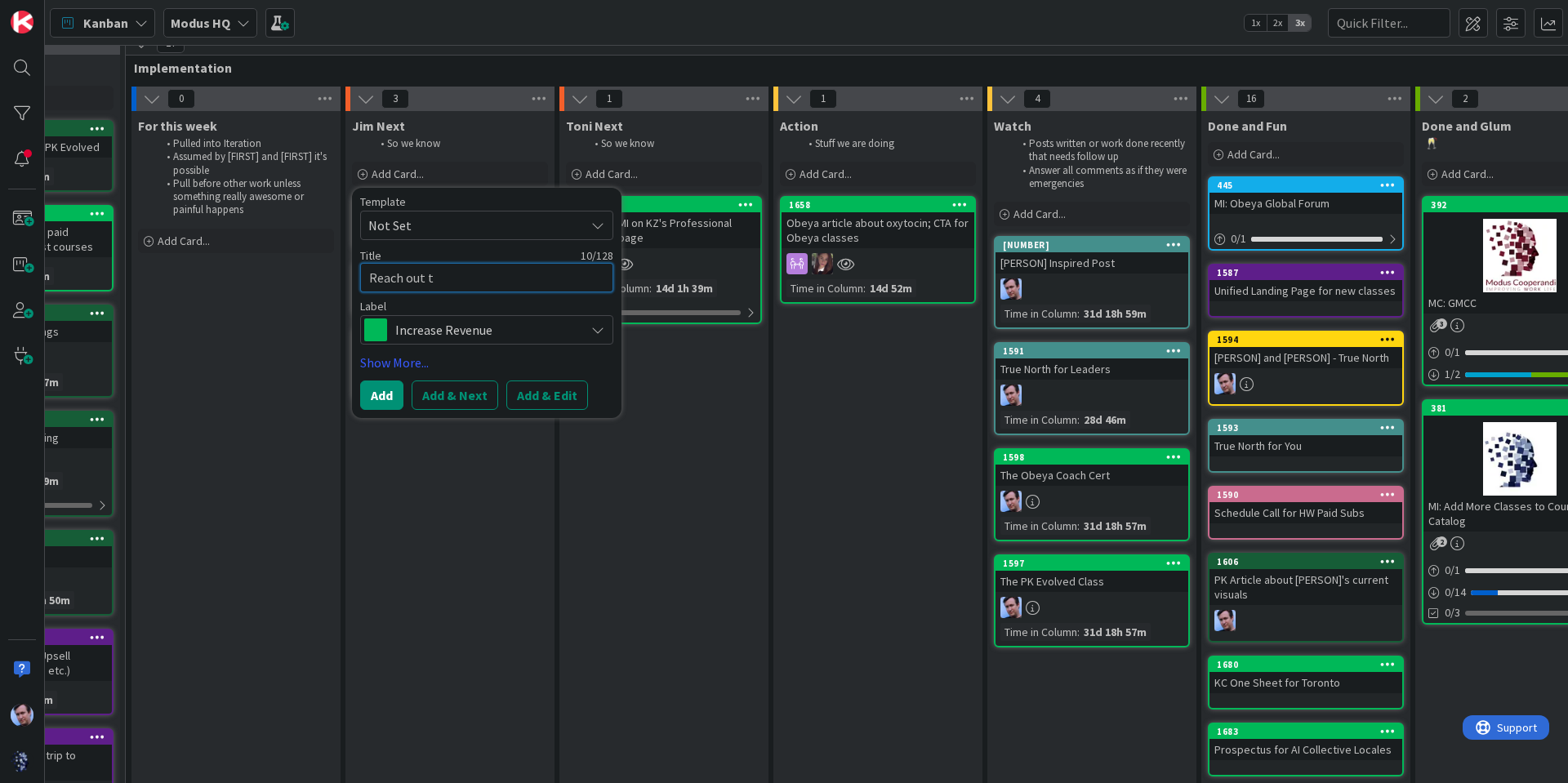 type on "x" 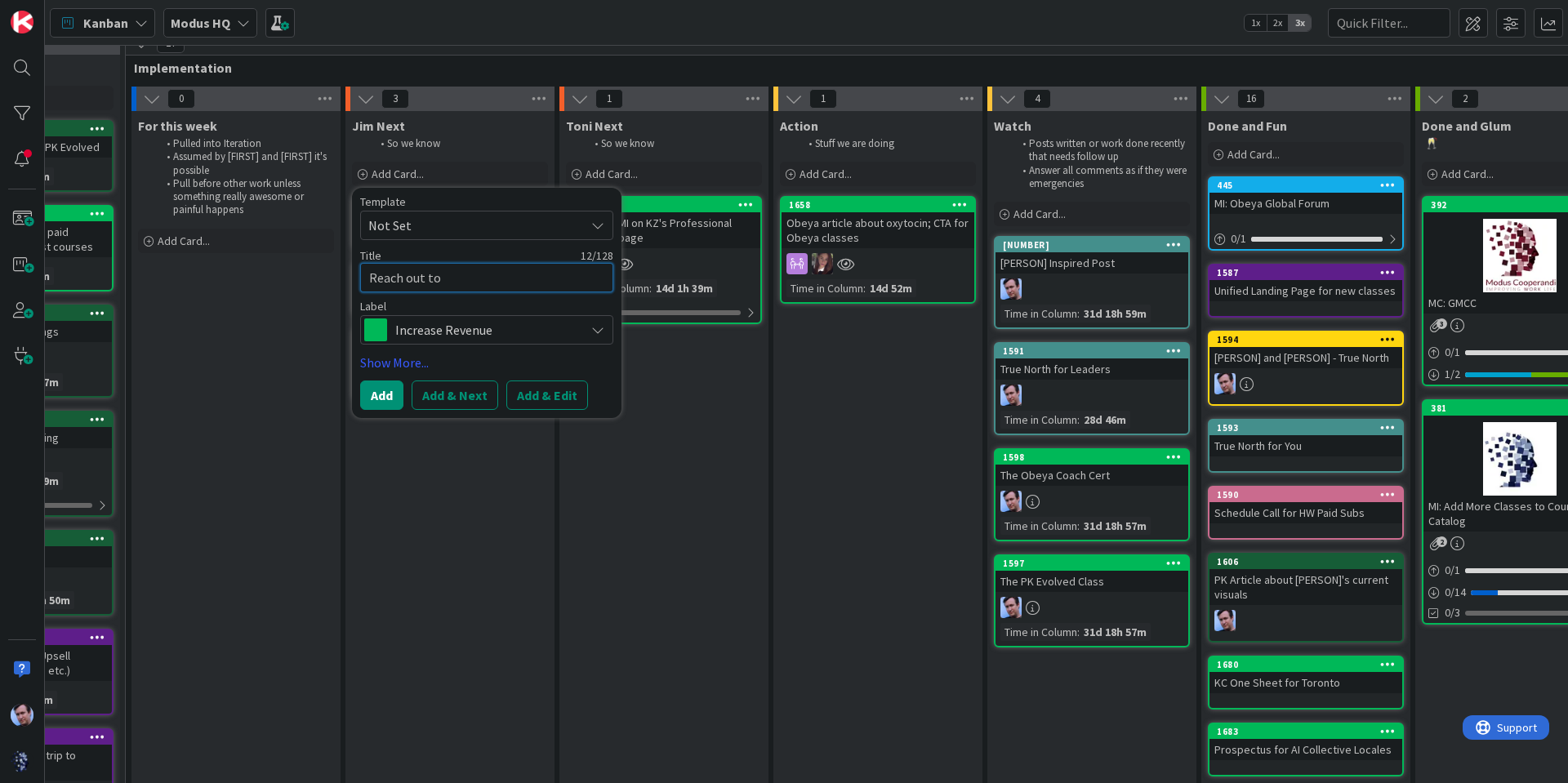 type on "x" 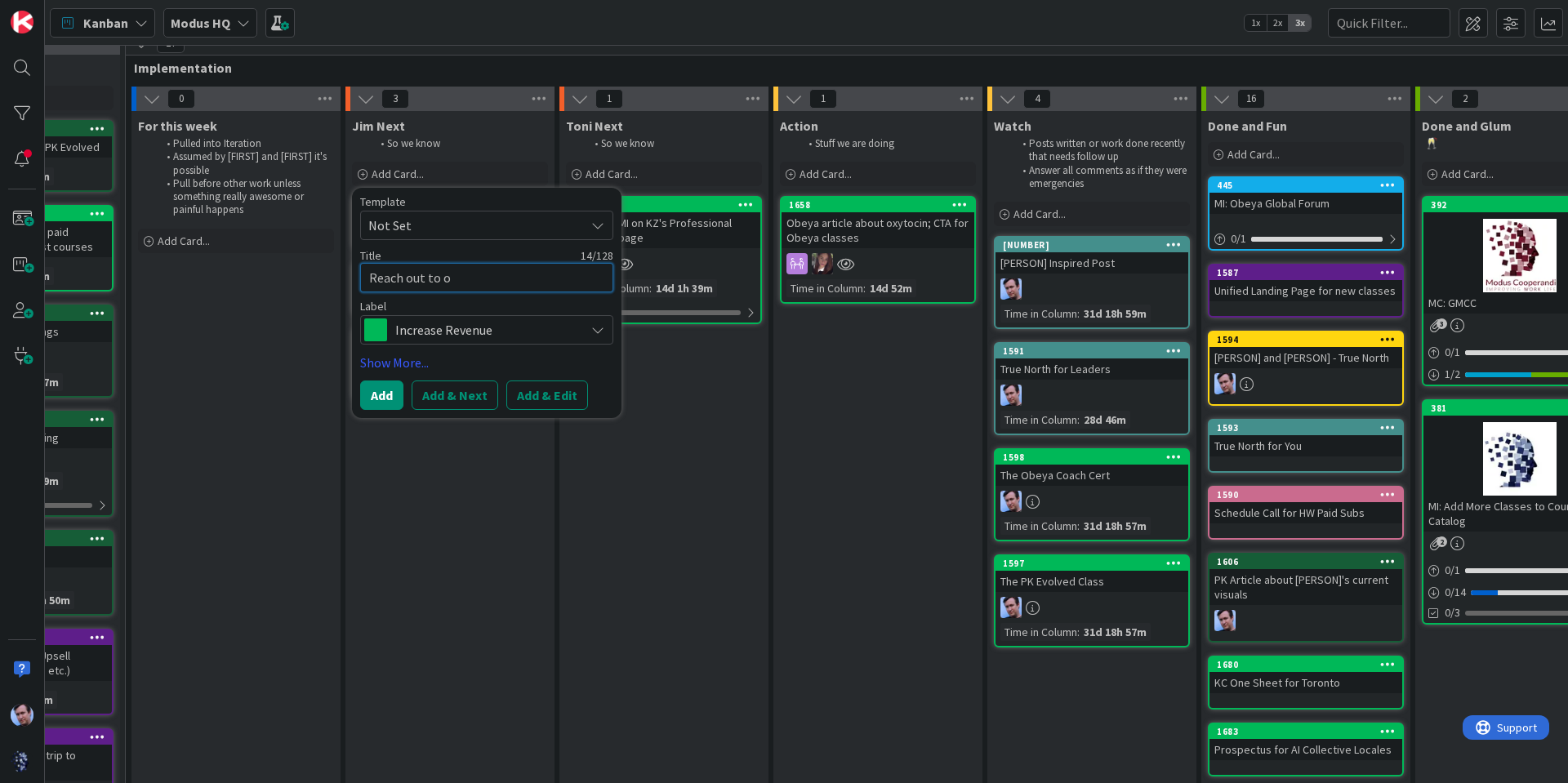 type on "x" 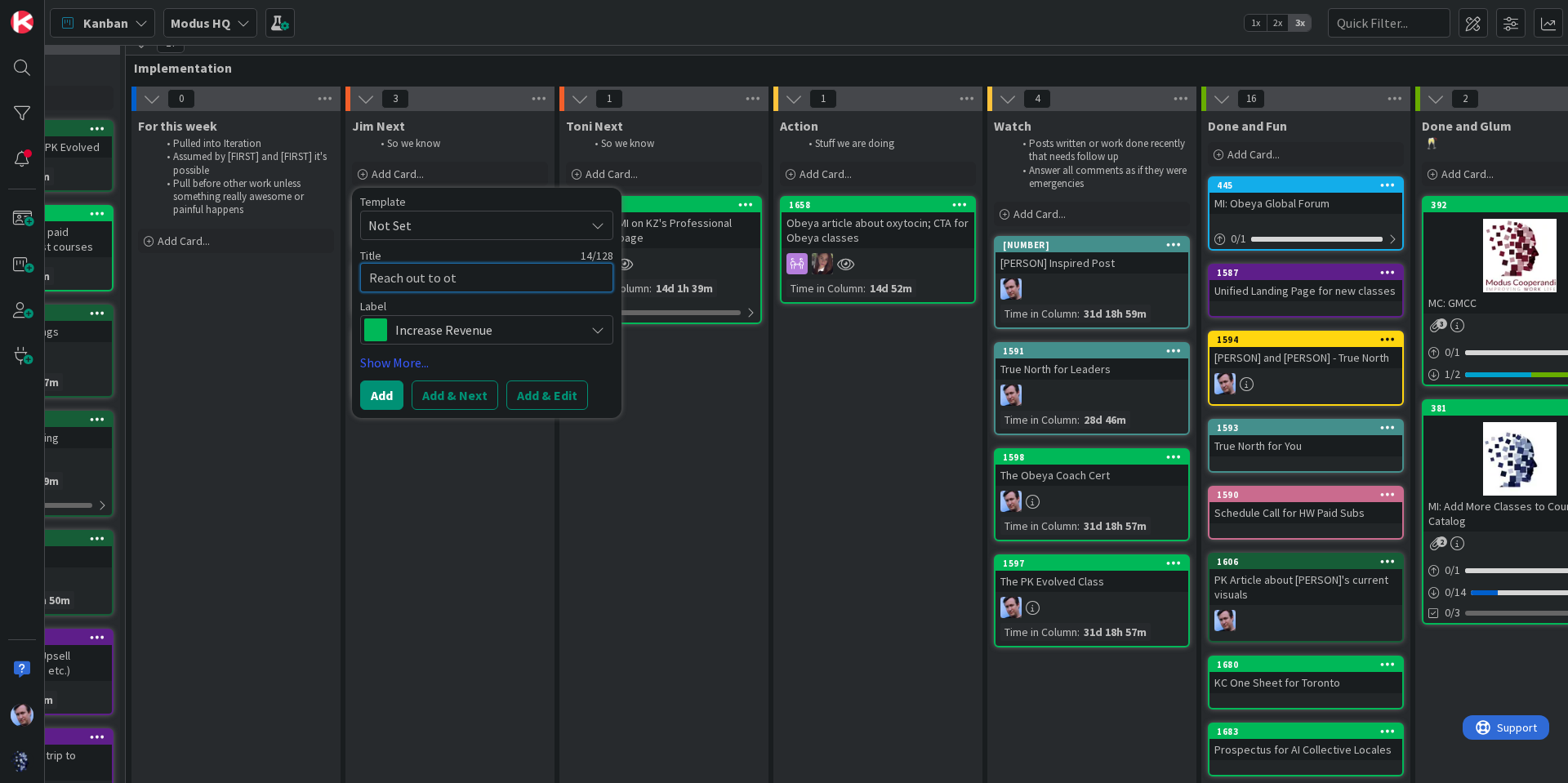 type on "x" 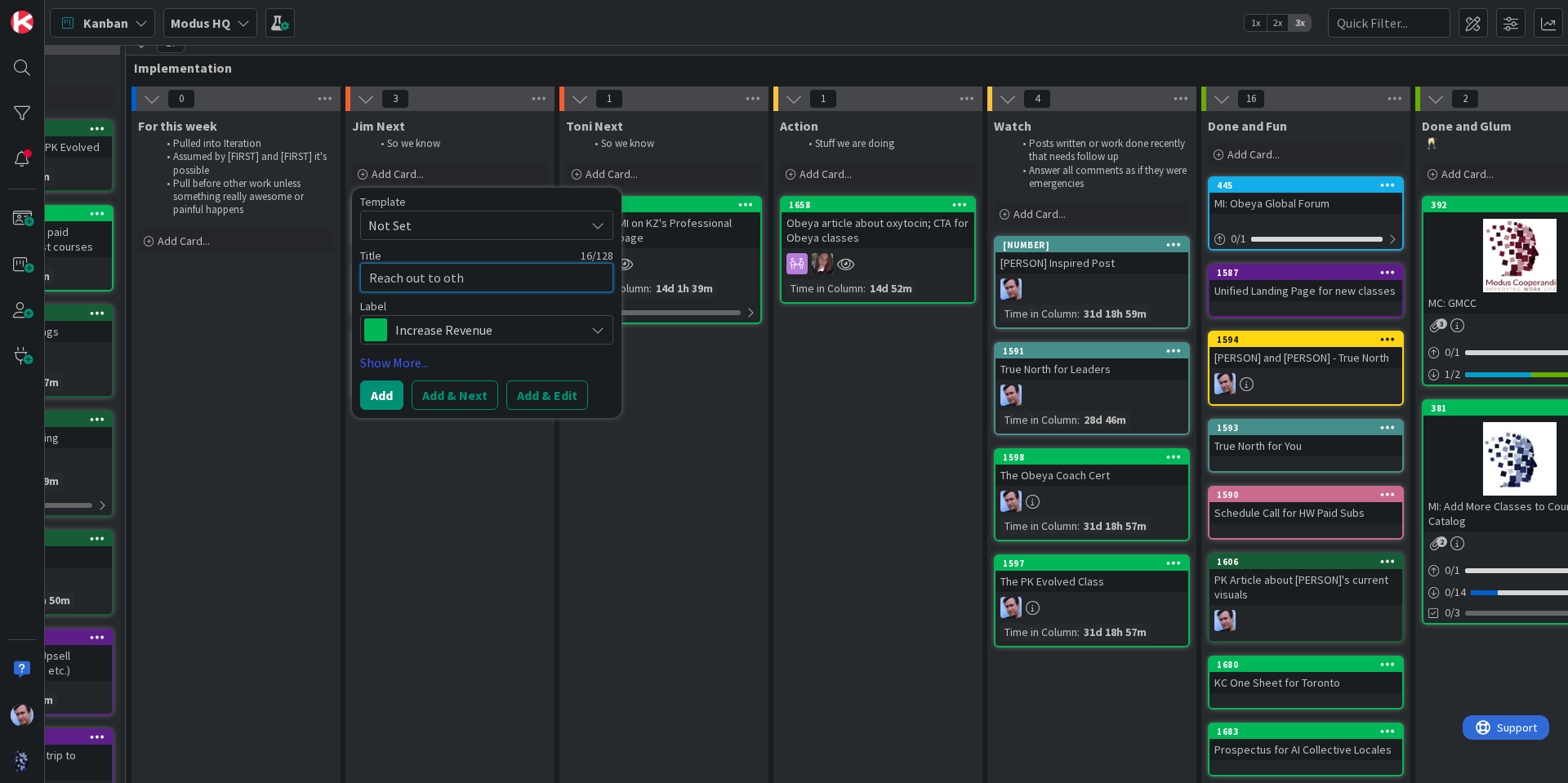 type on "x" 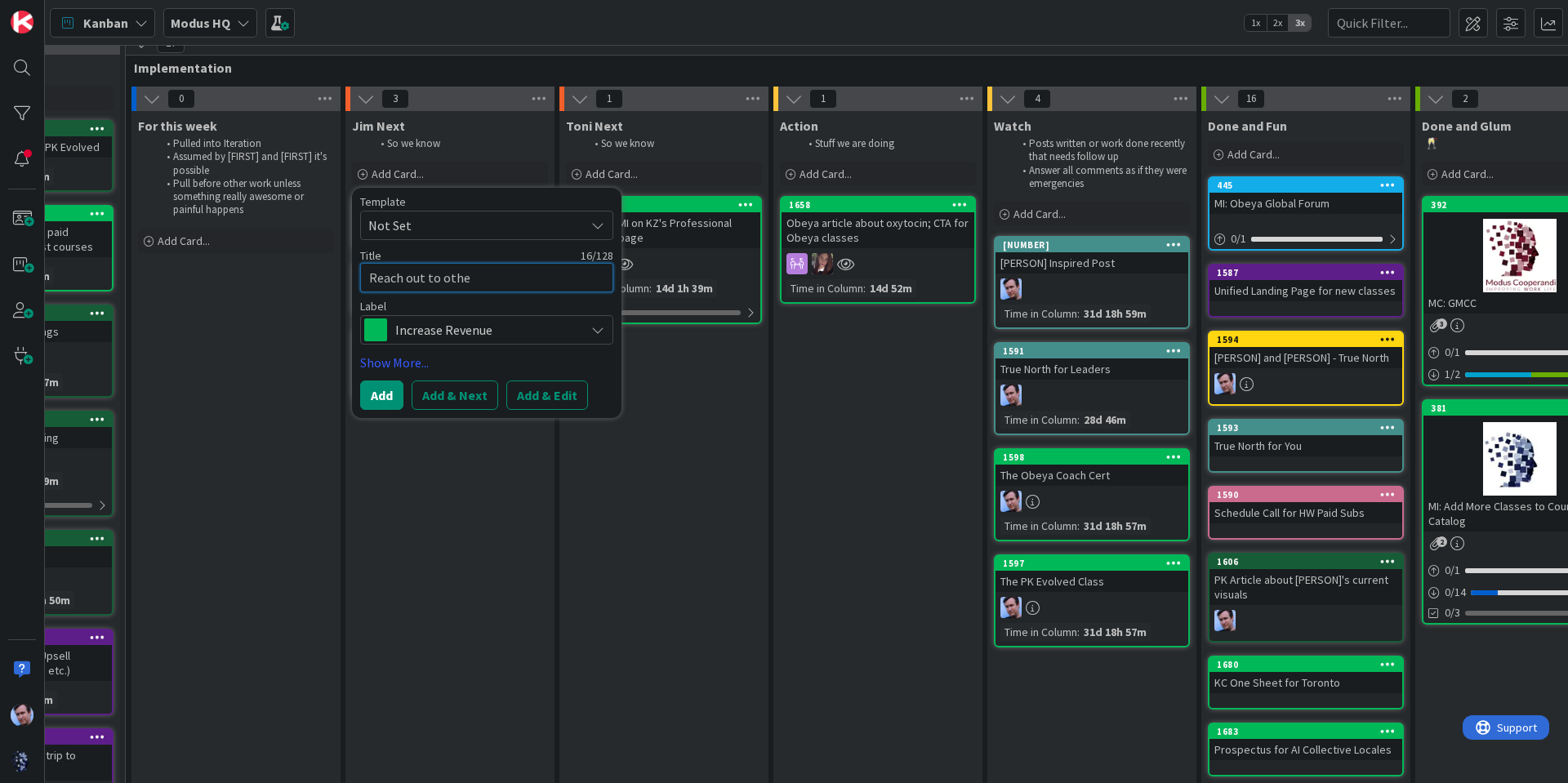 type on "x" 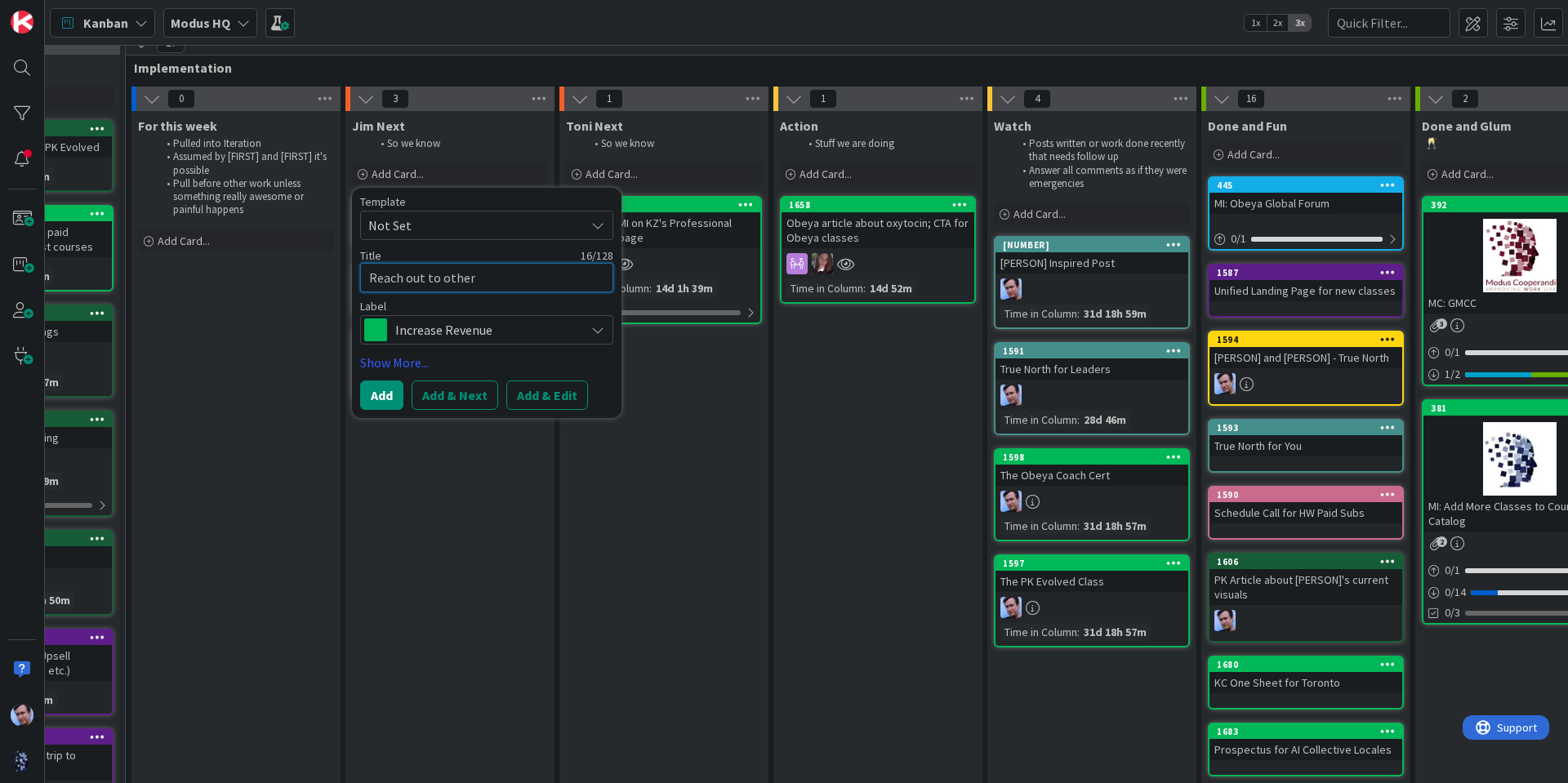 type on "x" 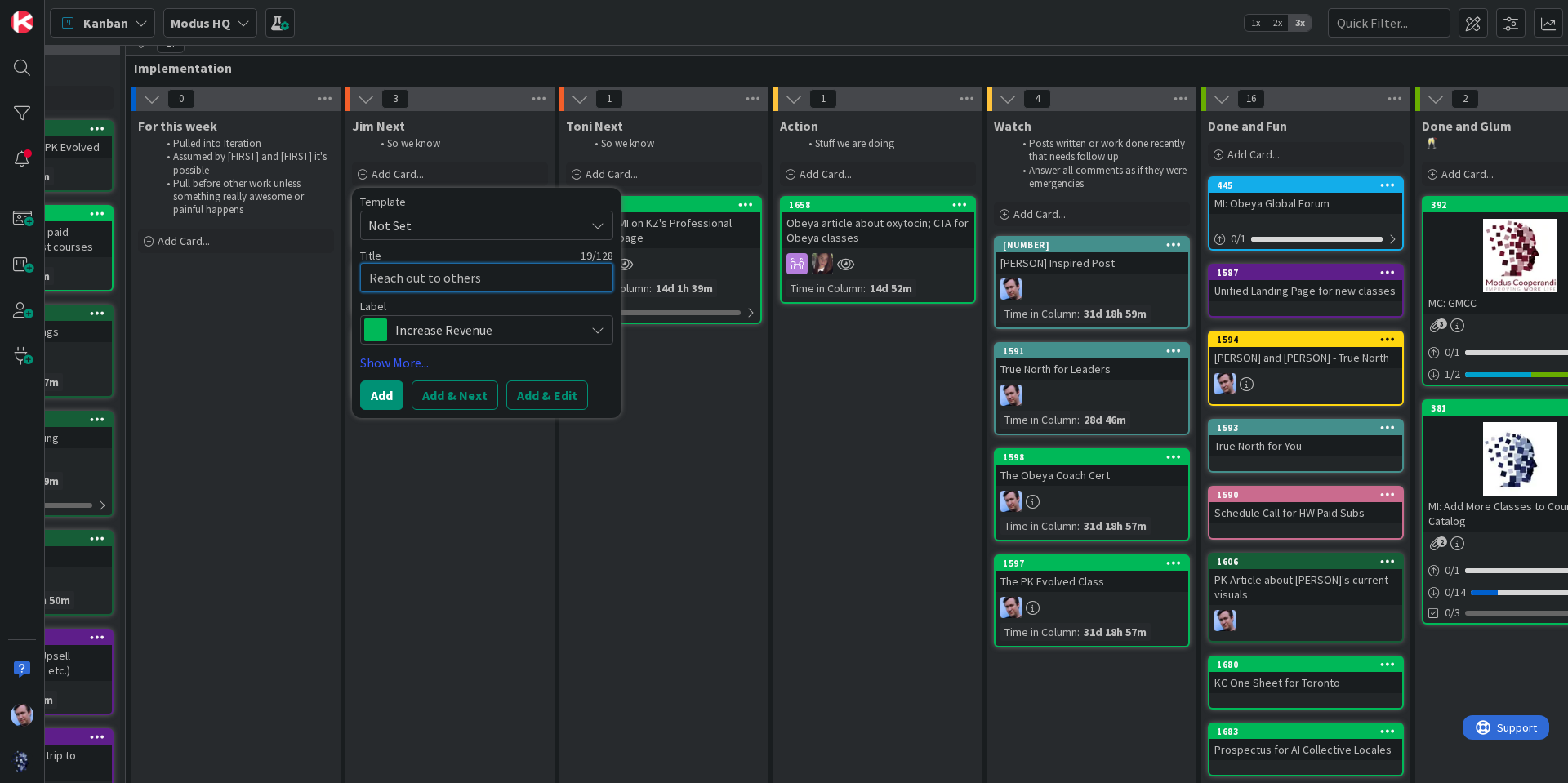 type on "x" 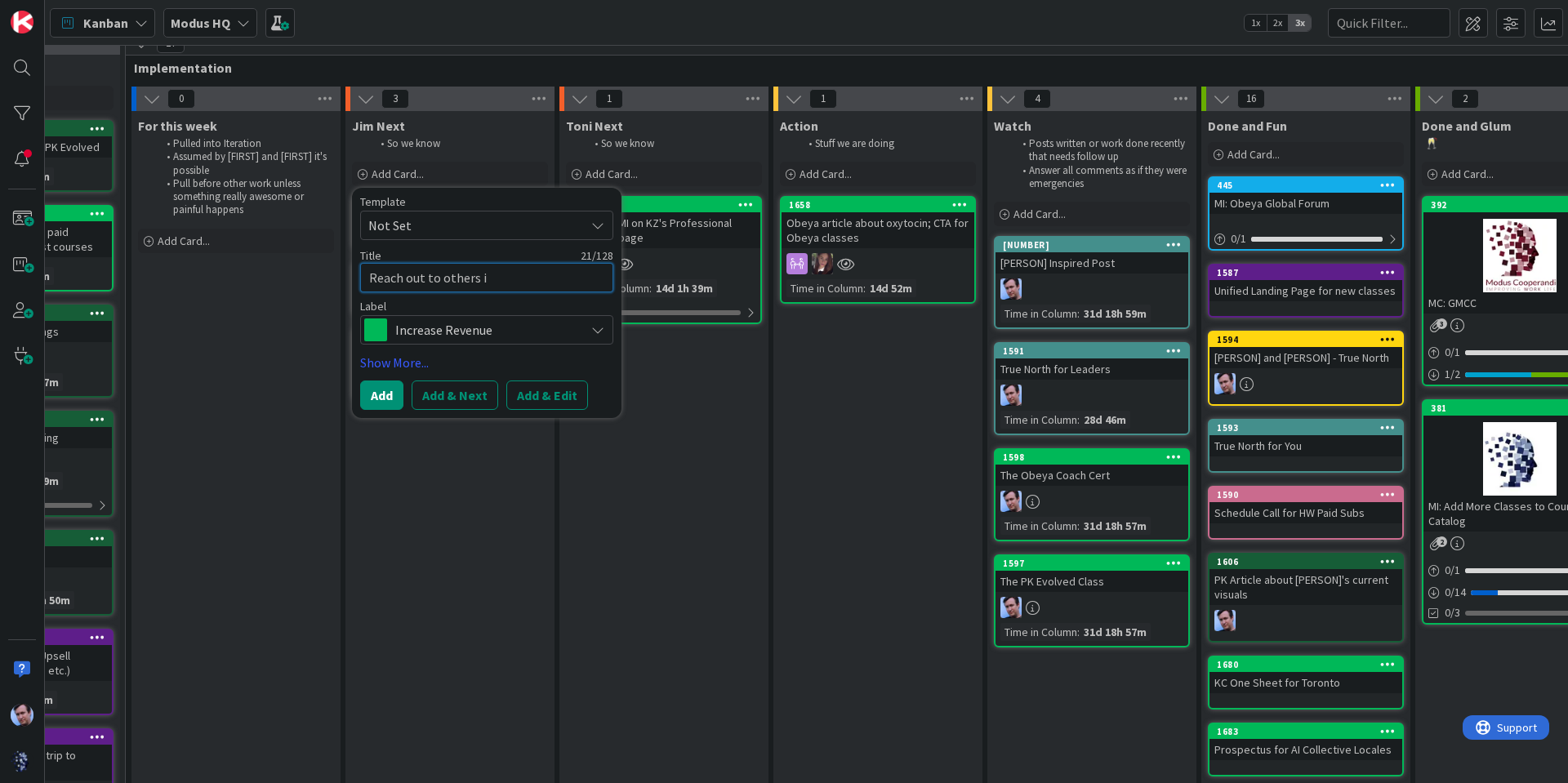 type on "x" 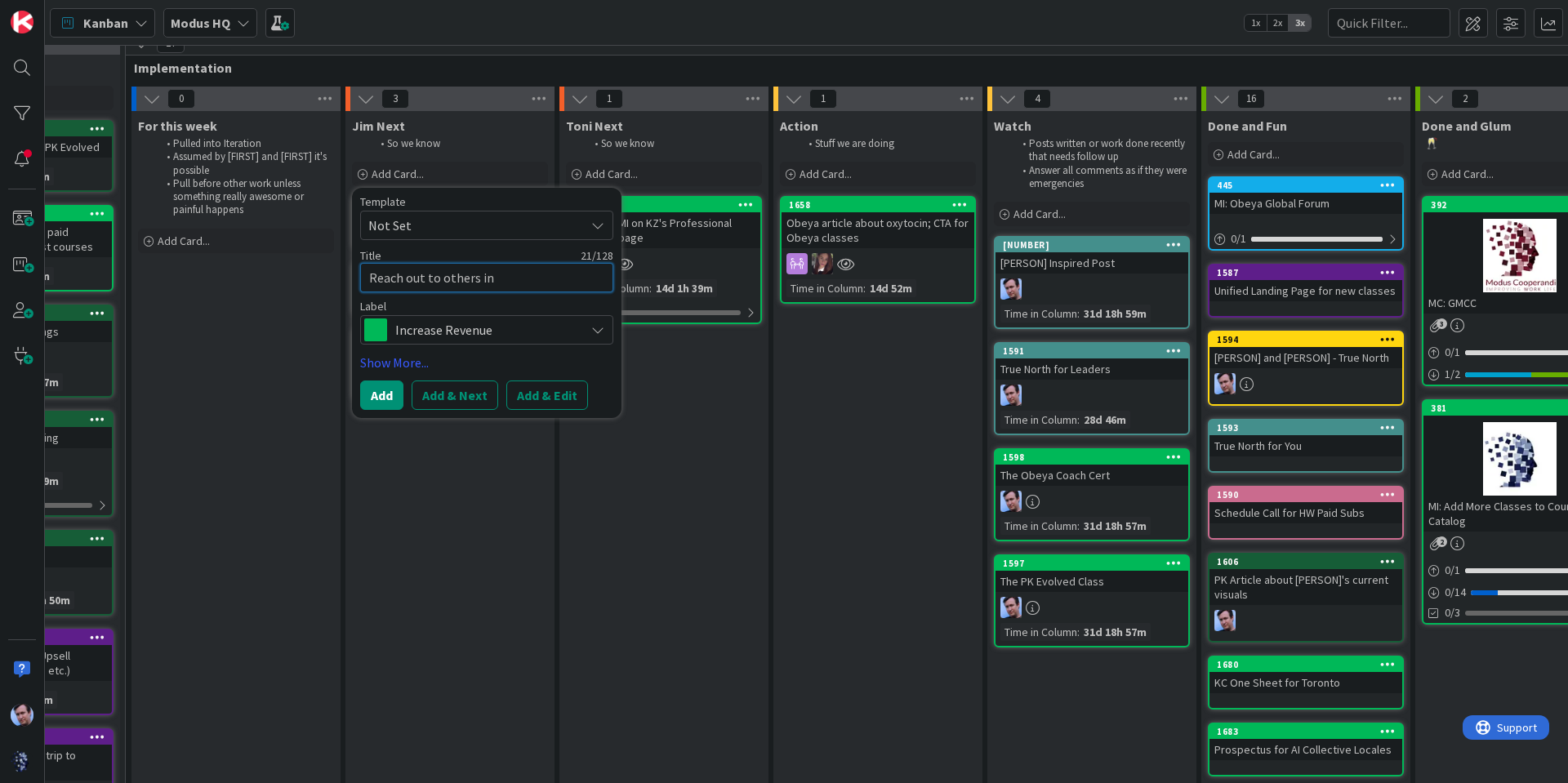 type on "x" 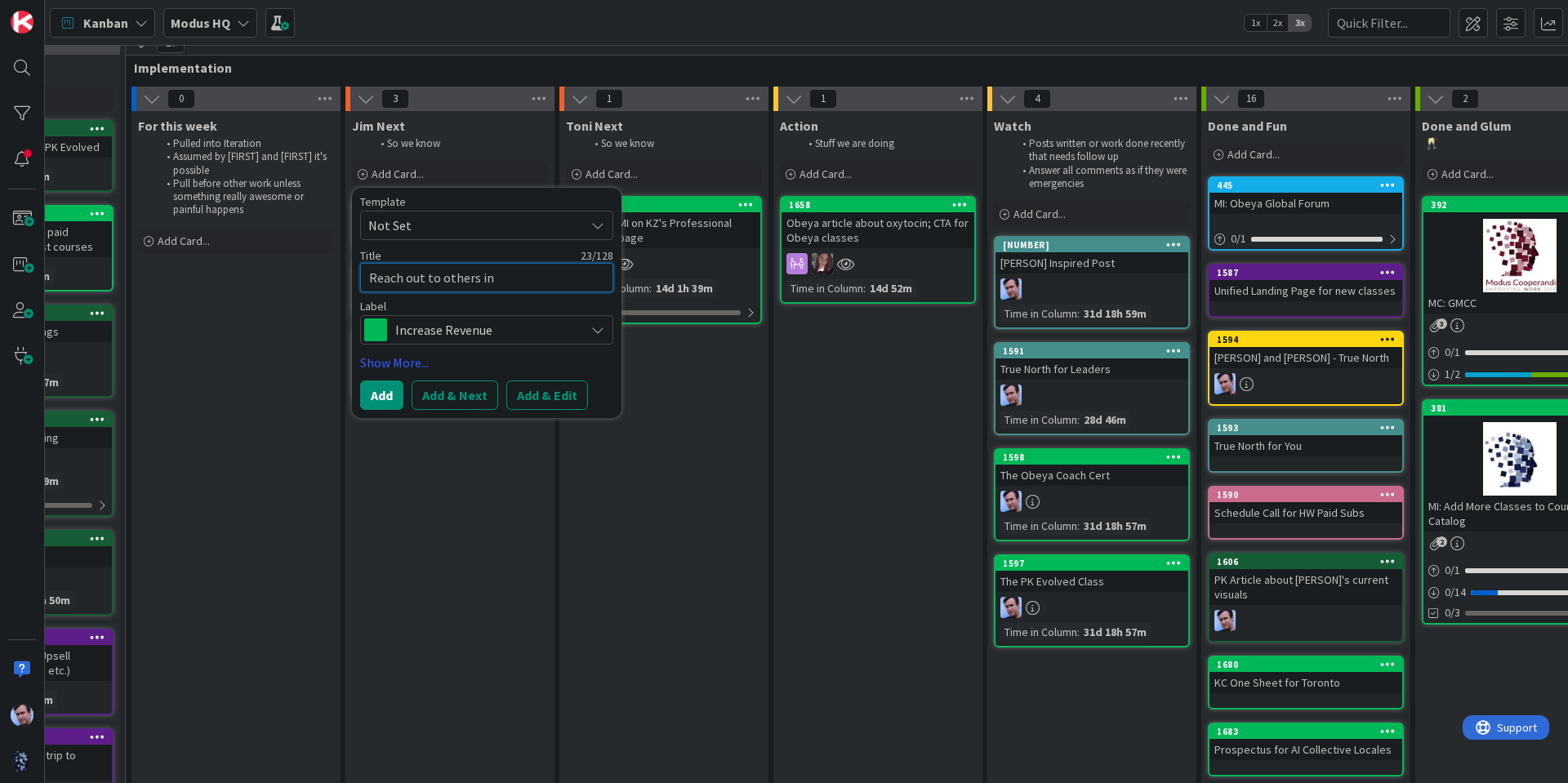 type on "x" 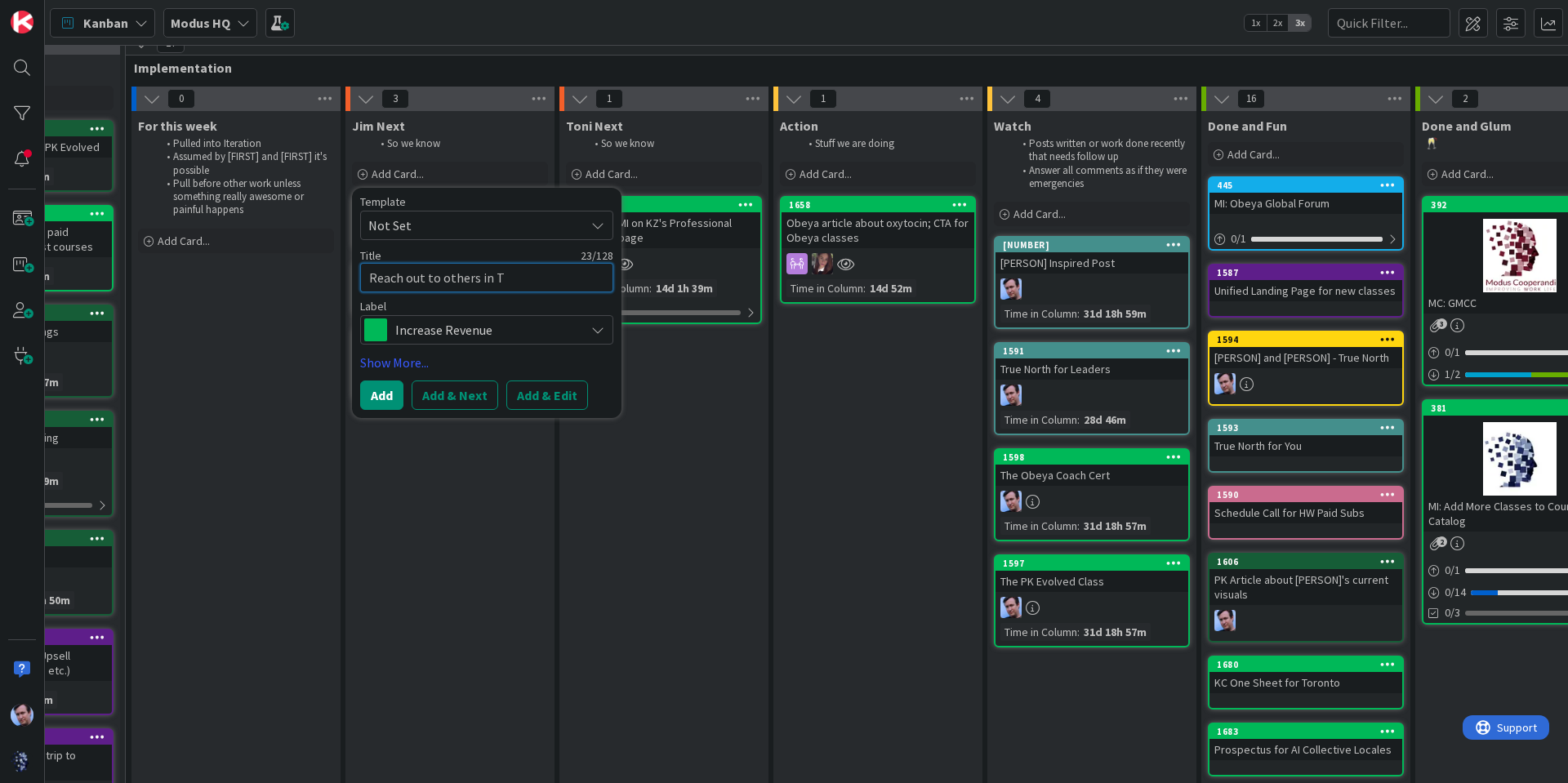 type on "x" 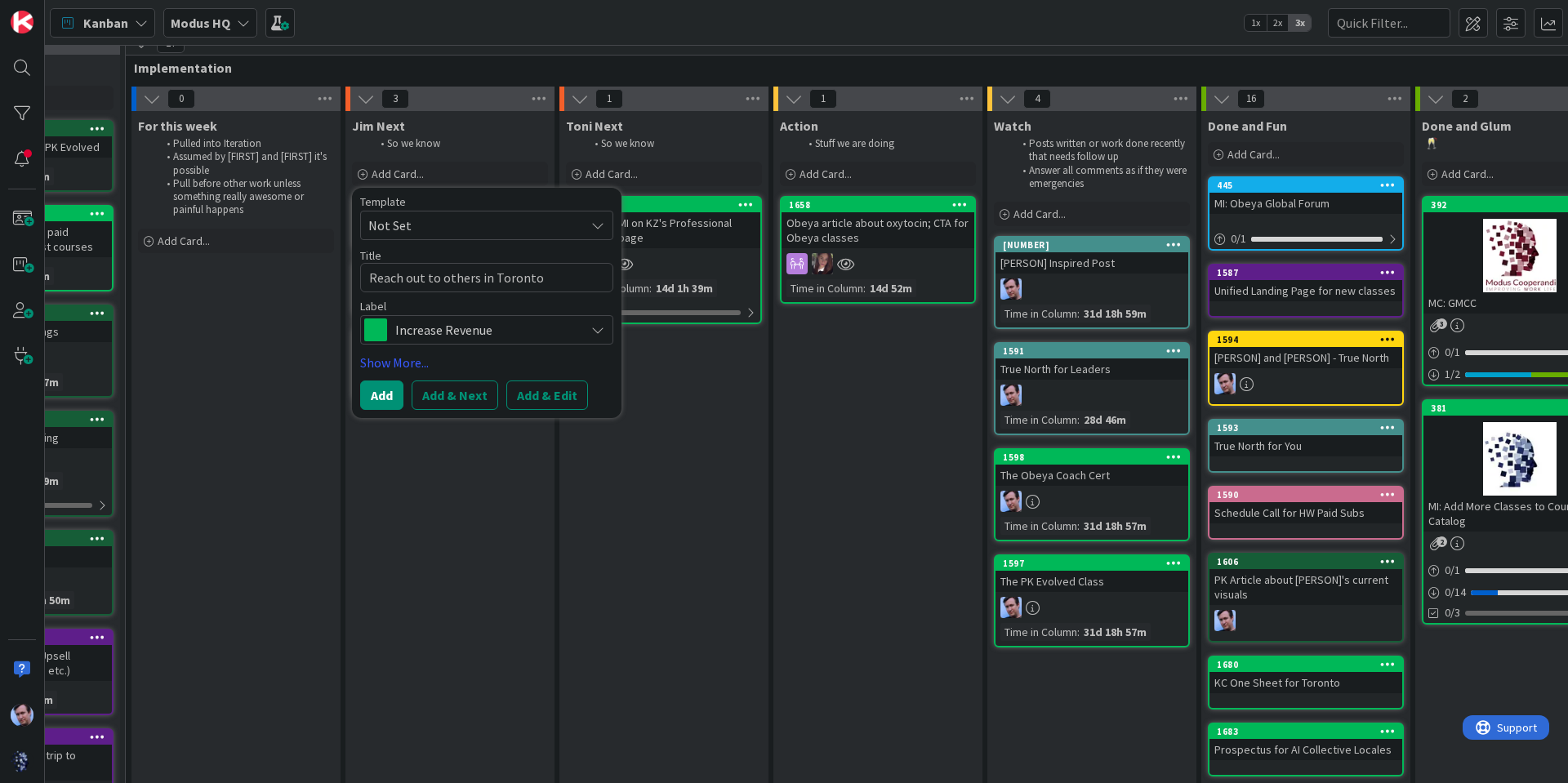click on "Template Not Set Title 30 / 128 Reach out to others in [CITY] Label Increase Revenue Increase Revenue Kaizen Partnerships / Collabs Podcast  Content Creation (Planned) Content Creation (Unplanned) Infrastructure (Planned) Infrastructure (Unplanned) Community Documentation Edit Labels... Show More... Add Add & Next Add & Edit" at bounding box center (487, 303) 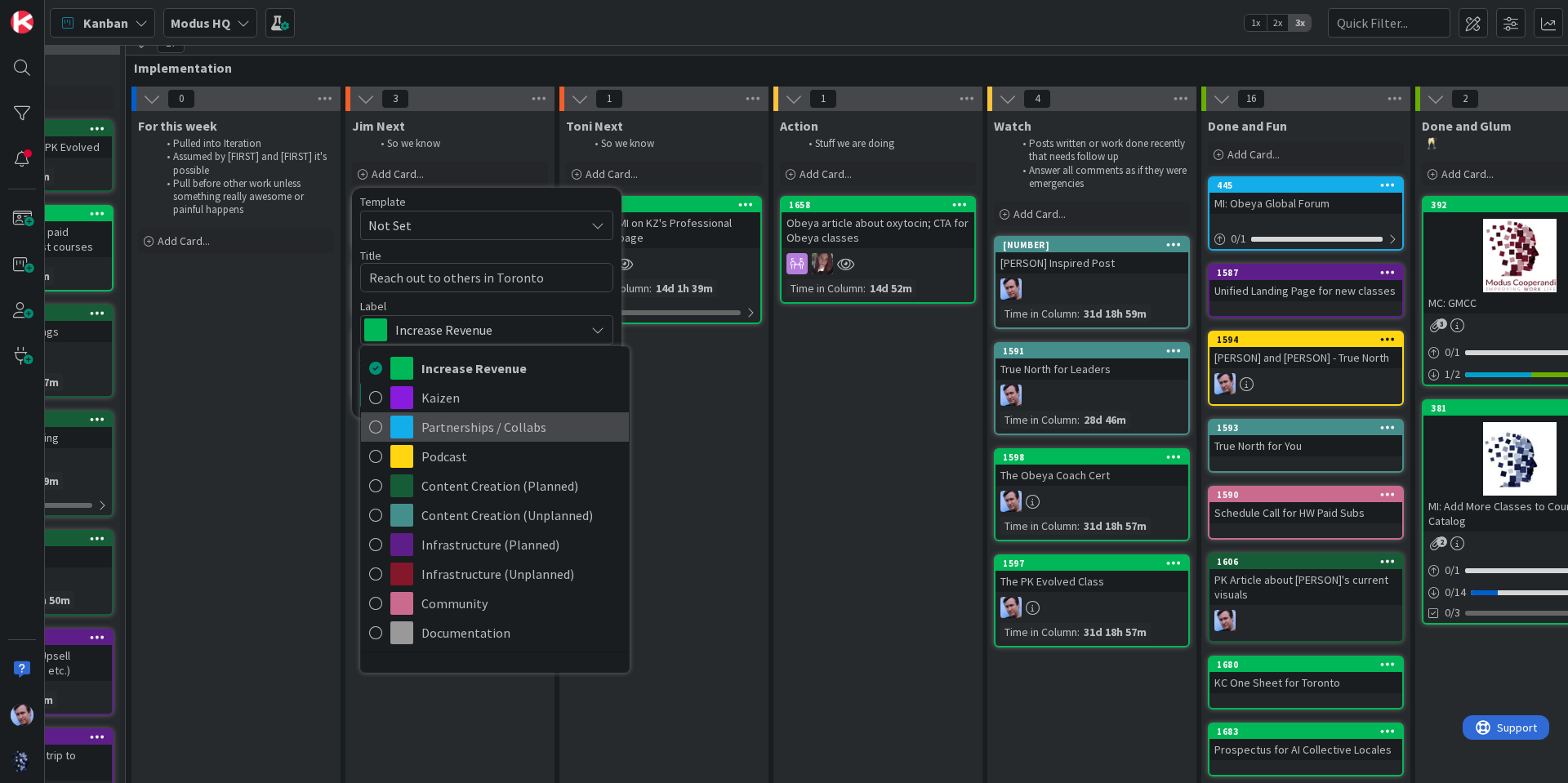 click on "Partnerships / Collabs" at bounding box center [521, 427] 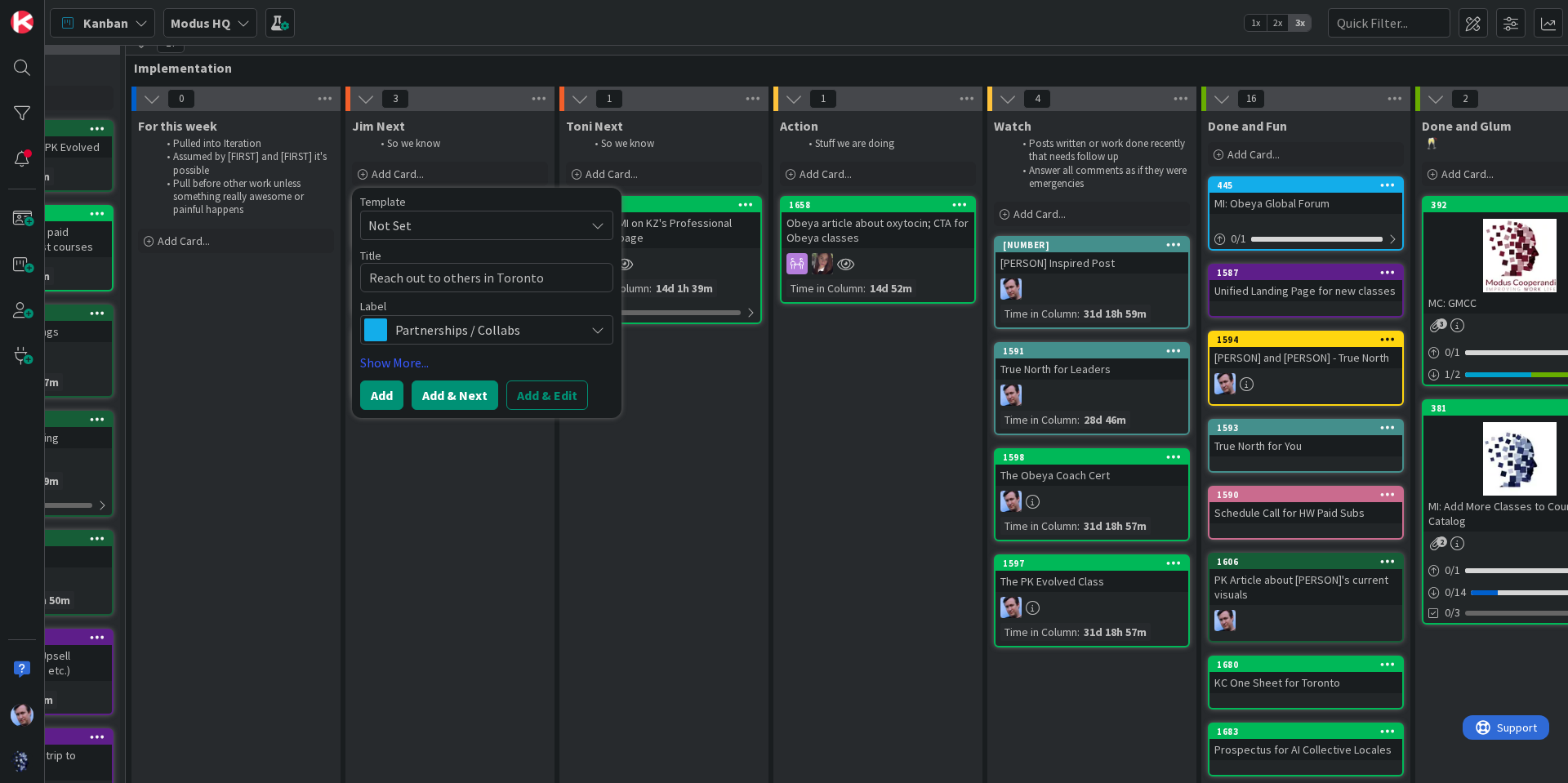 click on "Add & Next" at bounding box center (455, 395) 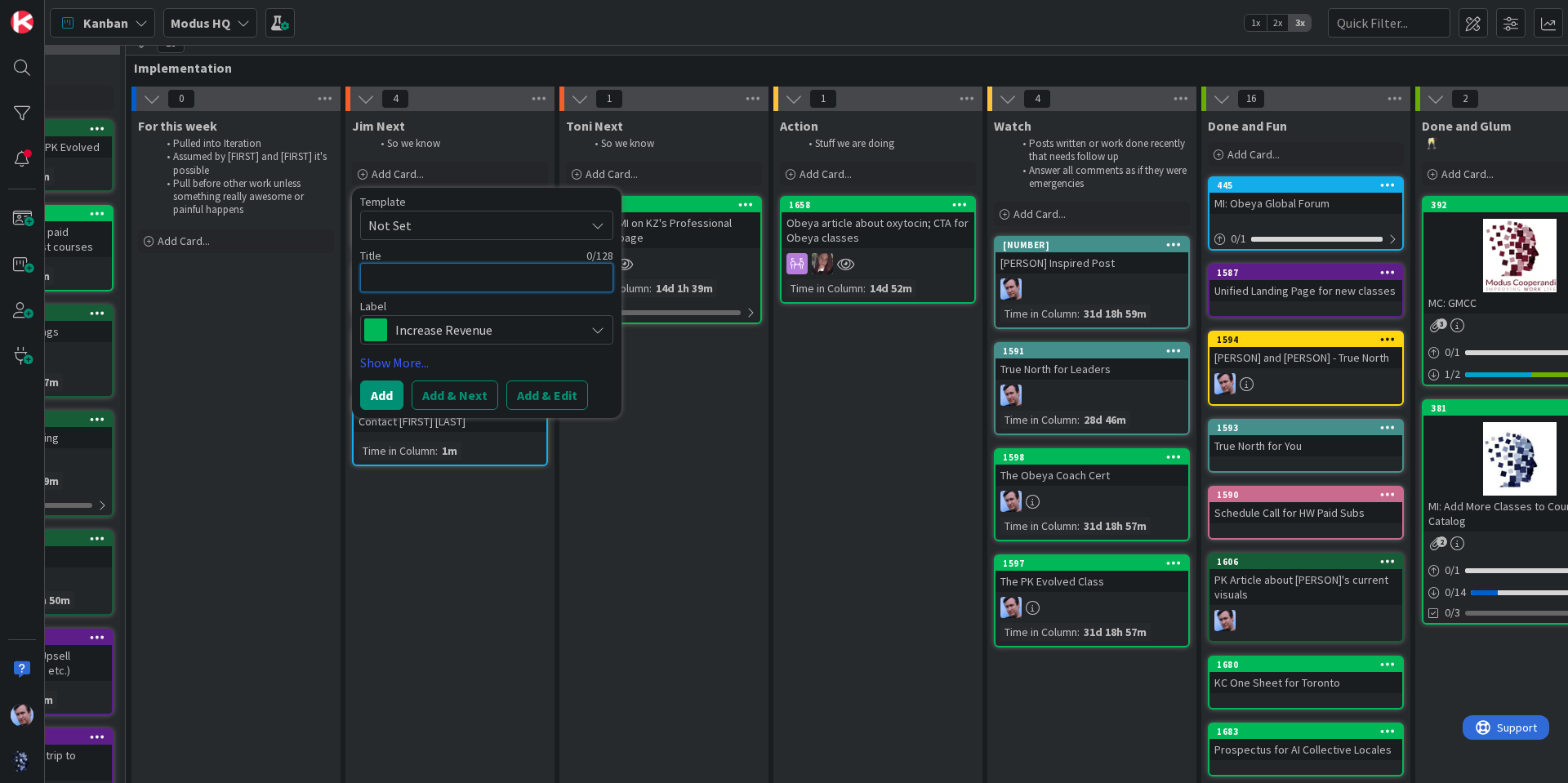 click at bounding box center (487, 278) 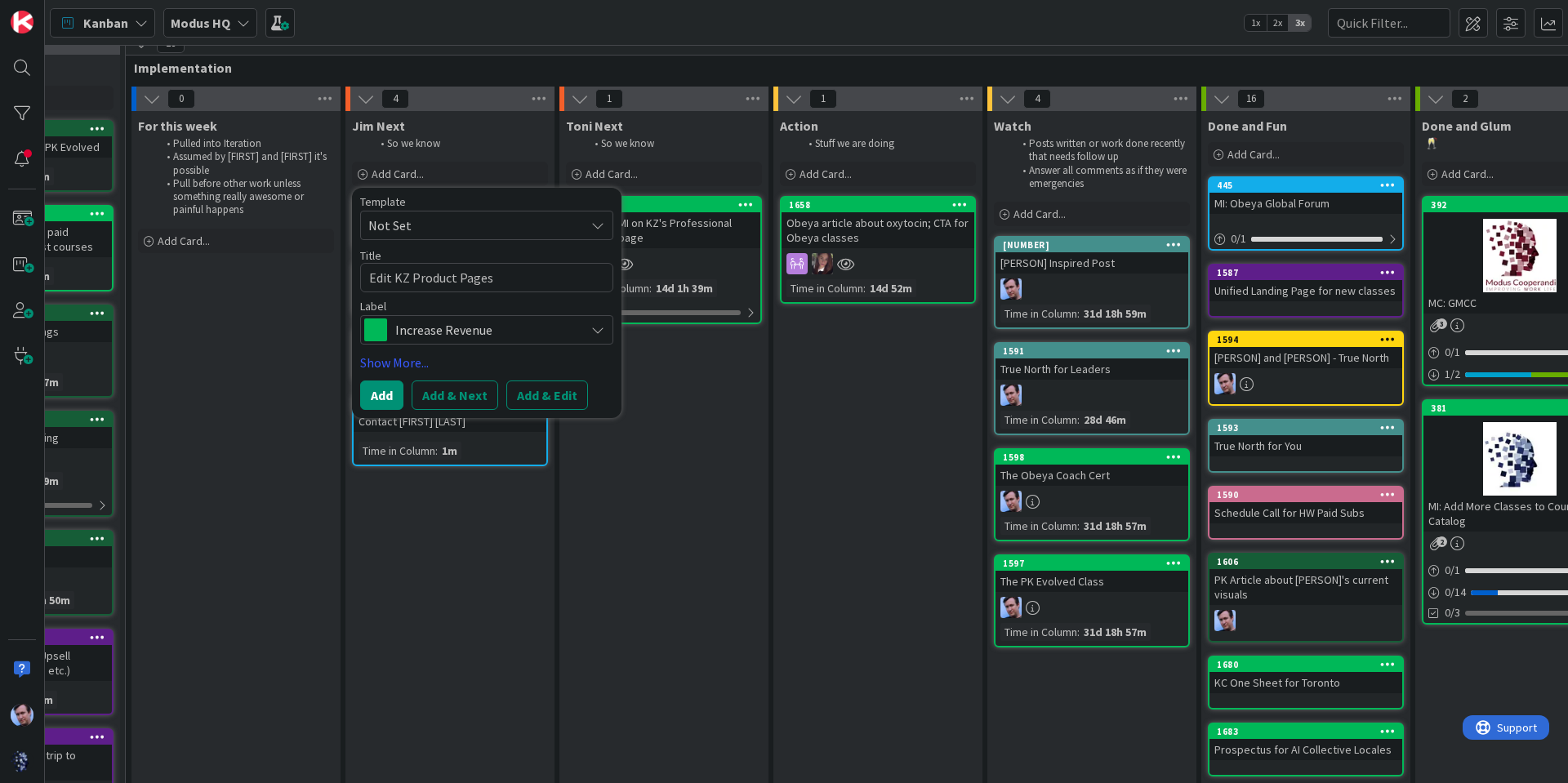 click on "Increase Revenue" at bounding box center (487, 330) 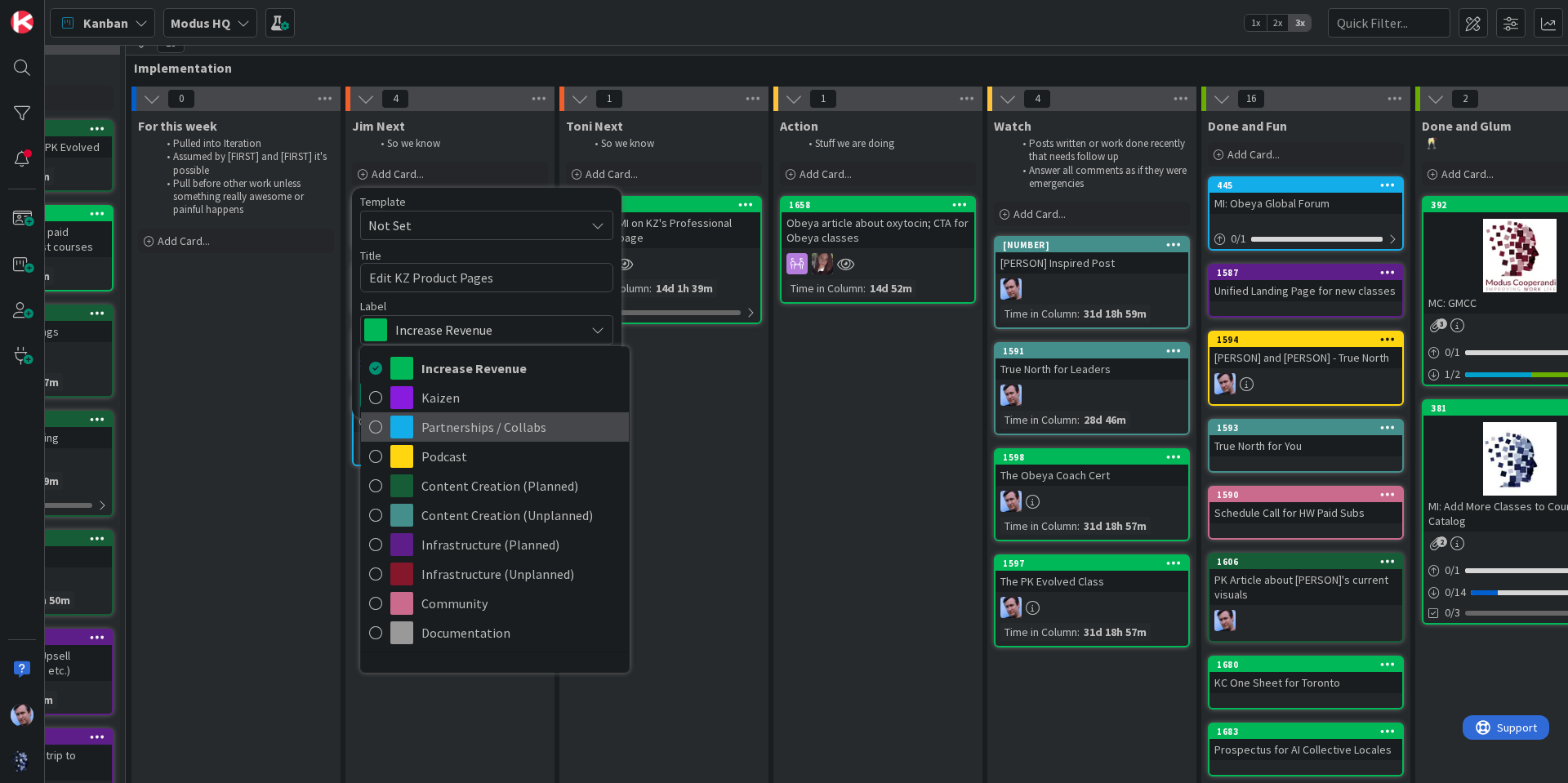 click on "Partnerships / Collabs" at bounding box center (521, 427) 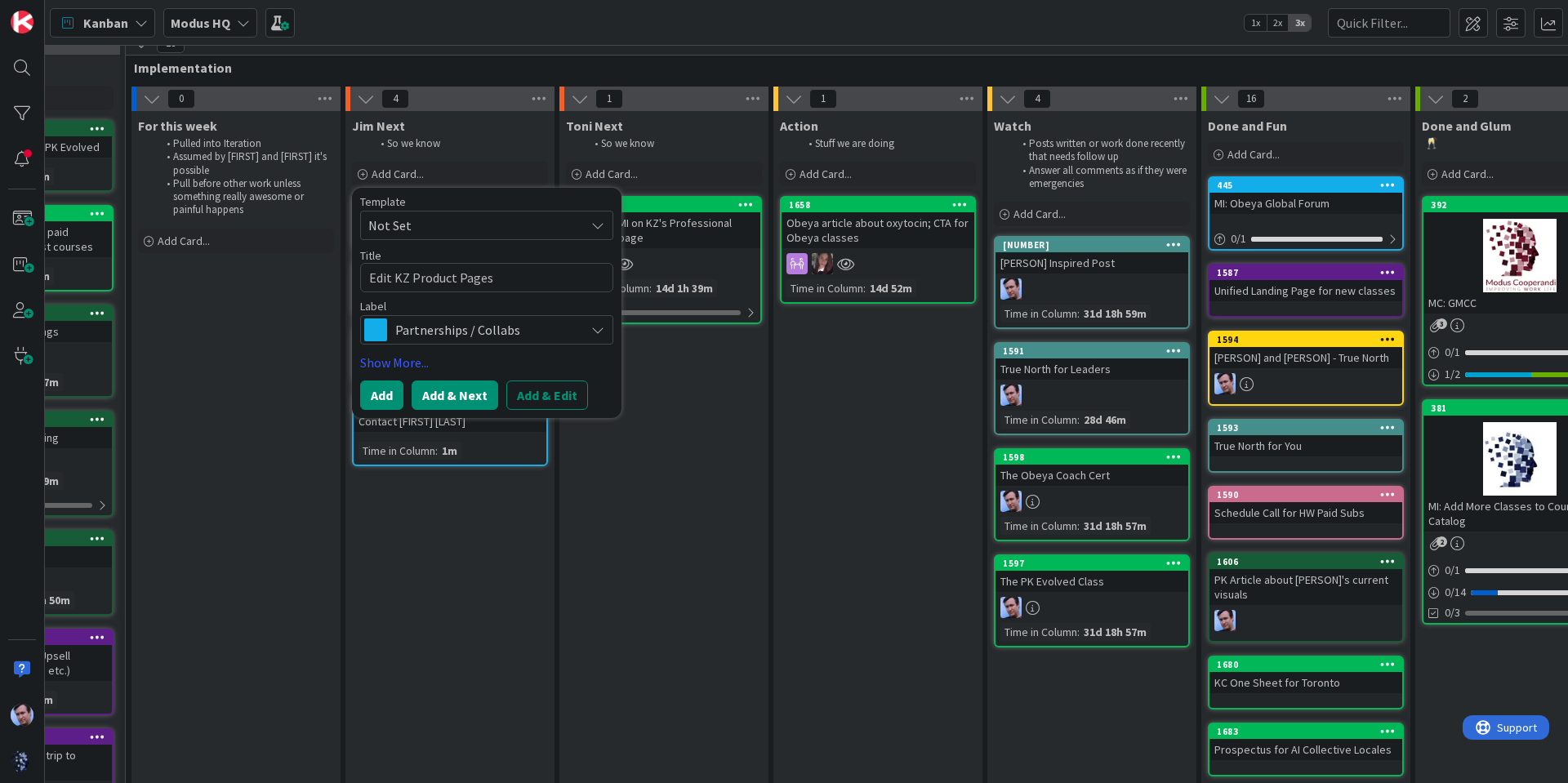 click on "Add & Next" at bounding box center (455, 395) 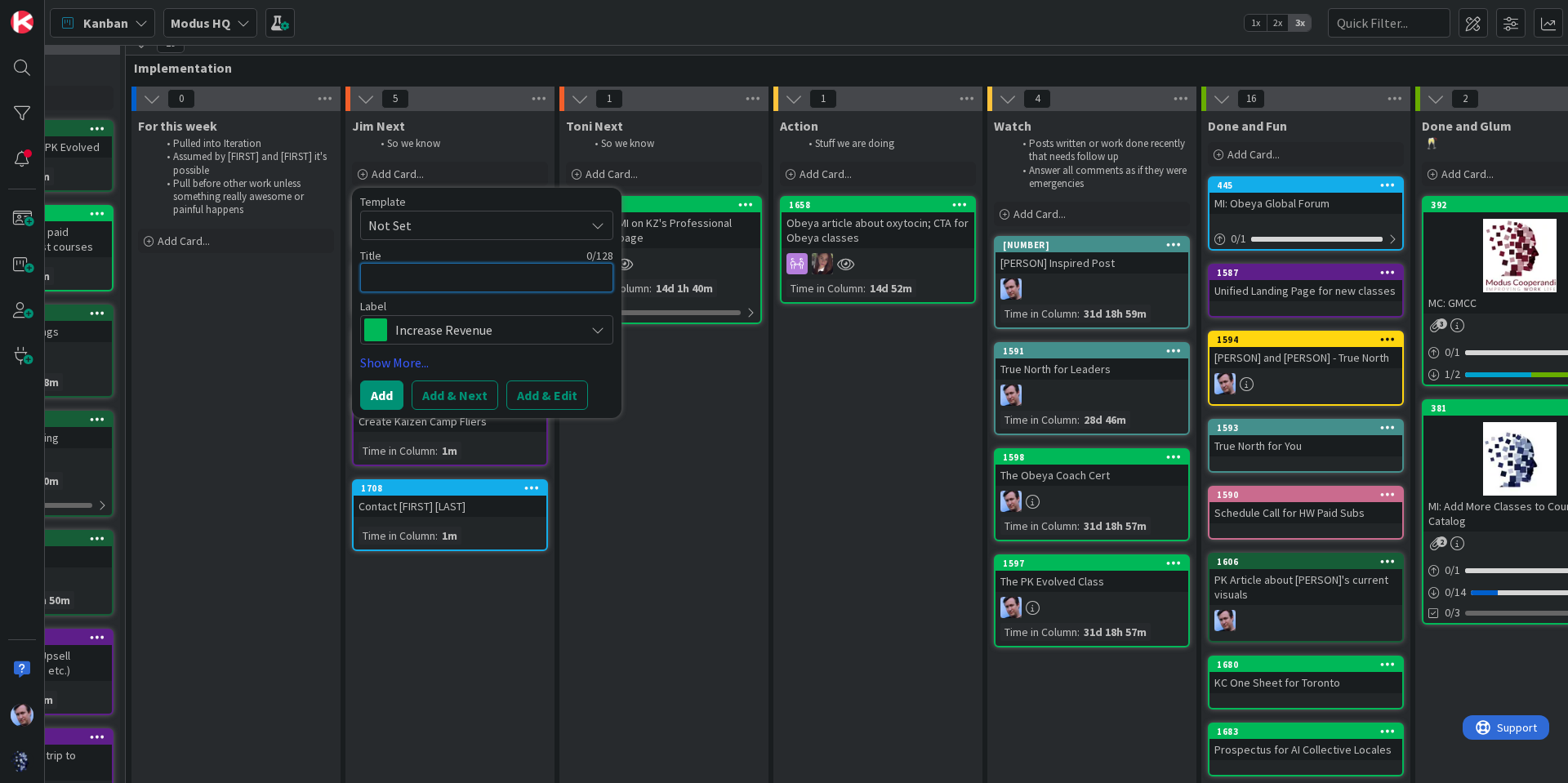 click at bounding box center [487, 278] 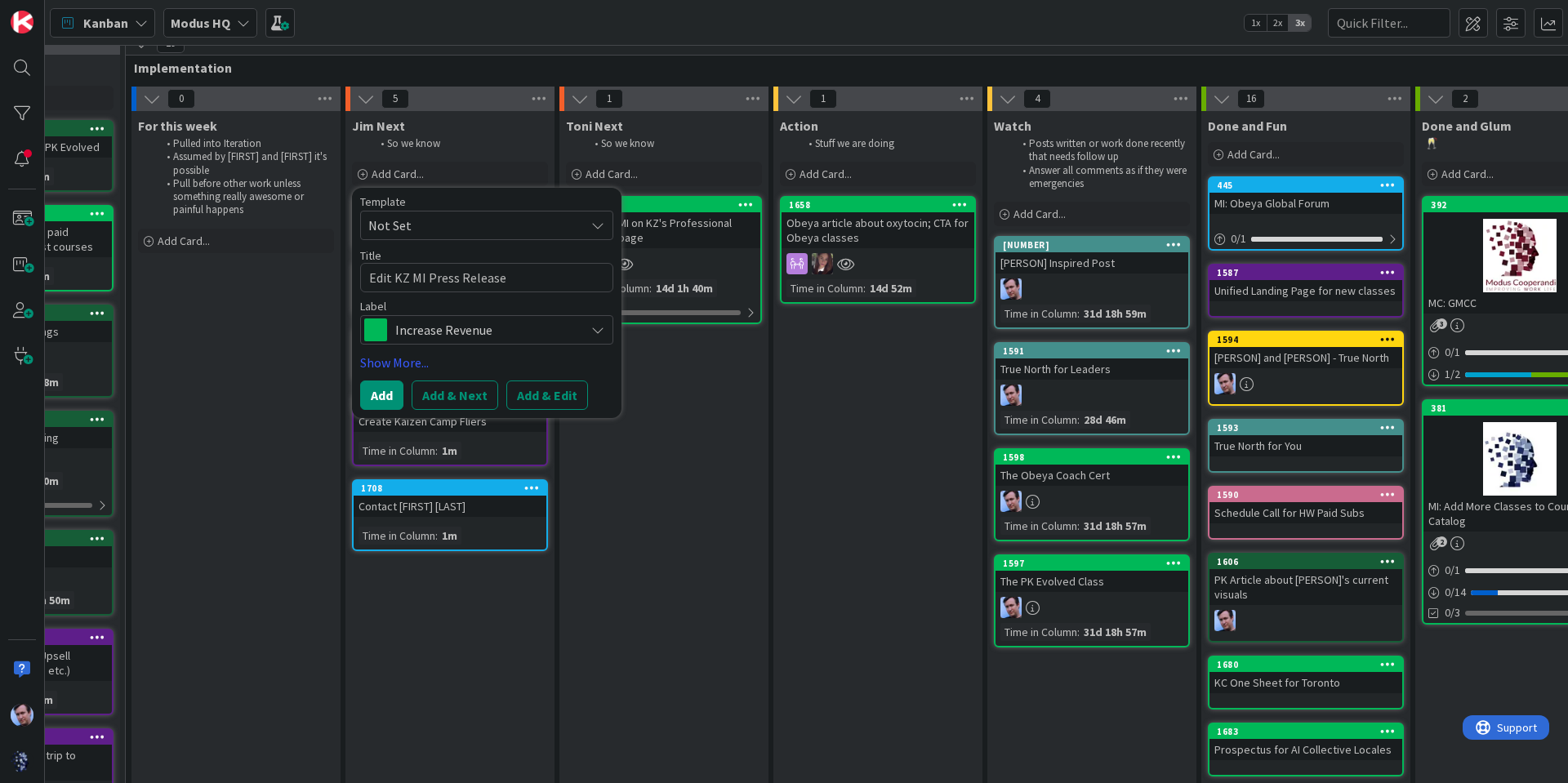 click on "Increase Revenue" at bounding box center [486, 330] 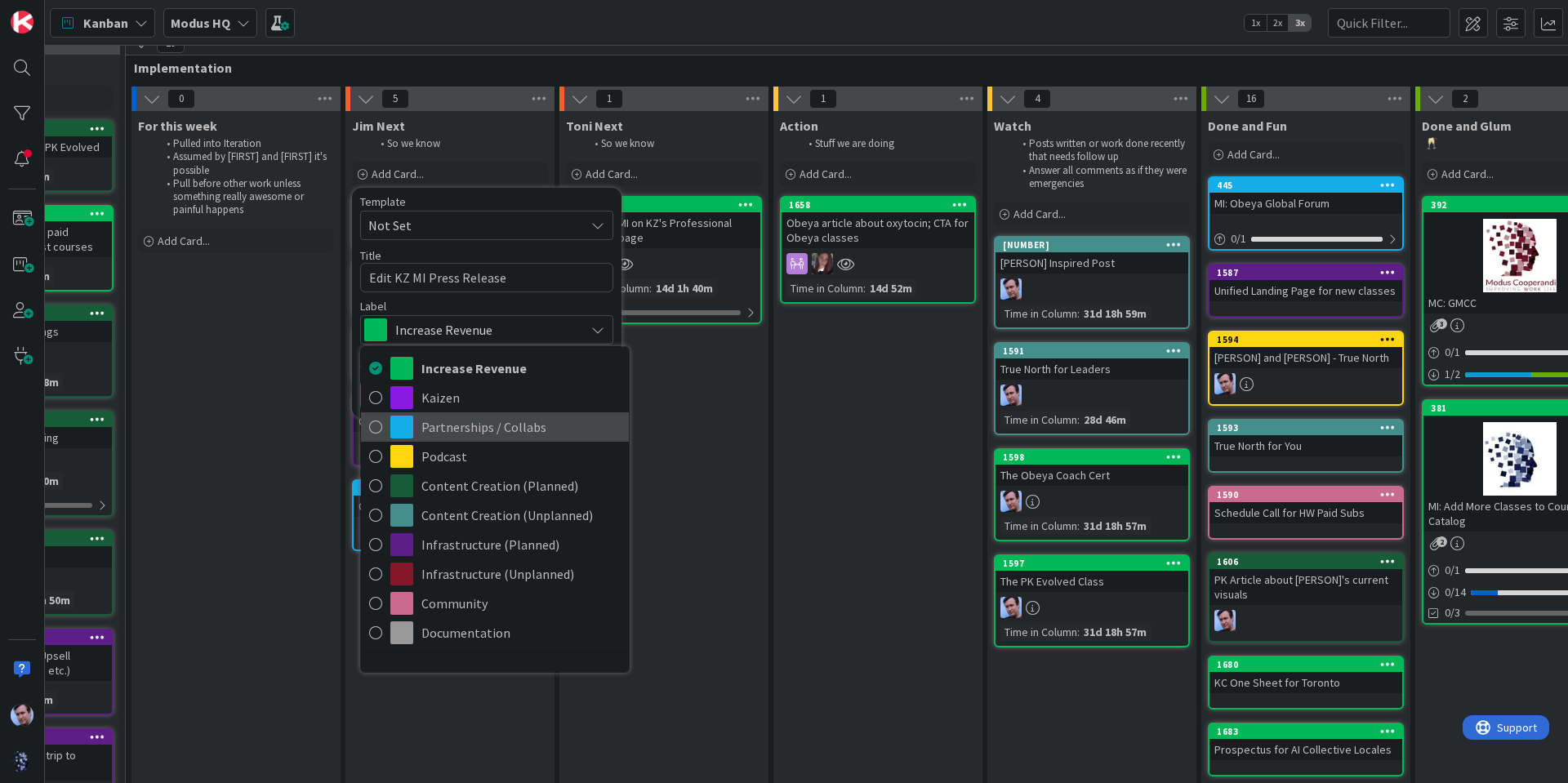 click on "Partnerships / Collabs" at bounding box center (521, 427) 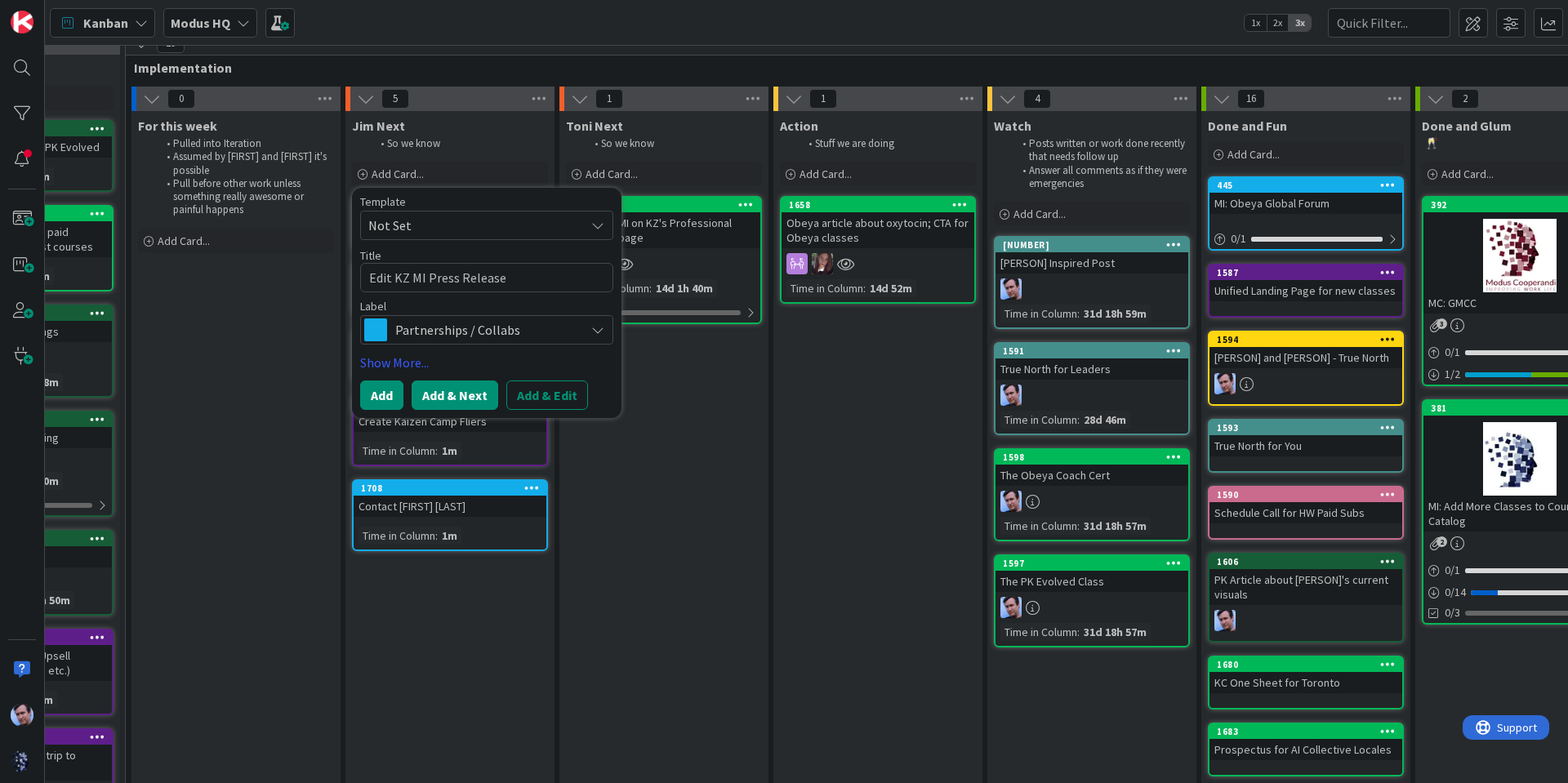 click on "Add & Next" at bounding box center [455, 395] 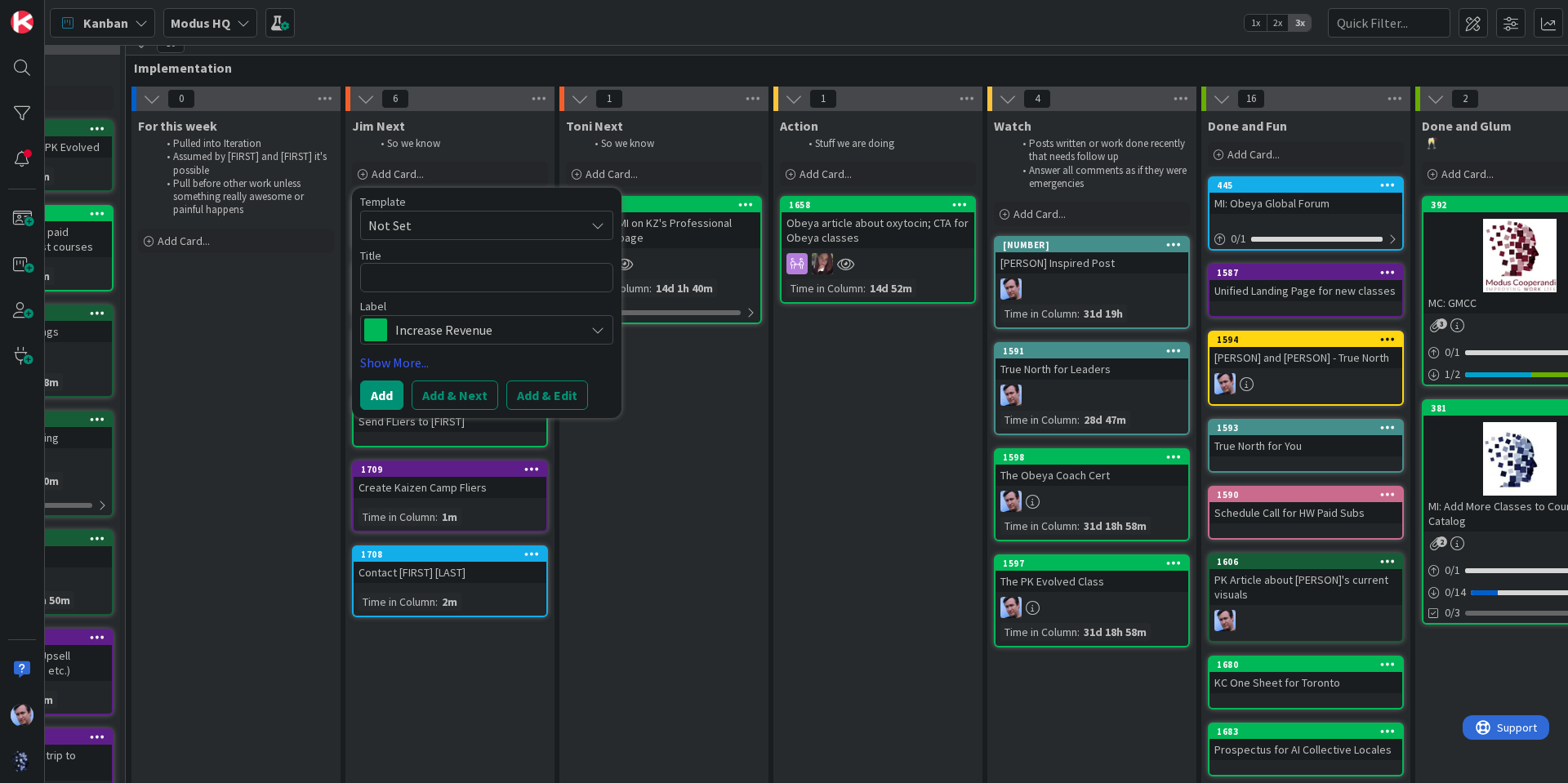 click on "Template Not Set Title 0 / 128 Label Increase Revenue Increase Revenue Kaizen Partnerships / Collabs Podcast  Content Creation (Planned) Content Creation (Unplanned) Infrastructure (Planned) Infrastructure (Unplanned) Community Documentation Edit Labels..." at bounding box center [487, 270] 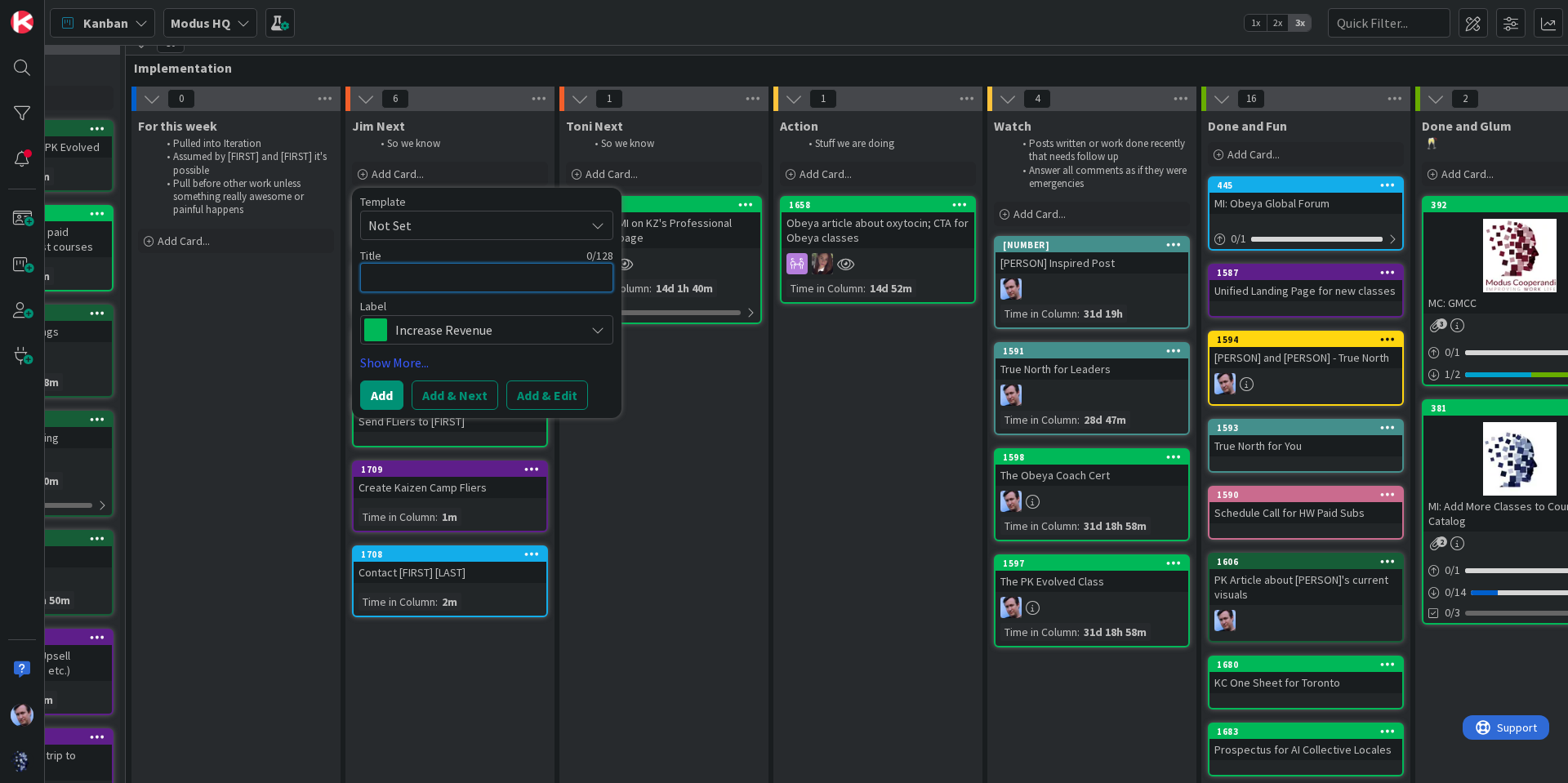 click at bounding box center (487, 278) 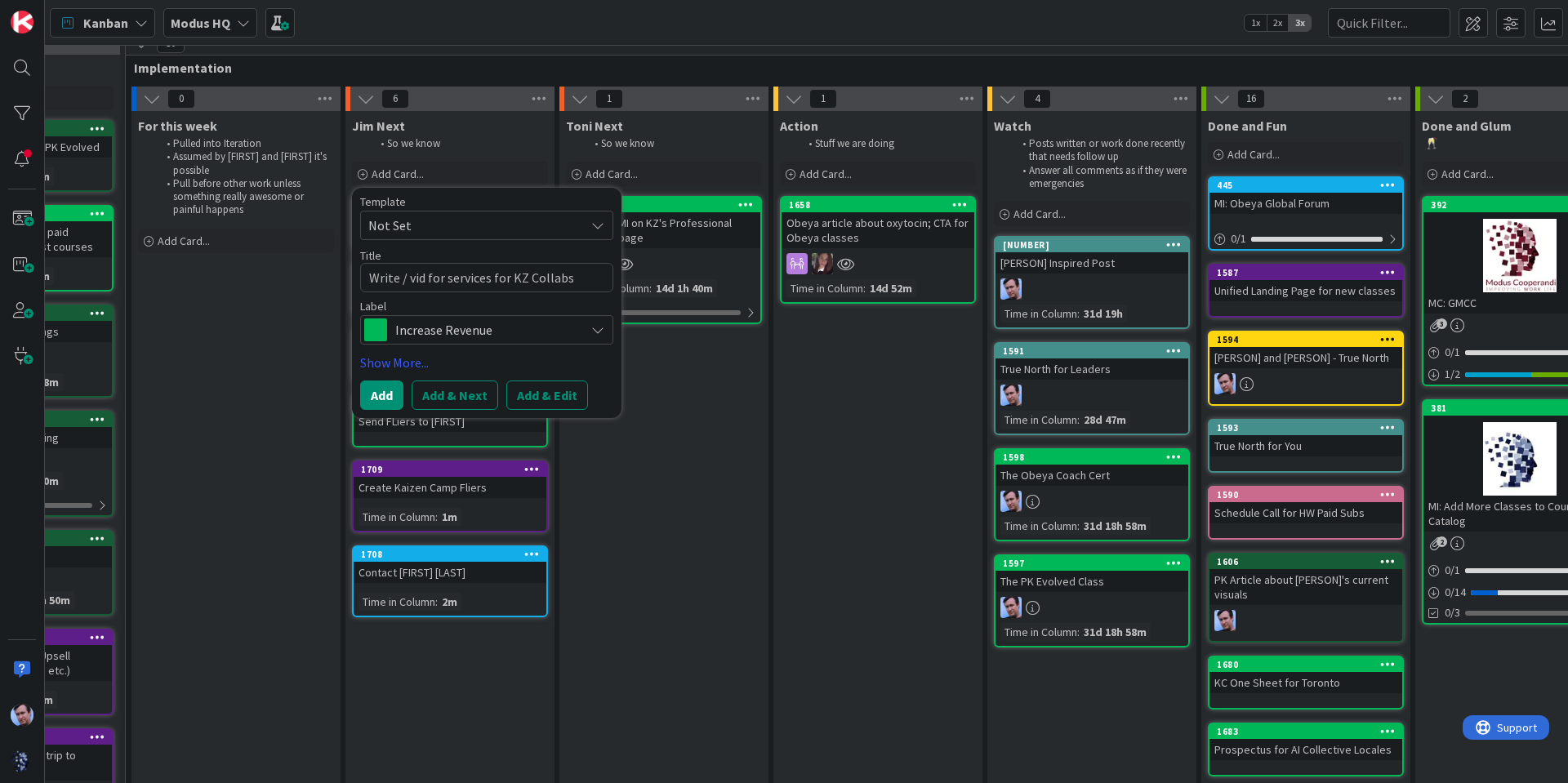 click on "Increase Revenue" at bounding box center [486, 330] 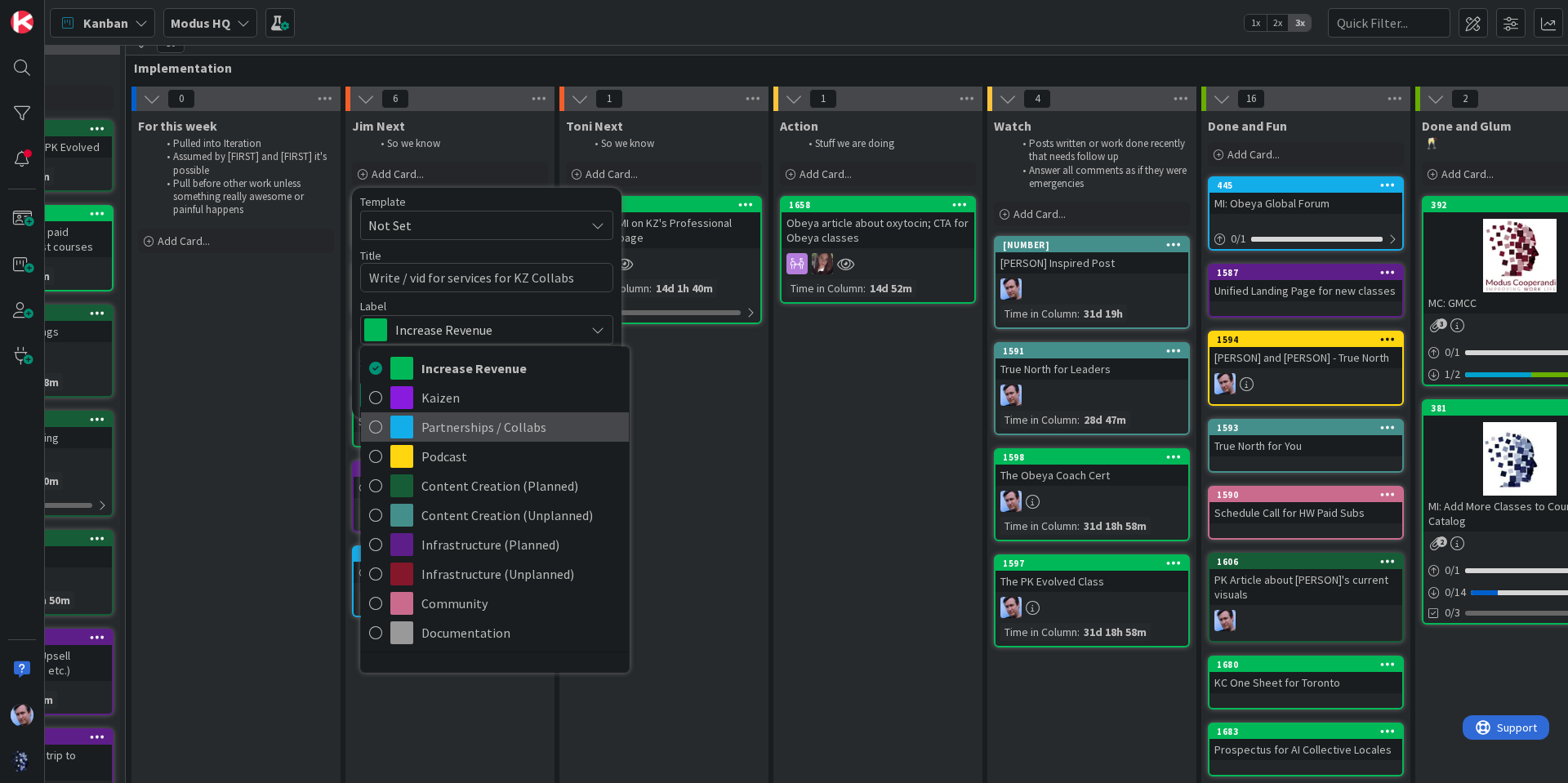 click on "Partnerships / Collabs" at bounding box center [521, 427] 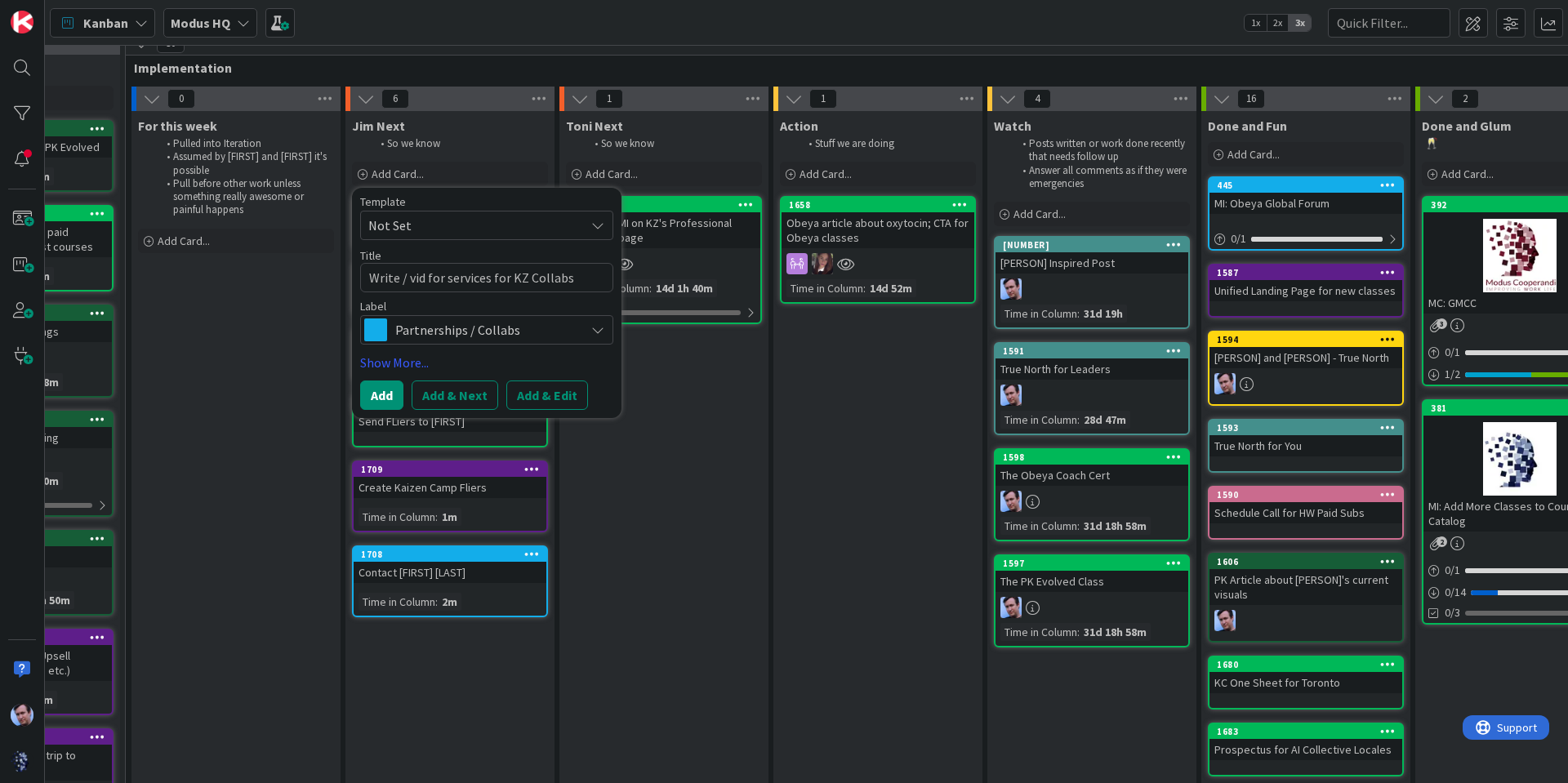 click on "Partnerships / Collabs" at bounding box center [487, 330] 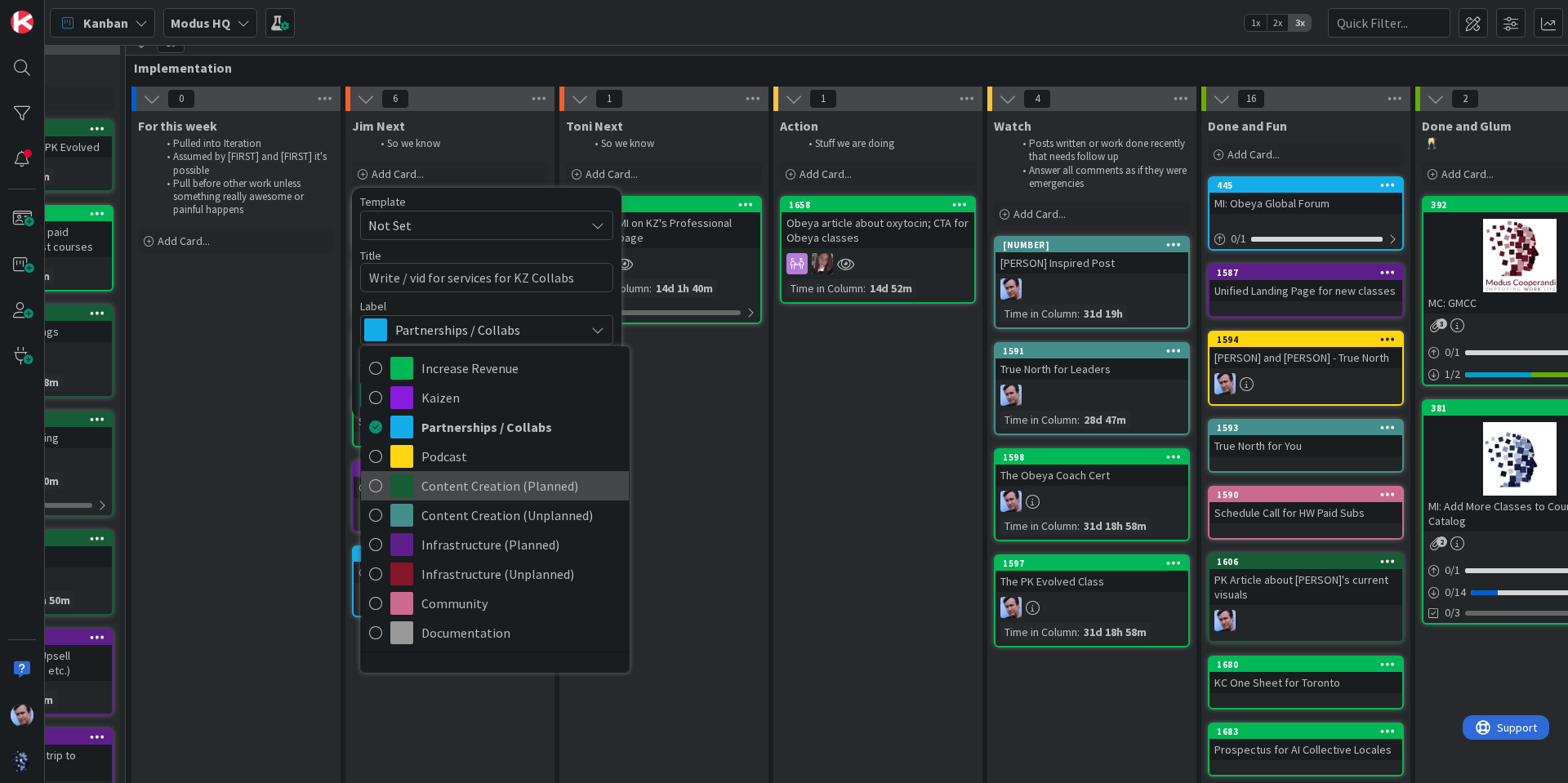 click on "Content Creation (Planned)" at bounding box center (521, 486) 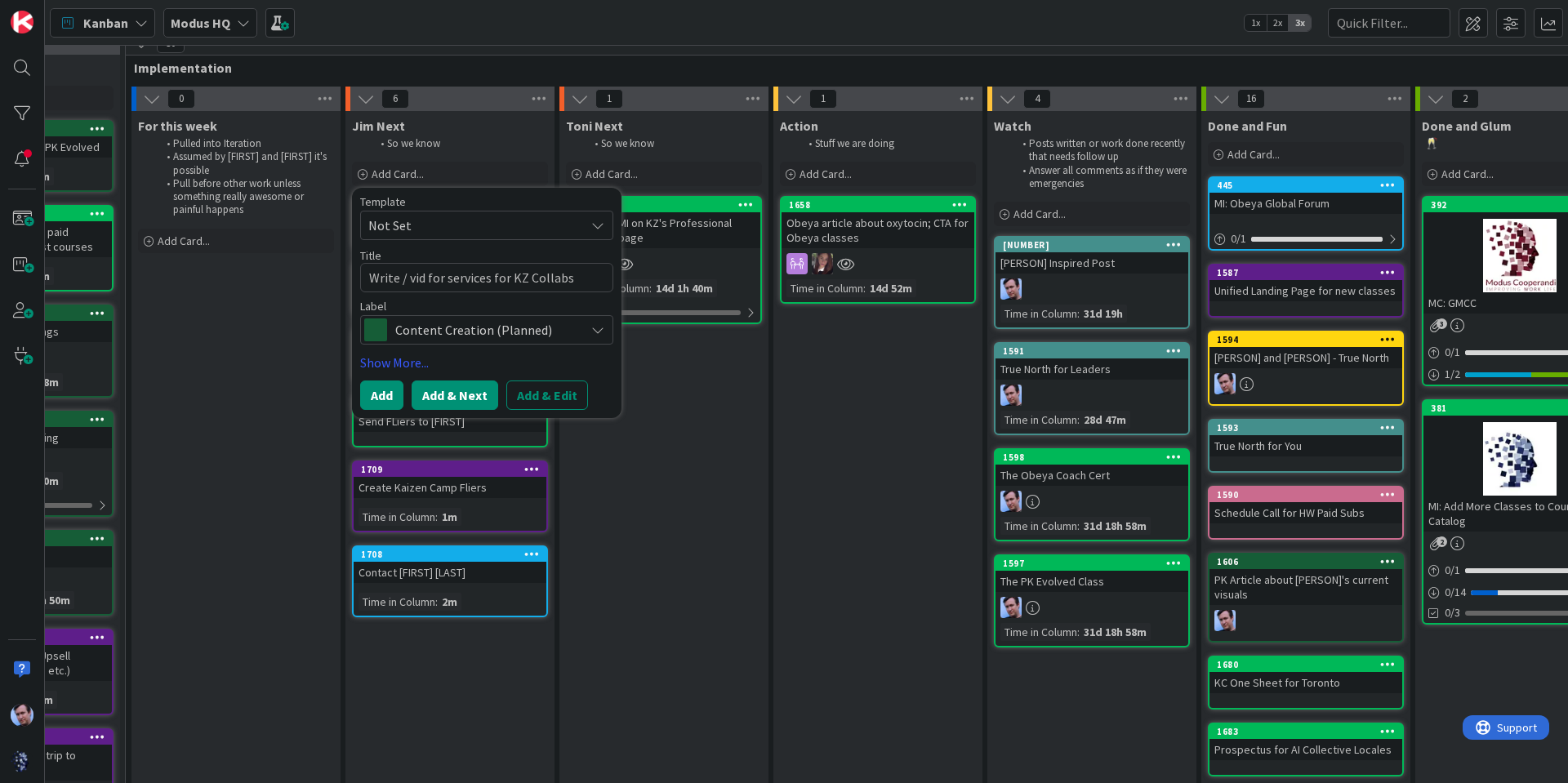 click on "Add & Next" at bounding box center (455, 395) 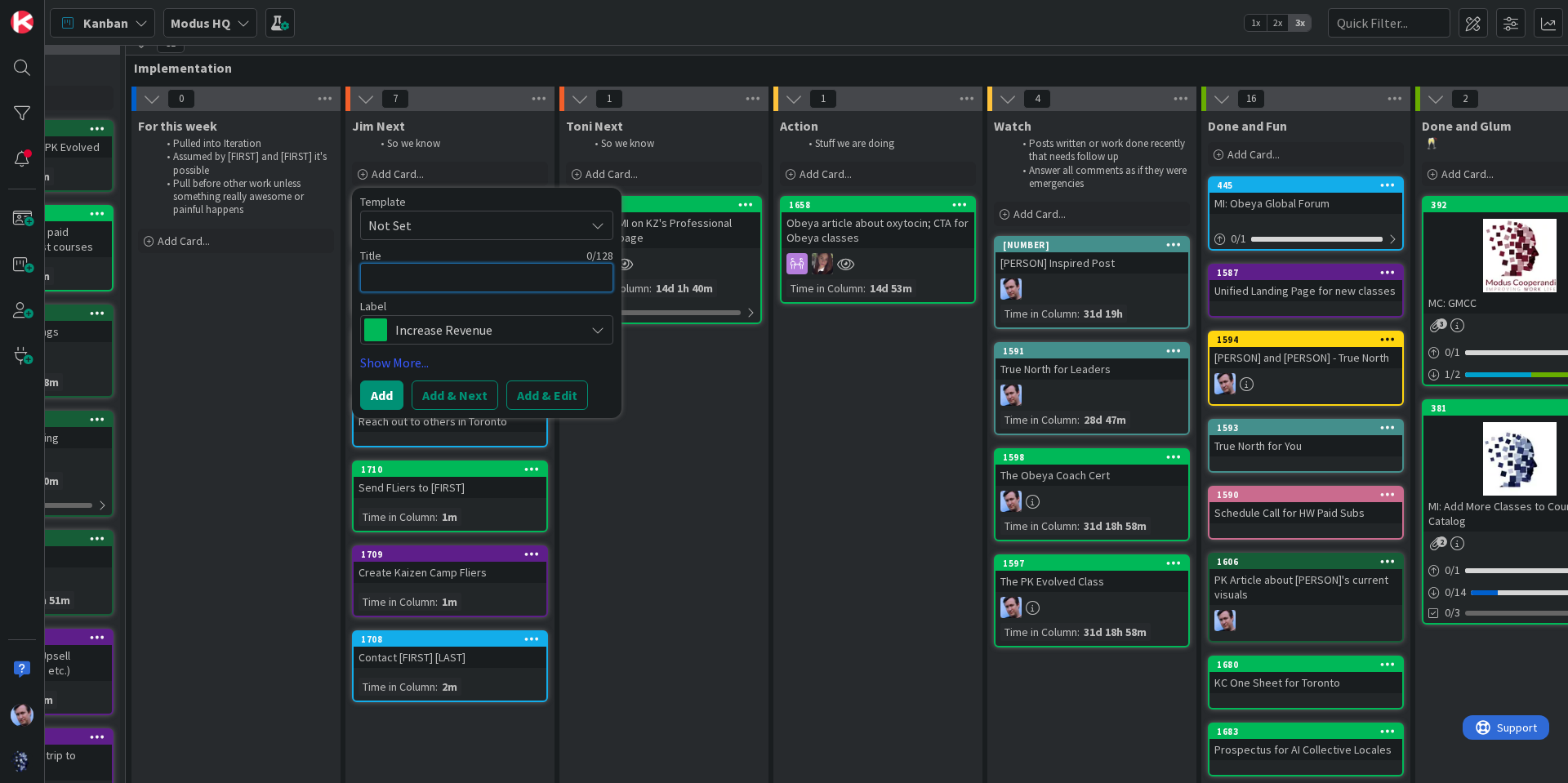 click at bounding box center [487, 278] 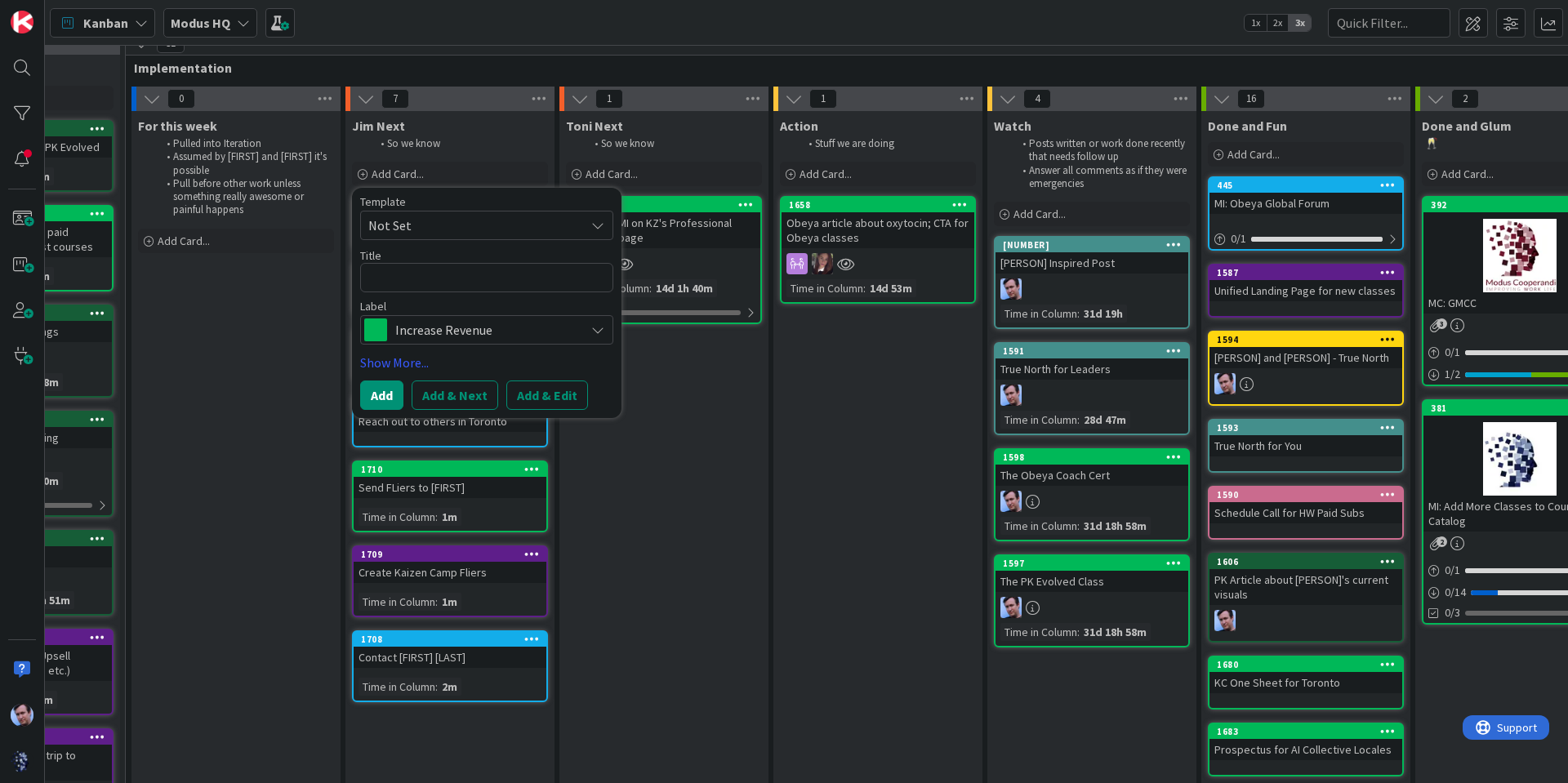 click on "Action Stuff we are doing Add Card... [NUMBER] Obeya article about oxytocin; CTA for Obeya classes Time in Column : [DURATION]" at bounding box center [878, 661] 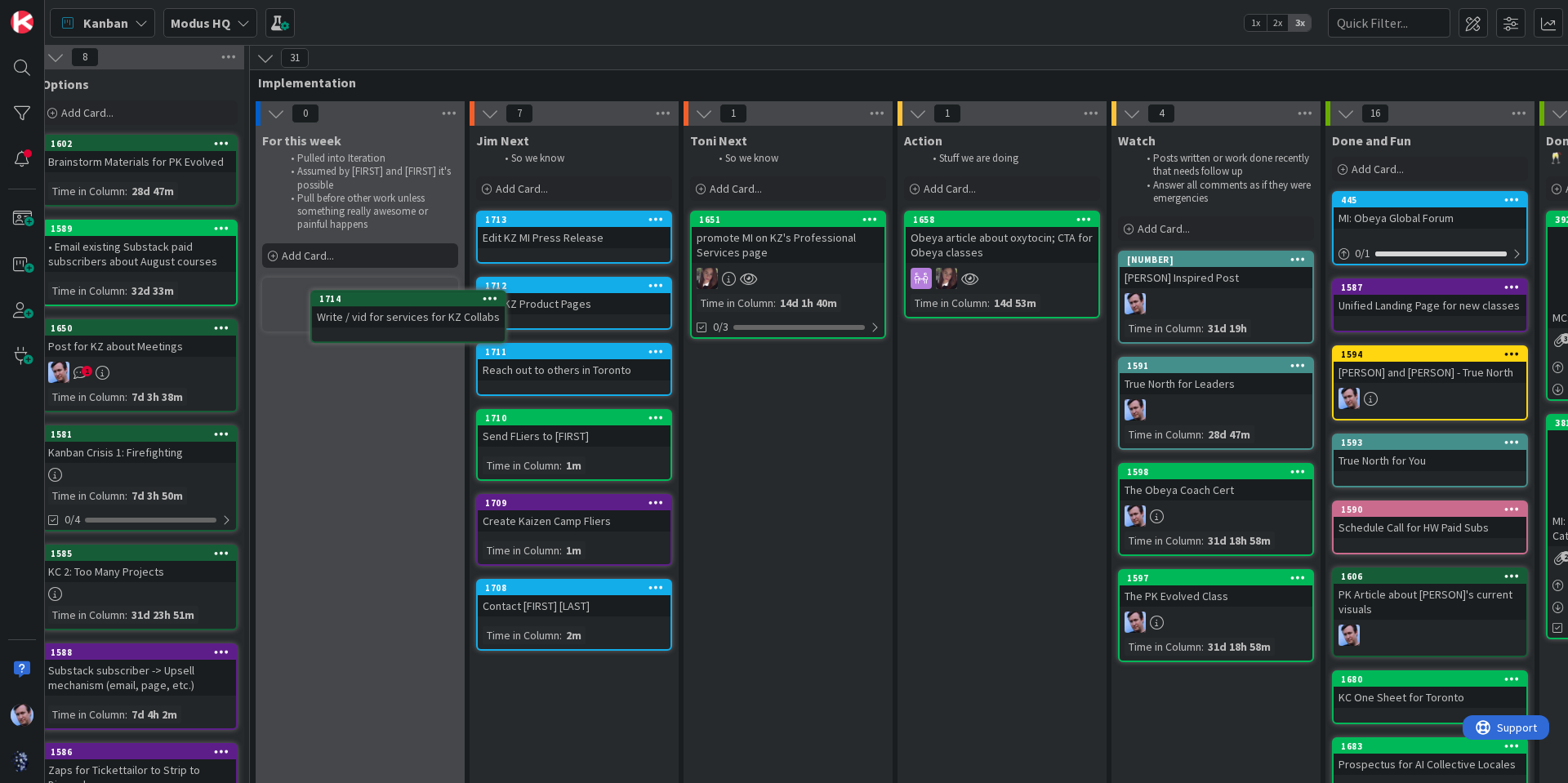 scroll, scrollTop: 4, scrollLeft: 238, axis: both 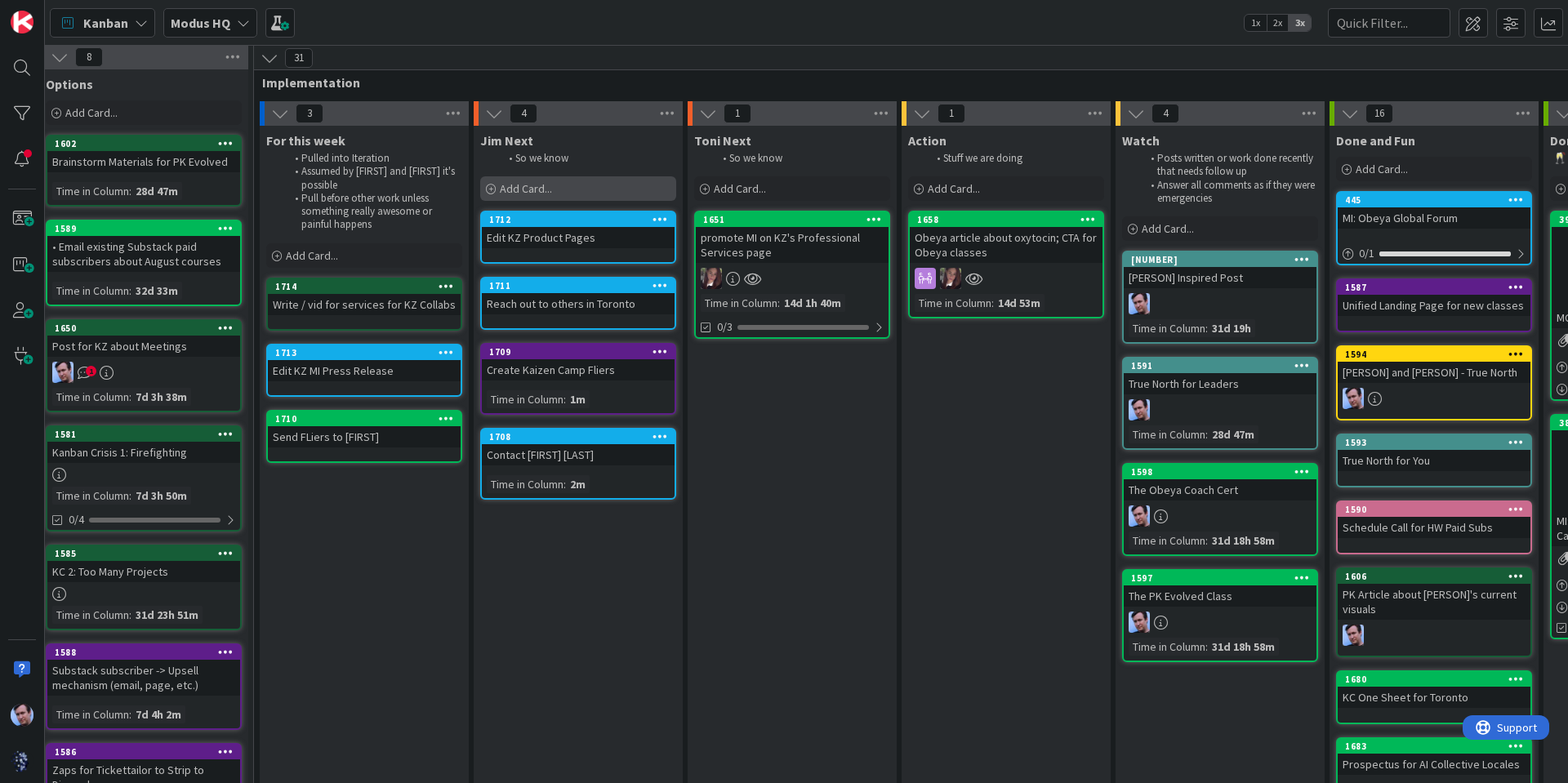 click on "Add Card..." at bounding box center [526, 189] 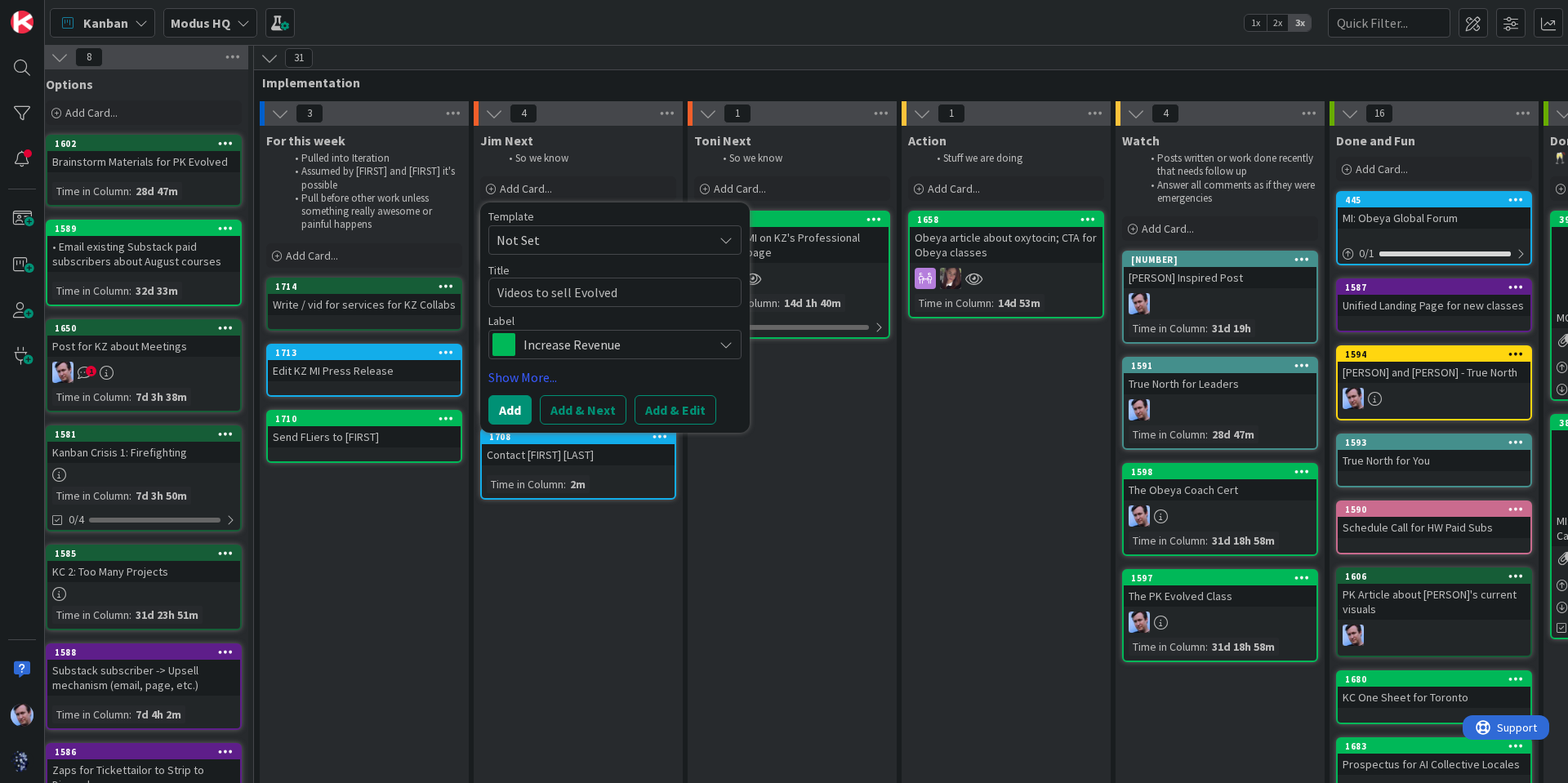 click on "Increase Revenue" at bounding box center [614, 345] 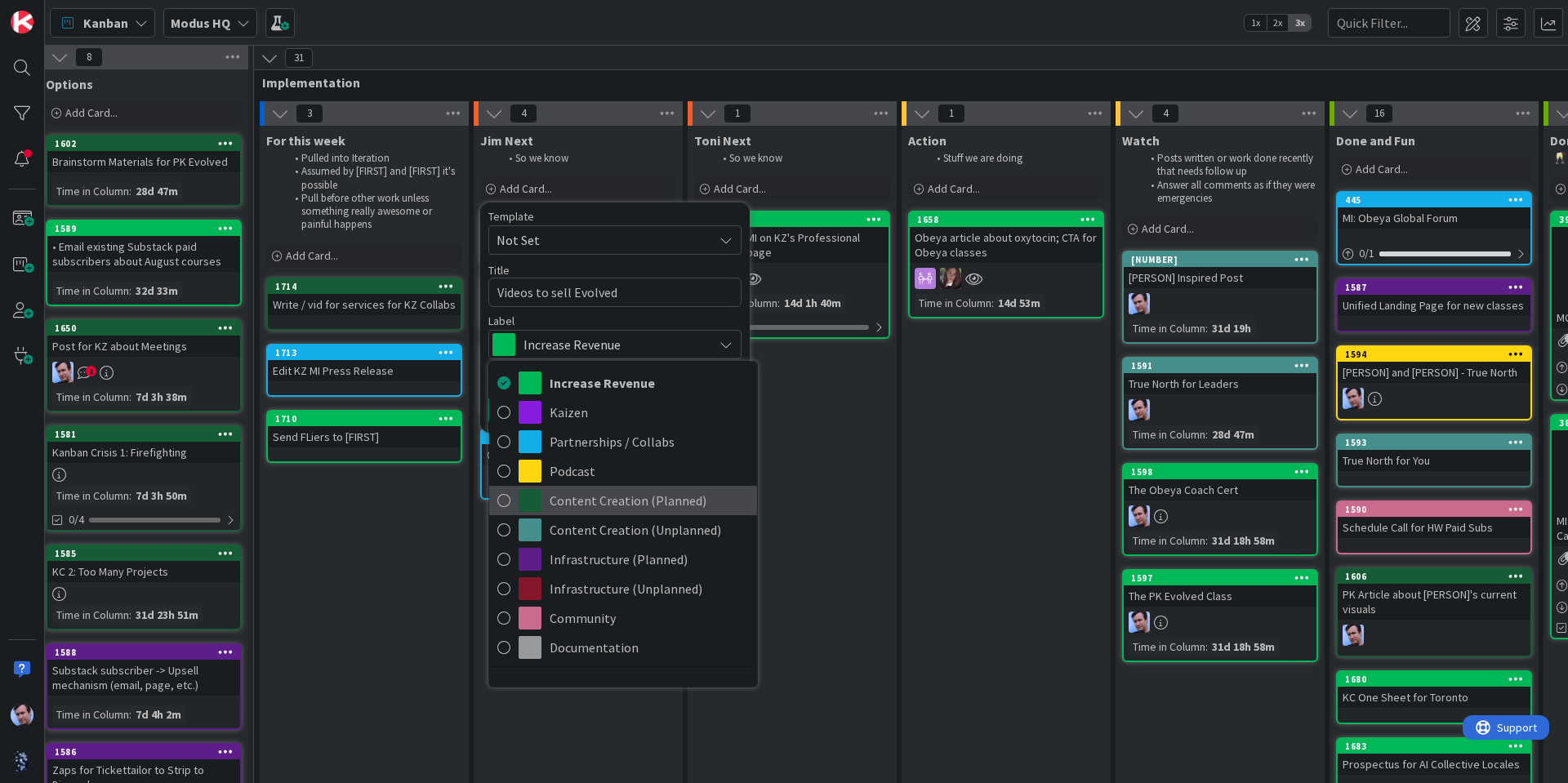 click on "Content Creation (Planned)" at bounding box center [623, 500] 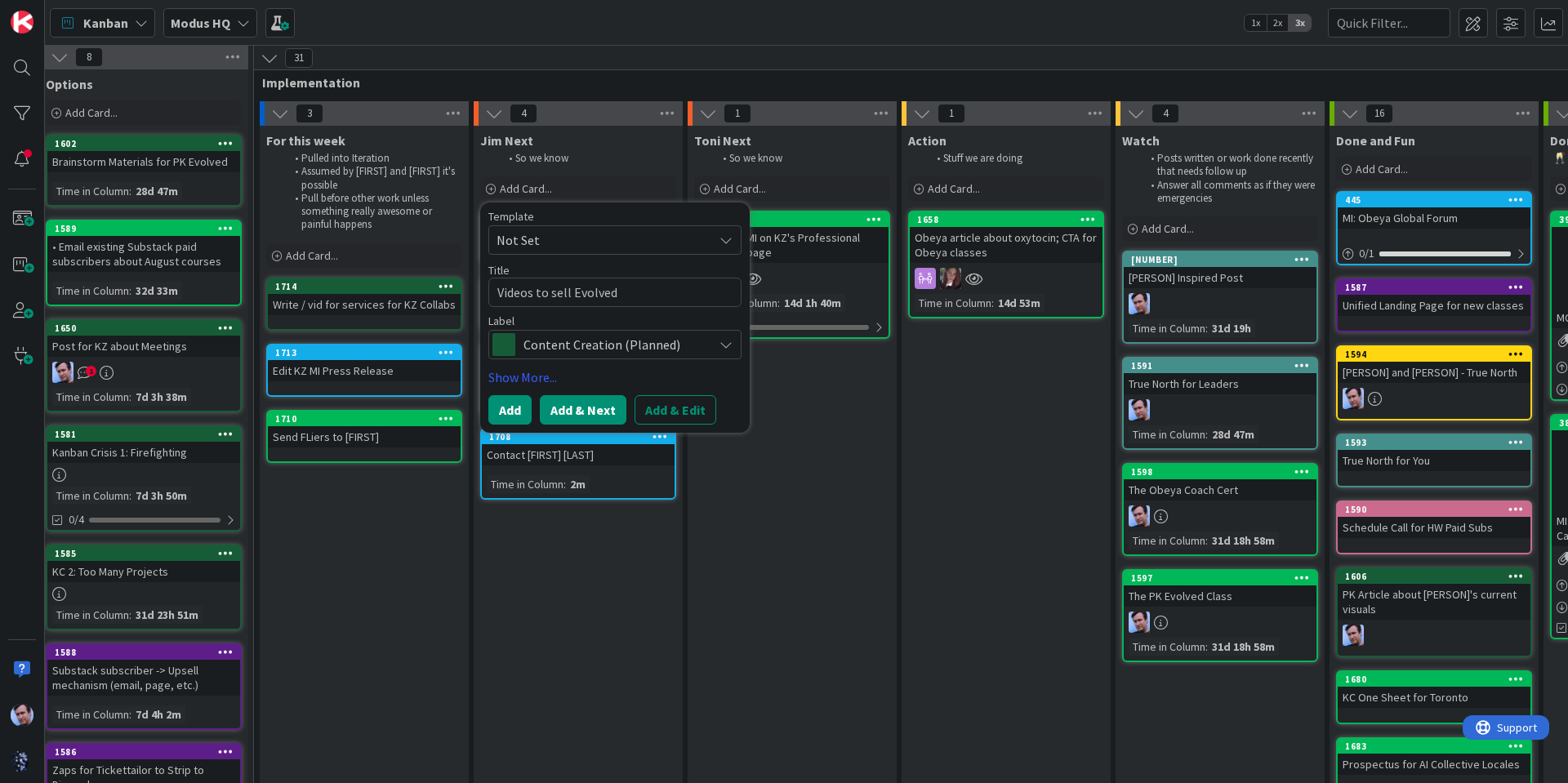 click on "Add & Next" at bounding box center (583, 410) 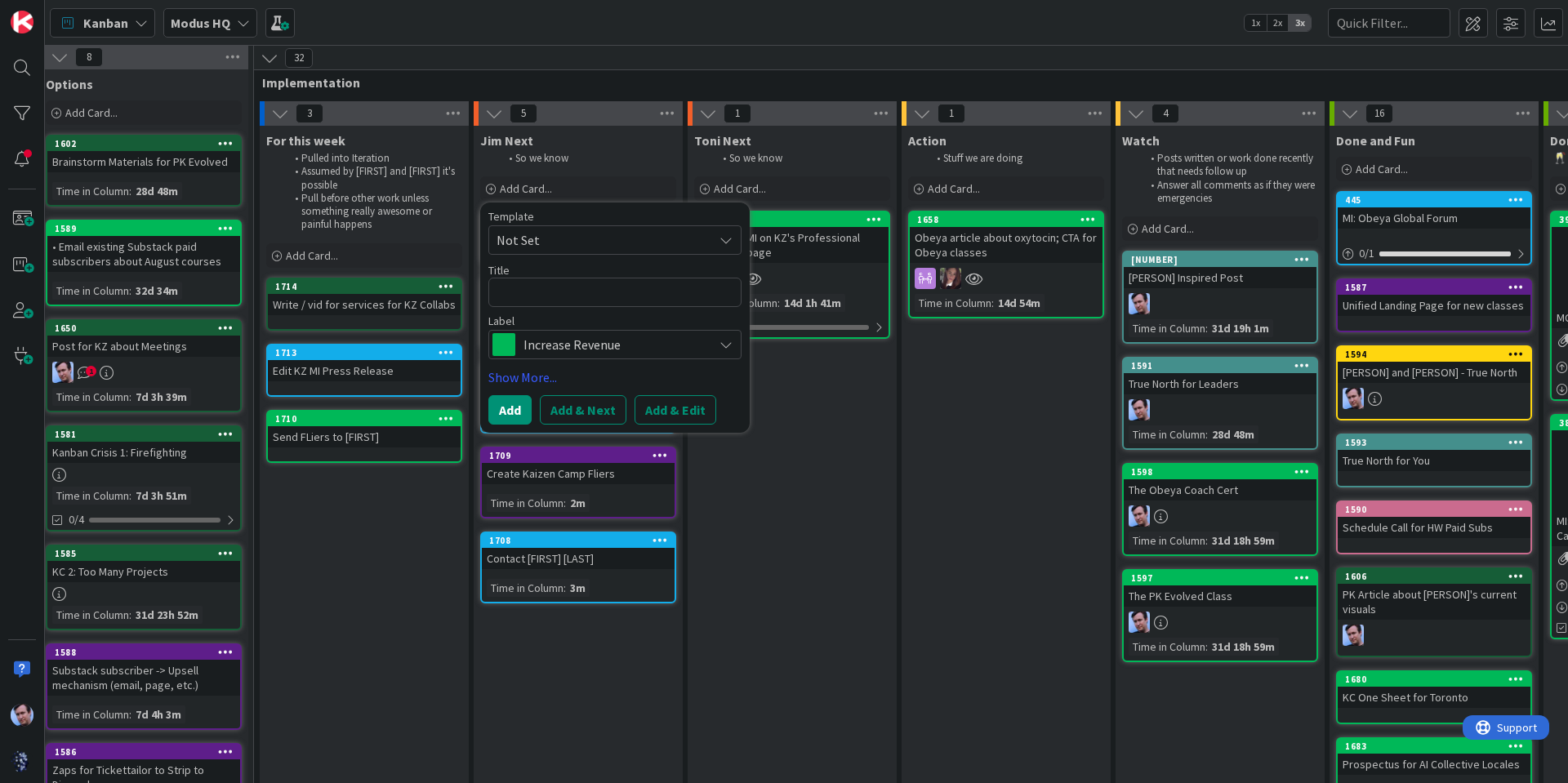 click on "[FIRST] Next So we know Add Card... 1651 promote MI on KZ's Professional Services page Time in Column : 14d 1h 41m 0/3" at bounding box center [792, 675] 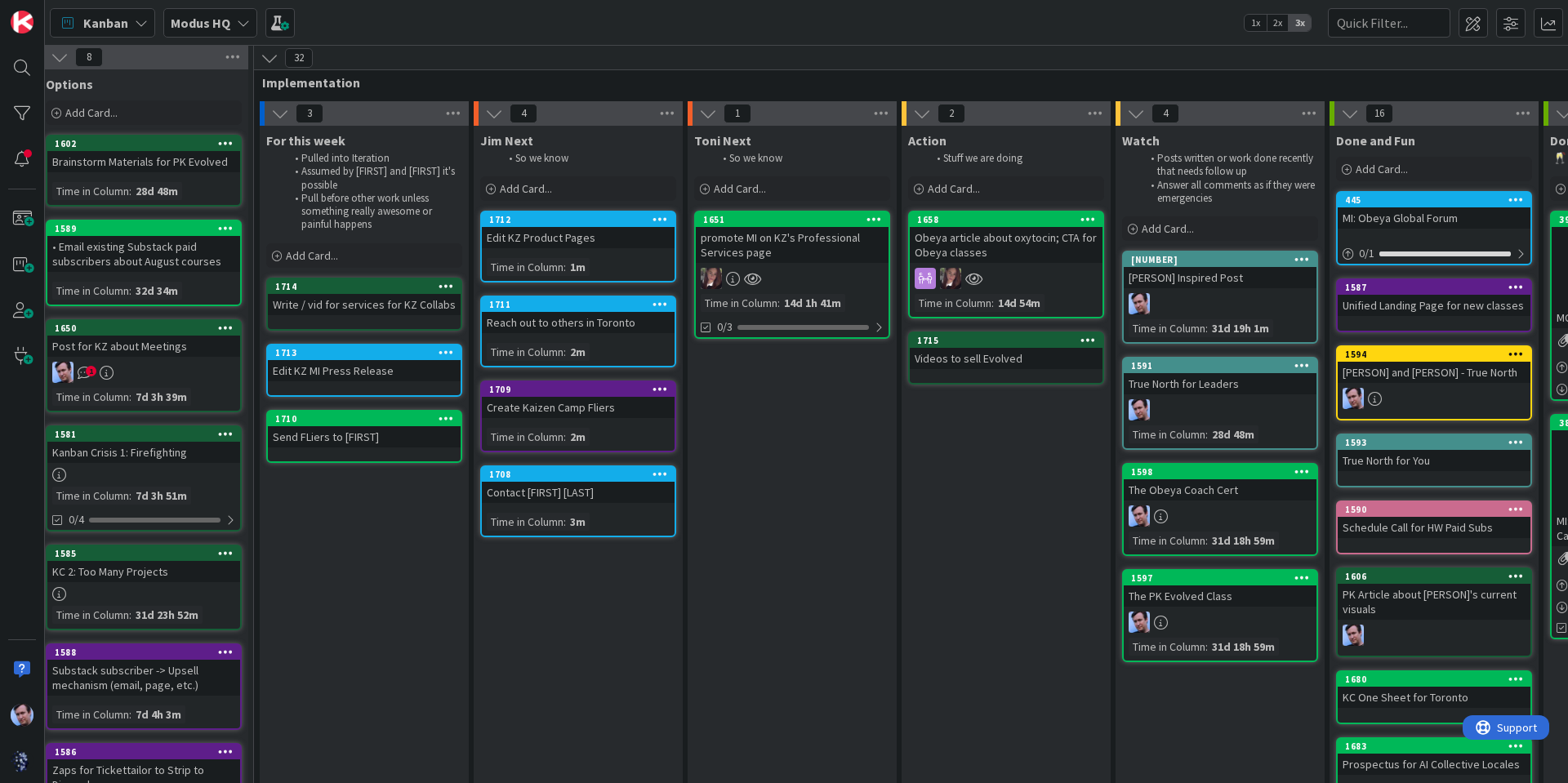 click on "Videos to sell Evolved" at bounding box center [1006, 358] 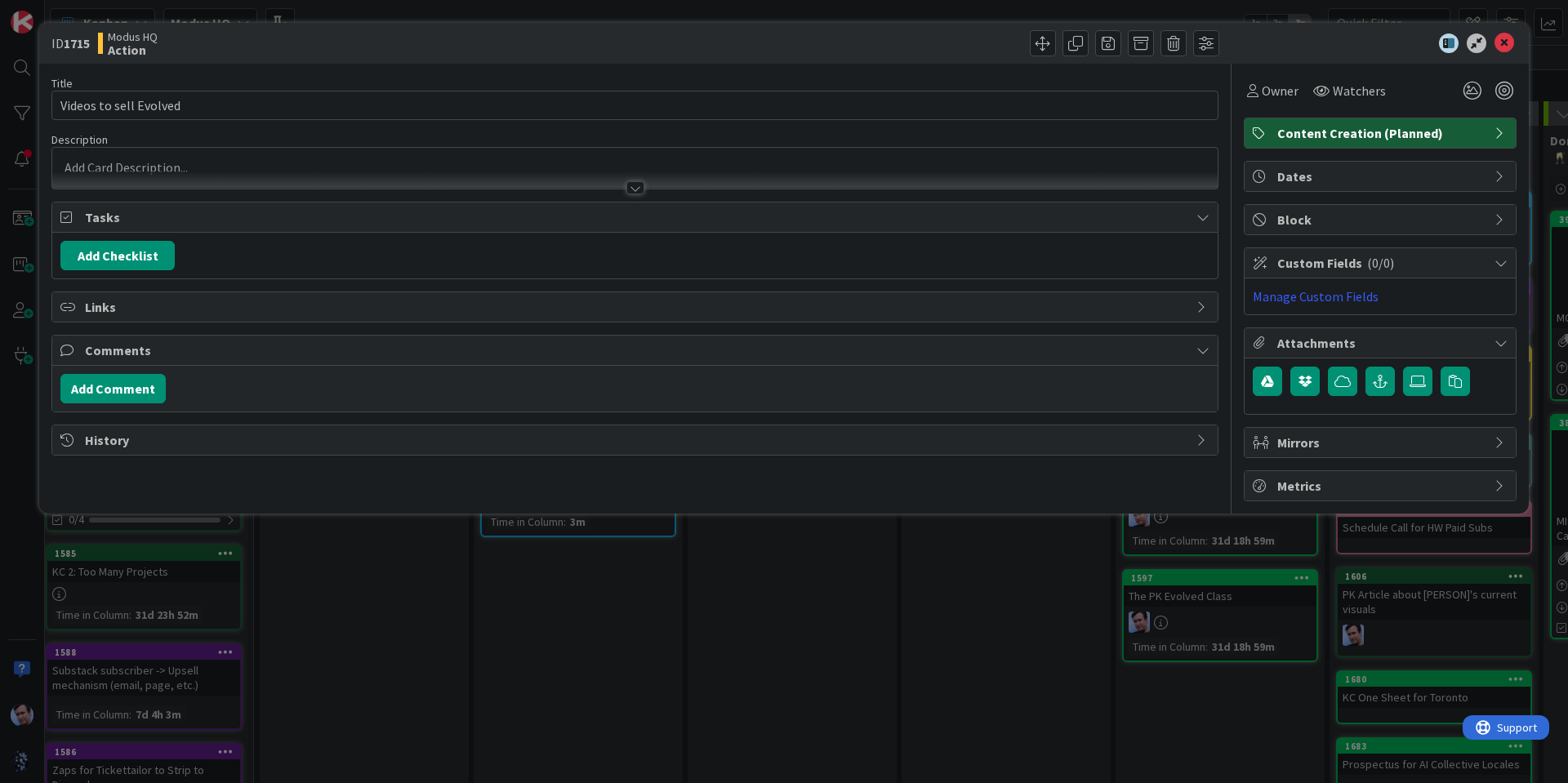 scroll, scrollTop: 0, scrollLeft: 0, axis: both 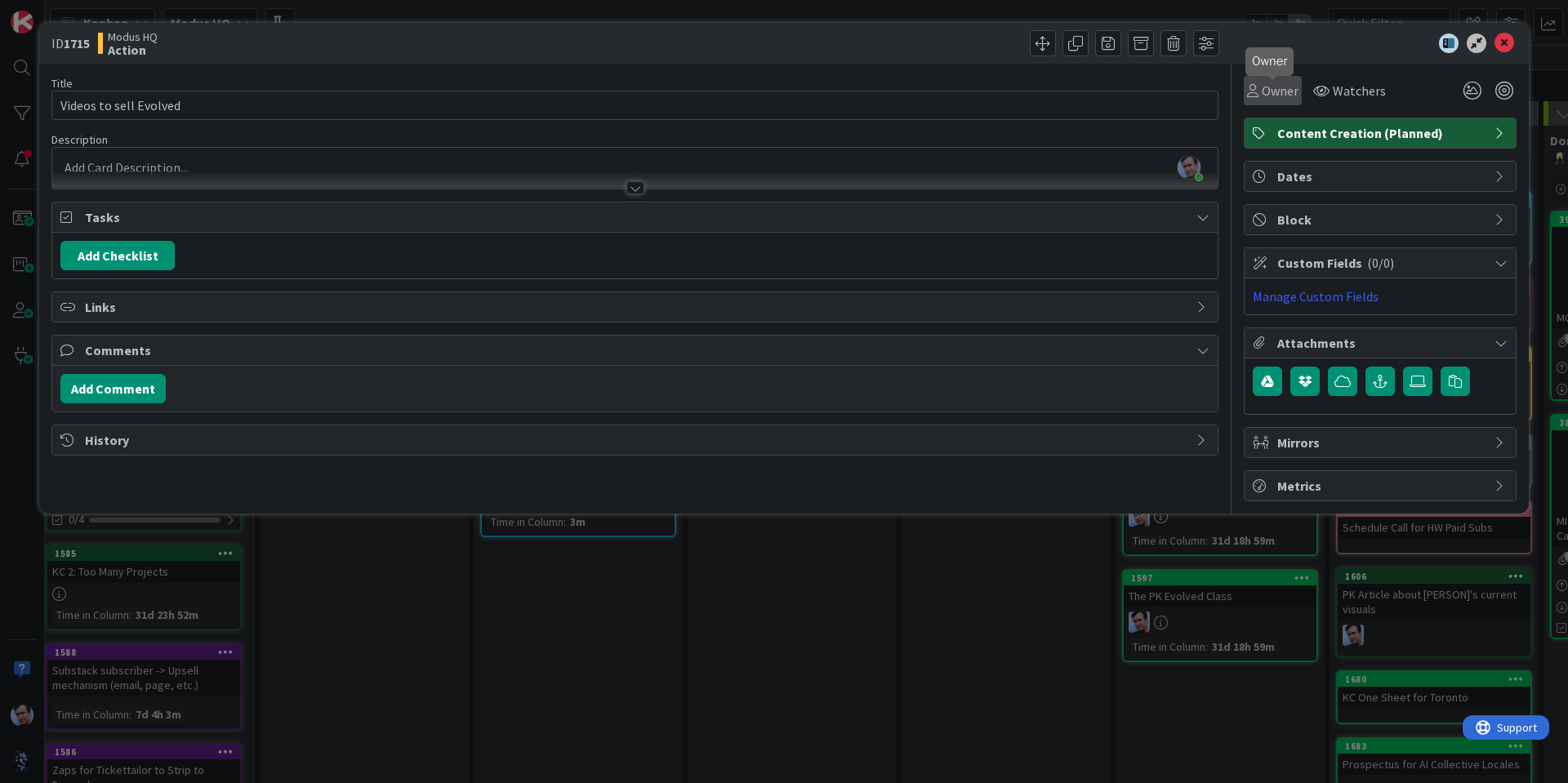 click at bounding box center [1253, 91] 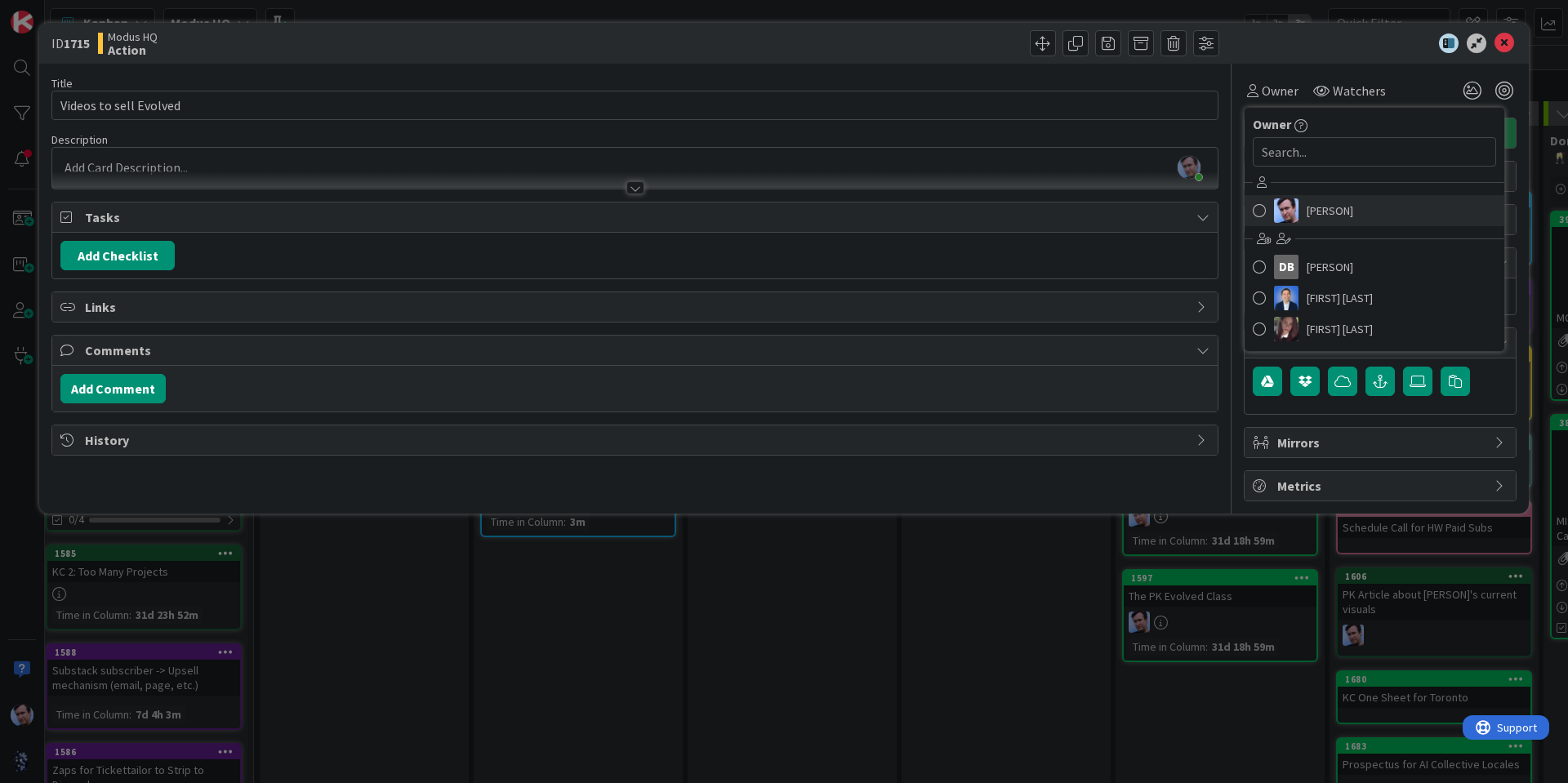 click on "[PERSON]" at bounding box center (1374, 211) 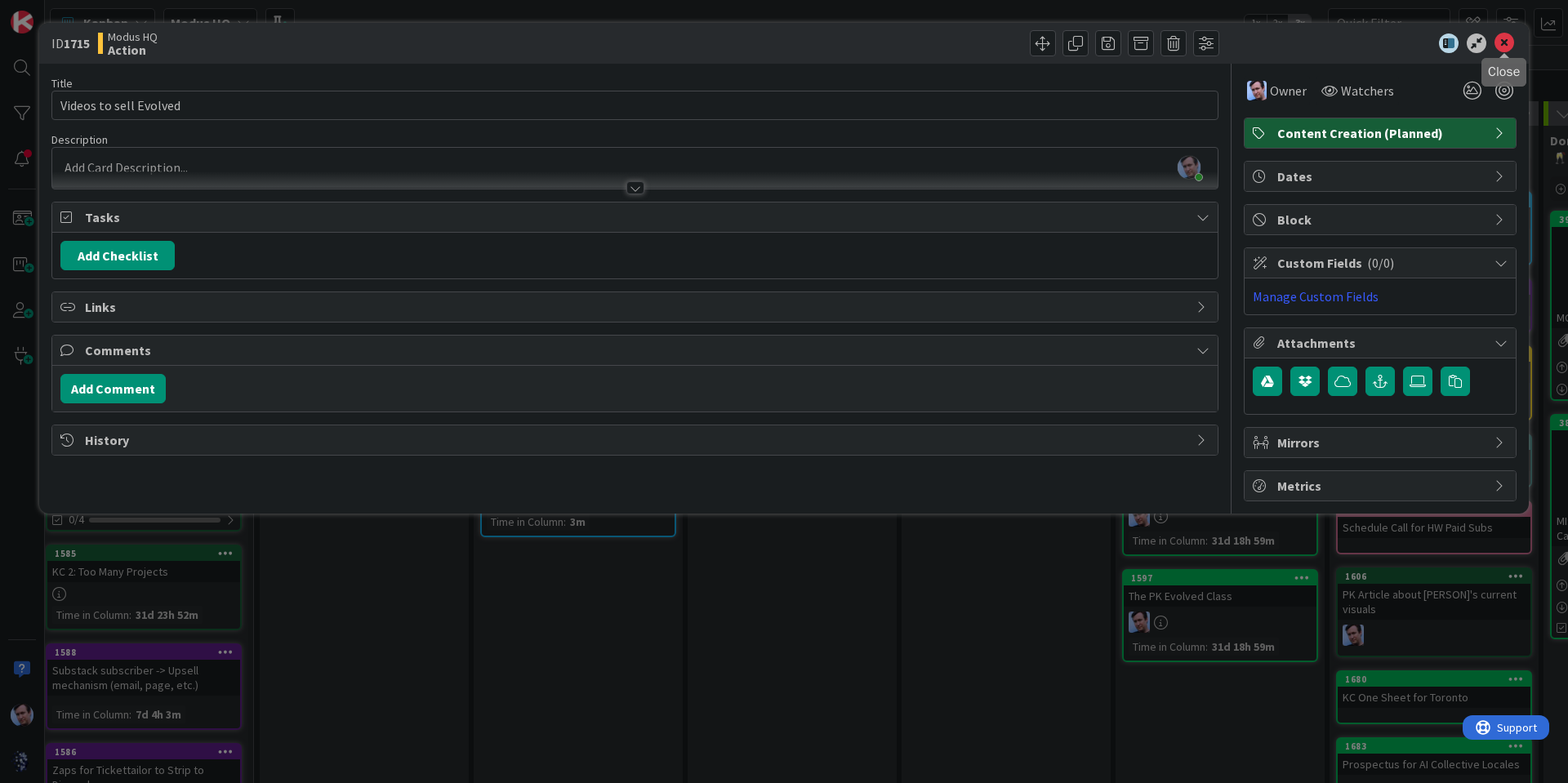 click at bounding box center (1504, 43) 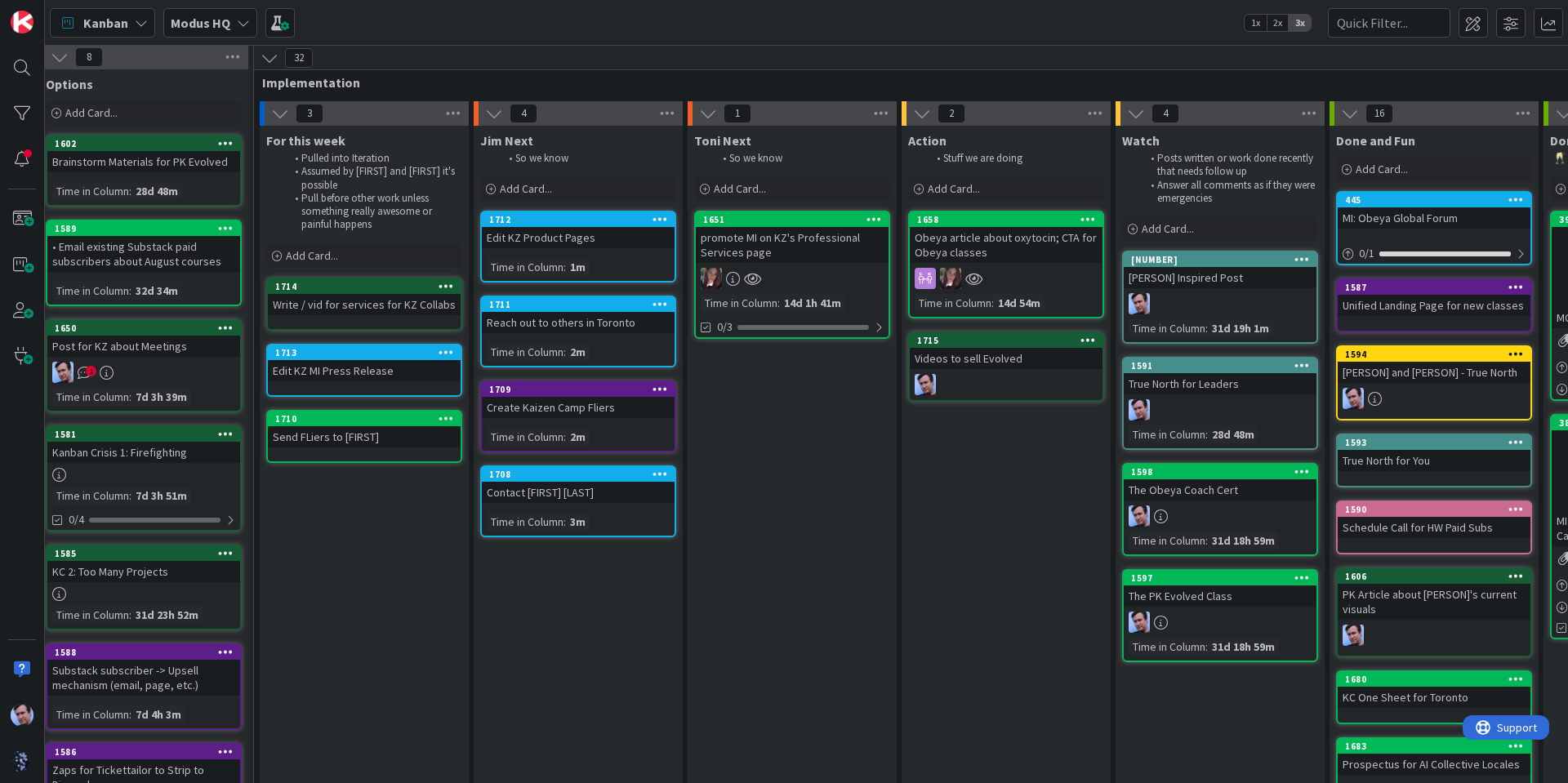 scroll, scrollTop: 0, scrollLeft: 0, axis: both 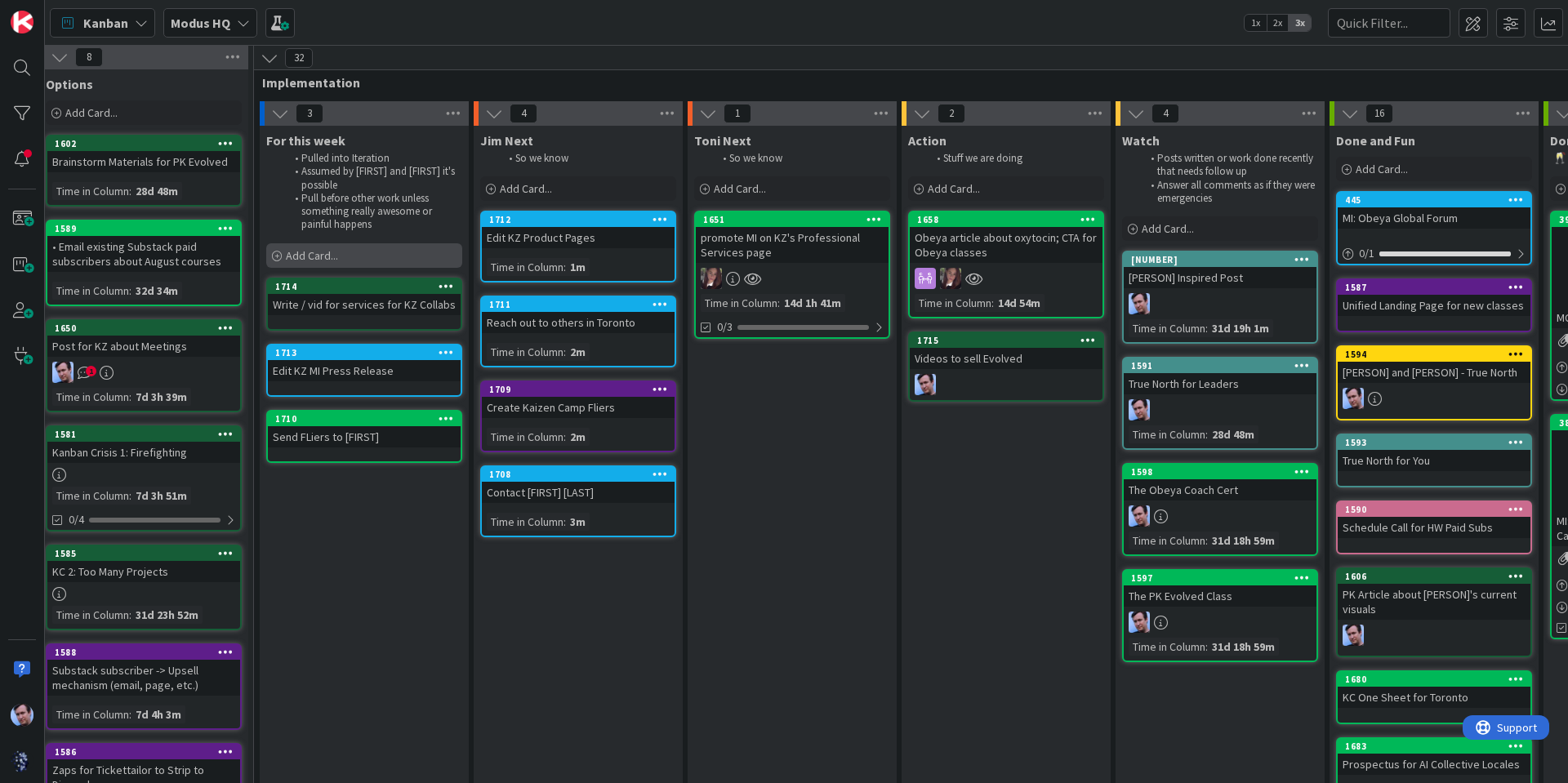 click on "Add Card..." at bounding box center [312, 256] 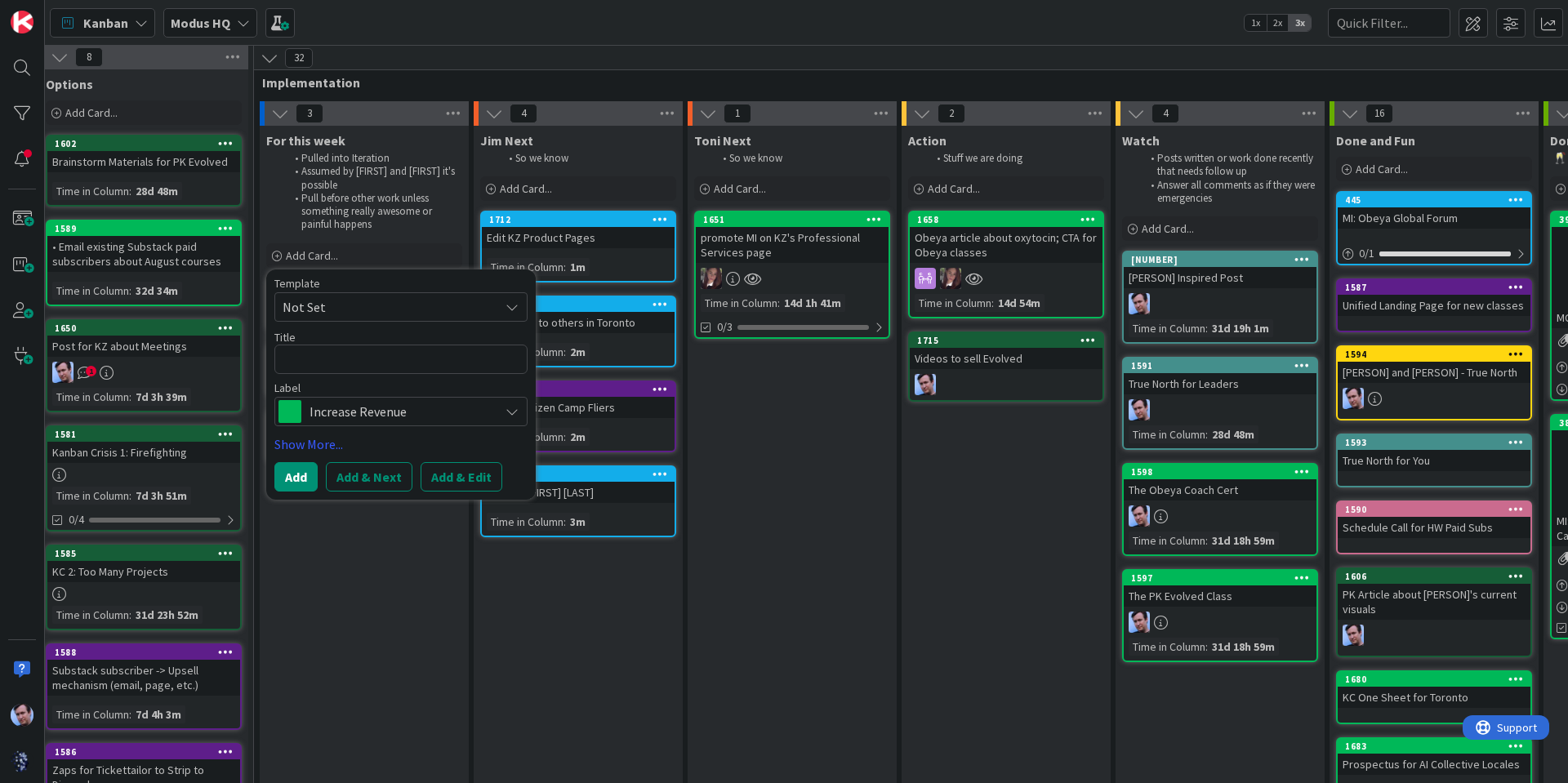 click at bounding box center [401, 359] 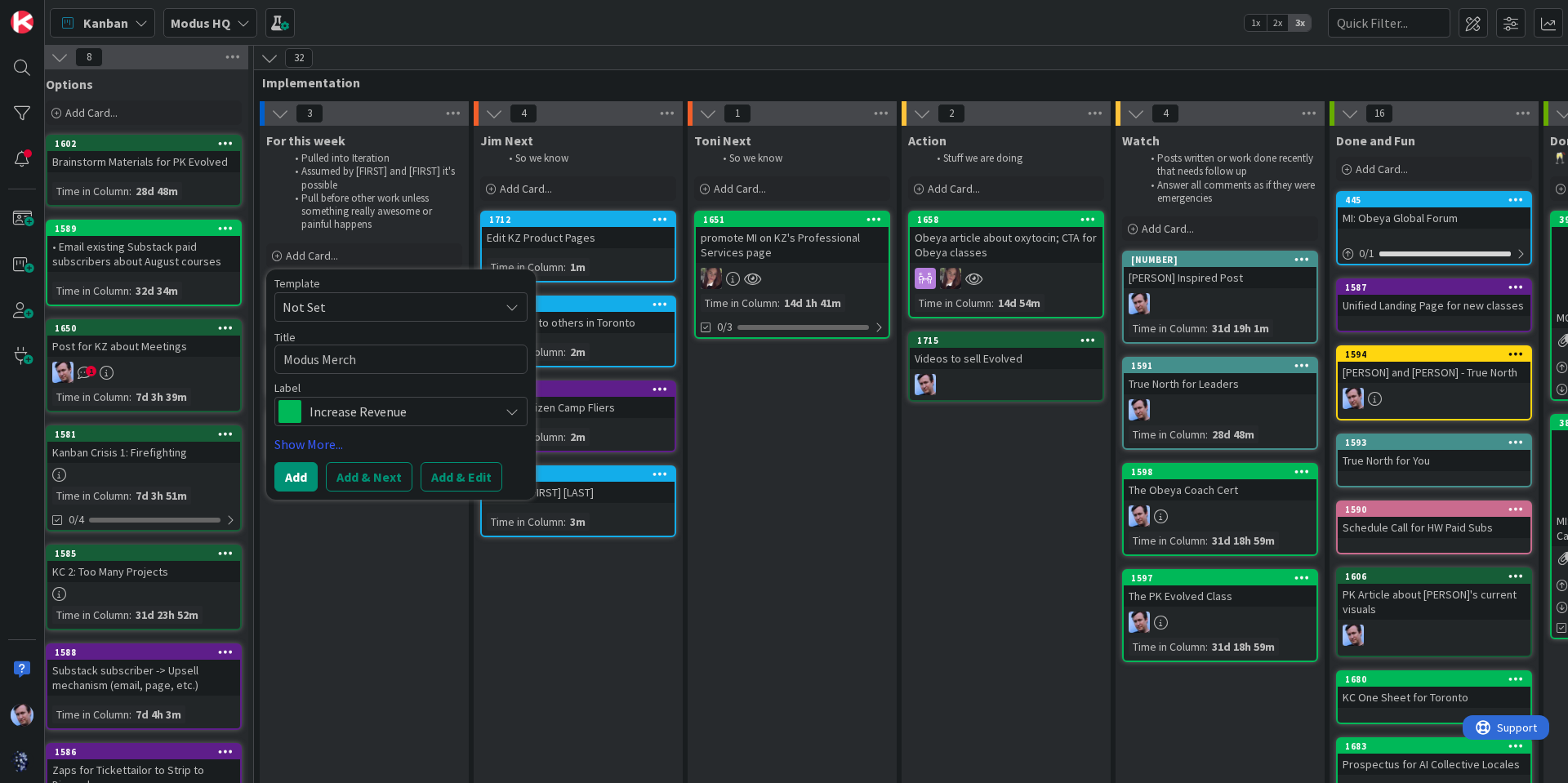 click on "Template Not Set Title 11 / 128 Modus Merch Label Increase Revenue Show More... Add Add & Next Add & Edit" at bounding box center [401, 385] 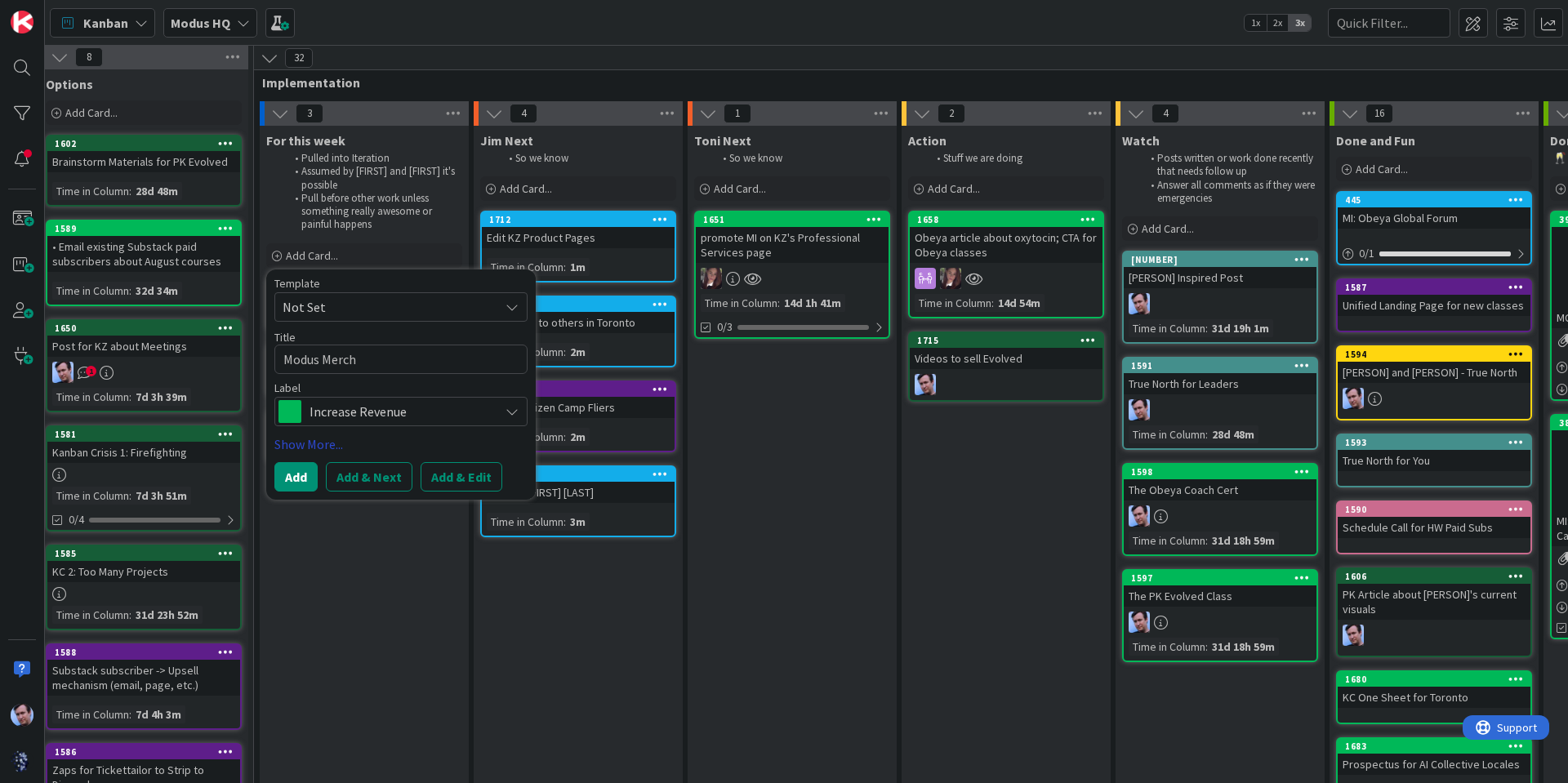 click on "Show More..." at bounding box center [401, 444] 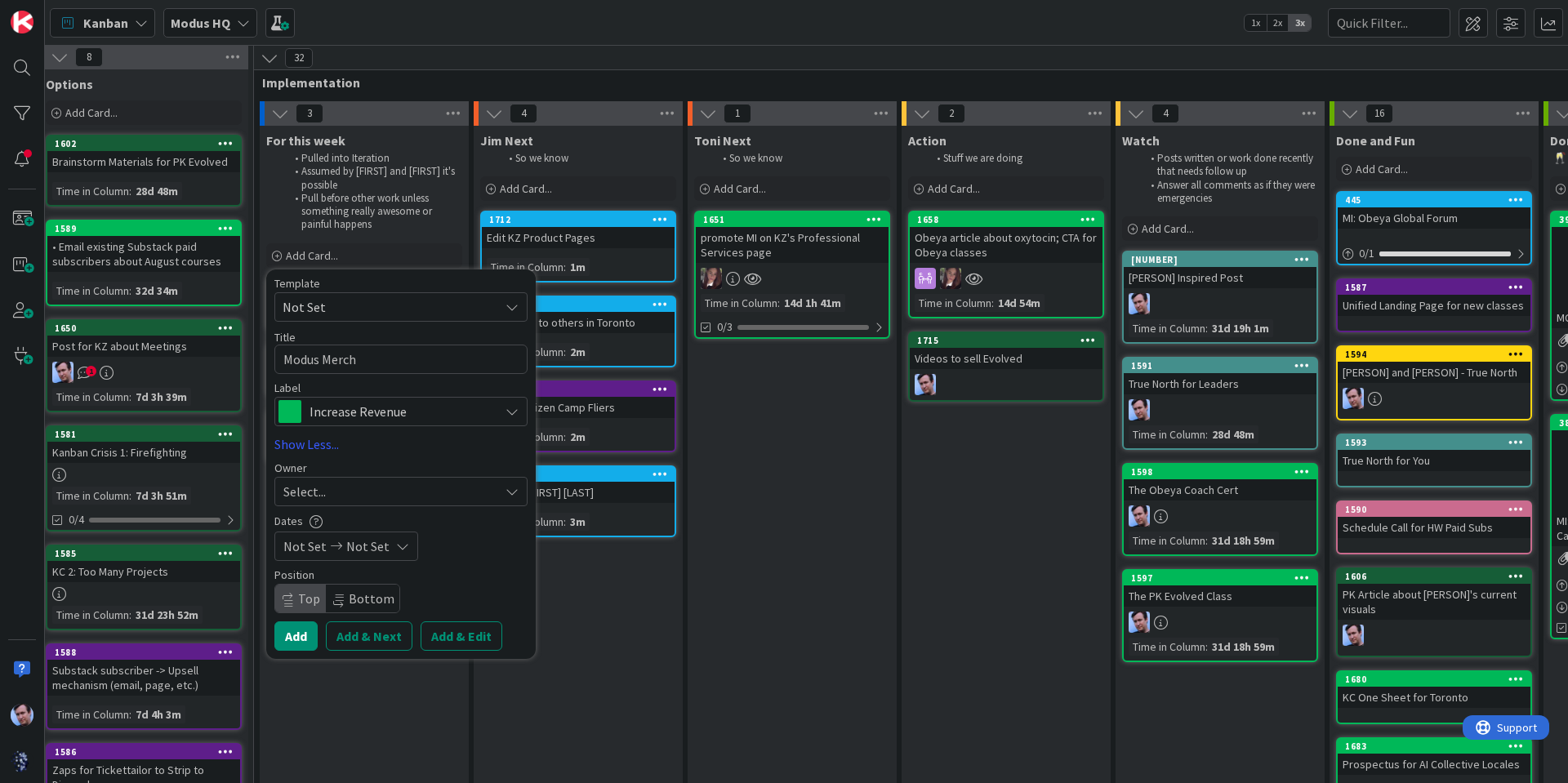 click on "Increase Revenue" at bounding box center (400, 412) 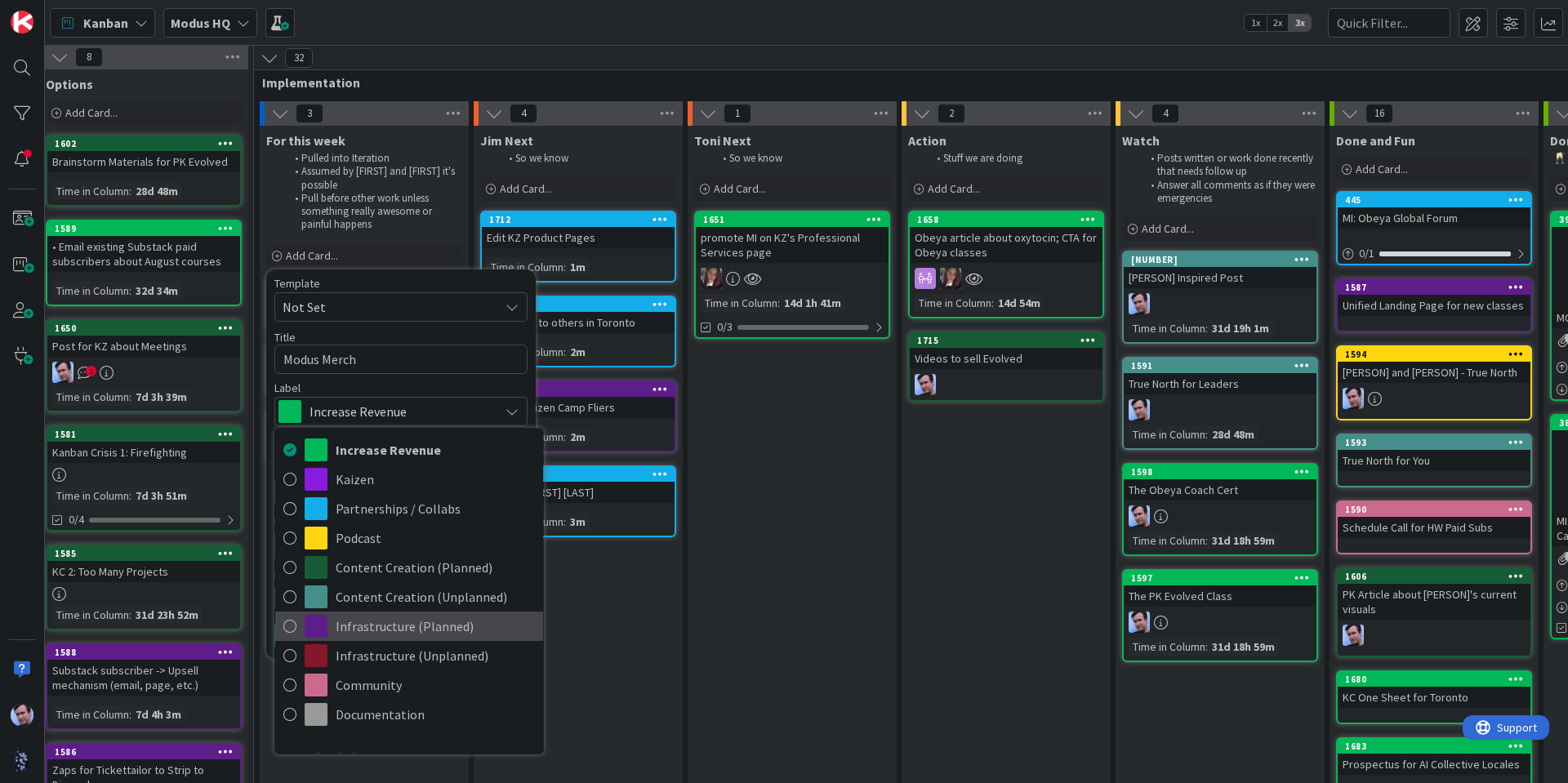 click on "Infrastructure (Planned)" at bounding box center [435, 626] 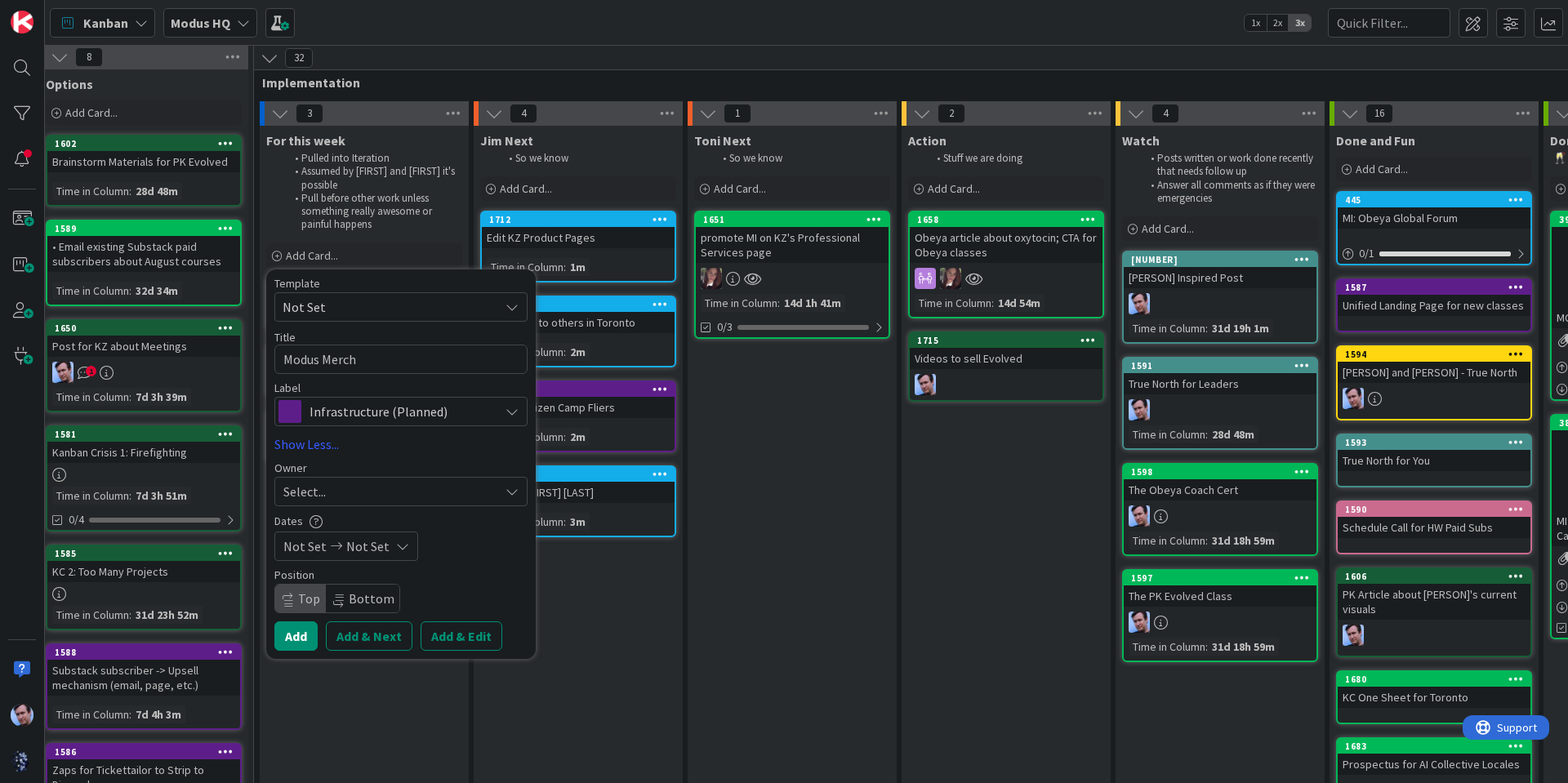 click on "Template Not Set Title 11 / 128 Modus Merch Label Infrastructure (Planned) Increase Revenue Kaizen Partnerships / Collabs Podcast  Content Creation (Planned) Content Creation (Unplanned) Infrastructure (Planned) Infrastructure (Unplanned) Community Documentation Edit Labels... Show Less... Owner Select... Dates Not Set Not Set Position Top Bottom Add Add & Next Add & Edit" at bounding box center [401, 464] 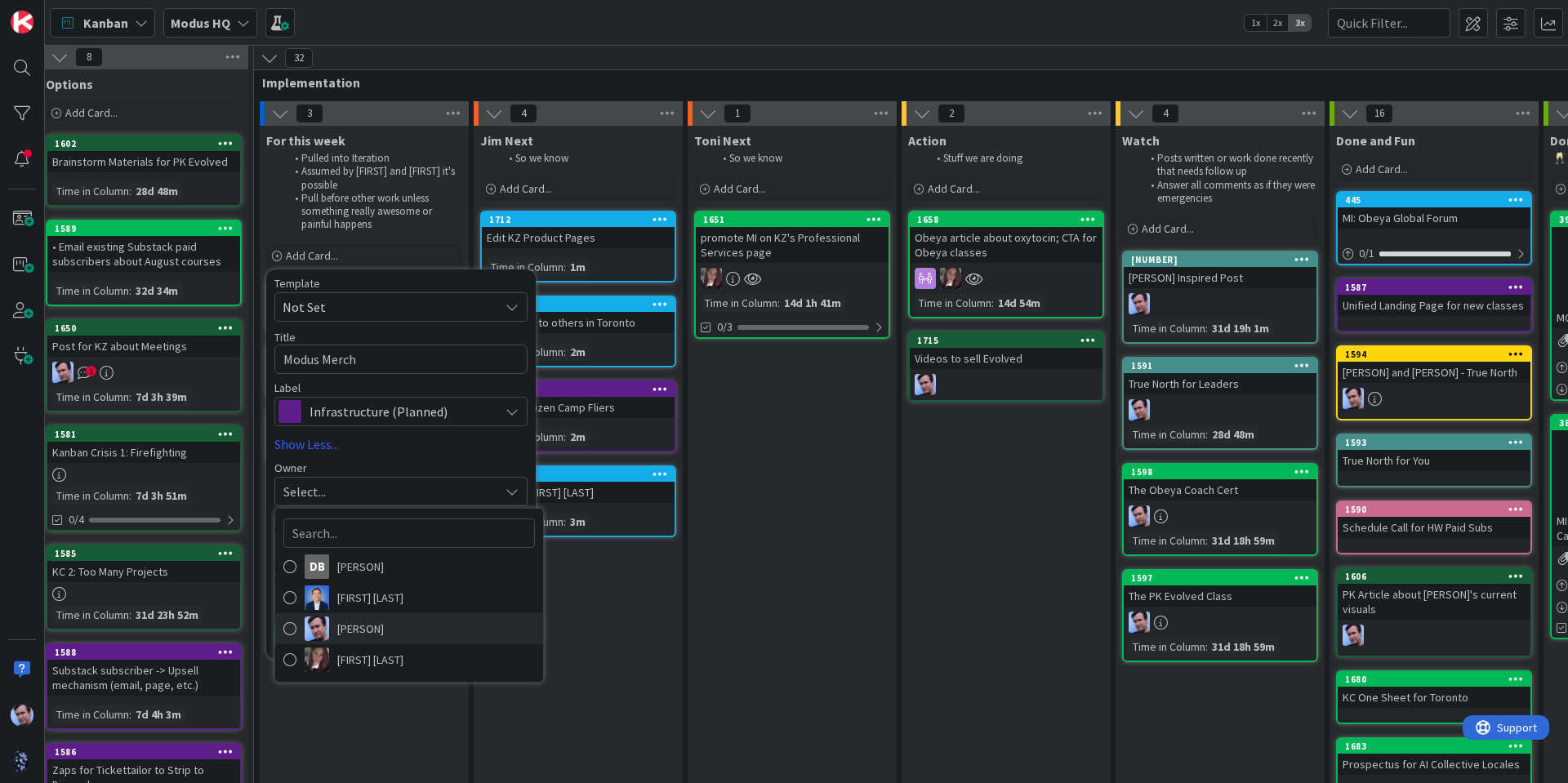 click on "[PERSON]" at bounding box center [360, 629] 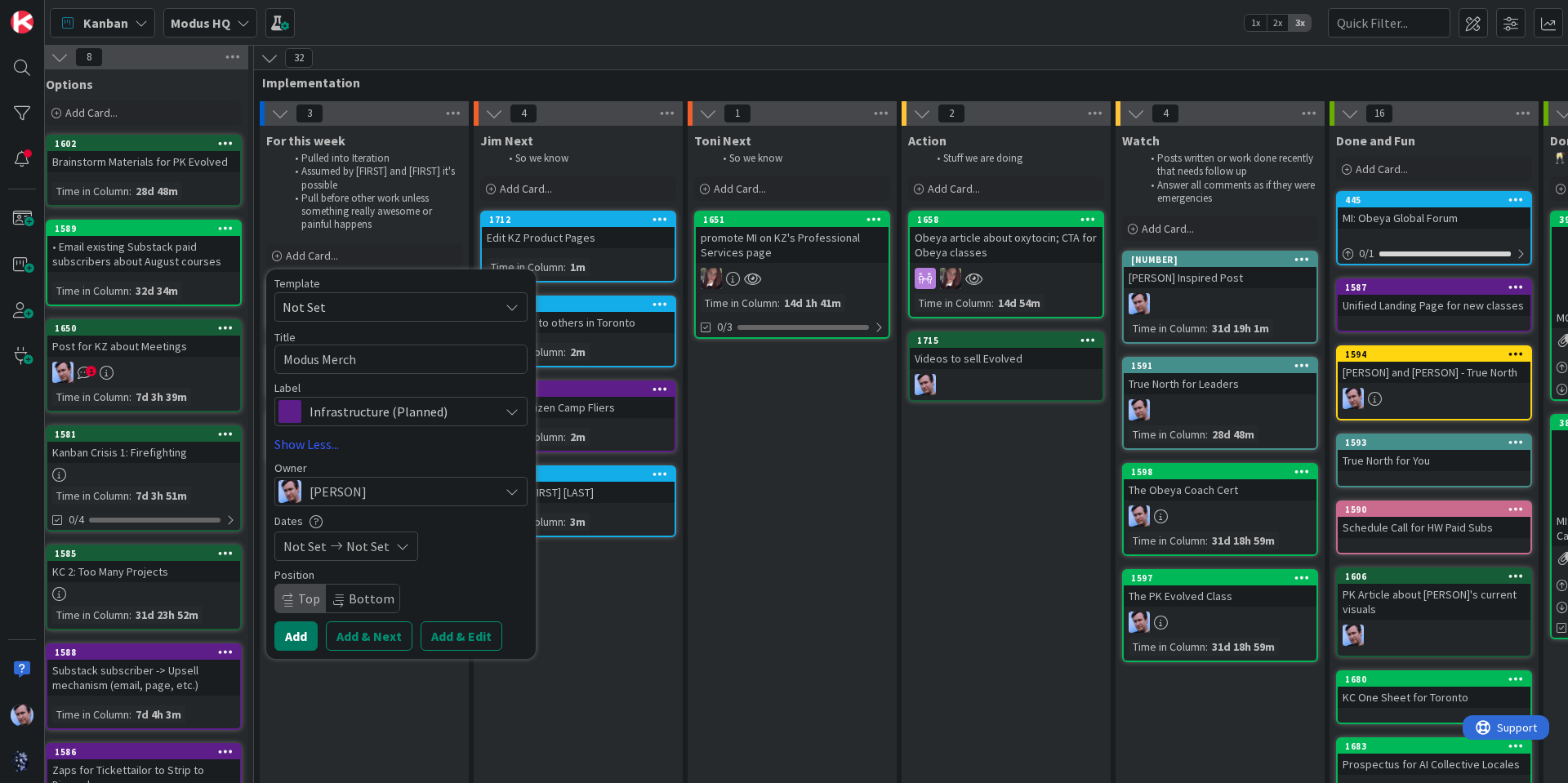 click on "Add" at bounding box center [296, 636] 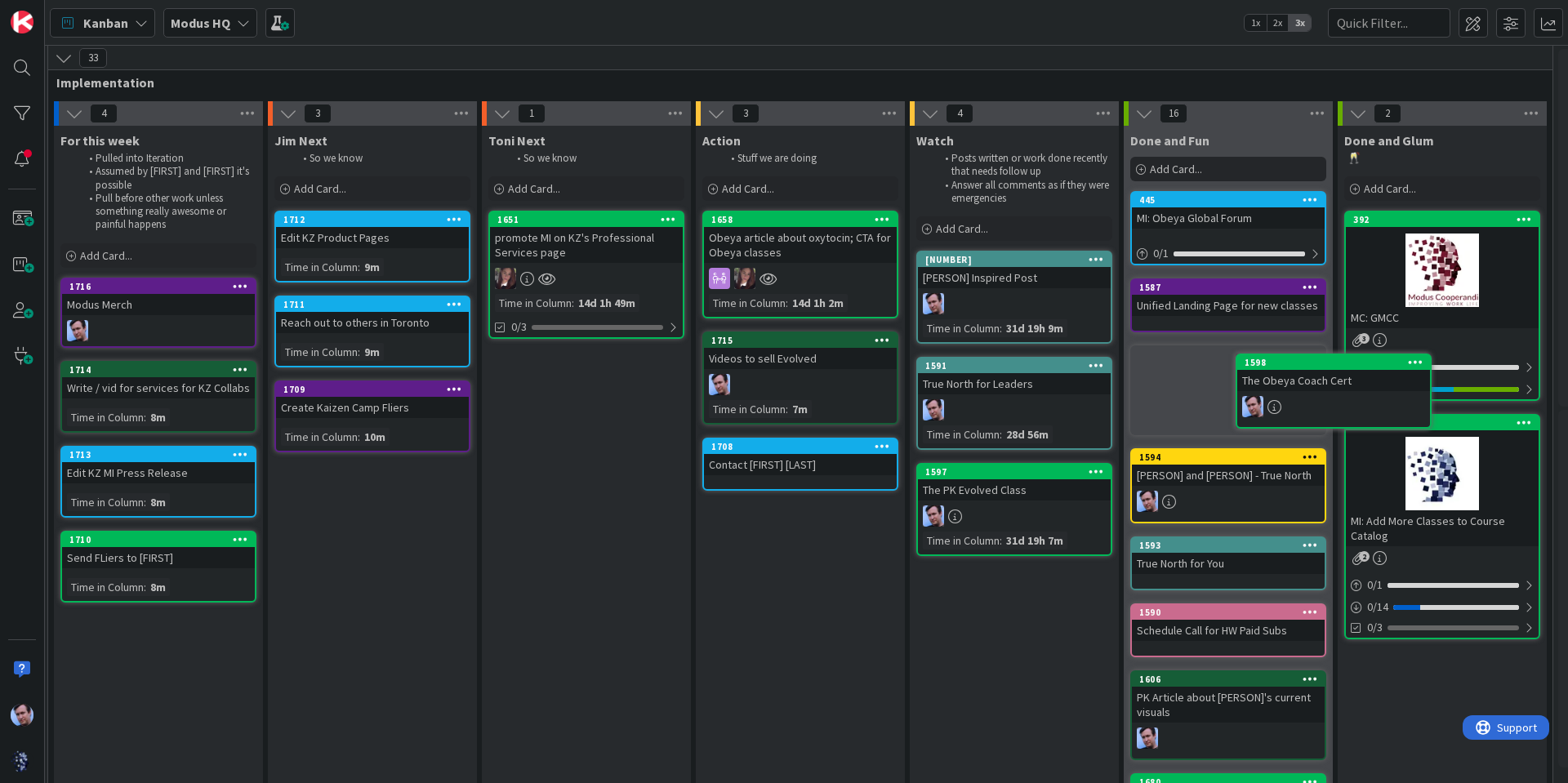 scroll, scrollTop: 4, scrollLeft: 457, axis: both 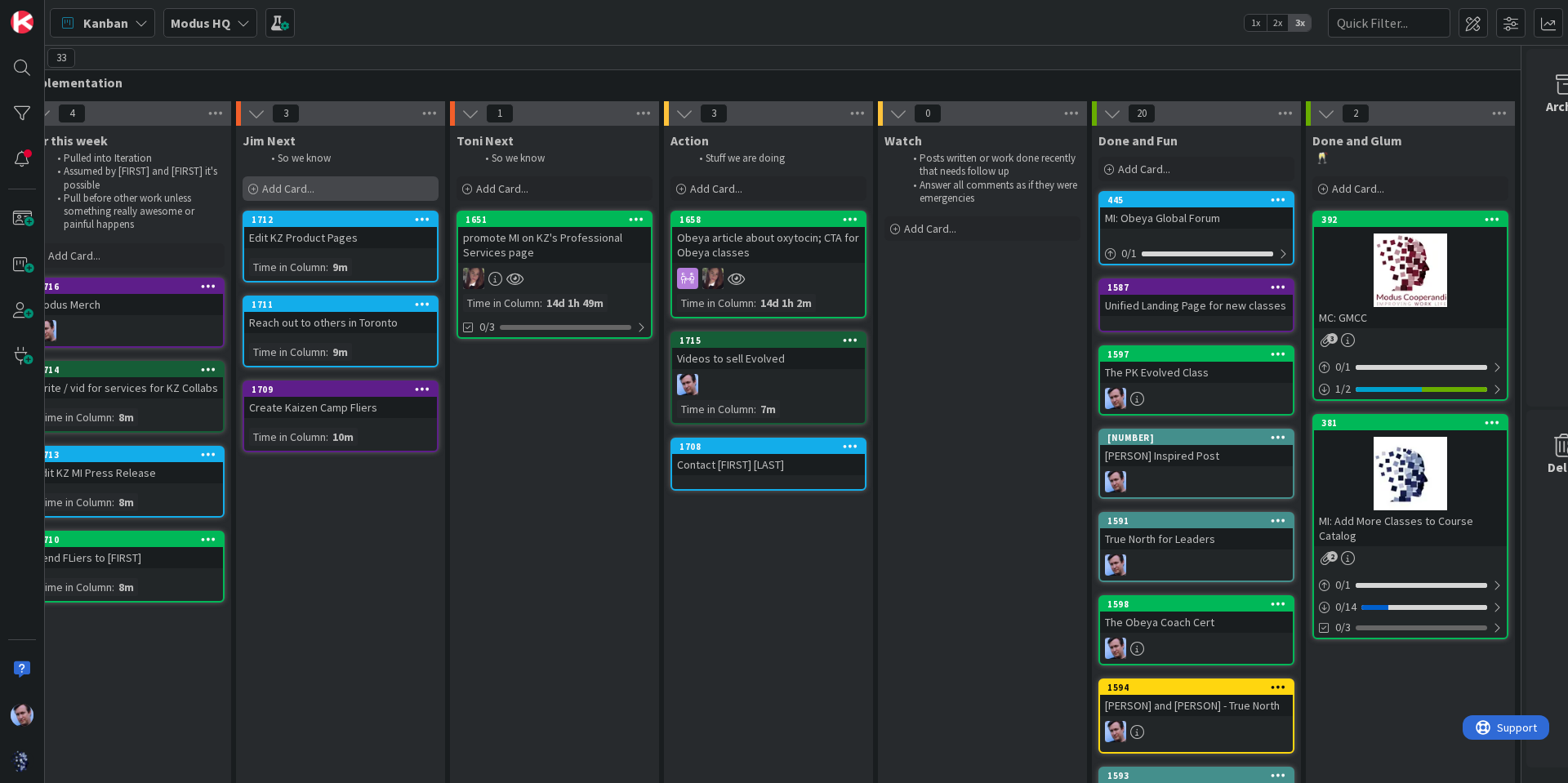 click on "Add Card..." at bounding box center [288, 189] 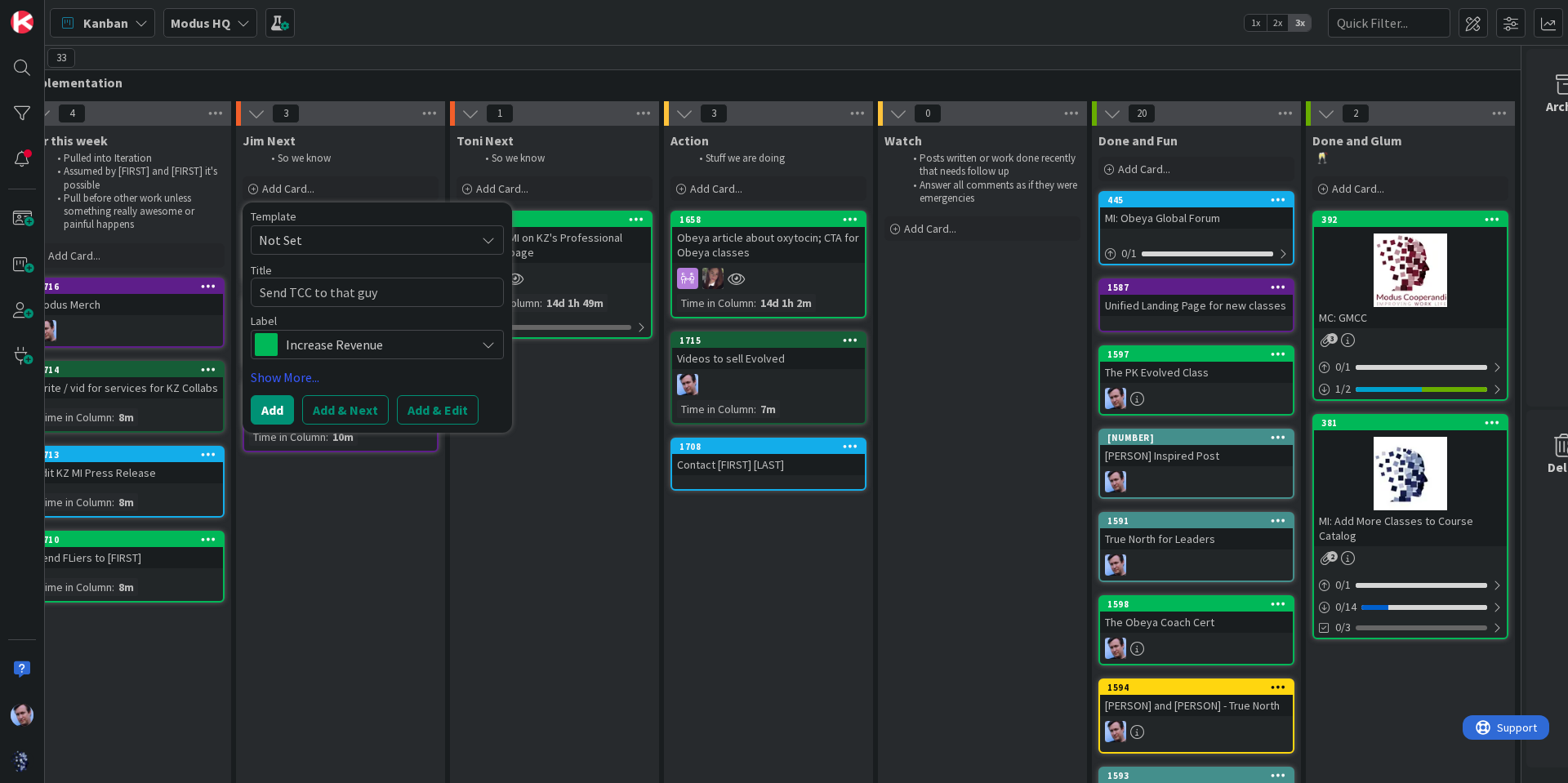 click on "Increase Revenue" at bounding box center [377, 345] 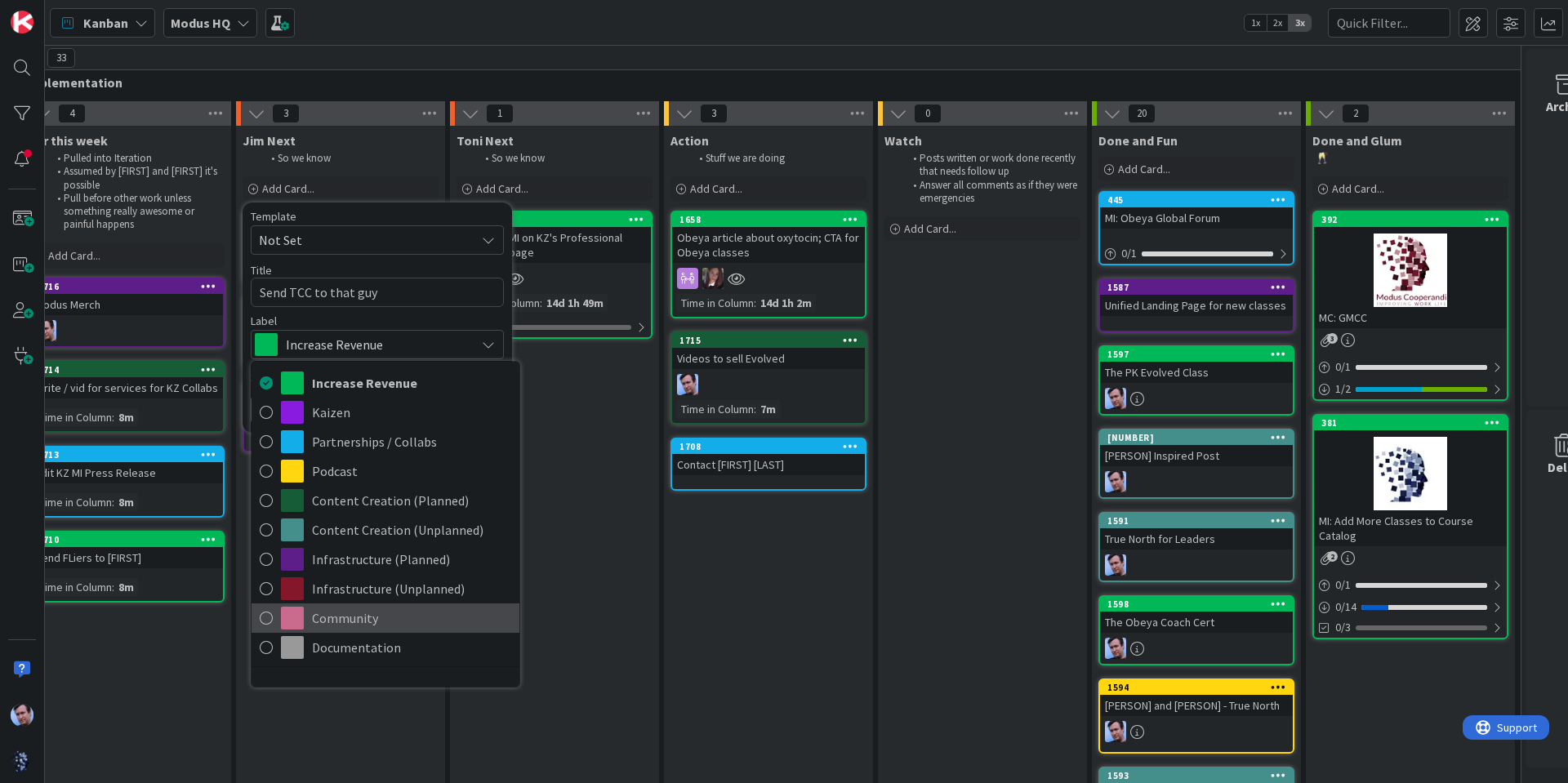 click on "Community" at bounding box center [412, 618] 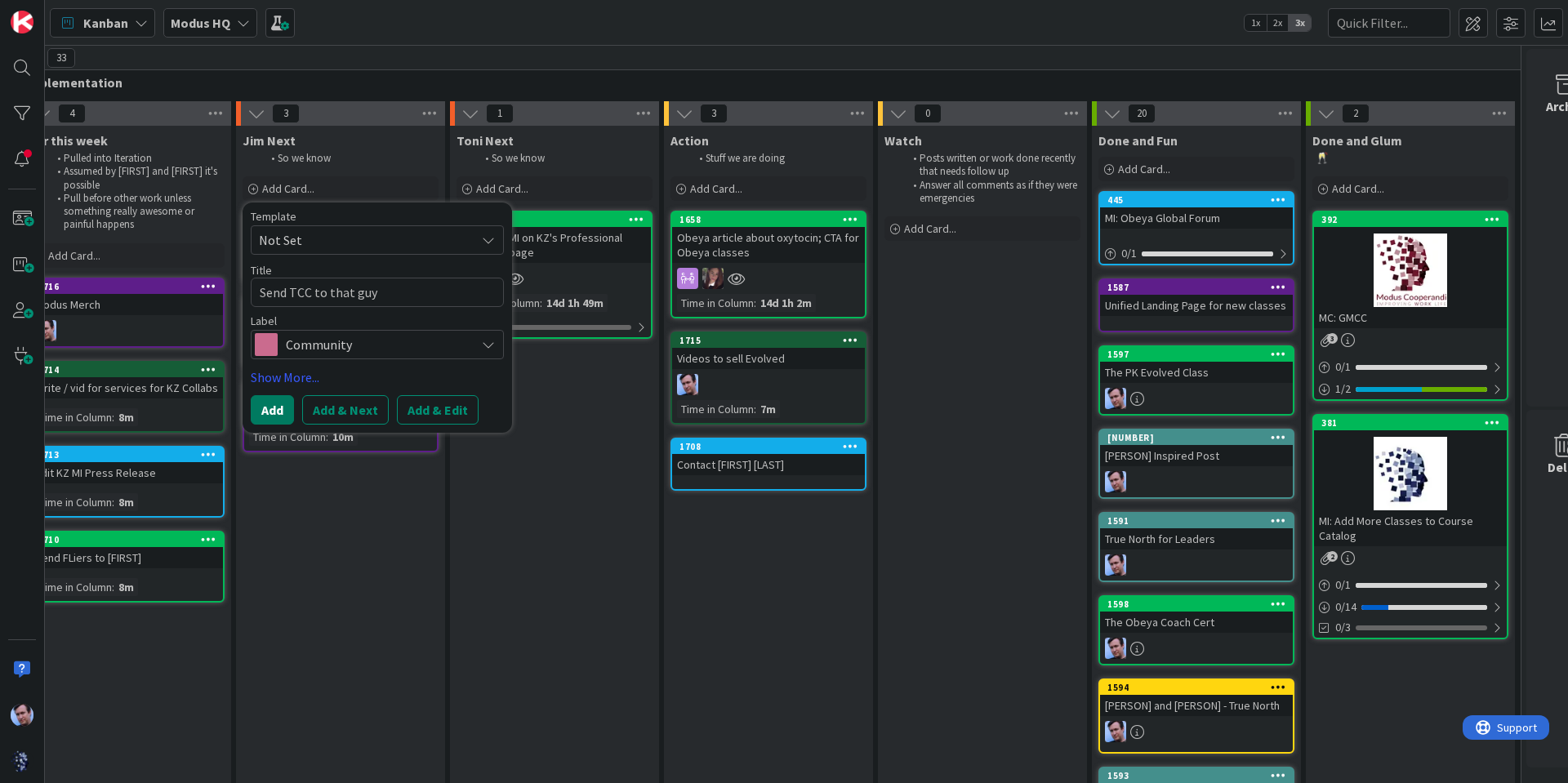 click on "Add" at bounding box center (272, 410) 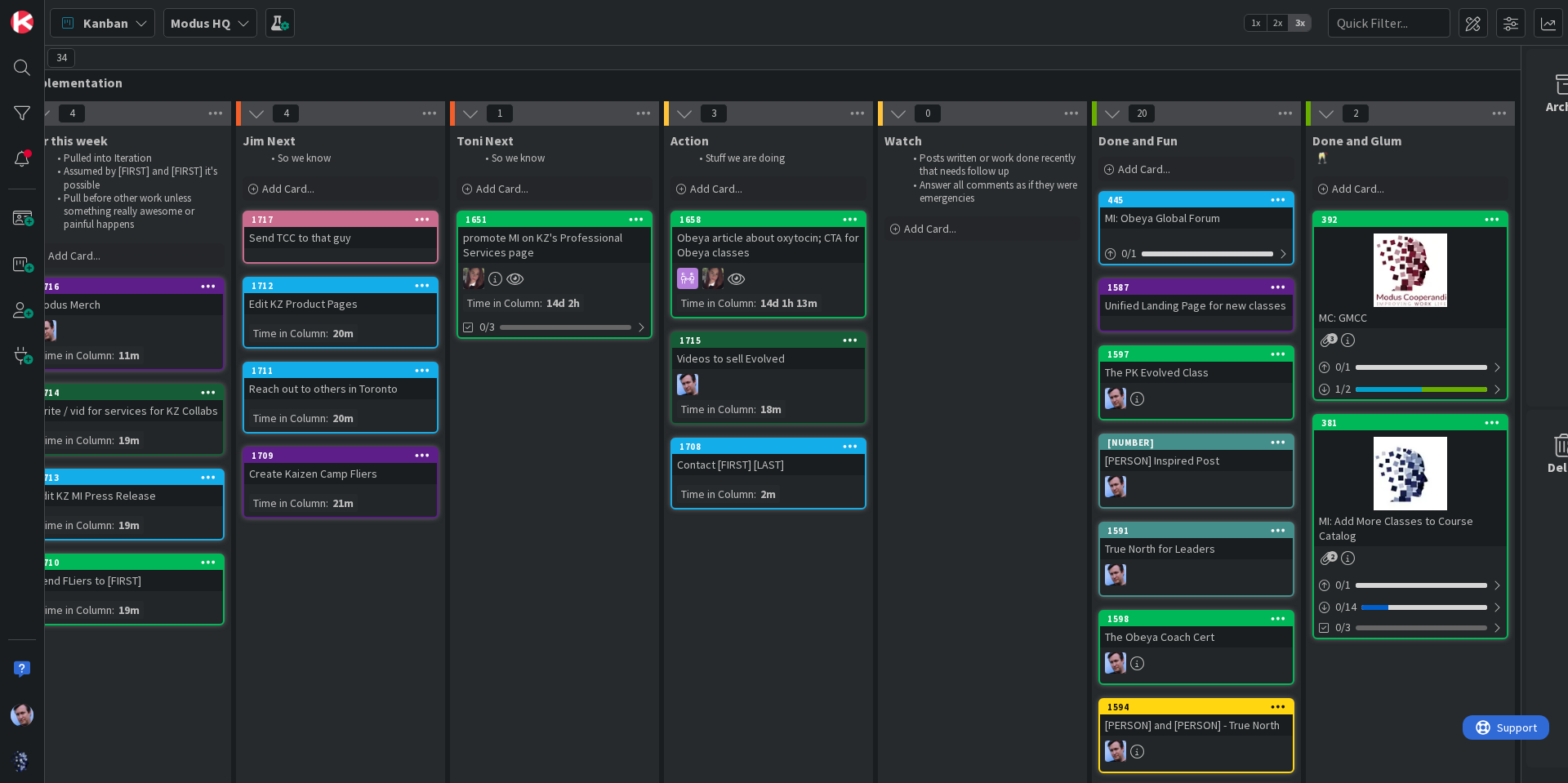 click on "1717" at bounding box center [341, 220] 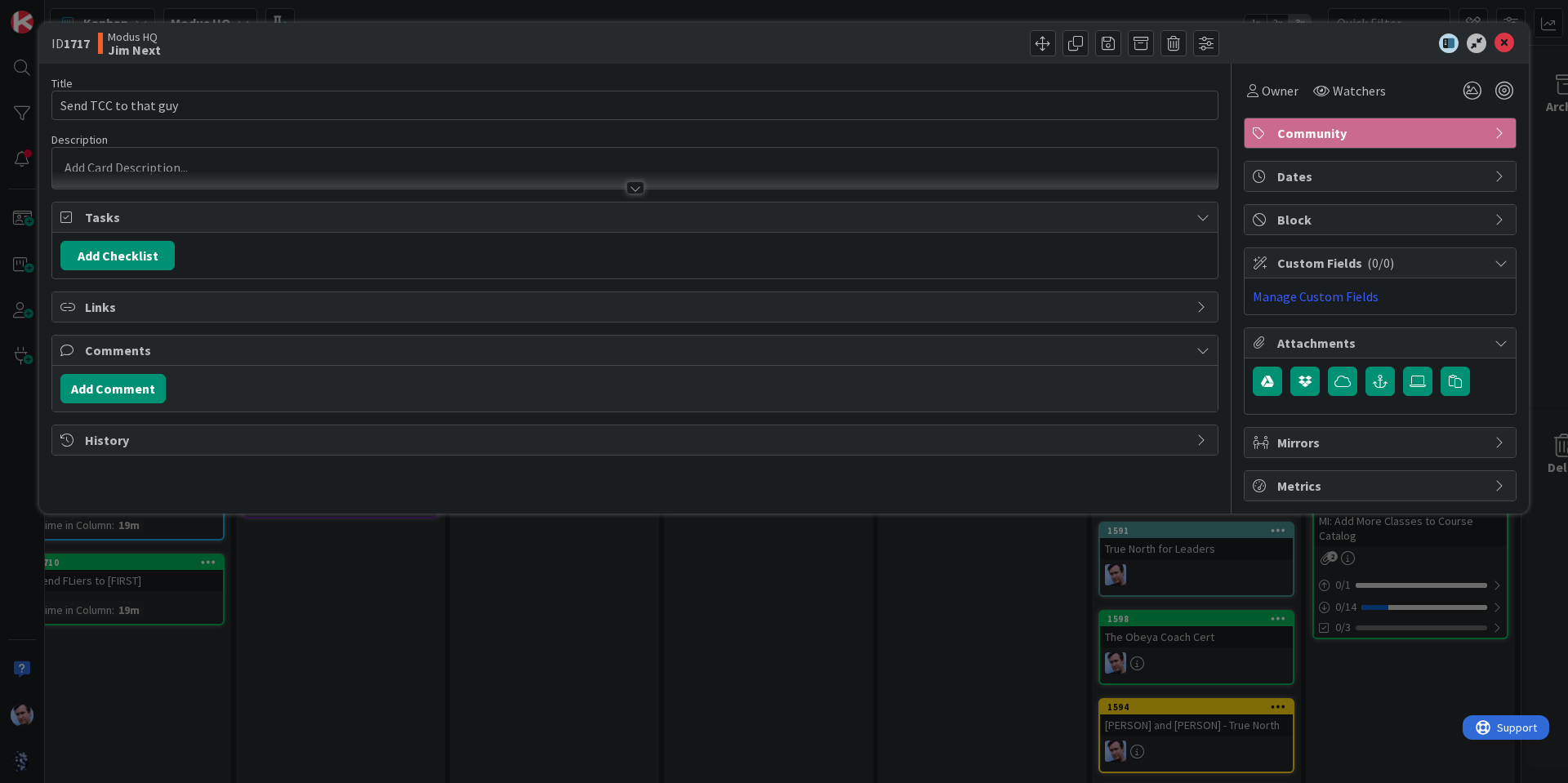 scroll, scrollTop: 0, scrollLeft: 0, axis: both 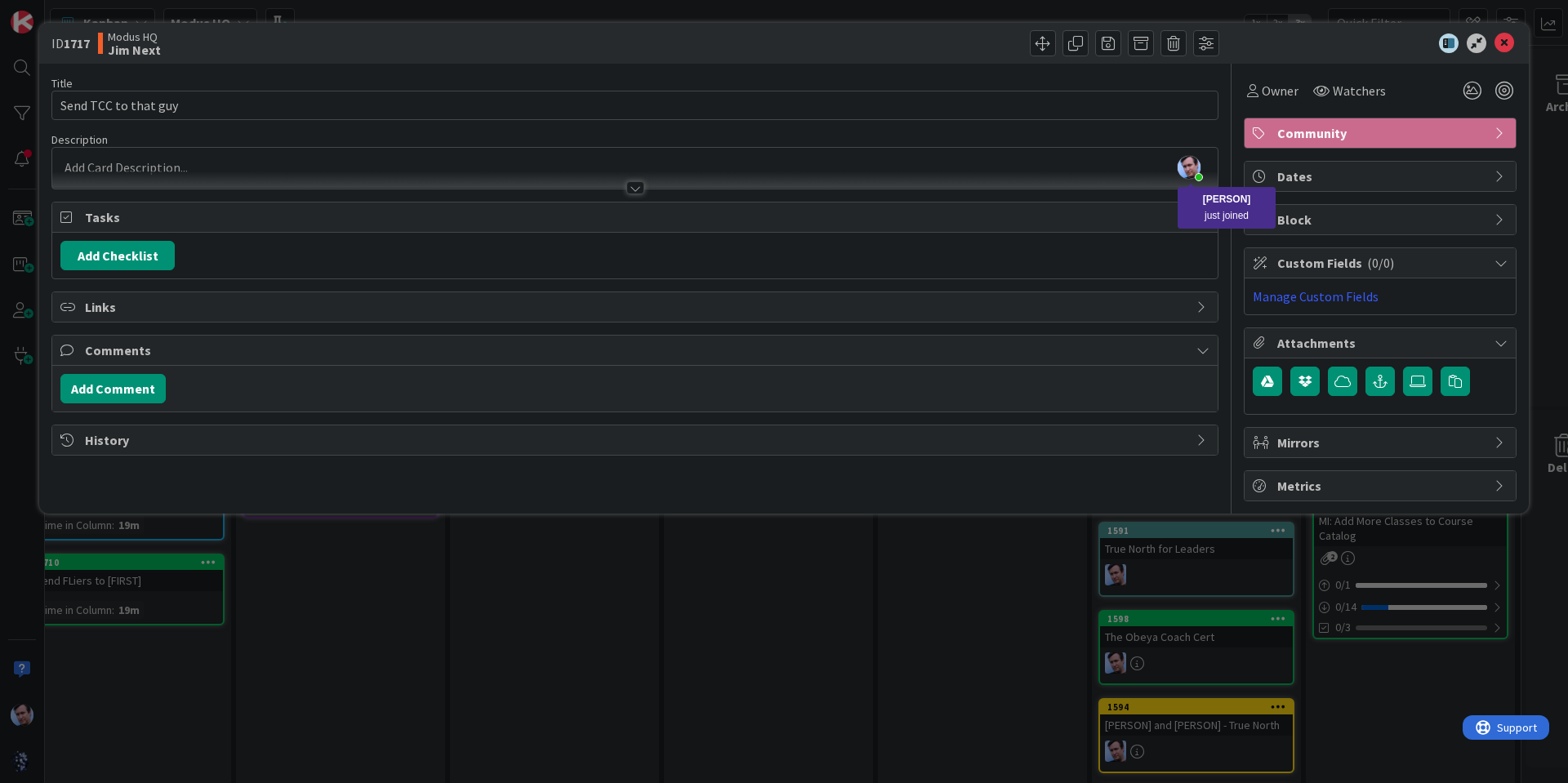 click at bounding box center [1189, 167] 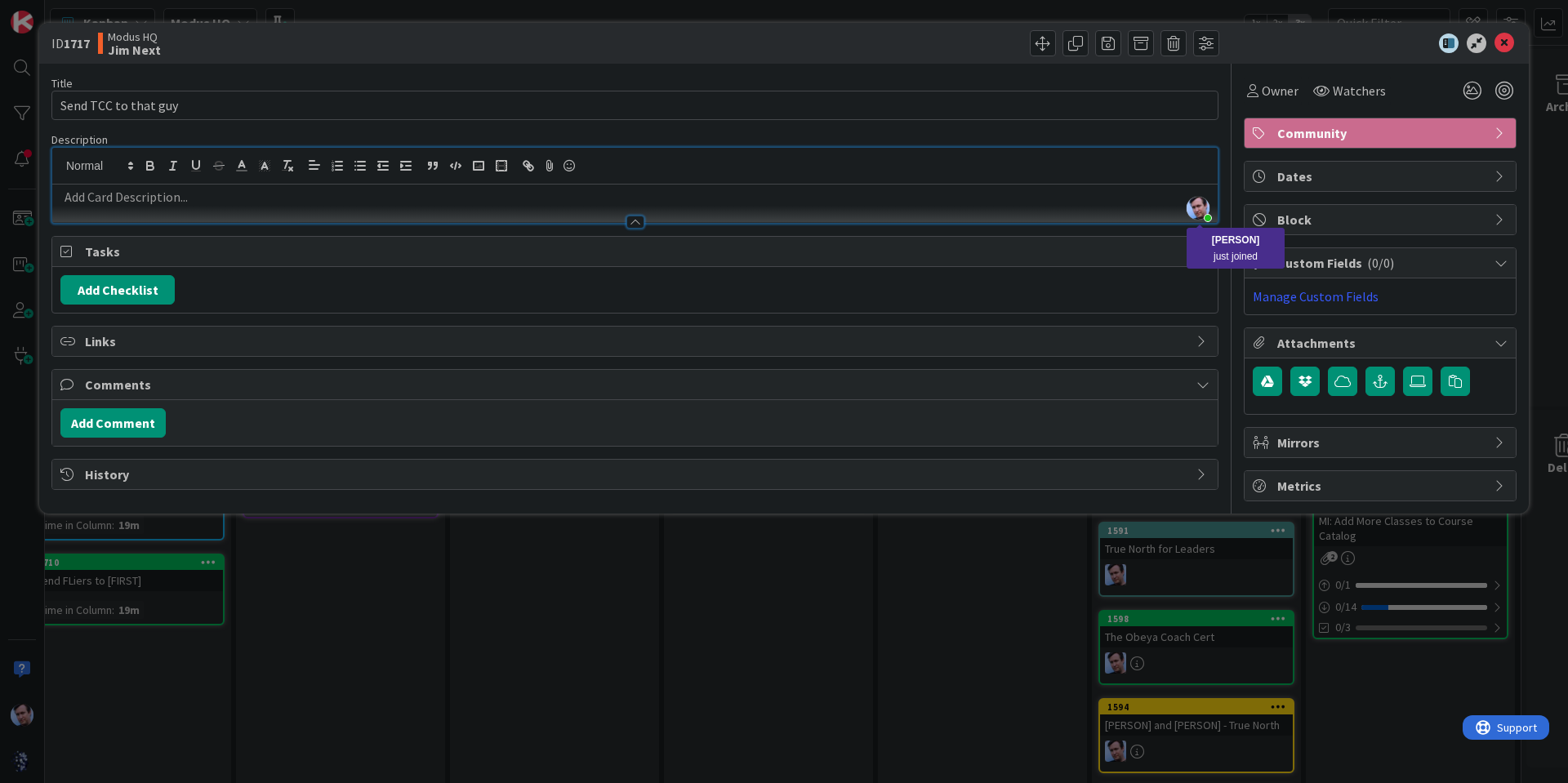 click at bounding box center [1198, 208] 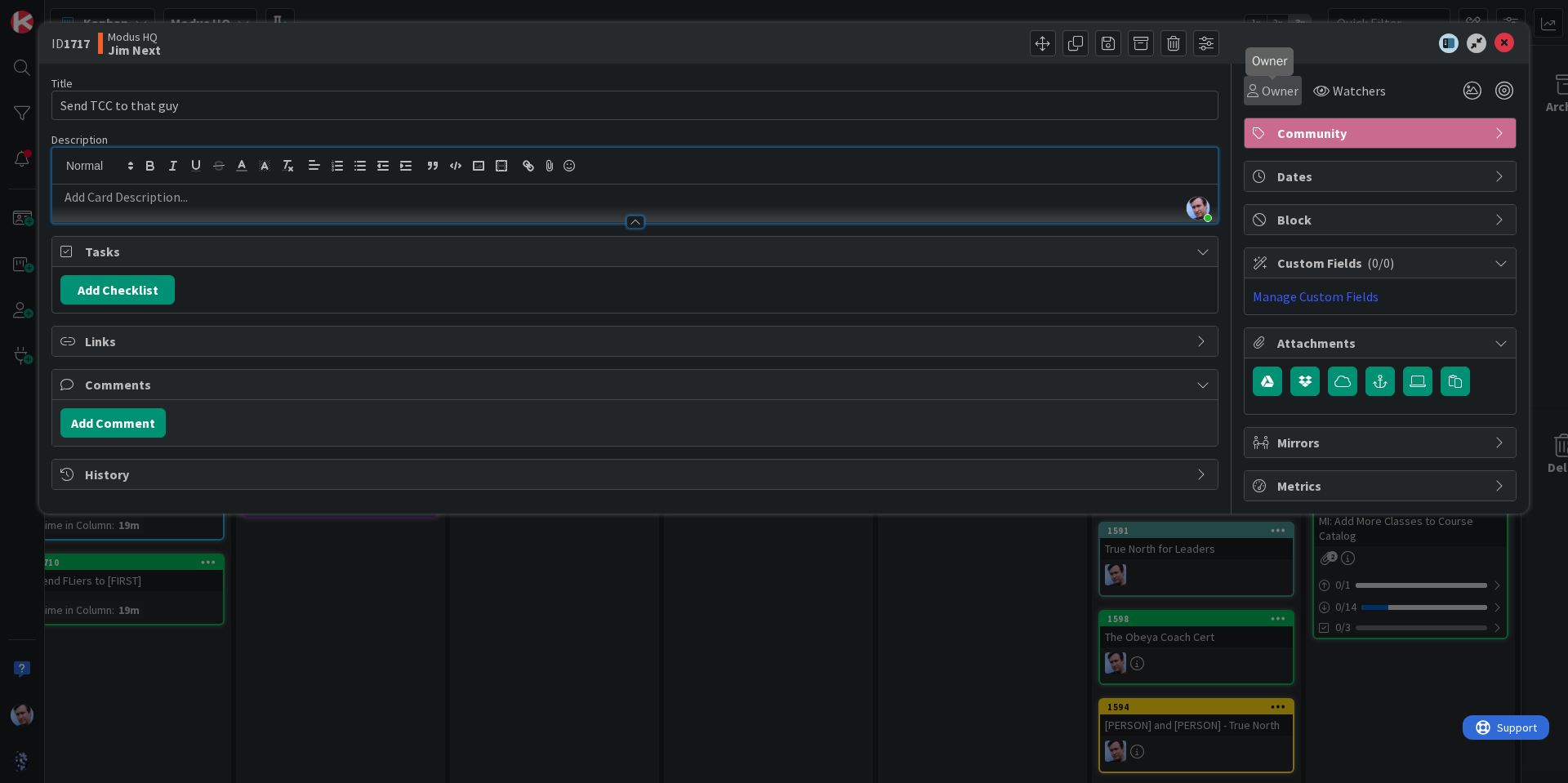 click on "Owner" at bounding box center [1280, 91] 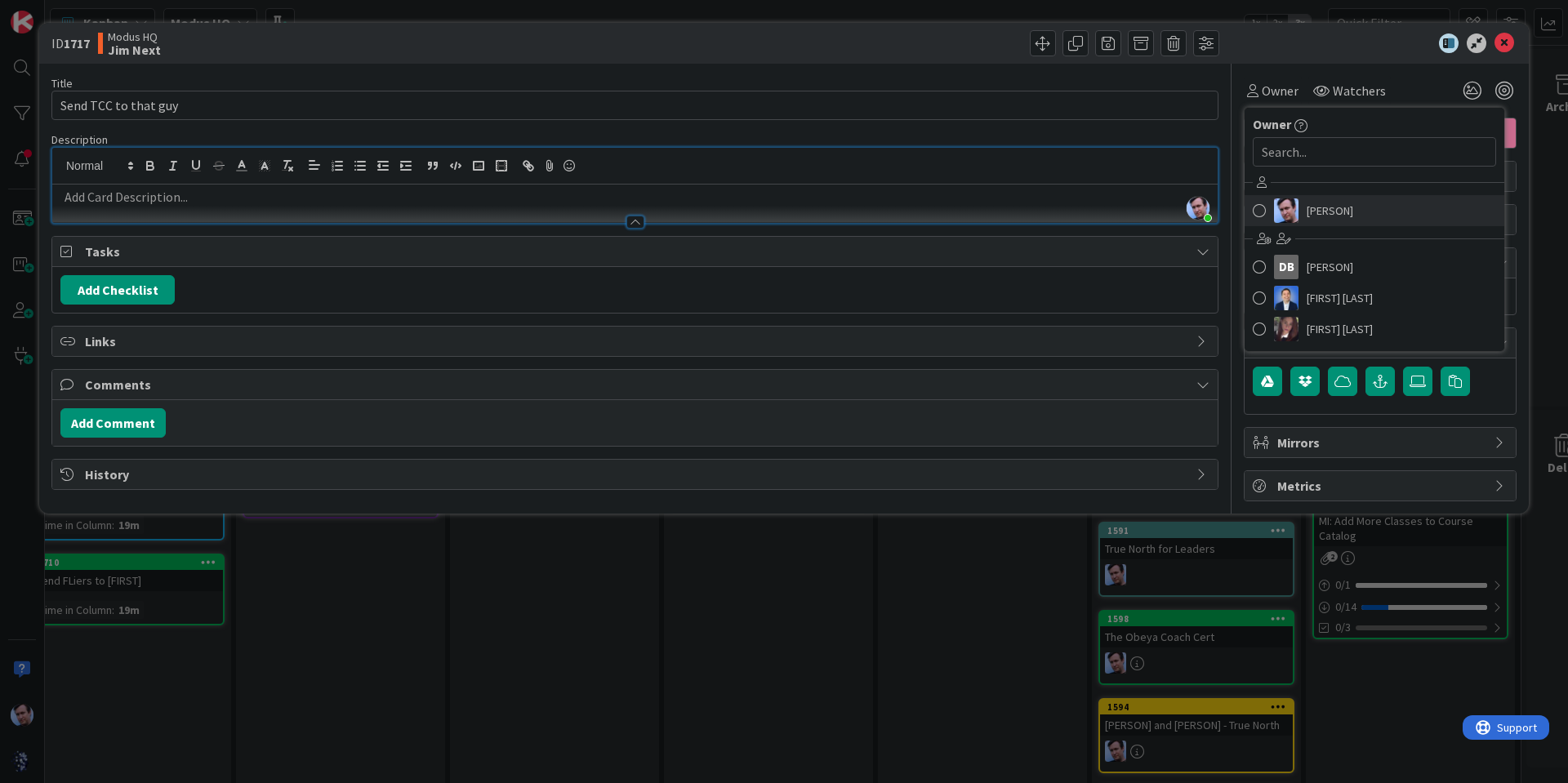 click on "[PERSON]" at bounding box center (1330, 211) 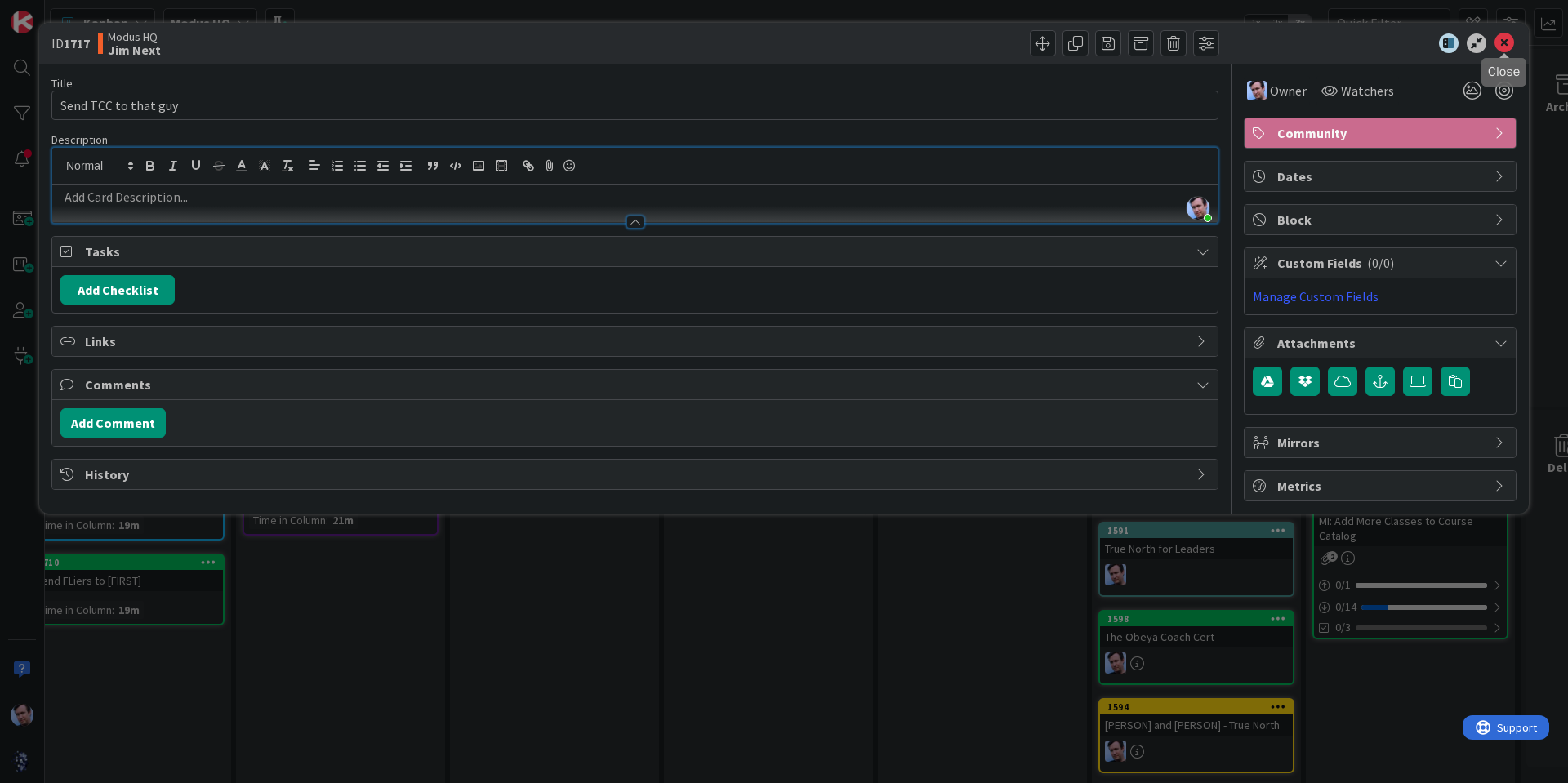 click at bounding box center (1504, 43) 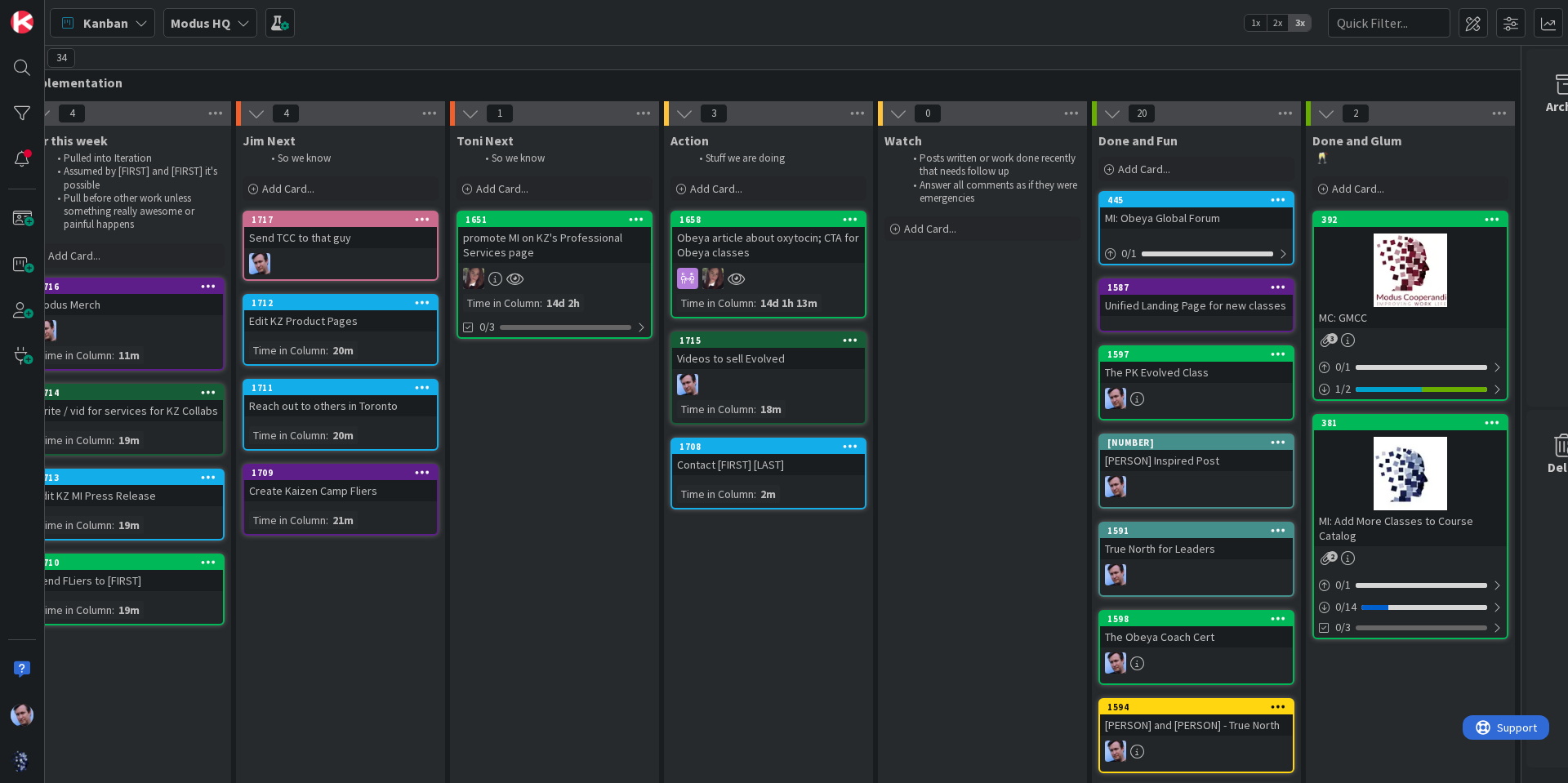 scroll, scrollTop: 0, scrollLeft: 0, axis: both 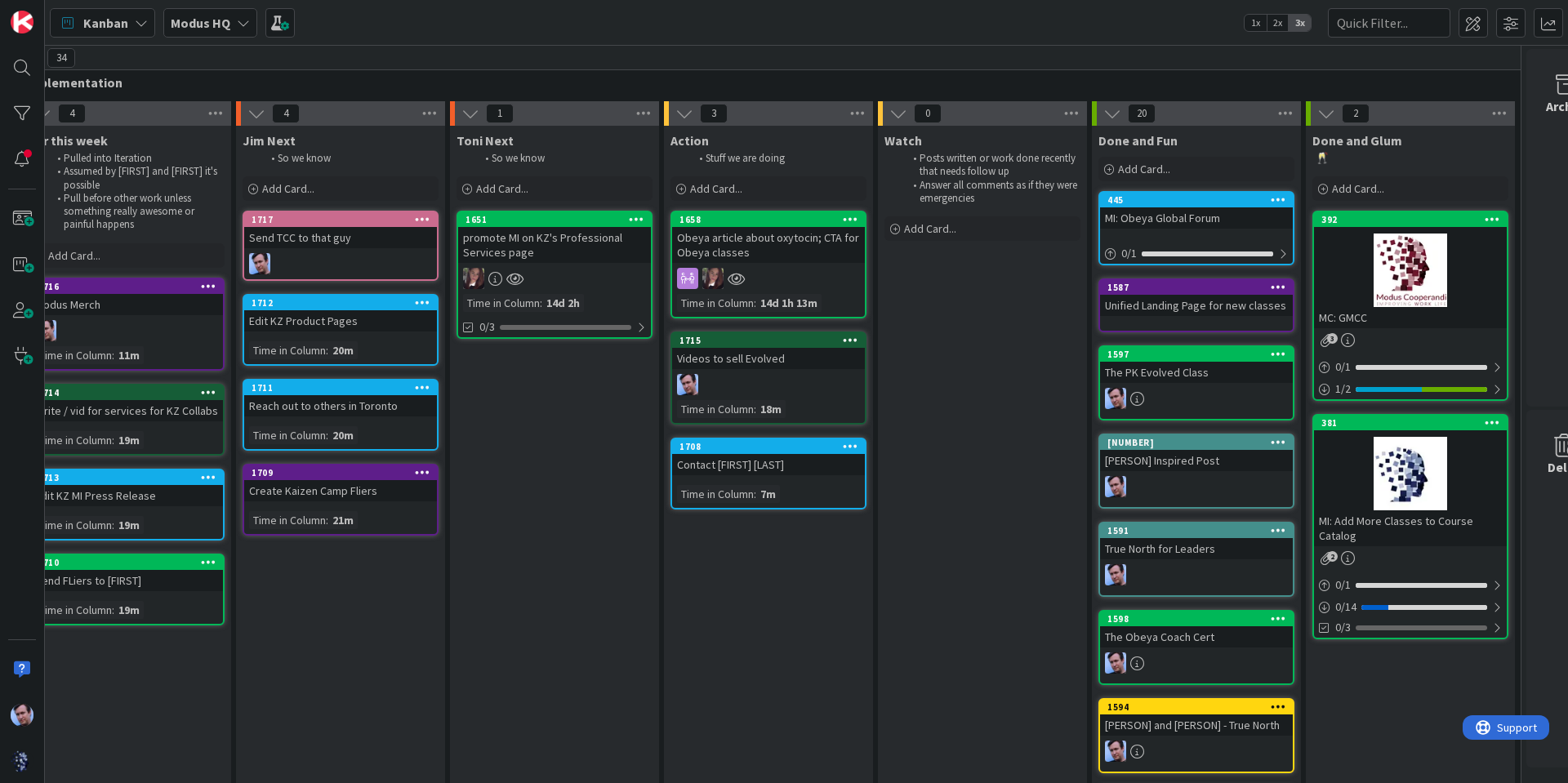 click on "Contact [FIRST] [LAST]" at bounding box center (768, 465) 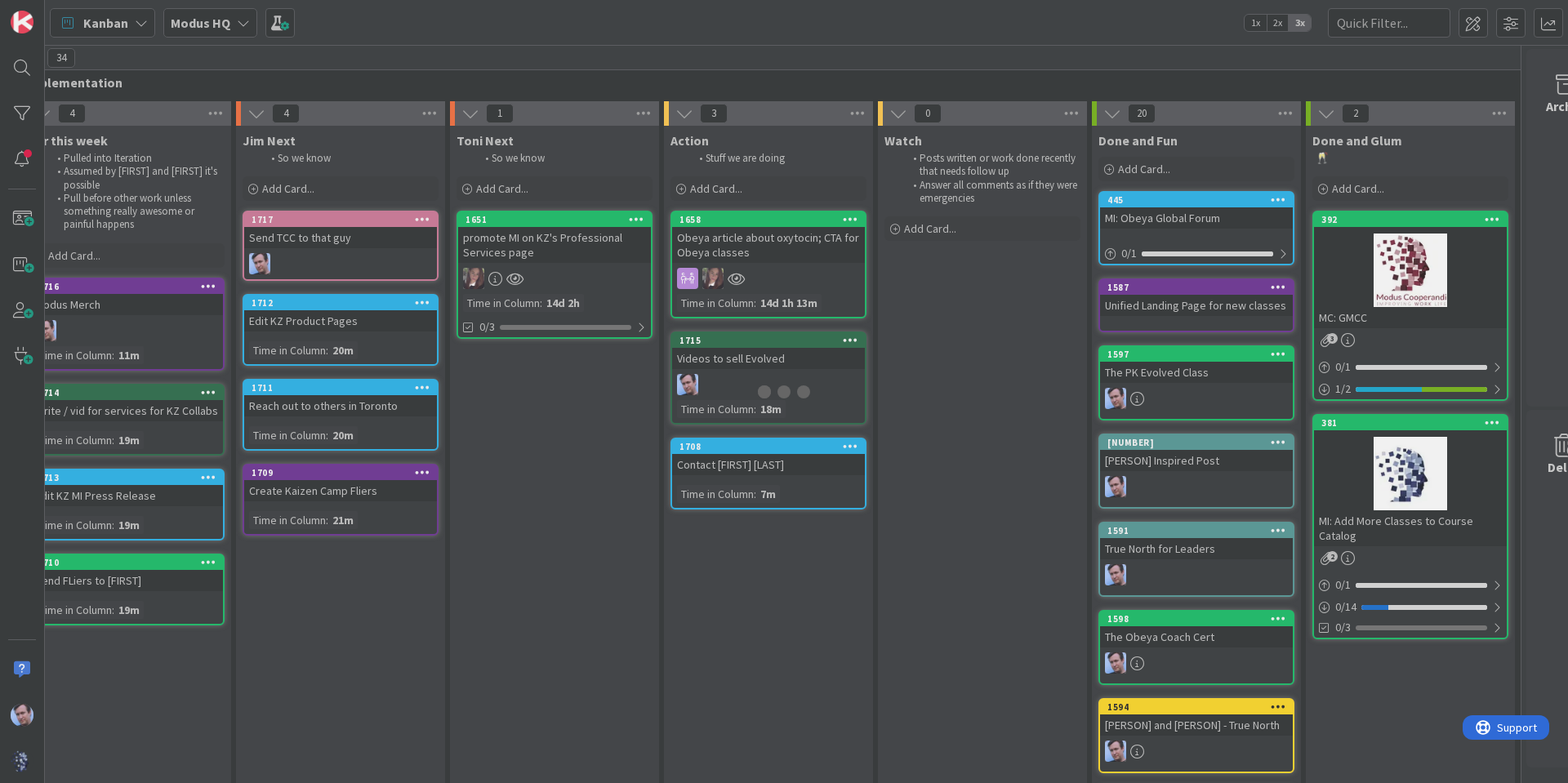 click at bounding box center (784, 391) 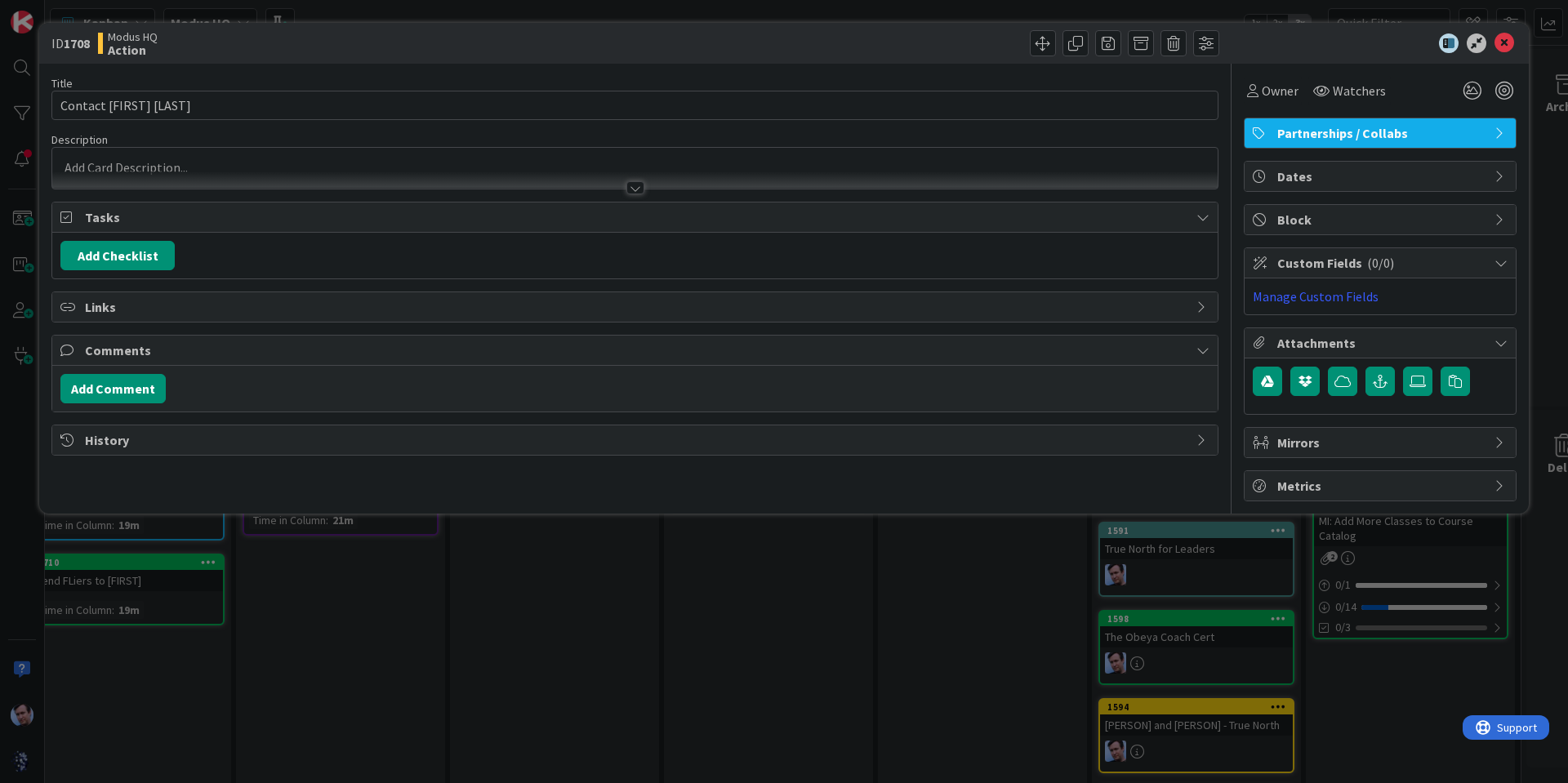 scroll, scrollTop: 0, scrollLeft: 0, axis: both 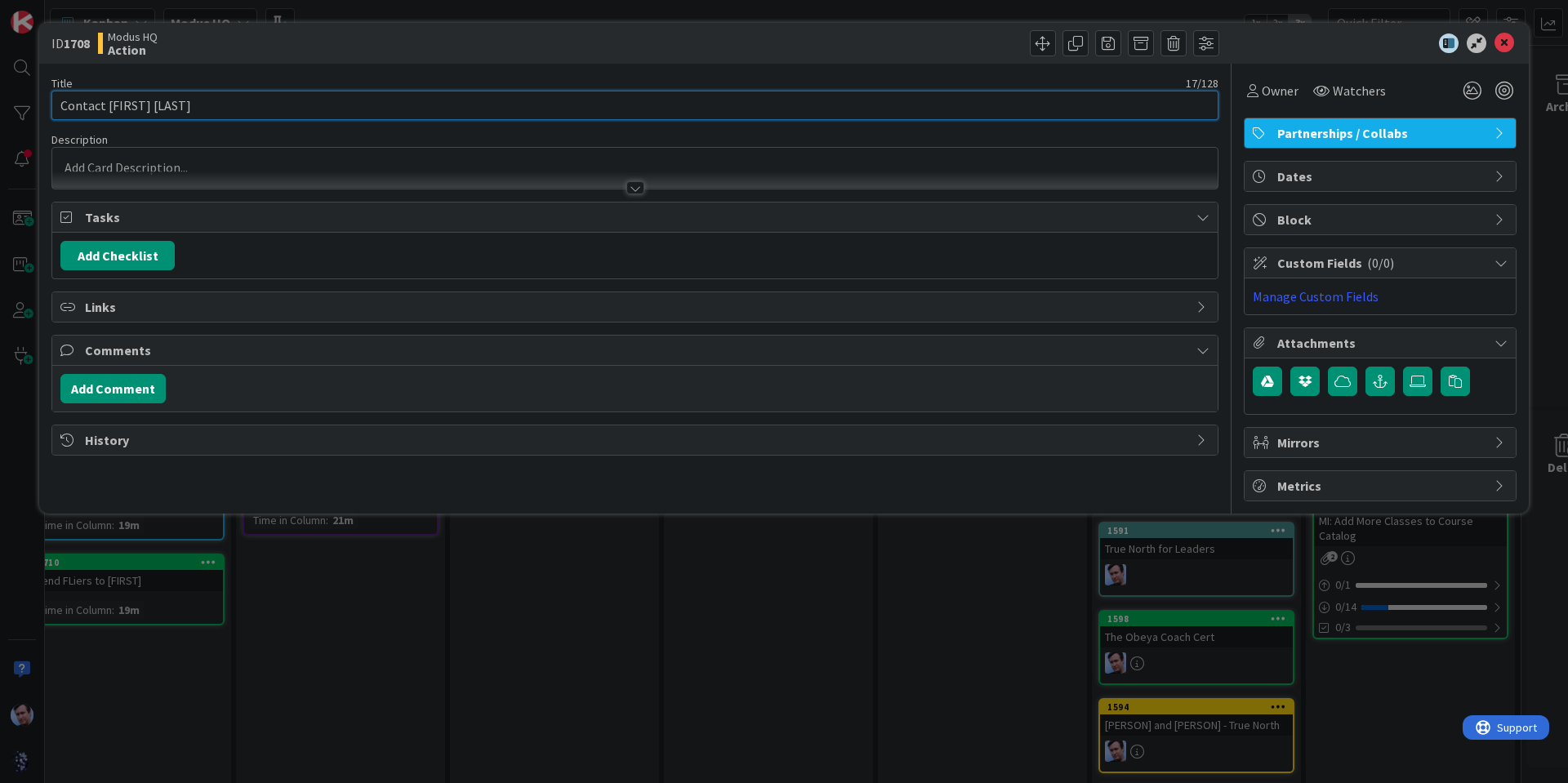 click on "Contact [FIRST] [LAST]" at bounding box center [635, 105] 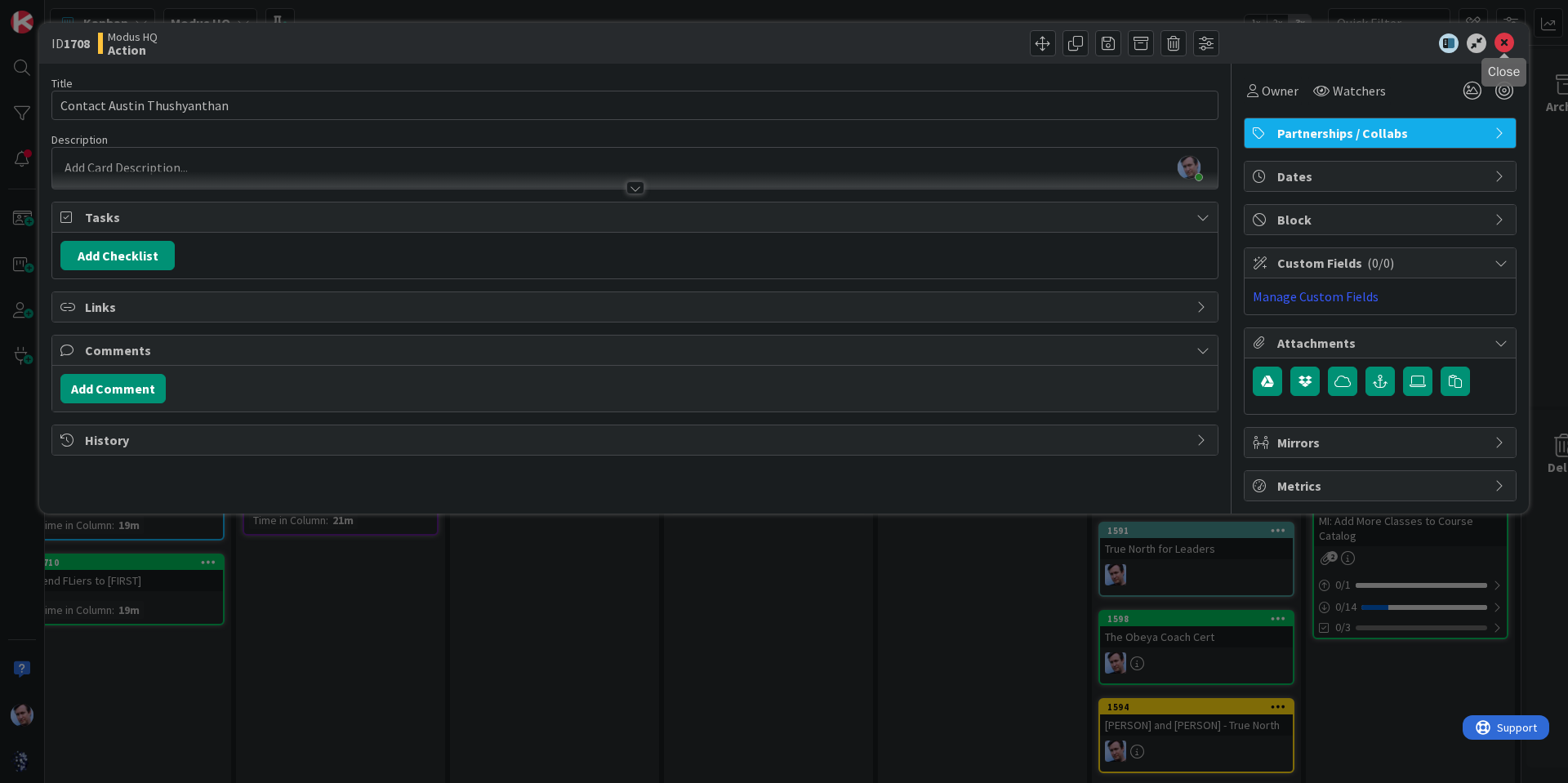 click at bounding box center [1504, 43] 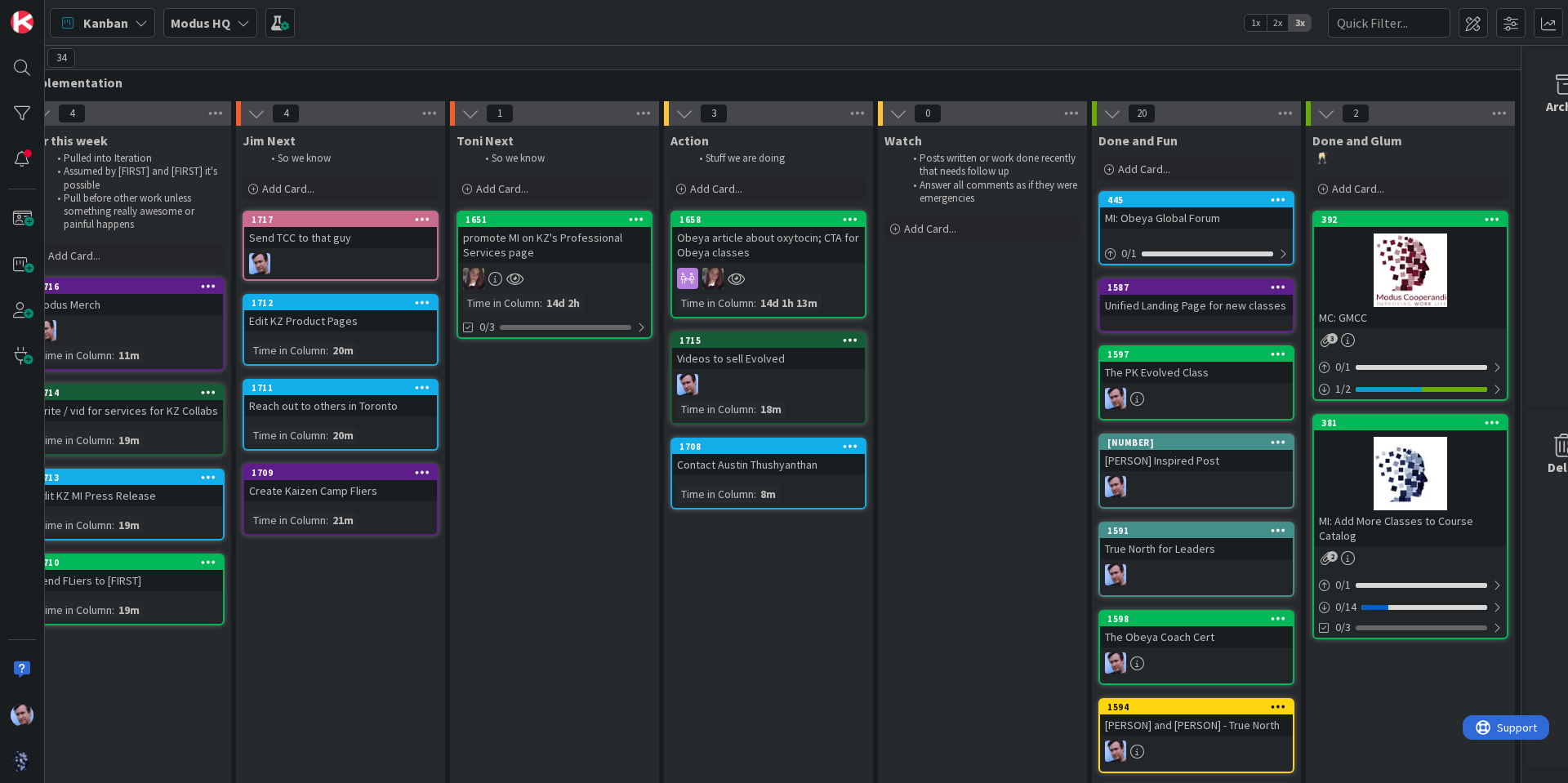 scroll, scrollTop: 0, scrollLeft: 0, axis: both 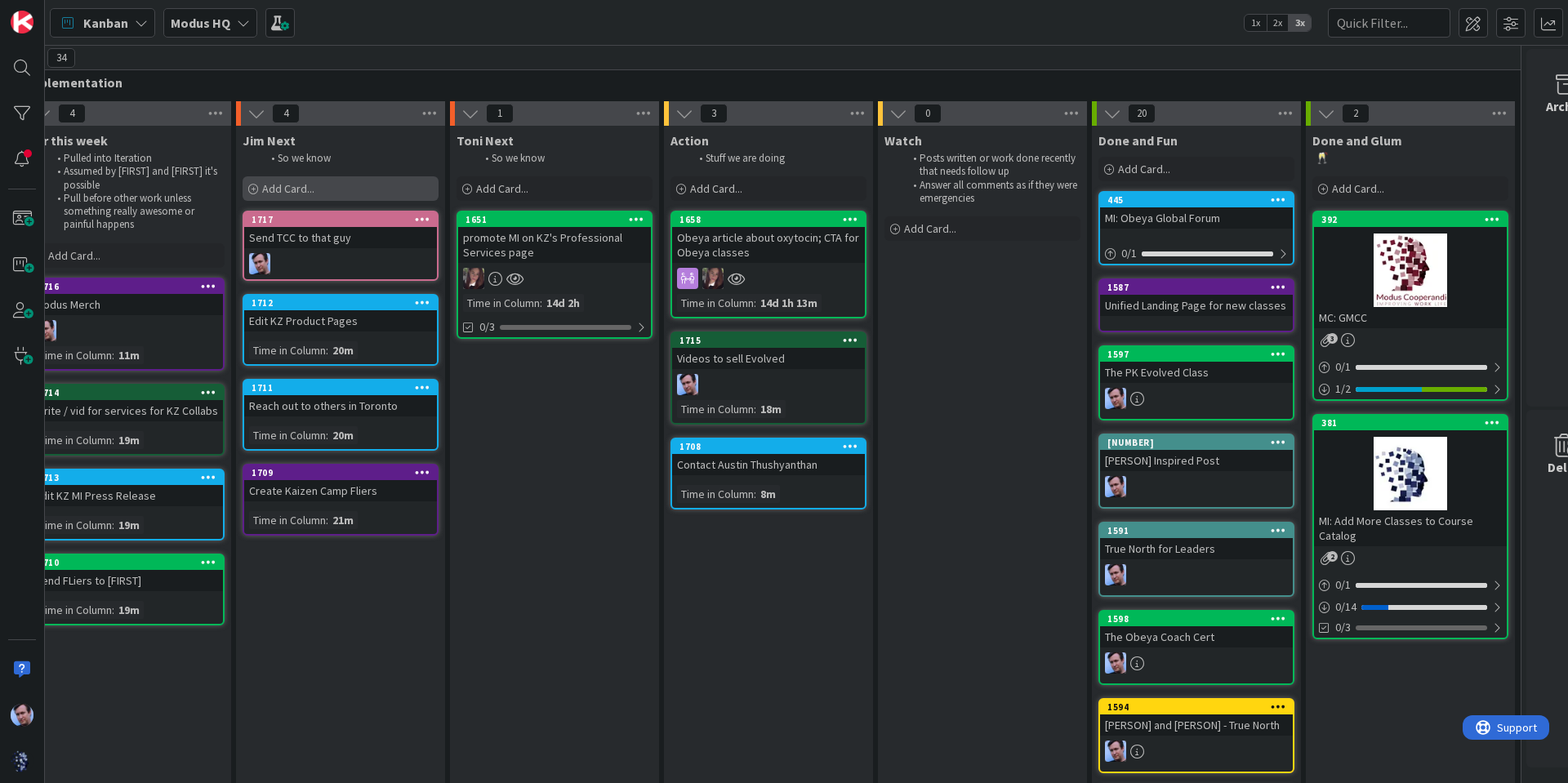 click on "Add Card..." at bounding box center (341, 189) 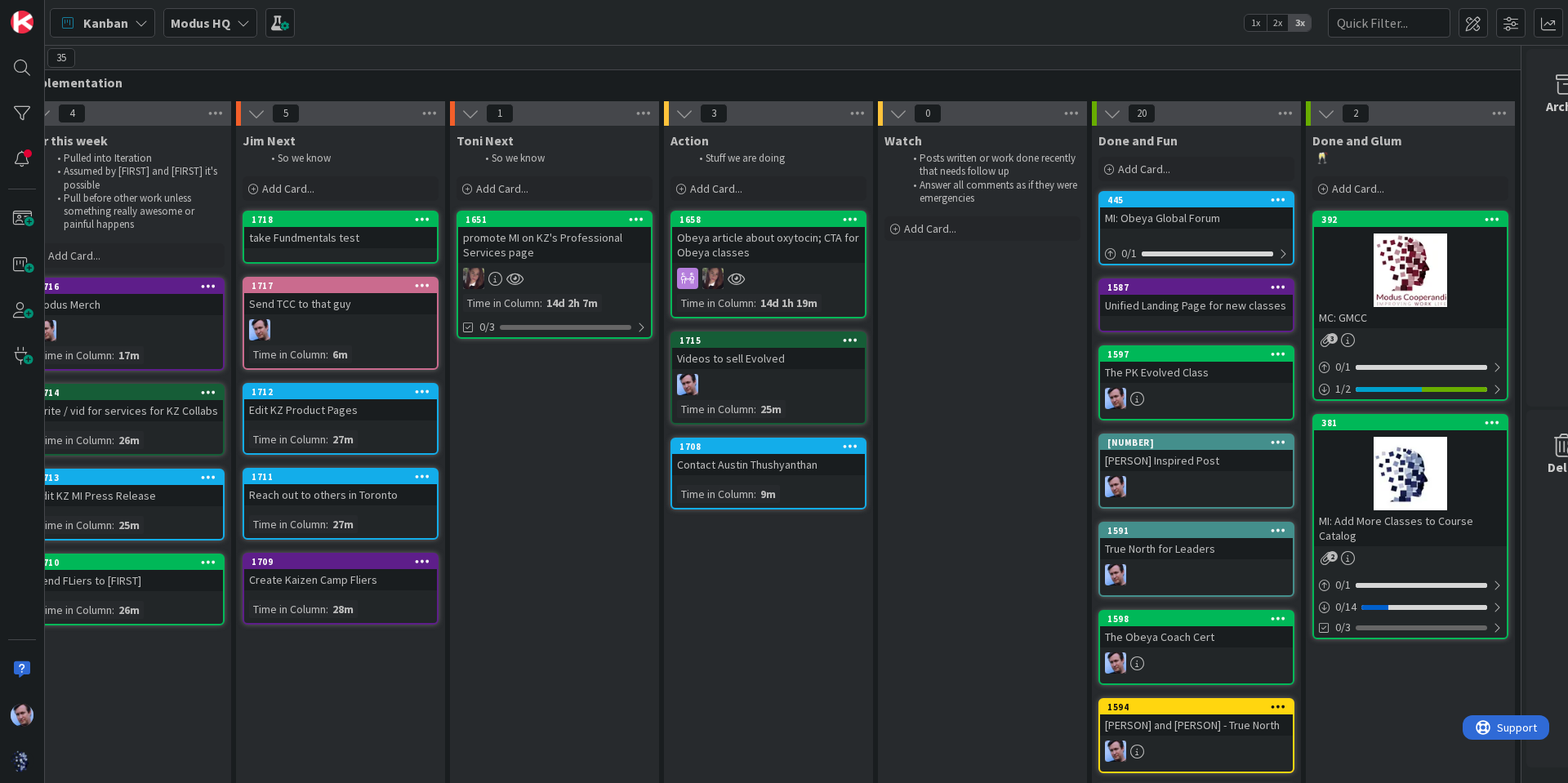 click on "[NUMBER] take Fundmentals test" at bounding box center (341, 237) 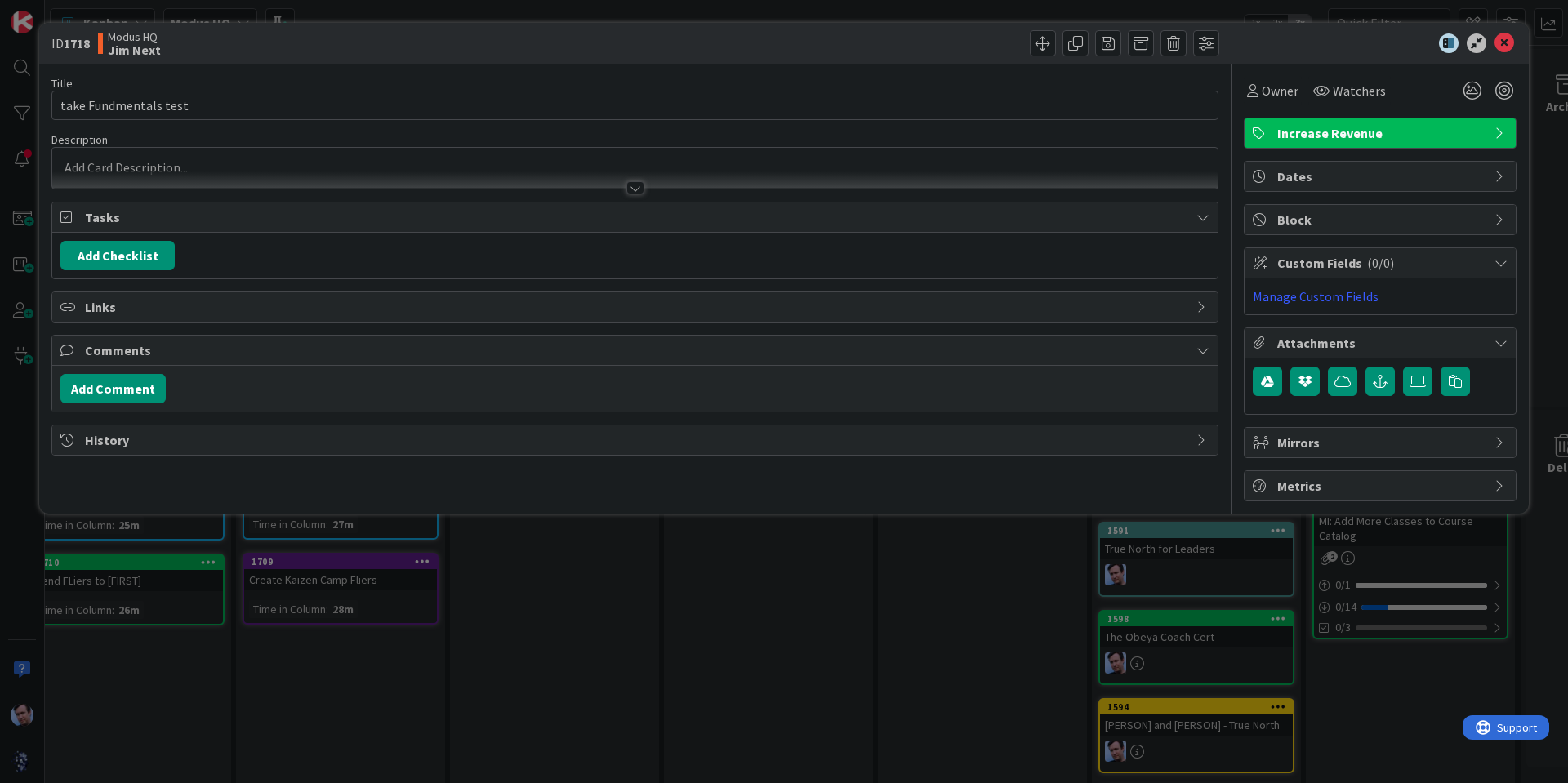 scroll, scrollTop: 0, scrollLeft: 0, axis: both 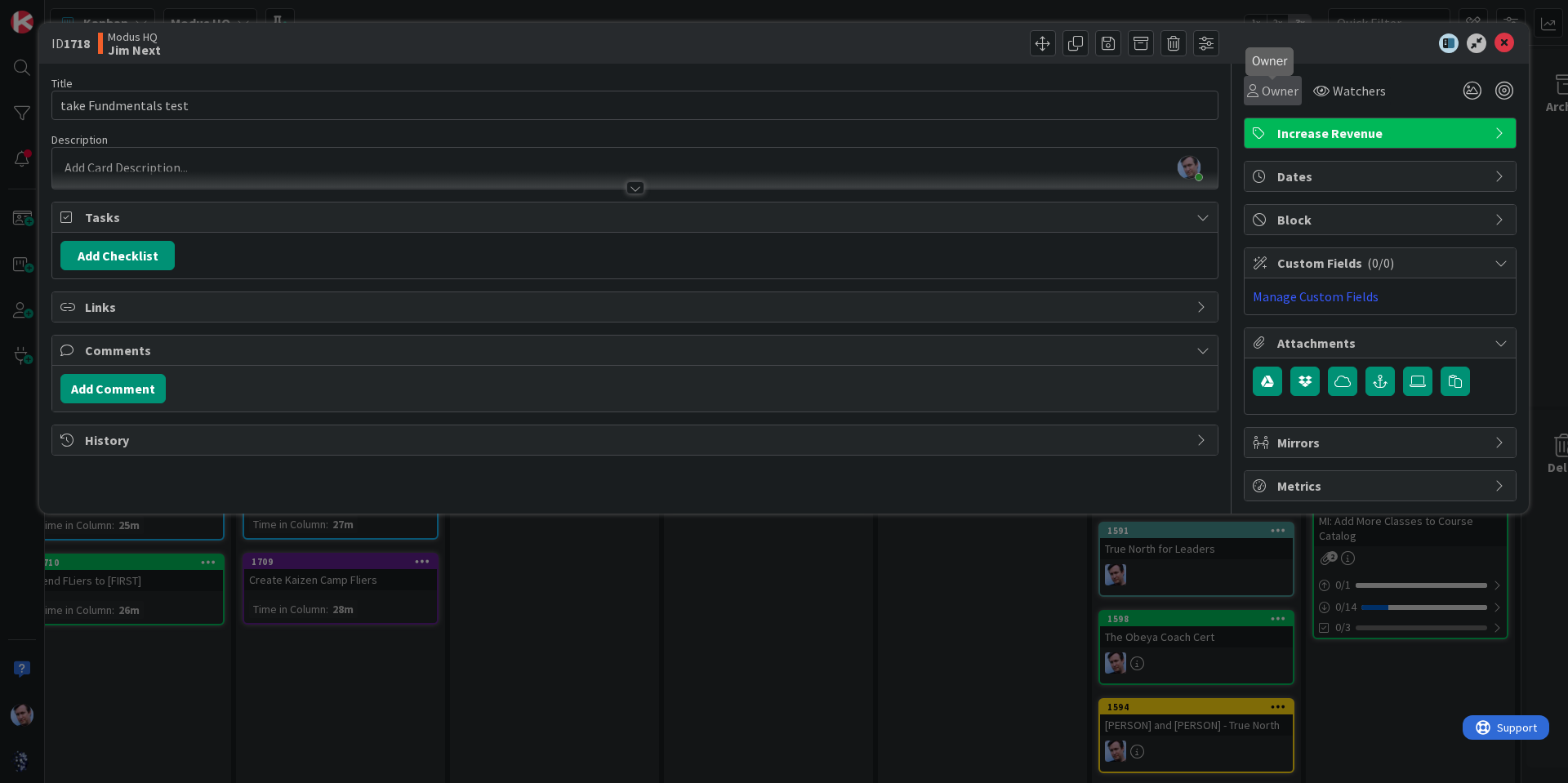 click on "Owner" at bounding box center [1280, 91] 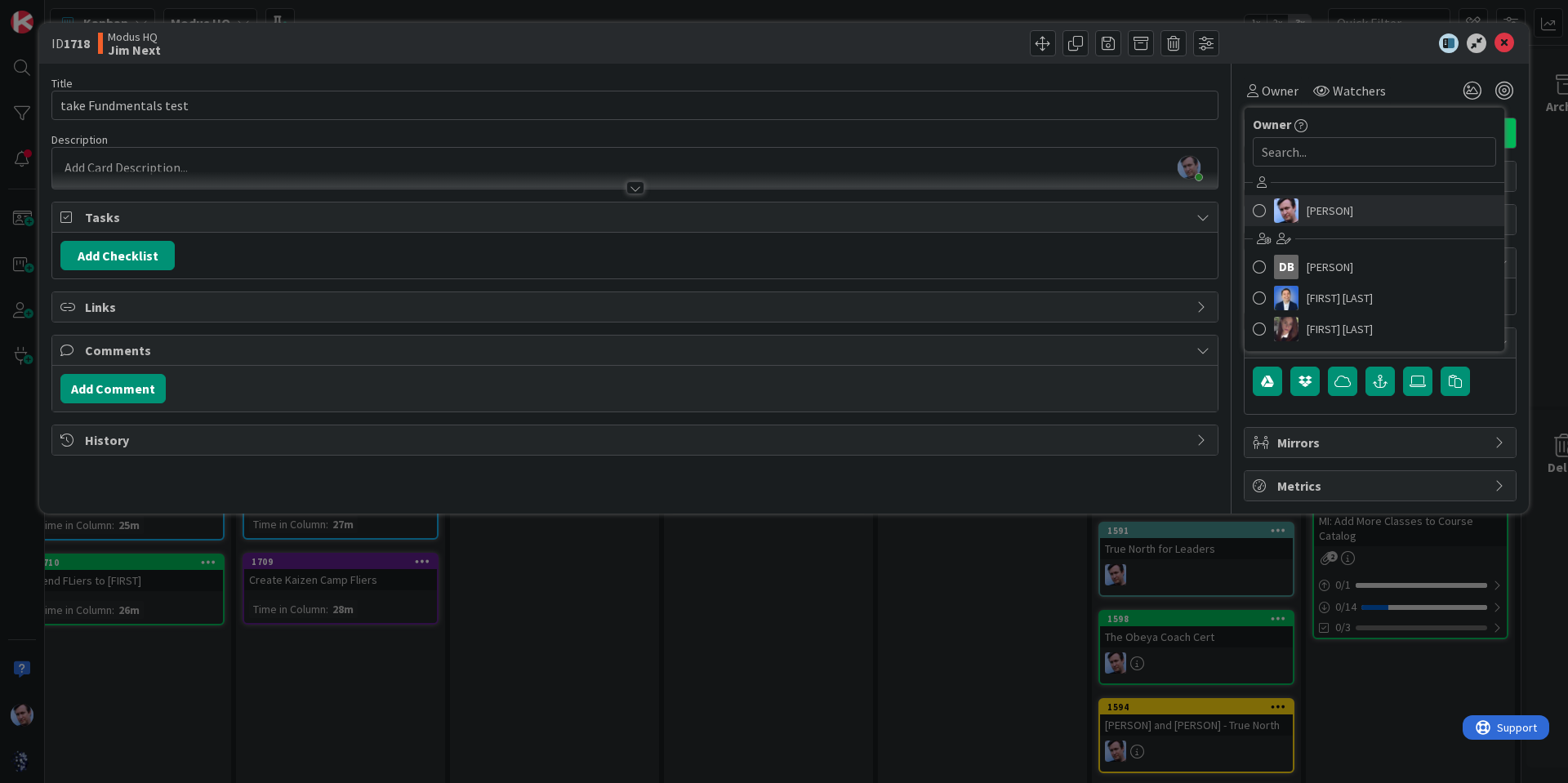 click on "[PERSON]" at bounding box center (1374, 211) 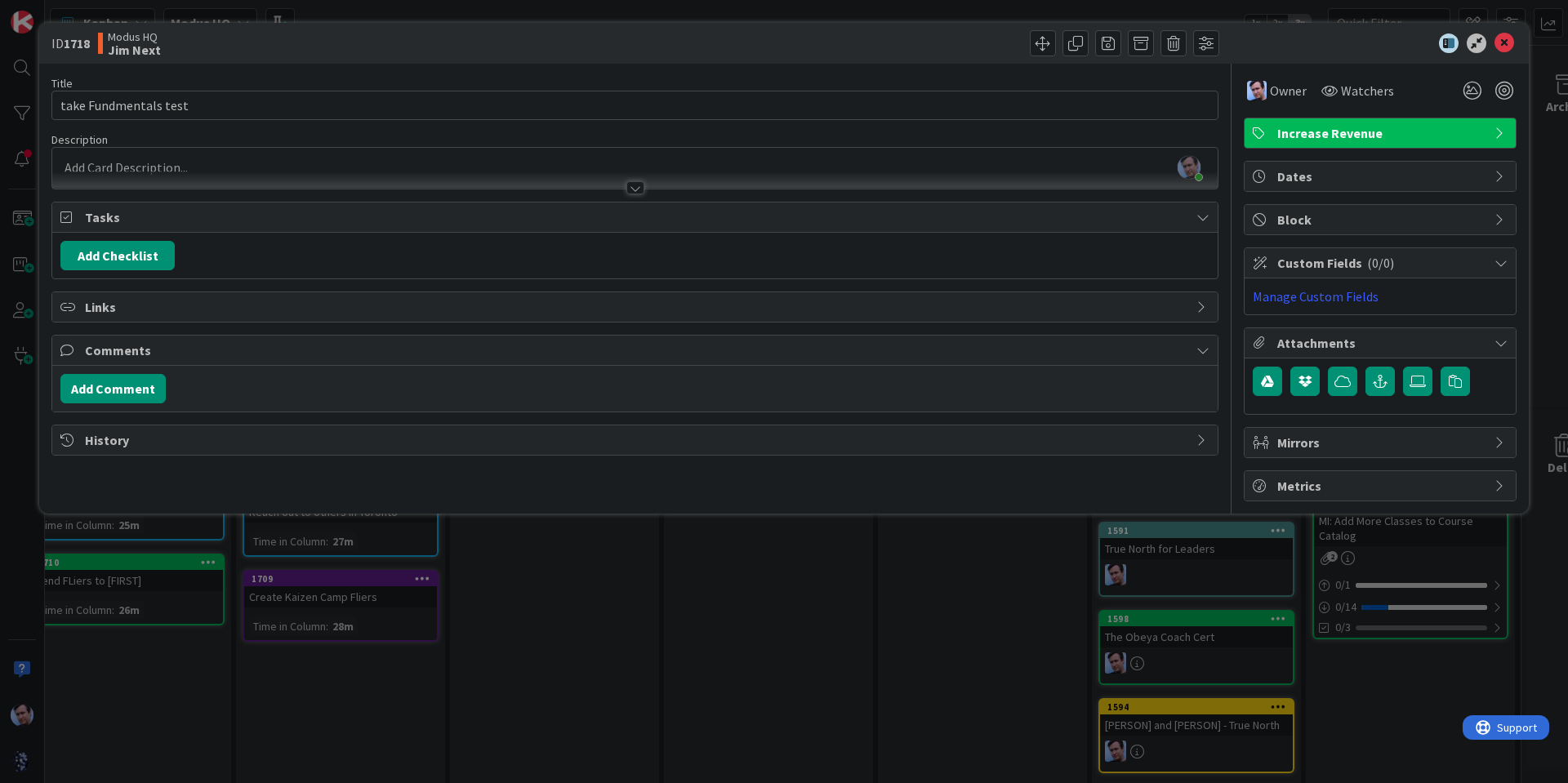 click at bounding box center (1372, 43) 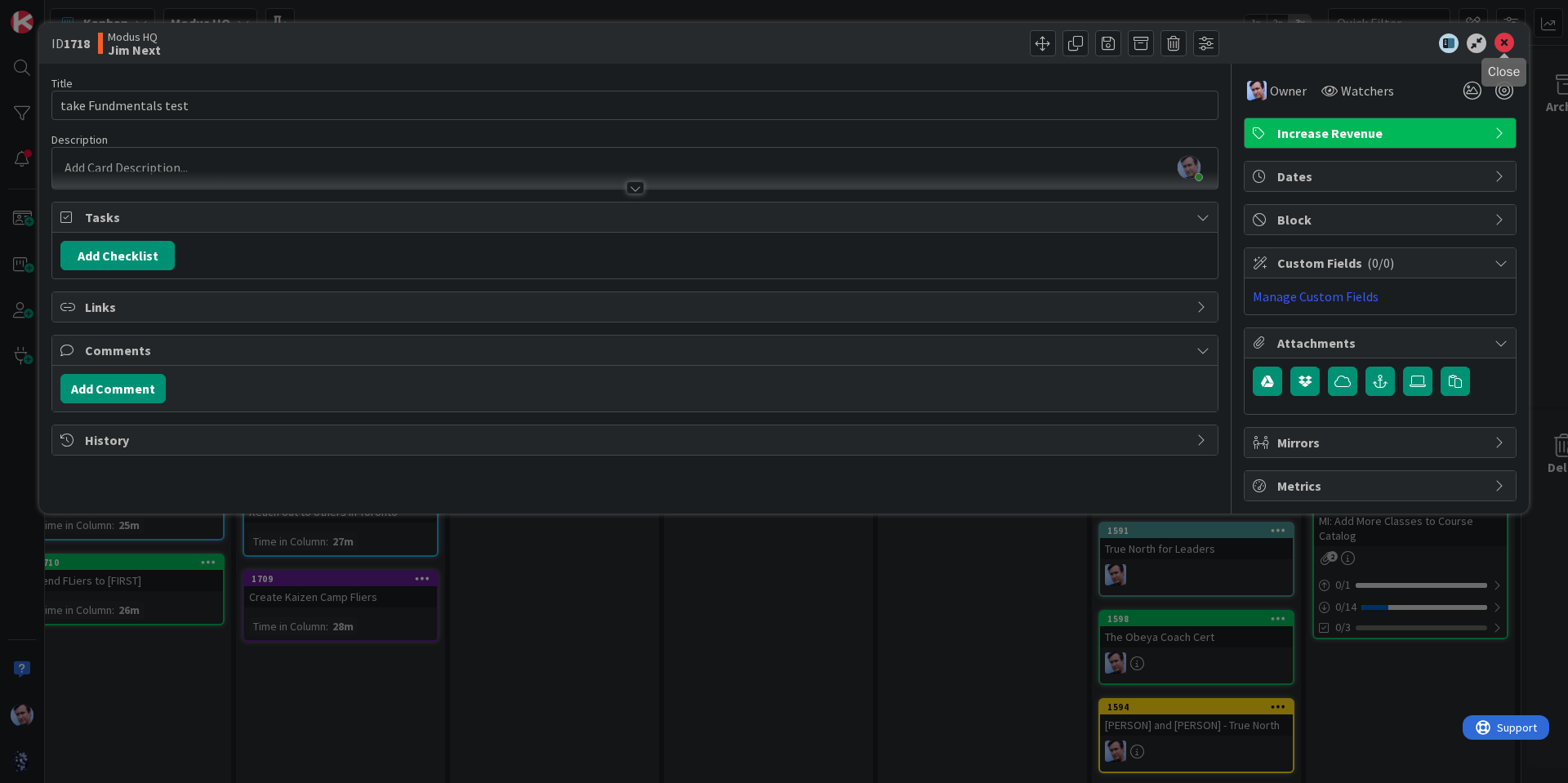 click at bounding box center (1504, 43) 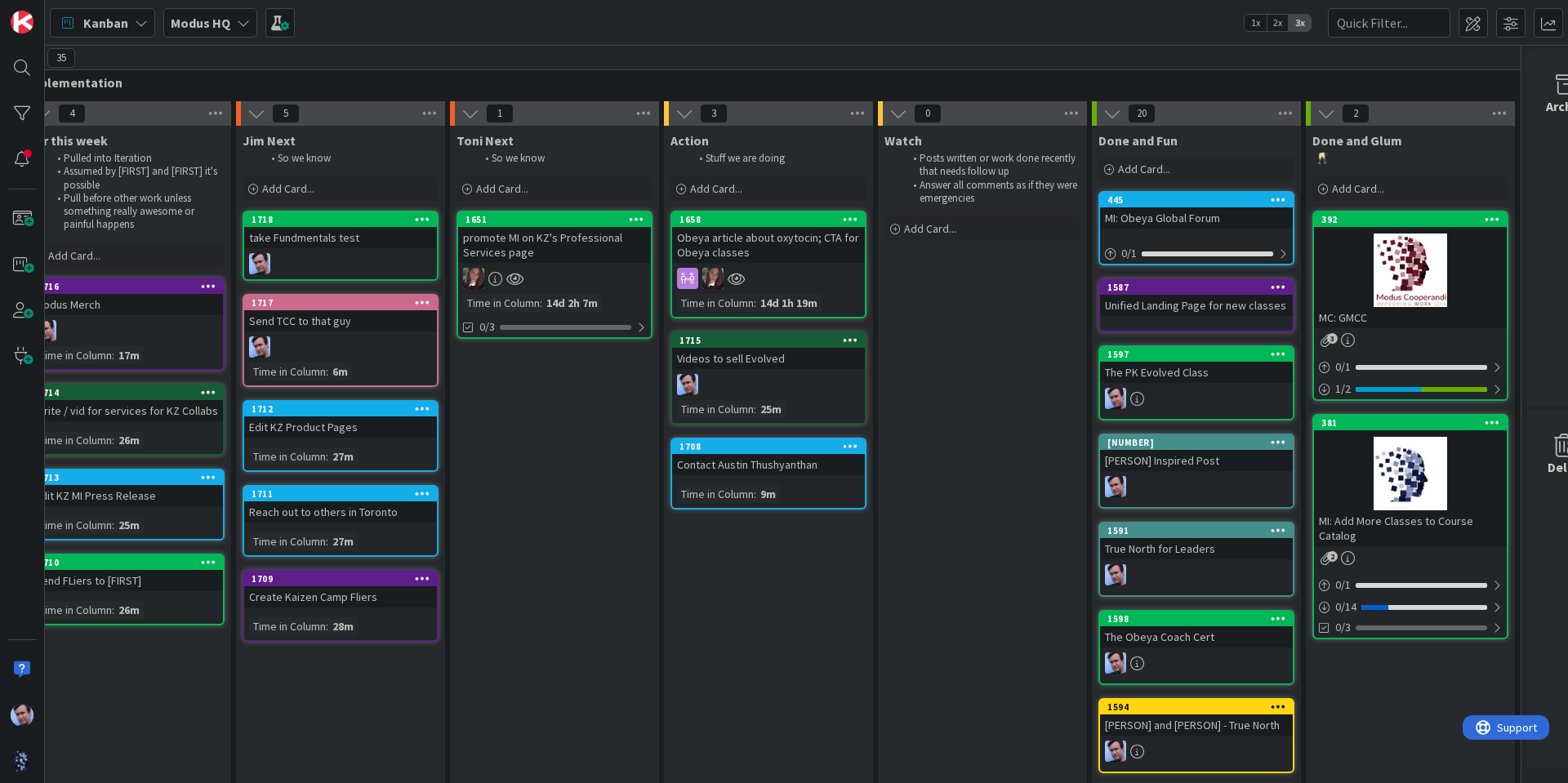 scroll, scrollTop: 0, scrollLeft: 0, axis: both 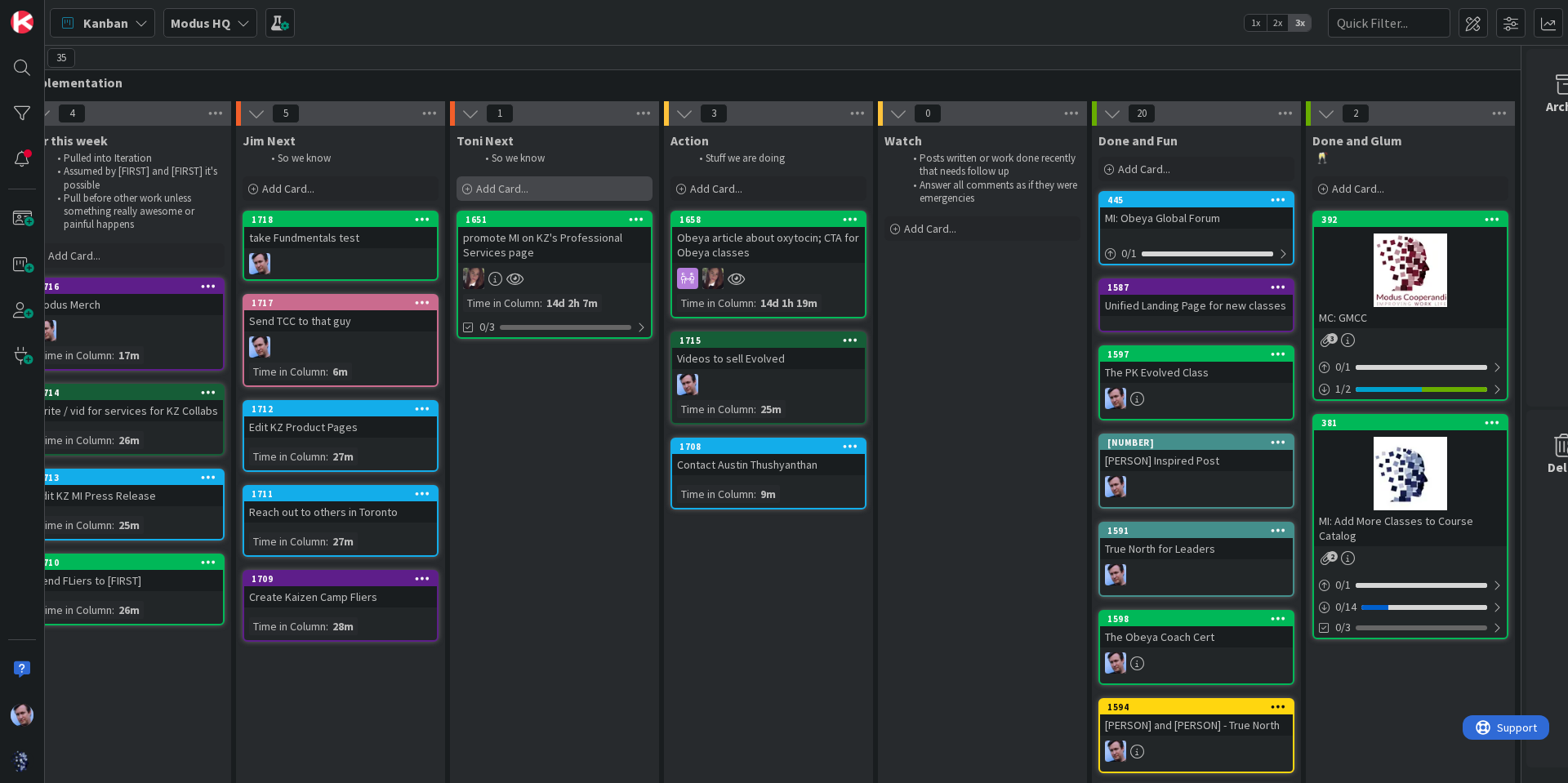 click on "Add Card..." at bounding box center [555, 189] 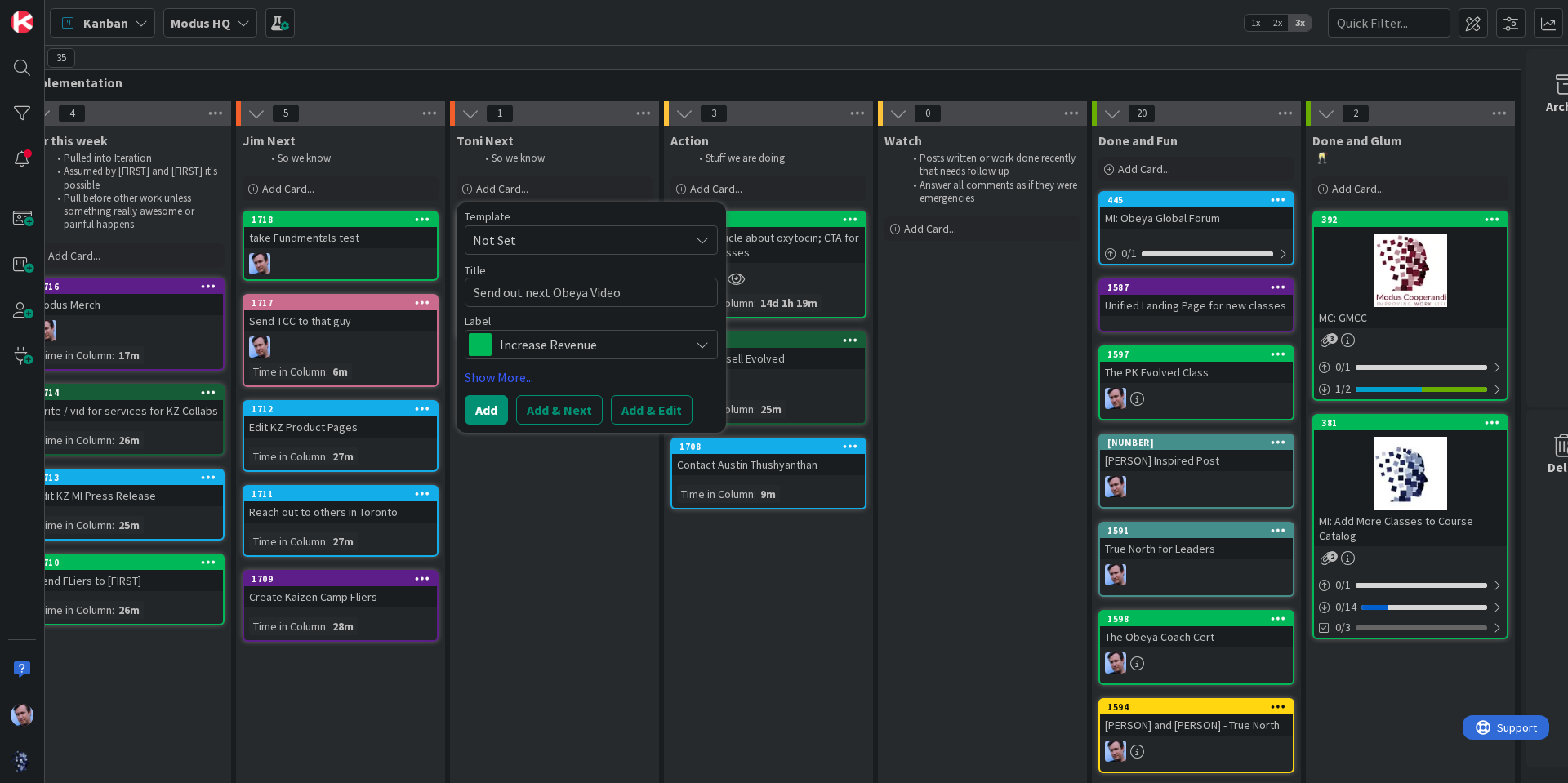 click on "Increase Revenue" at bounding box center [590, 345] 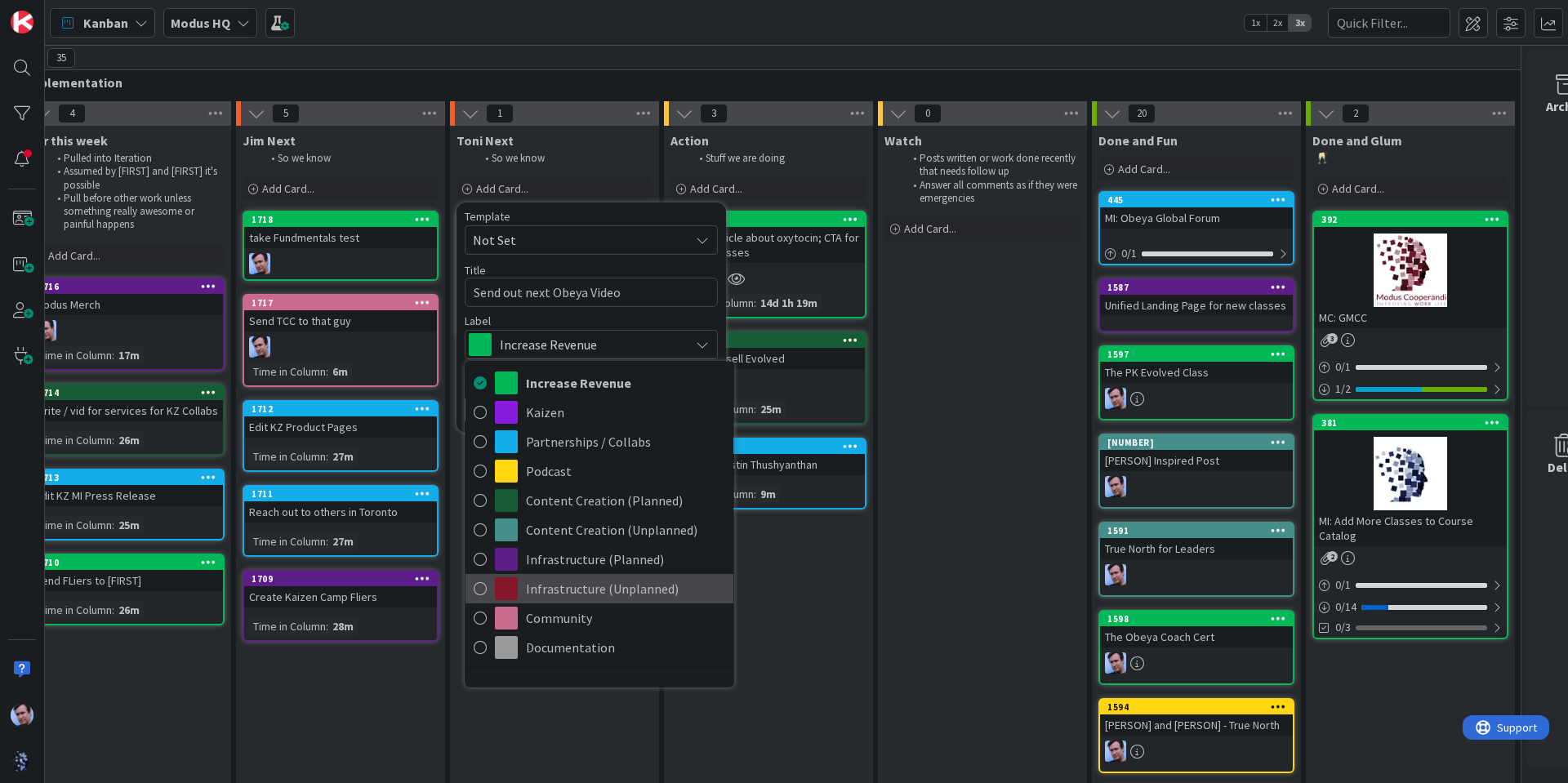 scroll, scrollTop: 25, scrollLeft: 0, axis: vertical 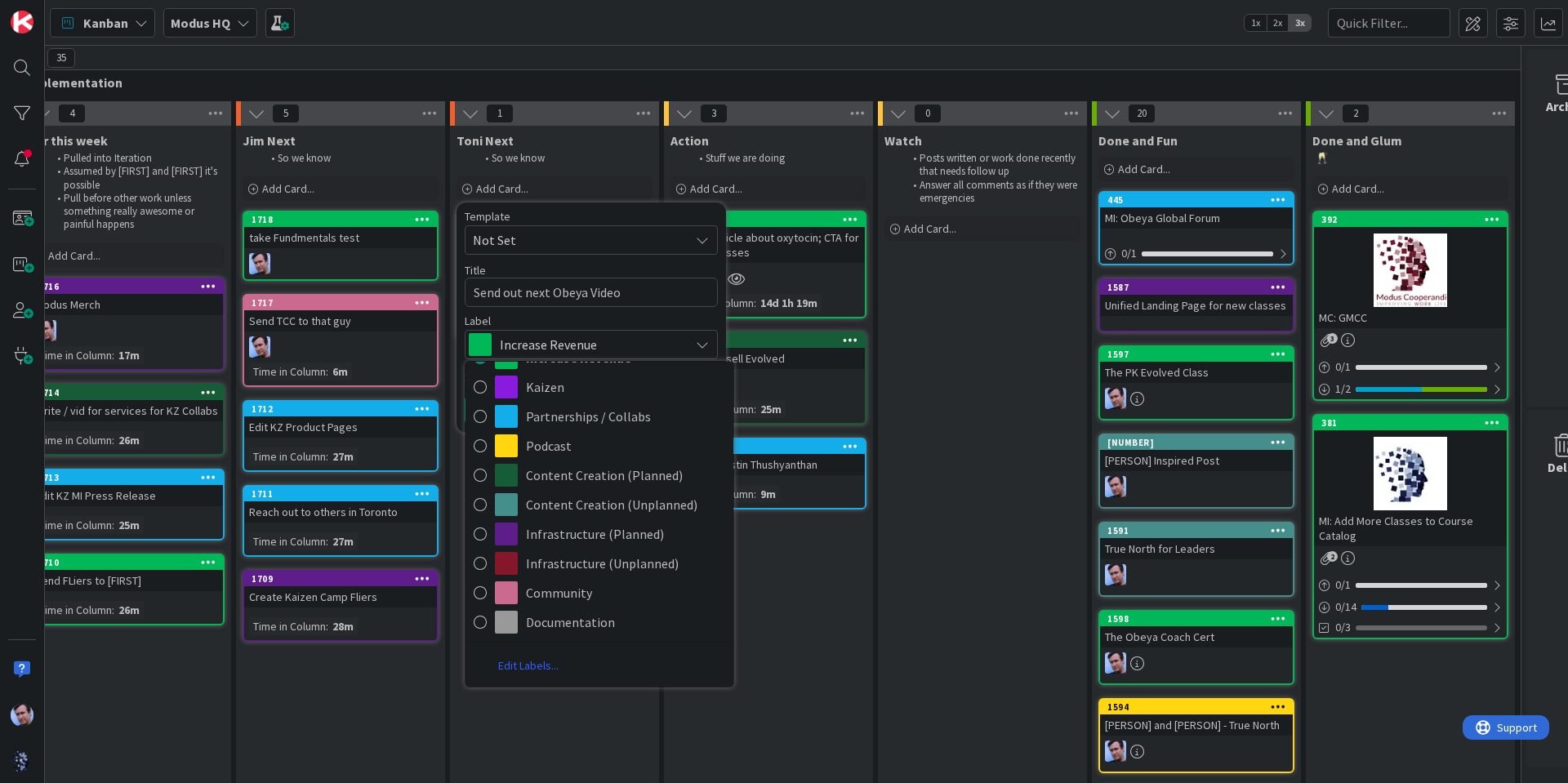 click on "Edit Labels..." at bounding box center [528, 665] 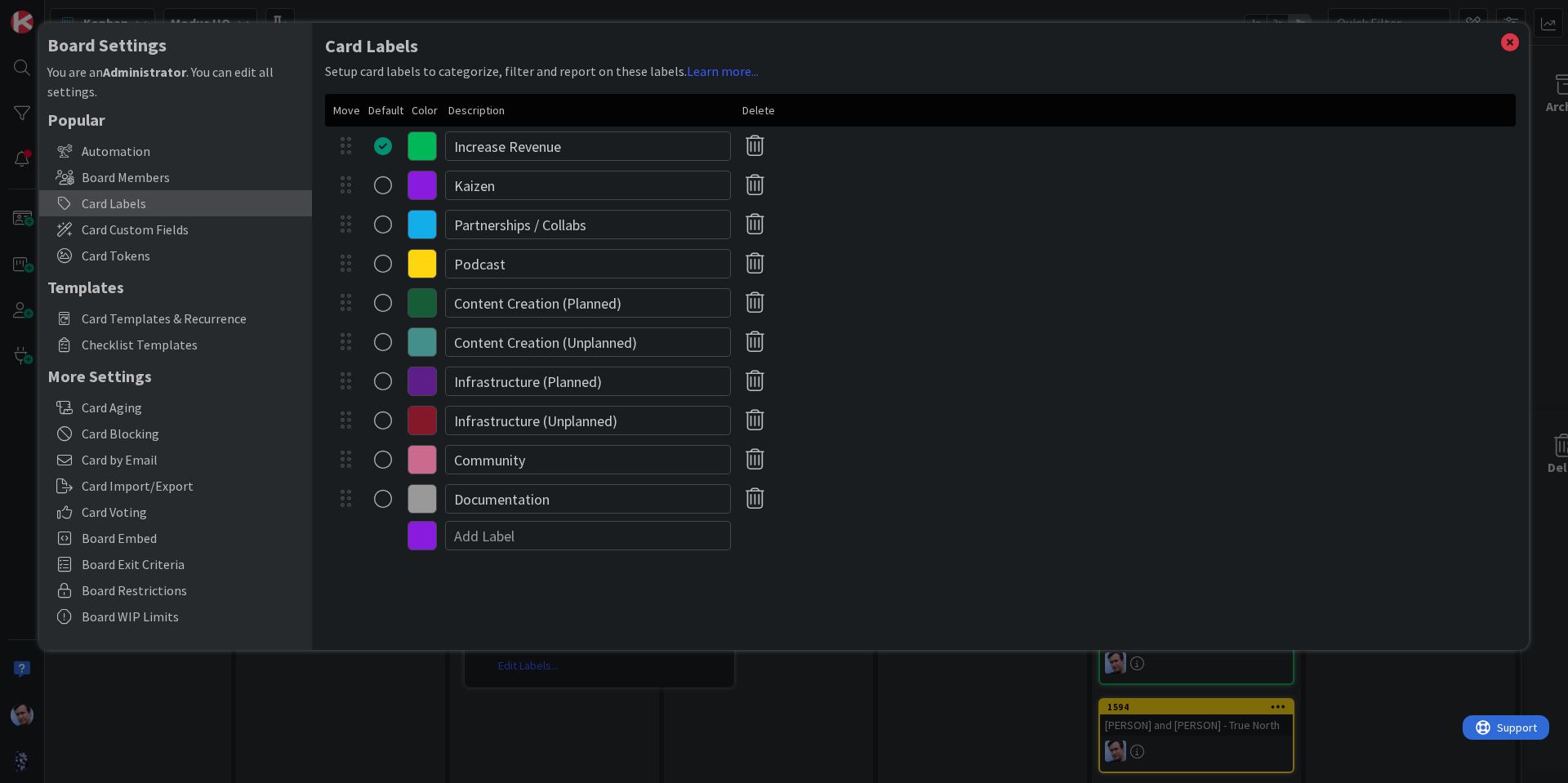 scroll, scrollTop: 0, scrollLeft: 0, axis: both 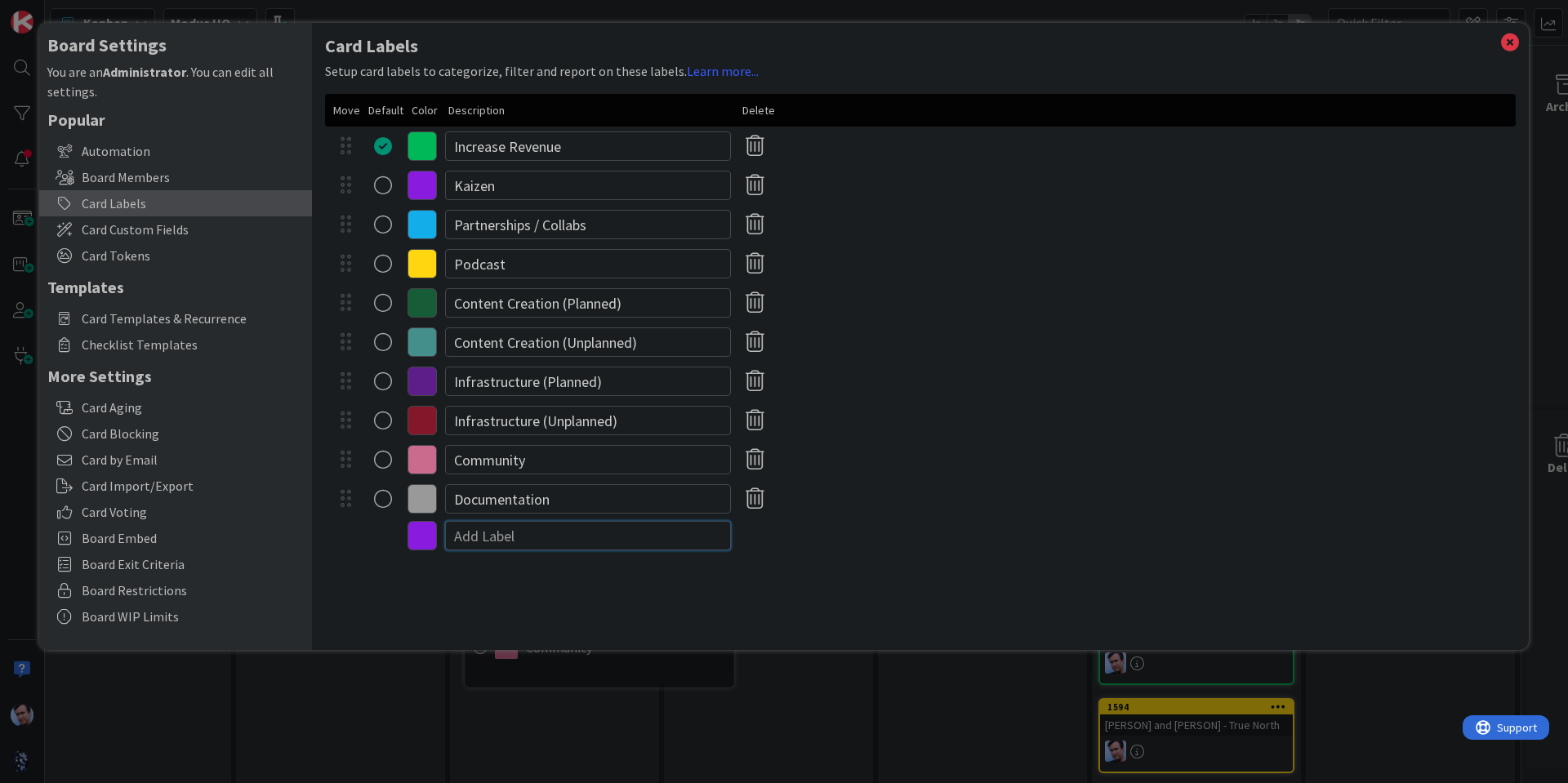 click at bounding box center [588, 536] 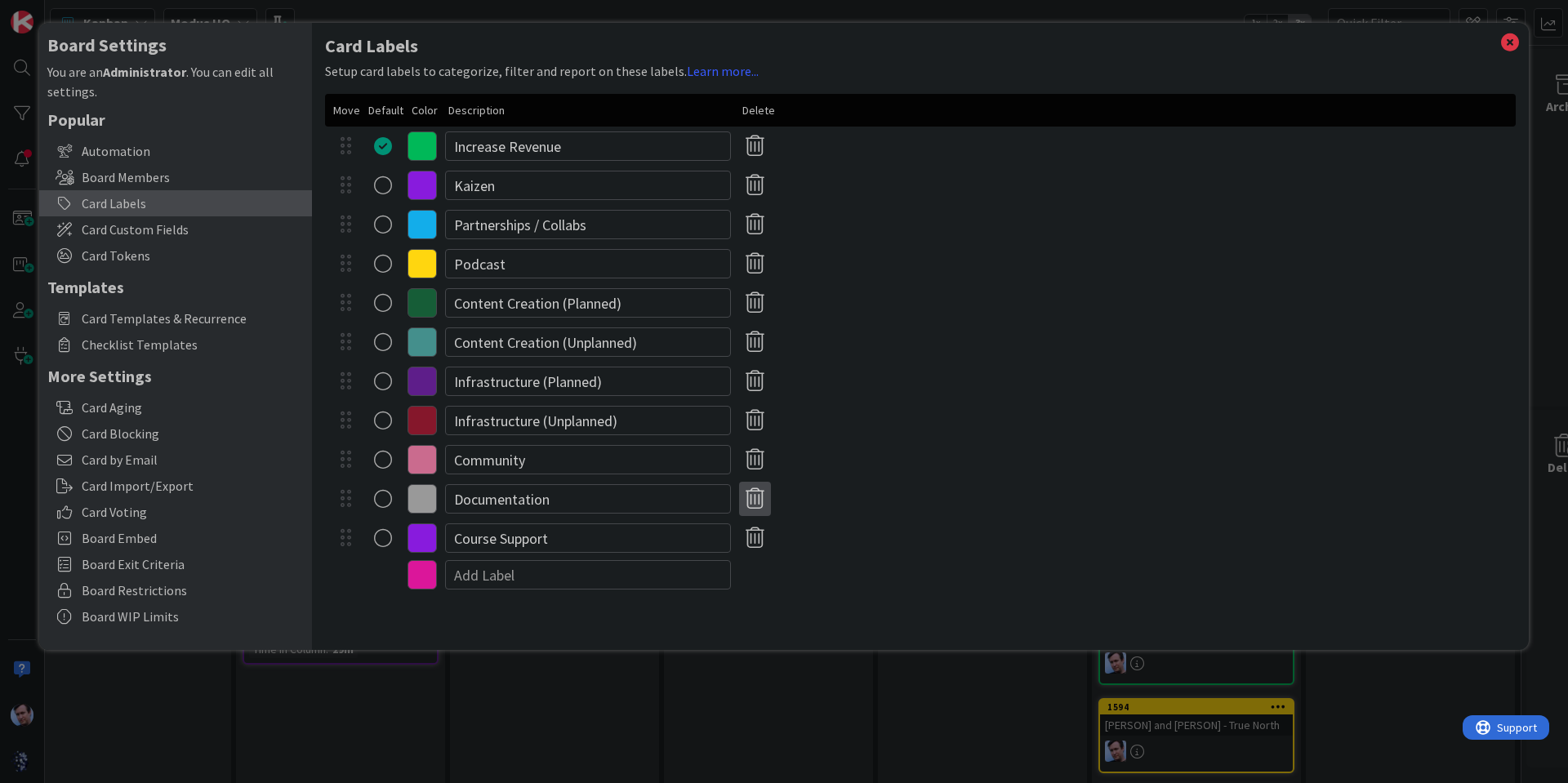 click at bounding box center [755, 499] 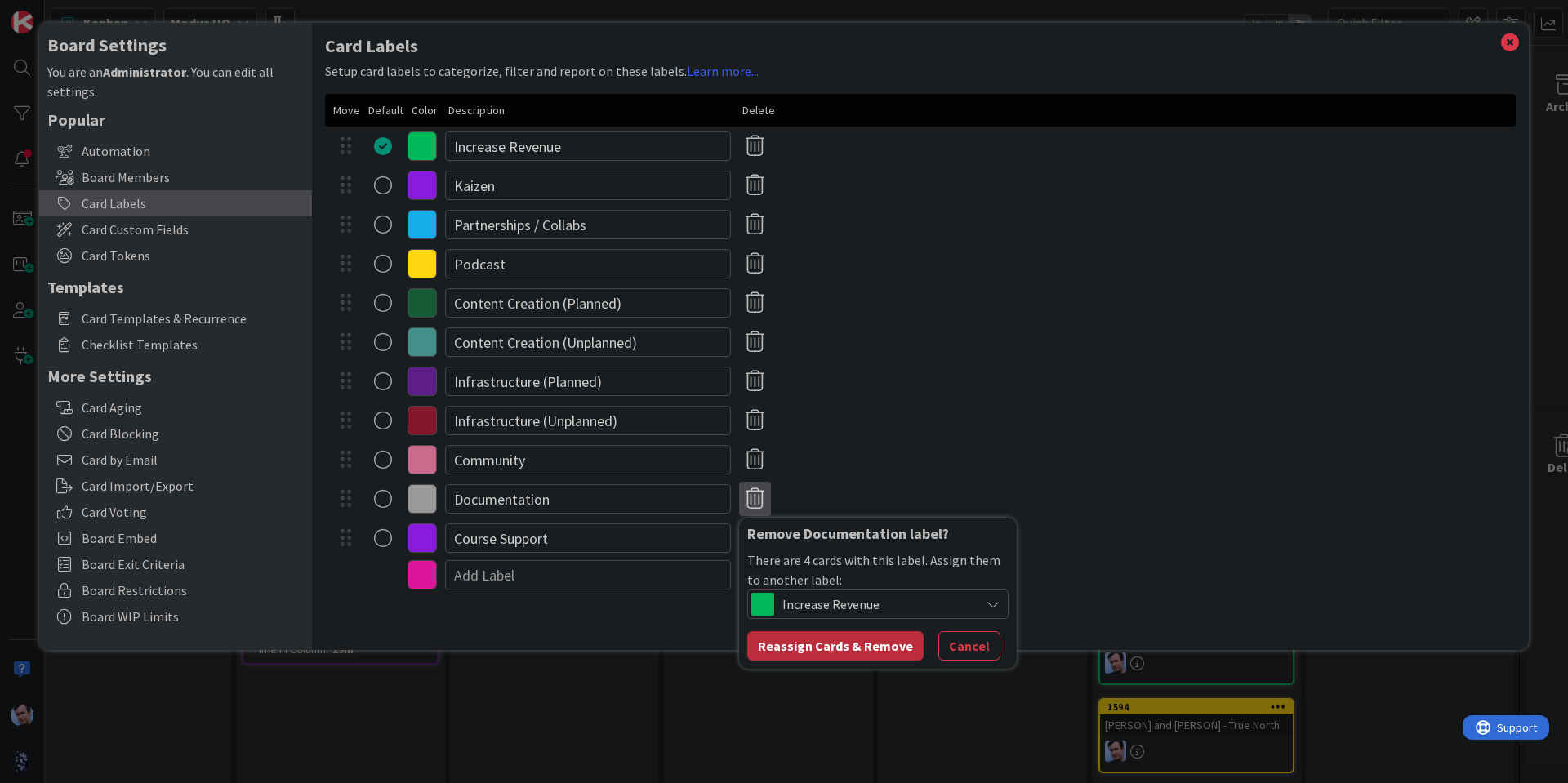 click on "Reassign Cards & Remove" at bounding box center [835, 646] 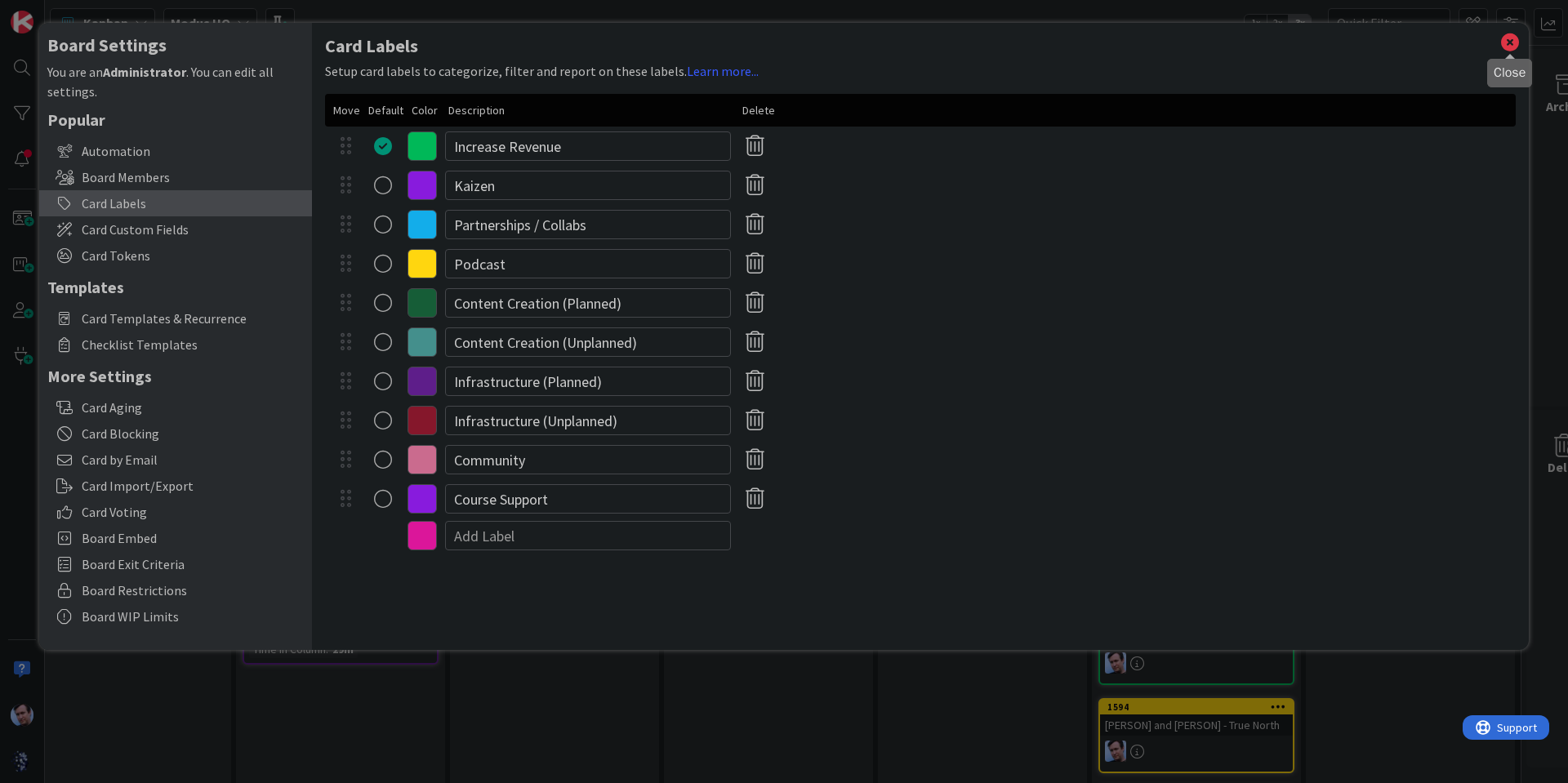 click at bounding box center [1510, 42] 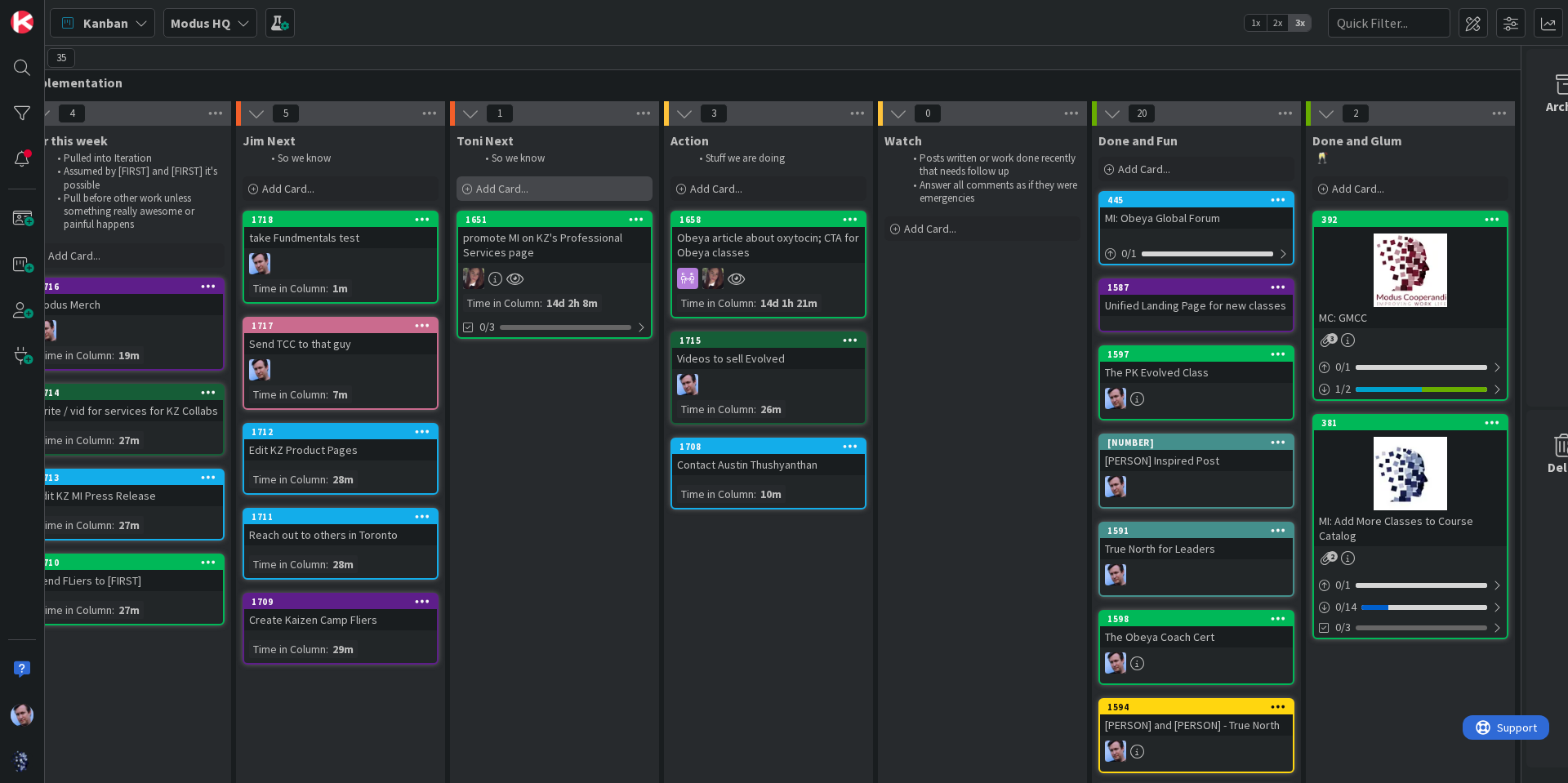 click on "Add Card..." at bounding box center [502, 189] 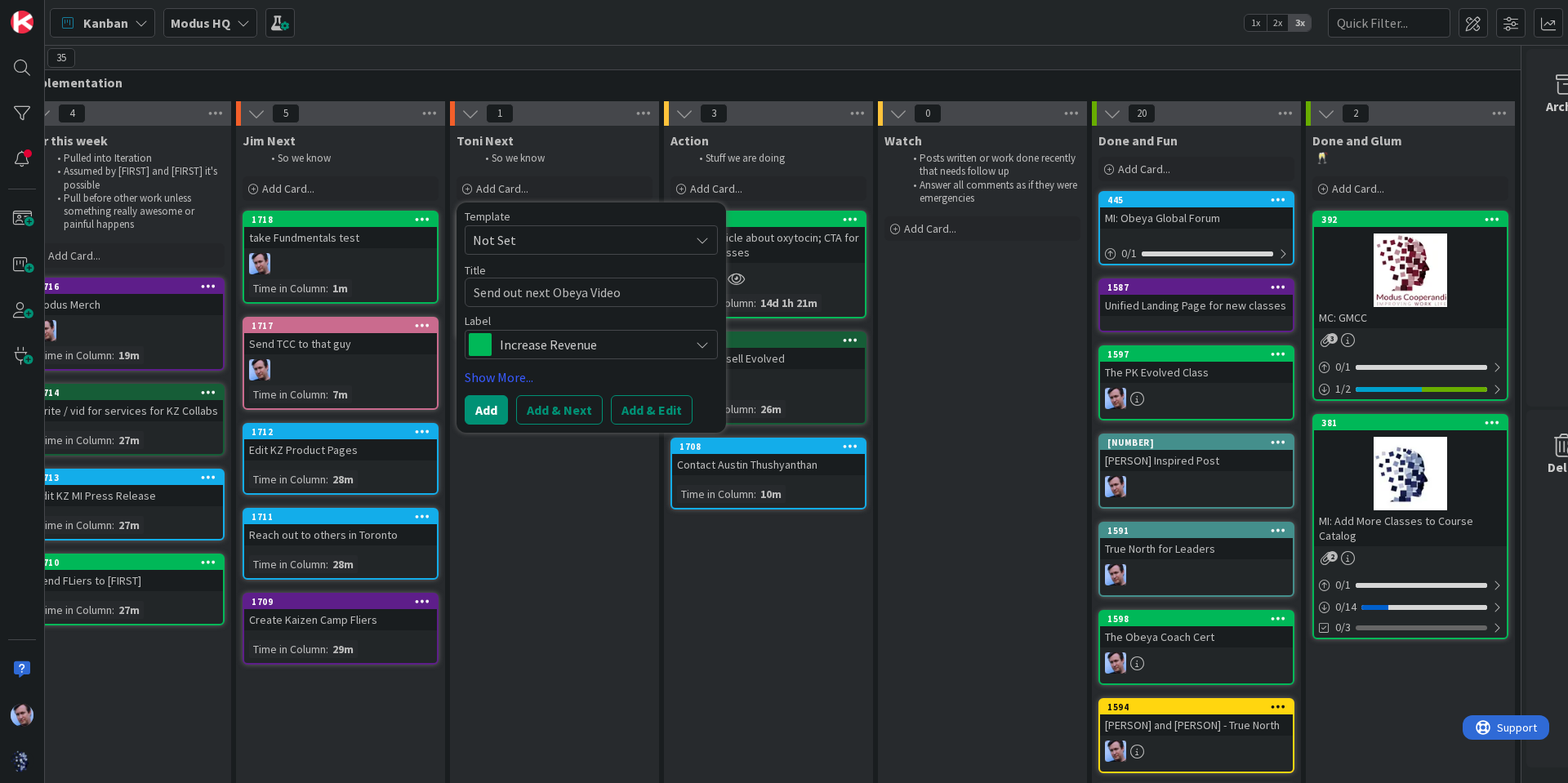 click on "Increase Revenue" at bounding box center [590, 345] 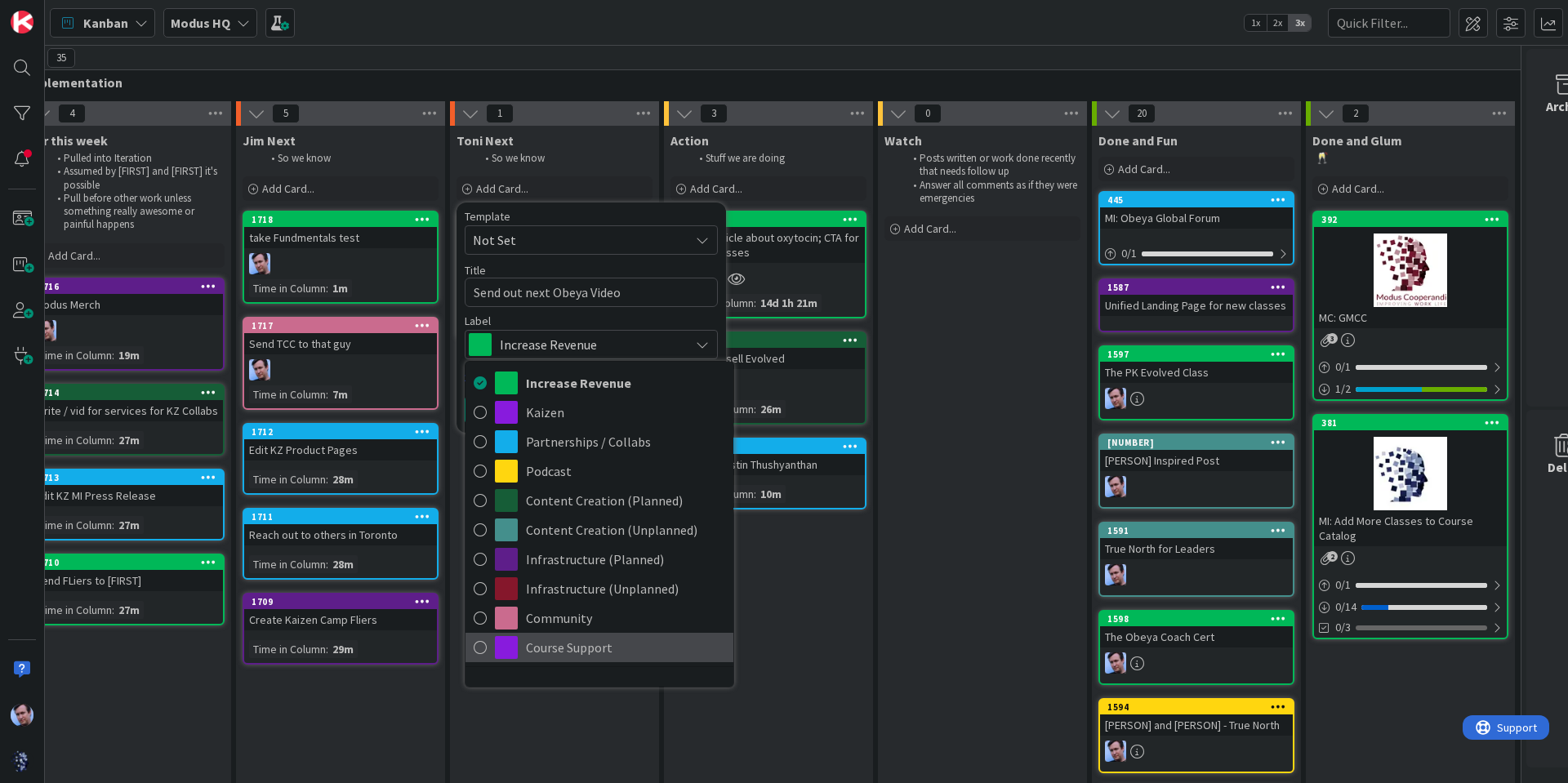 click on "Course Support" at bounding box center (626, 647) 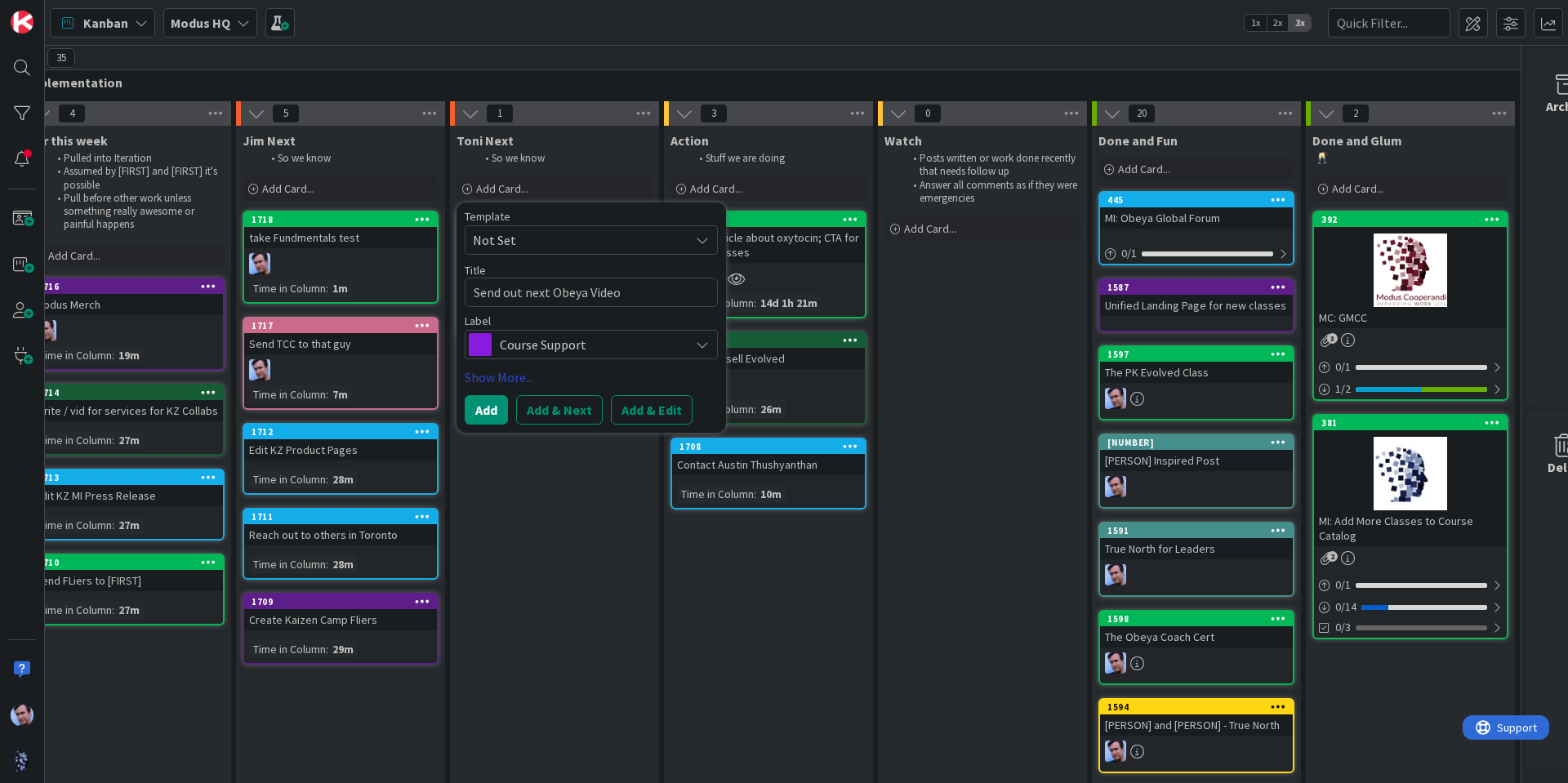 click on "Show More..." at bounding box center [591, 377] 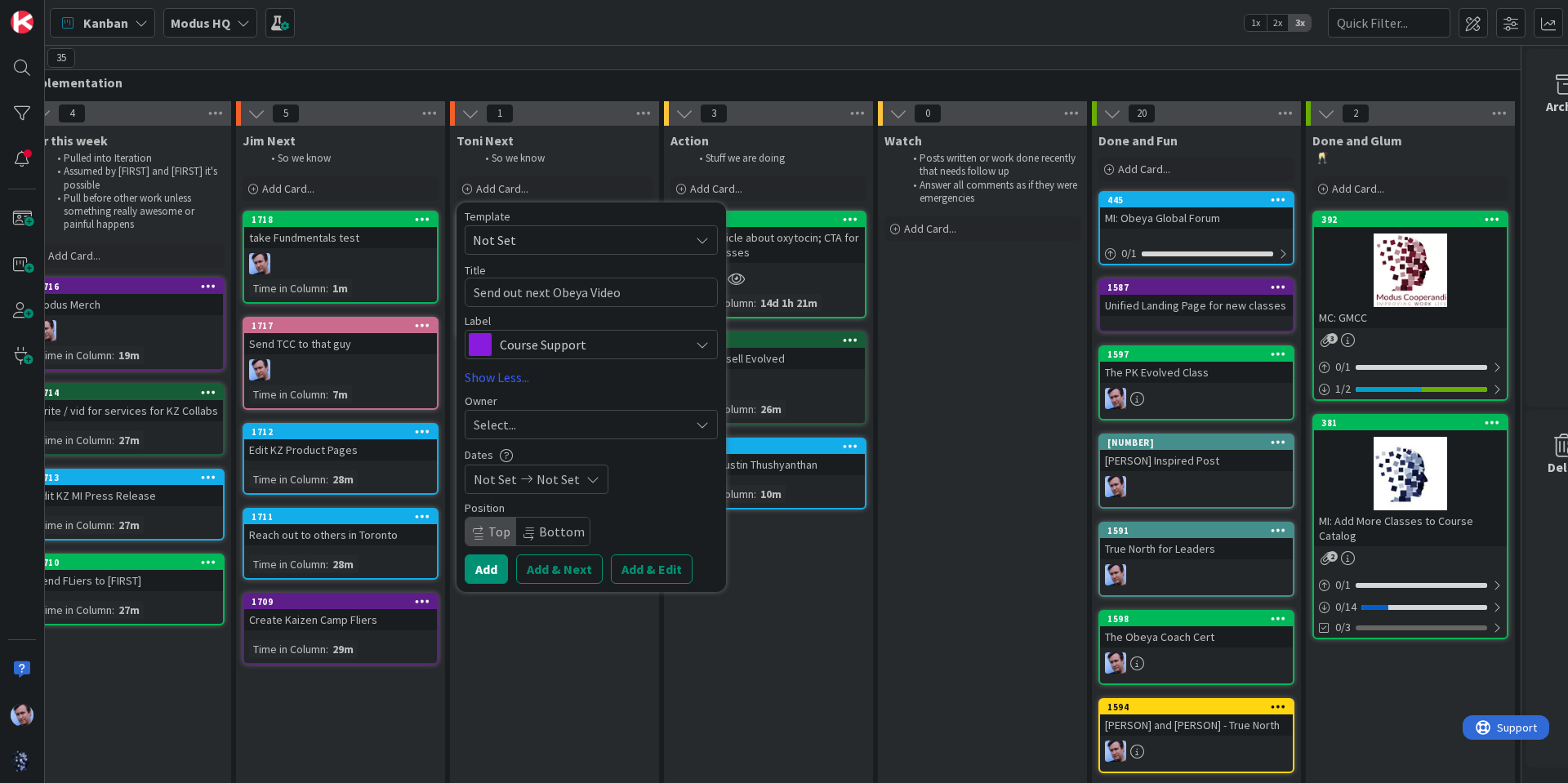 click on "Select..." at bounding box center (495, 425) 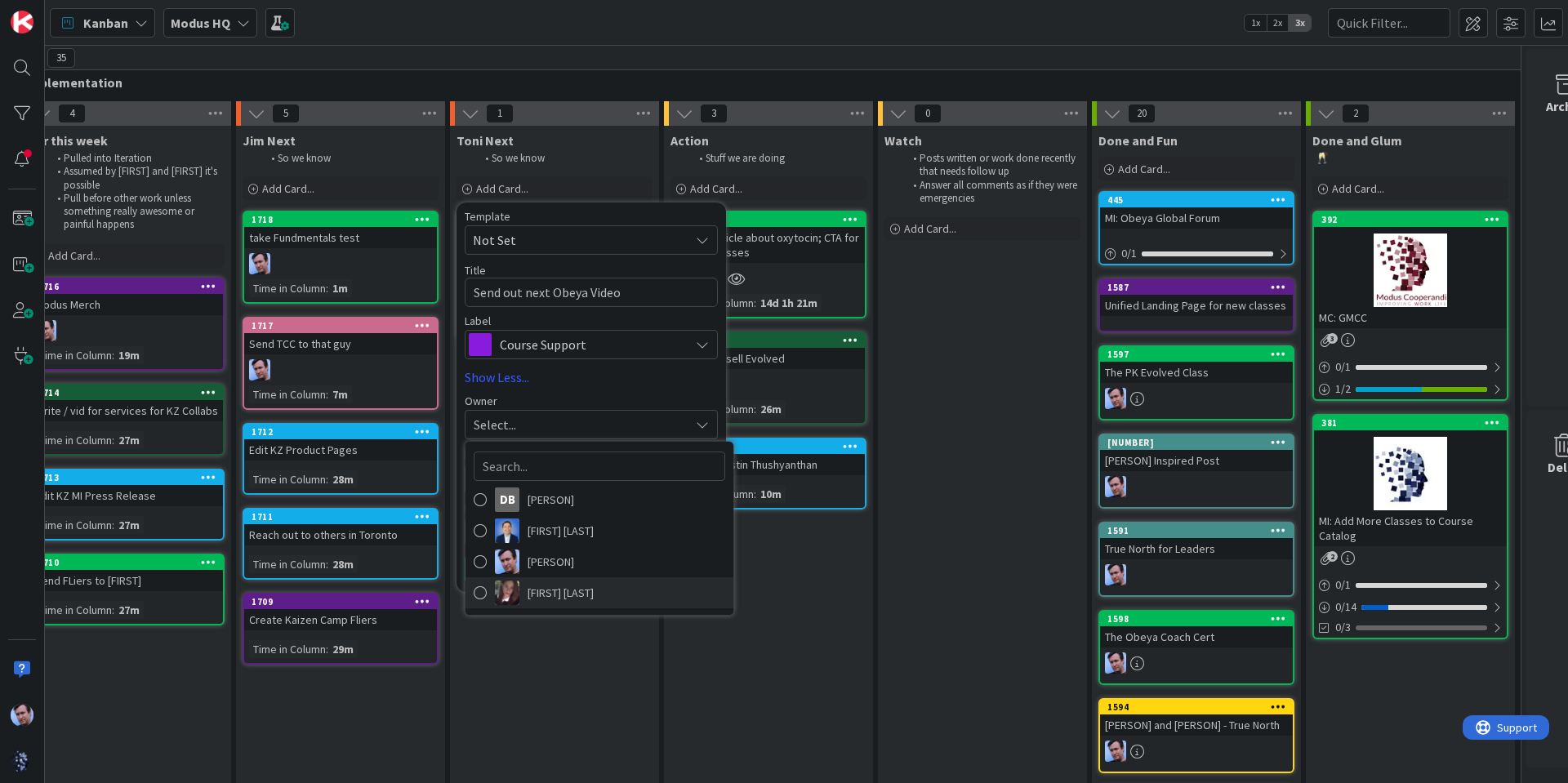 click on "[FIRST] [LAST]" at bounding box center [560, 593] 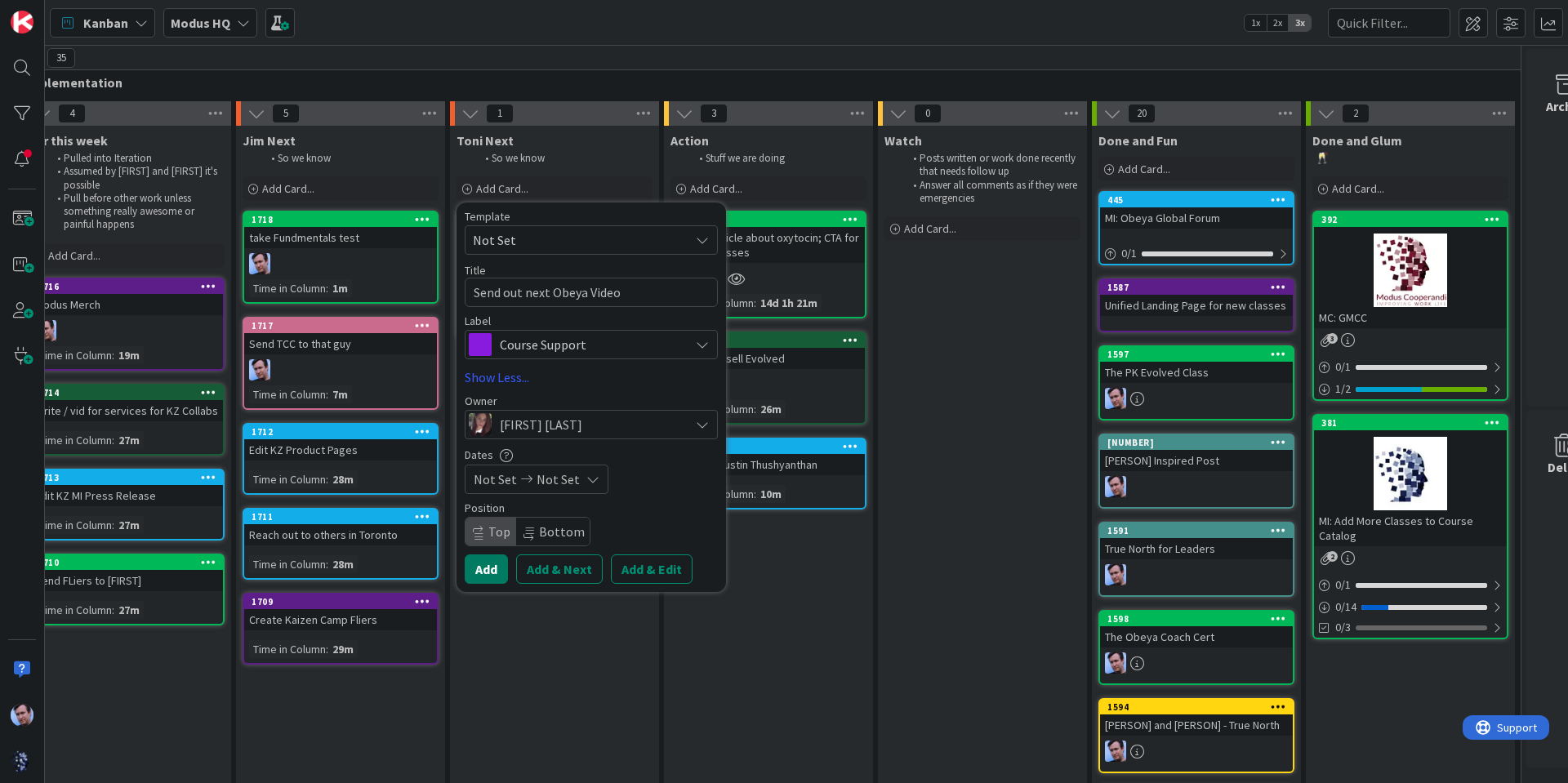 click on "Add" at bounding box center [486, 569] 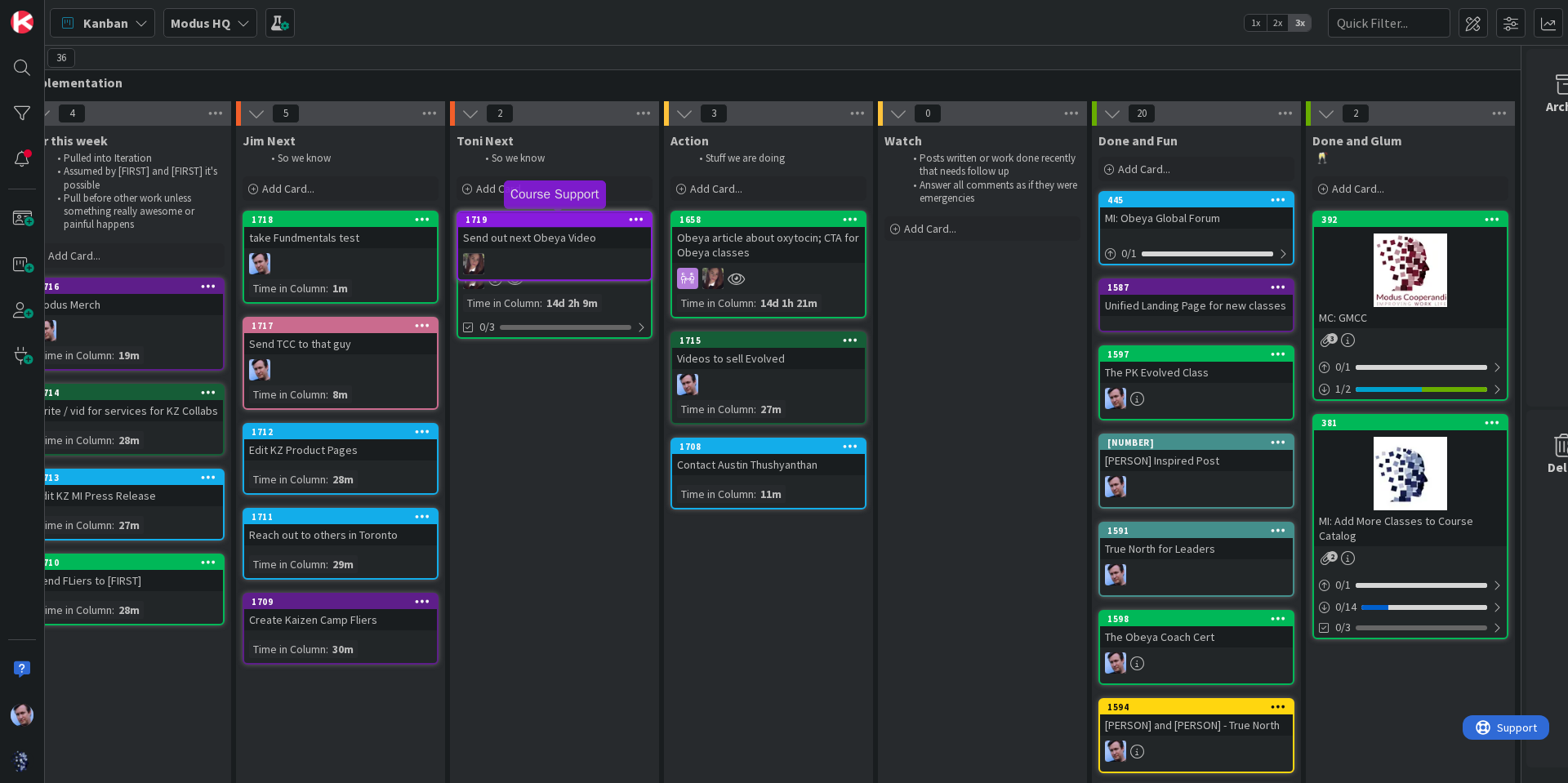 scroll, scrollTop: 0, scrollLeft: 476, axis: horizontal 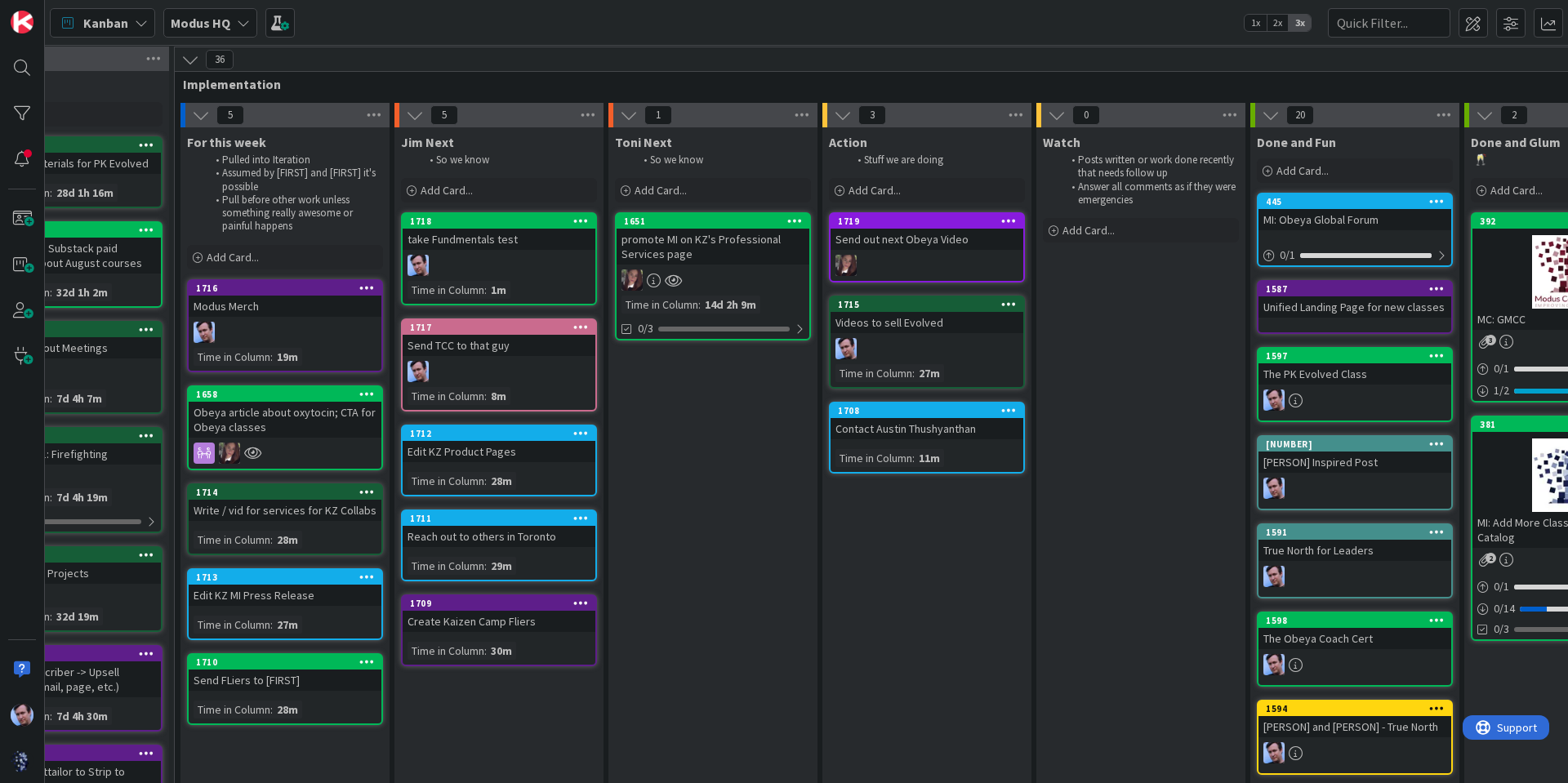 click on "Contact Austin Thushyanthan" at bounding box center (927, 429) 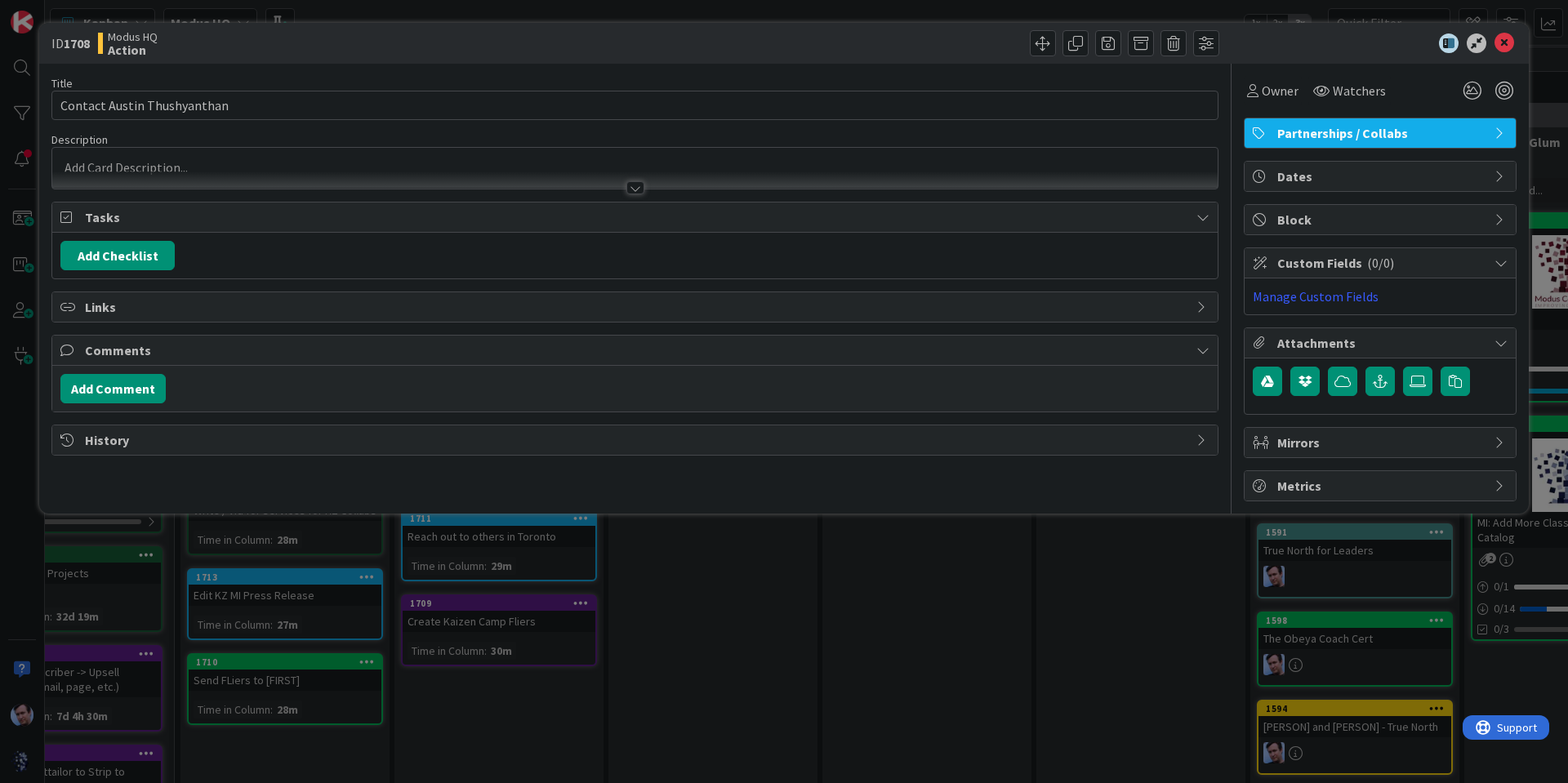 scroll, scrollTop: 0, scrollLeft: 0, axis: both 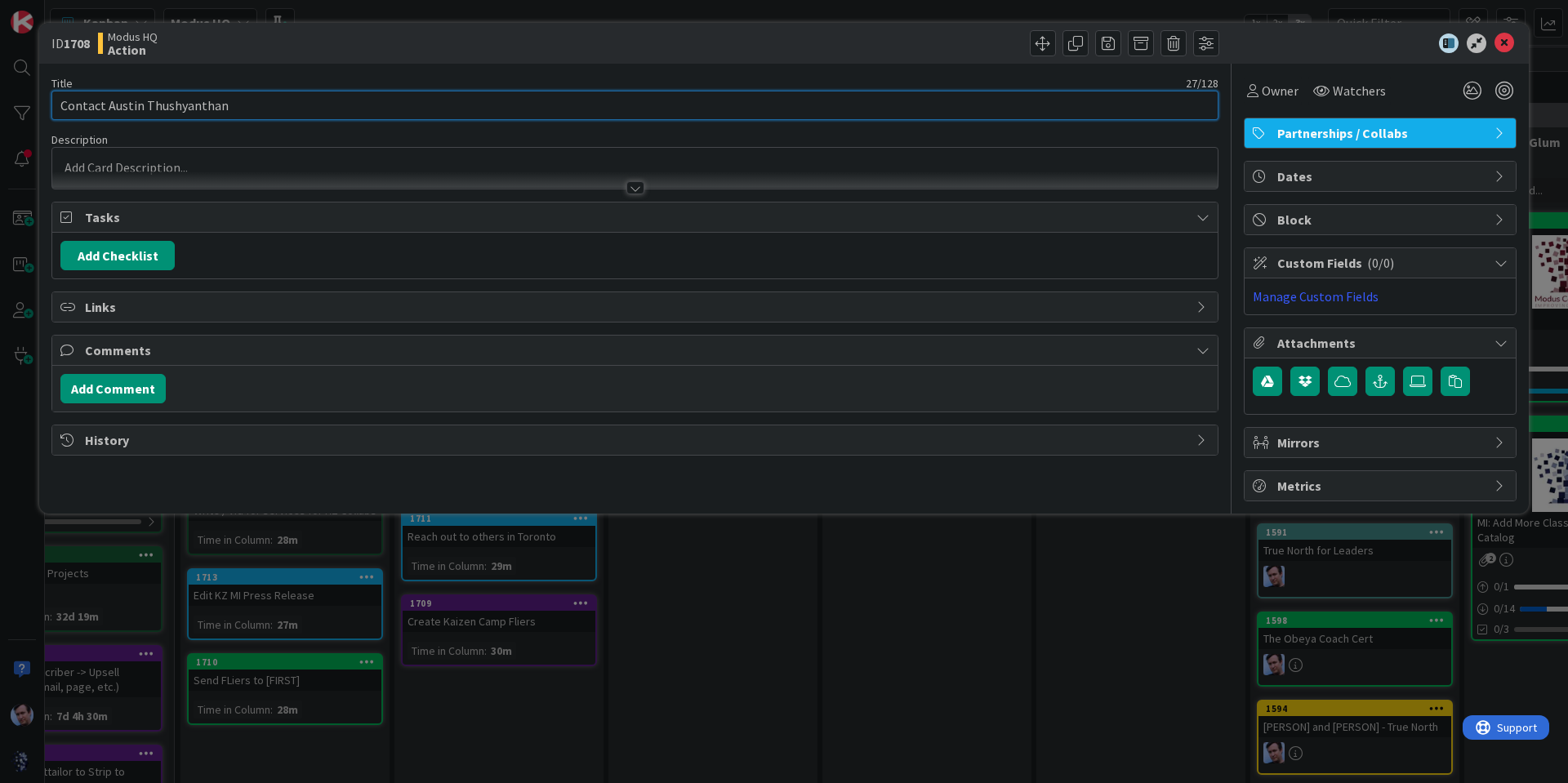 click on "Contact Austin Thushyanthan" at bounding box center [635, 105] 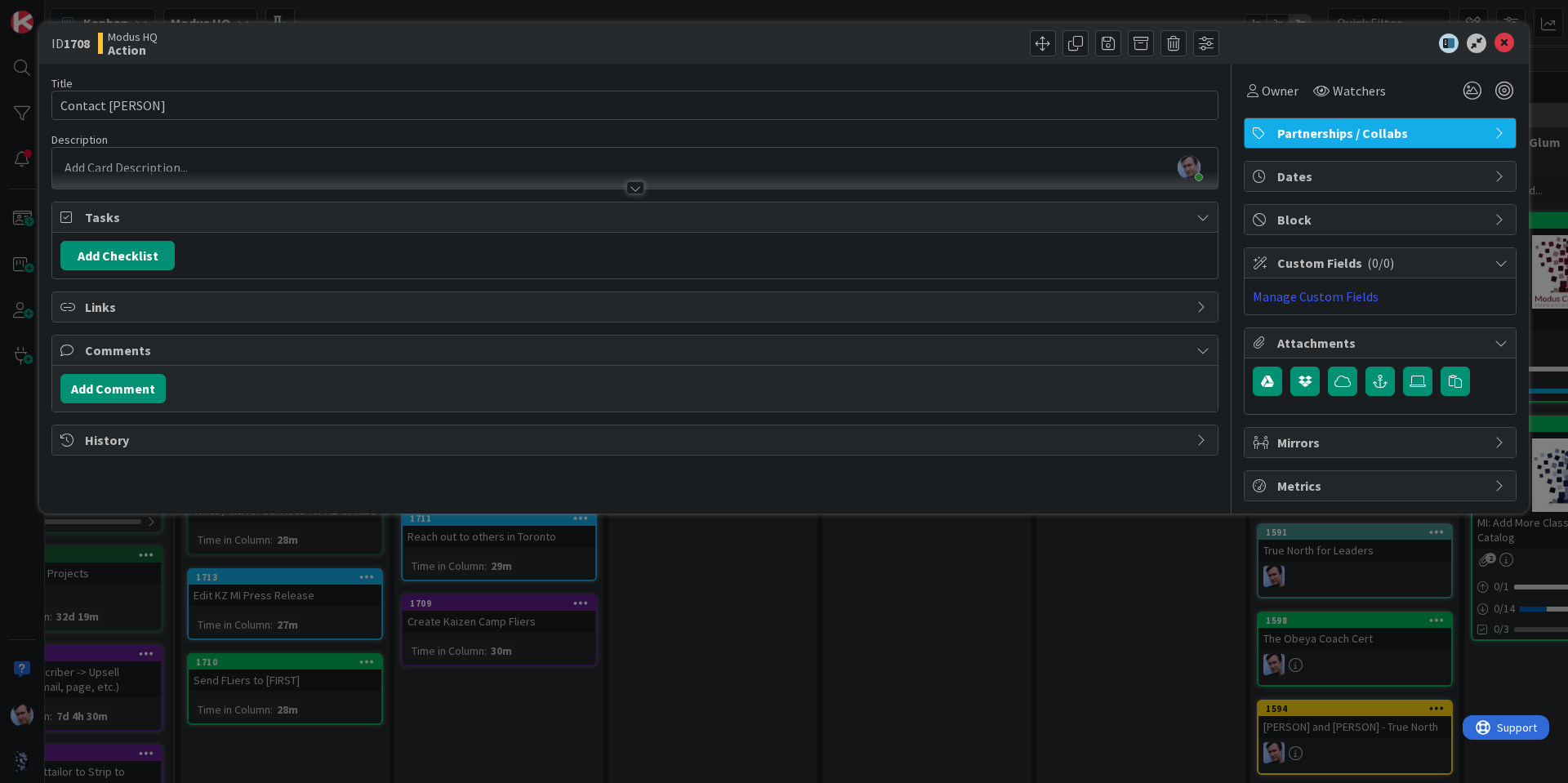 click on "Title 15 / 128 Contact [FIRST] Description [FIRST] [LAST] just joined Owner Watchers Partnerships / Collabs Tasks Add Checklist Links Comments Add Comment History" at bounding box center [635, 283] 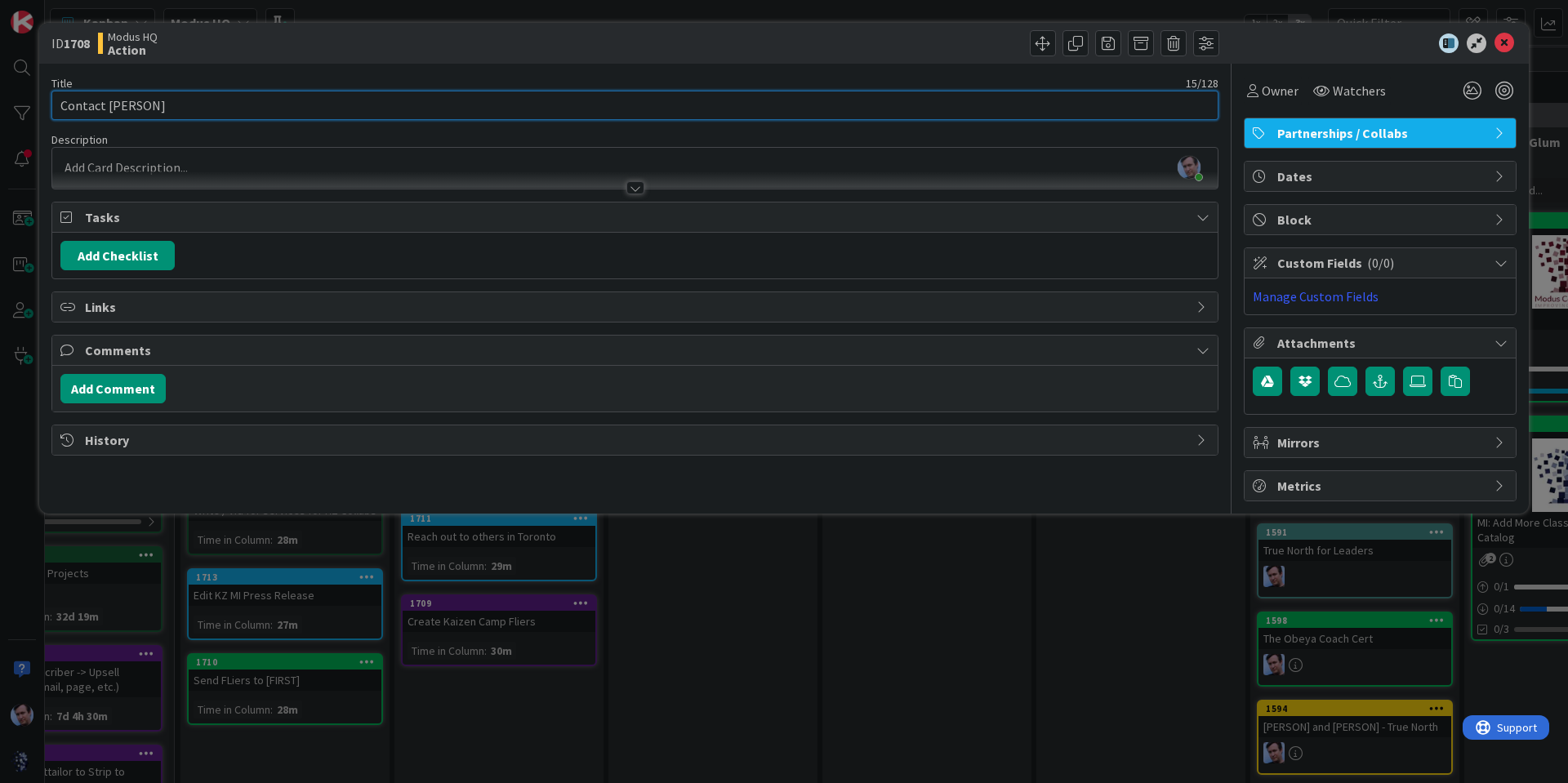 click on "Contact [PERSON]" at bounding box center [635, 105] 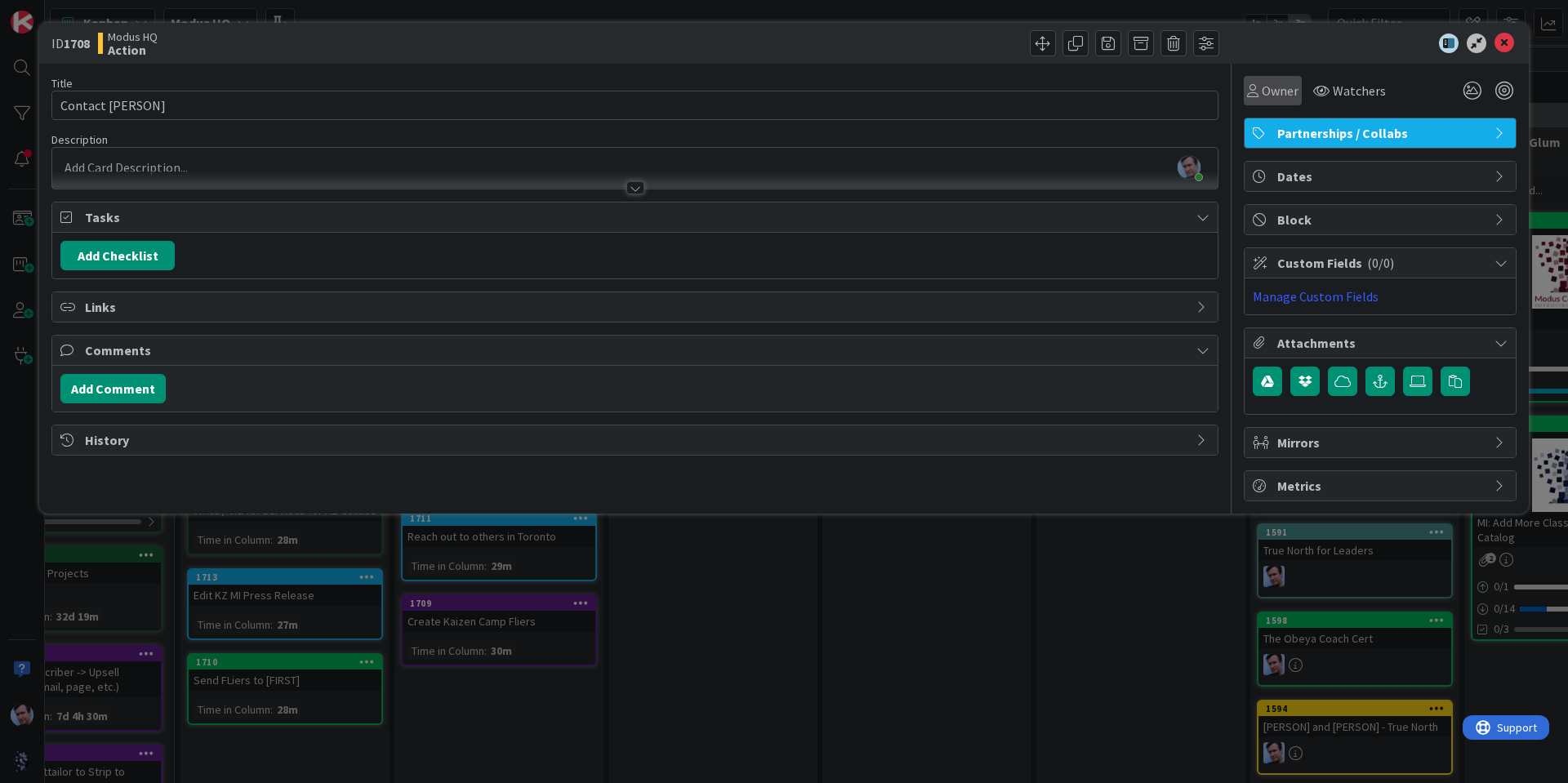 click on "Owner" at bounding box center (1272, 91) 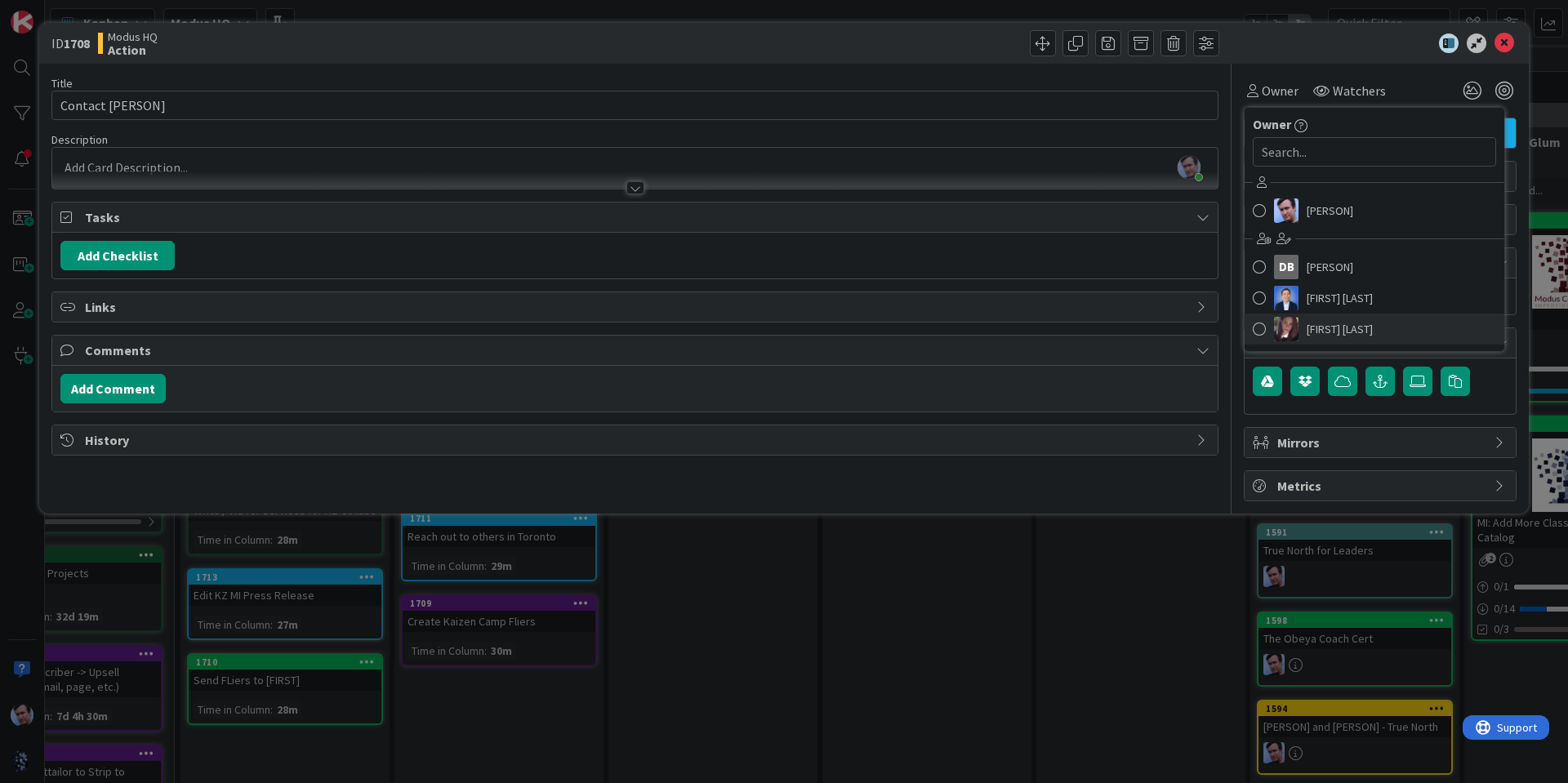 click at bounding box center (1259, 329) 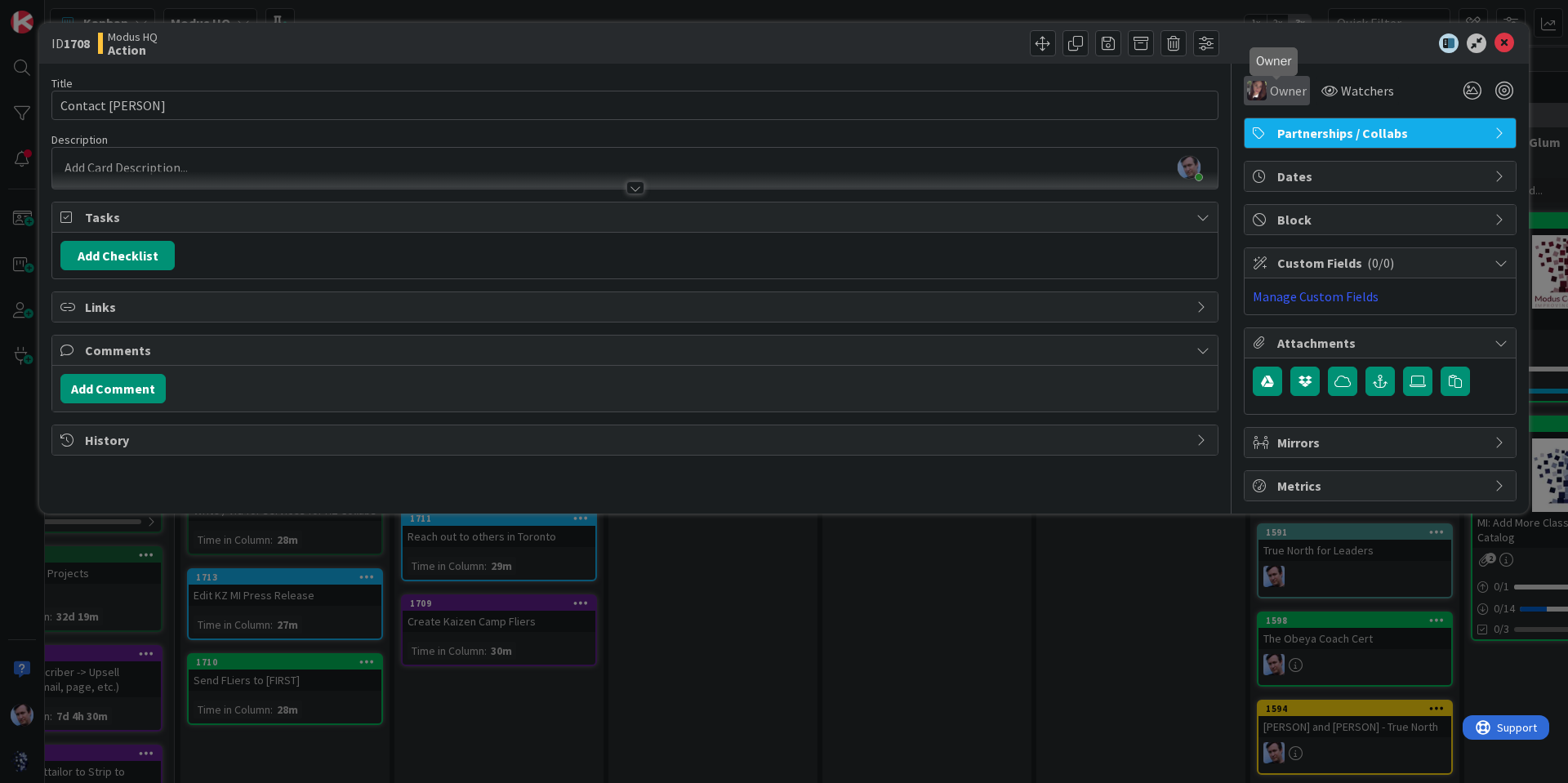 click on "Owner" at bounding box center (1288, 91) 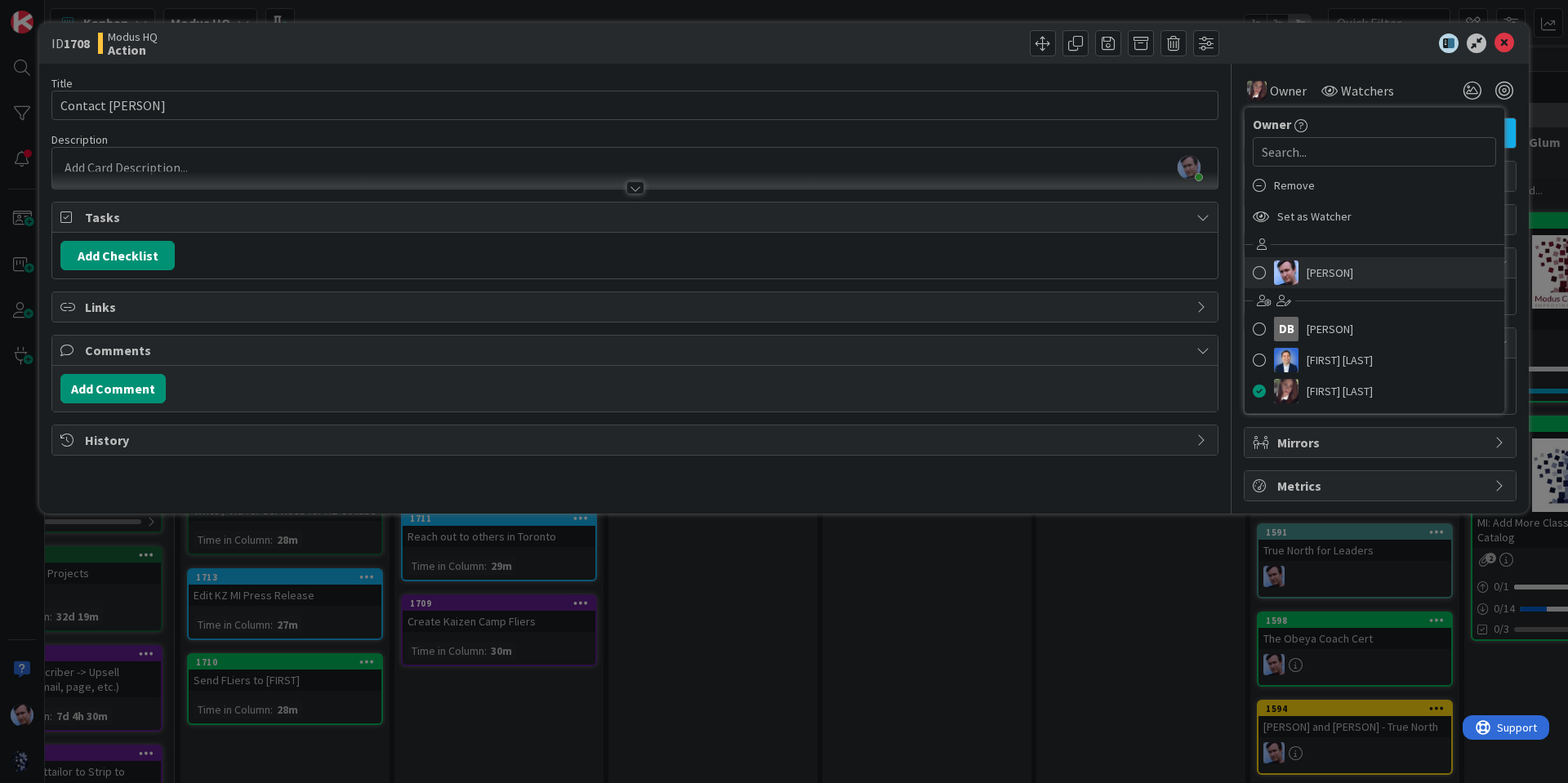 click on "[PERSON]" at bounding box center (1330, 273) 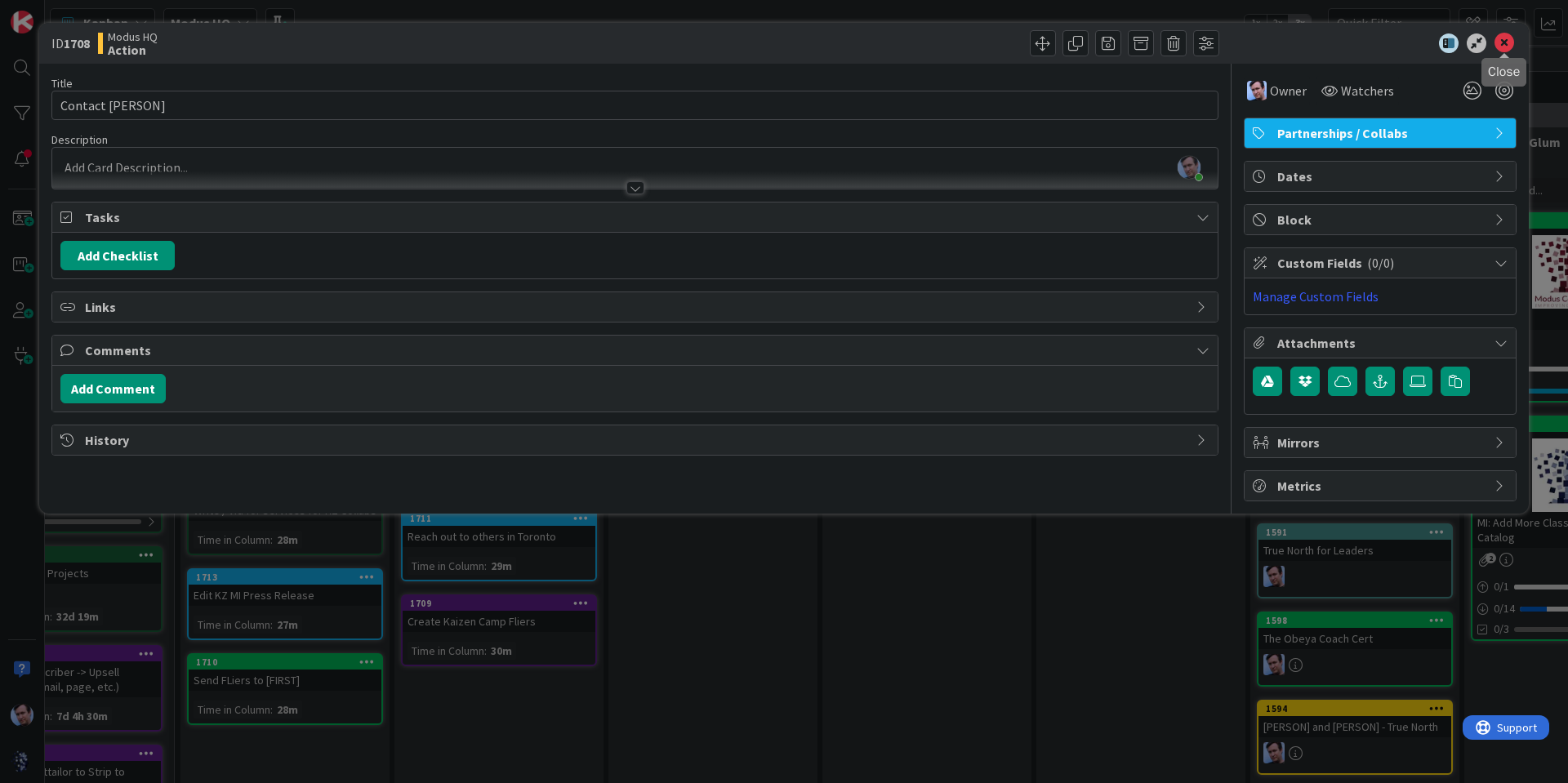 click at bounding box center (1504, 43) 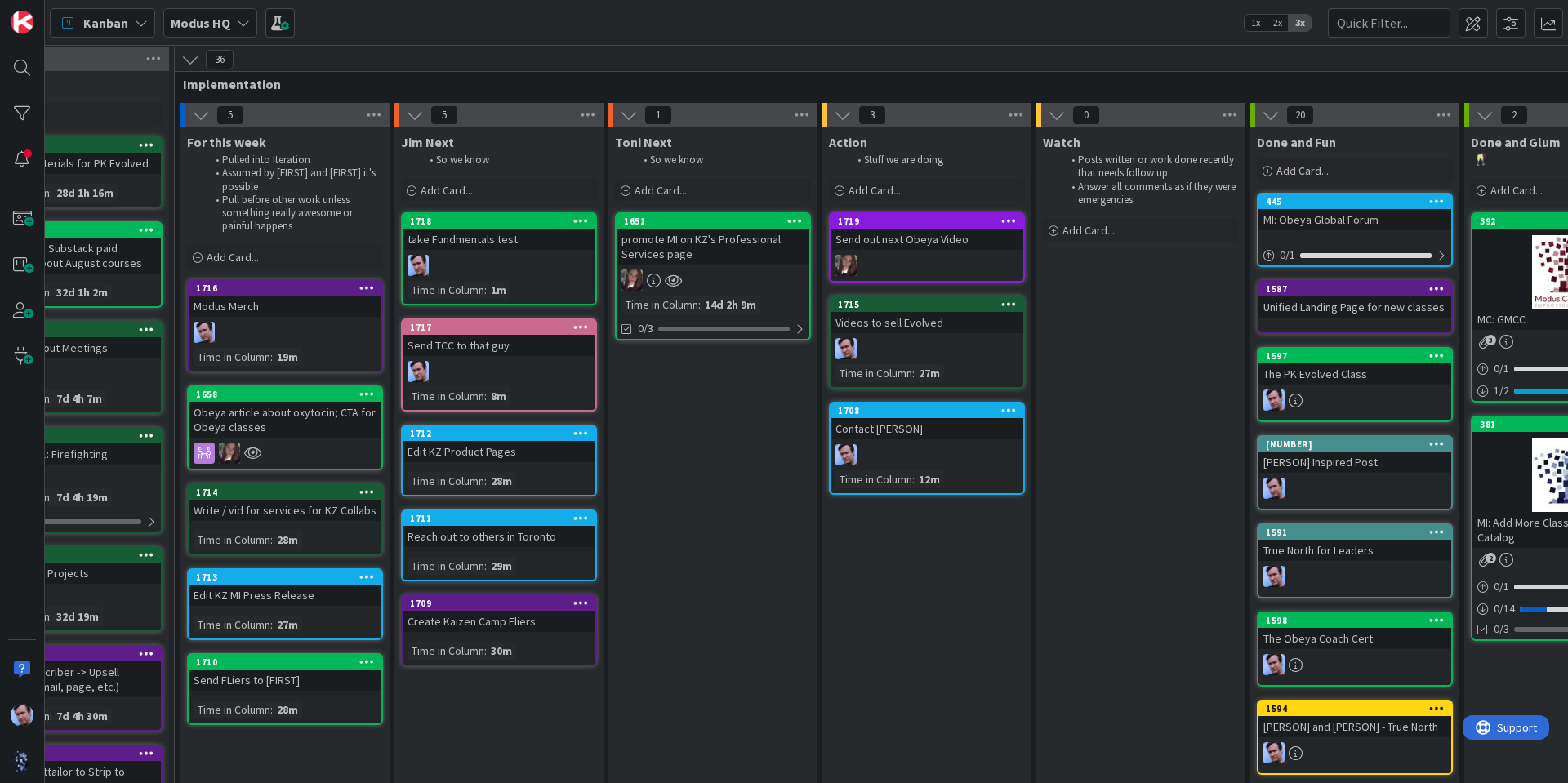 scroll, scrollTop: 0, scrollLeft: 0, axis: both 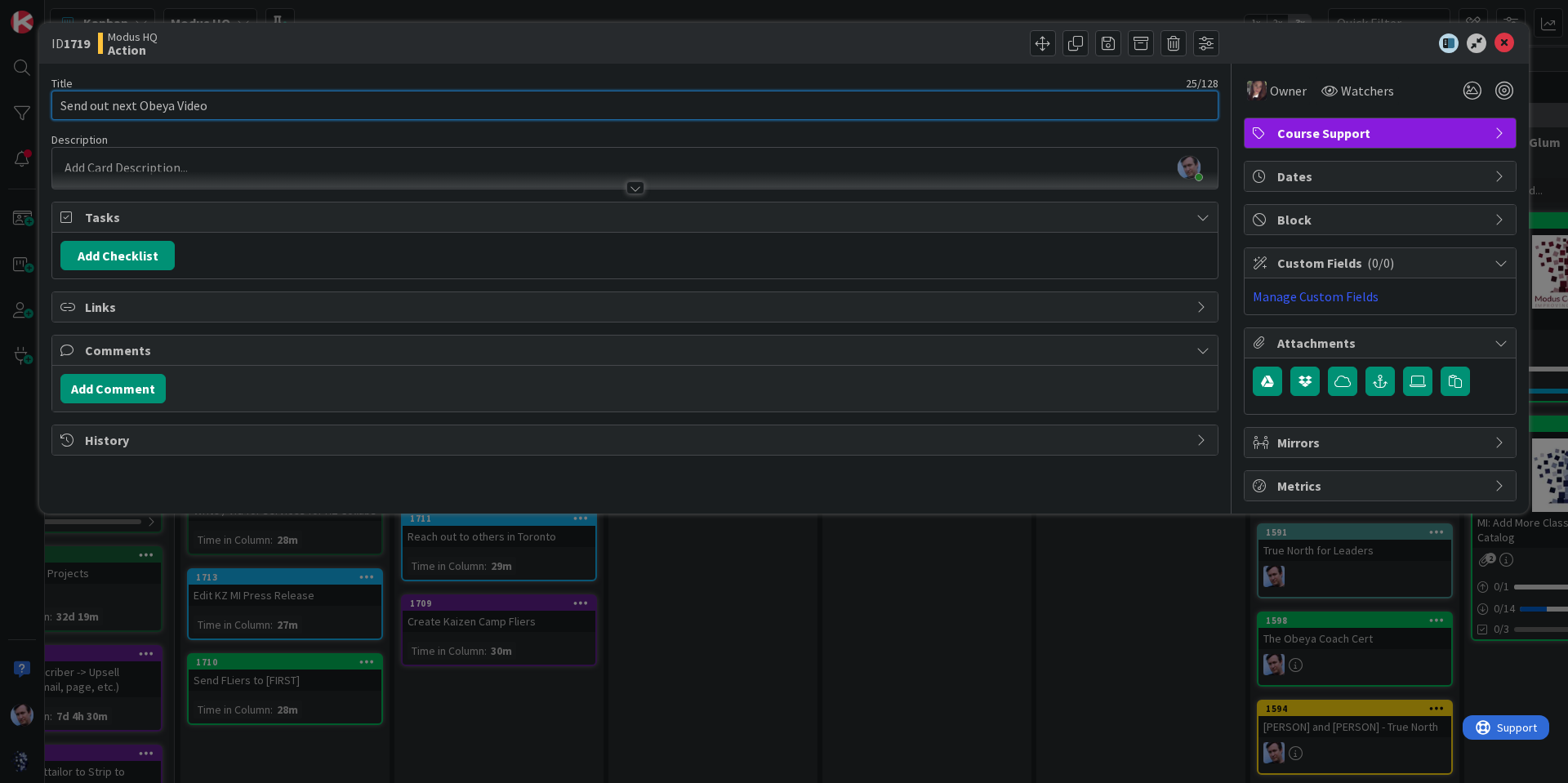 click on "Send out next Obeya Video" at bounding box center (635, 105) 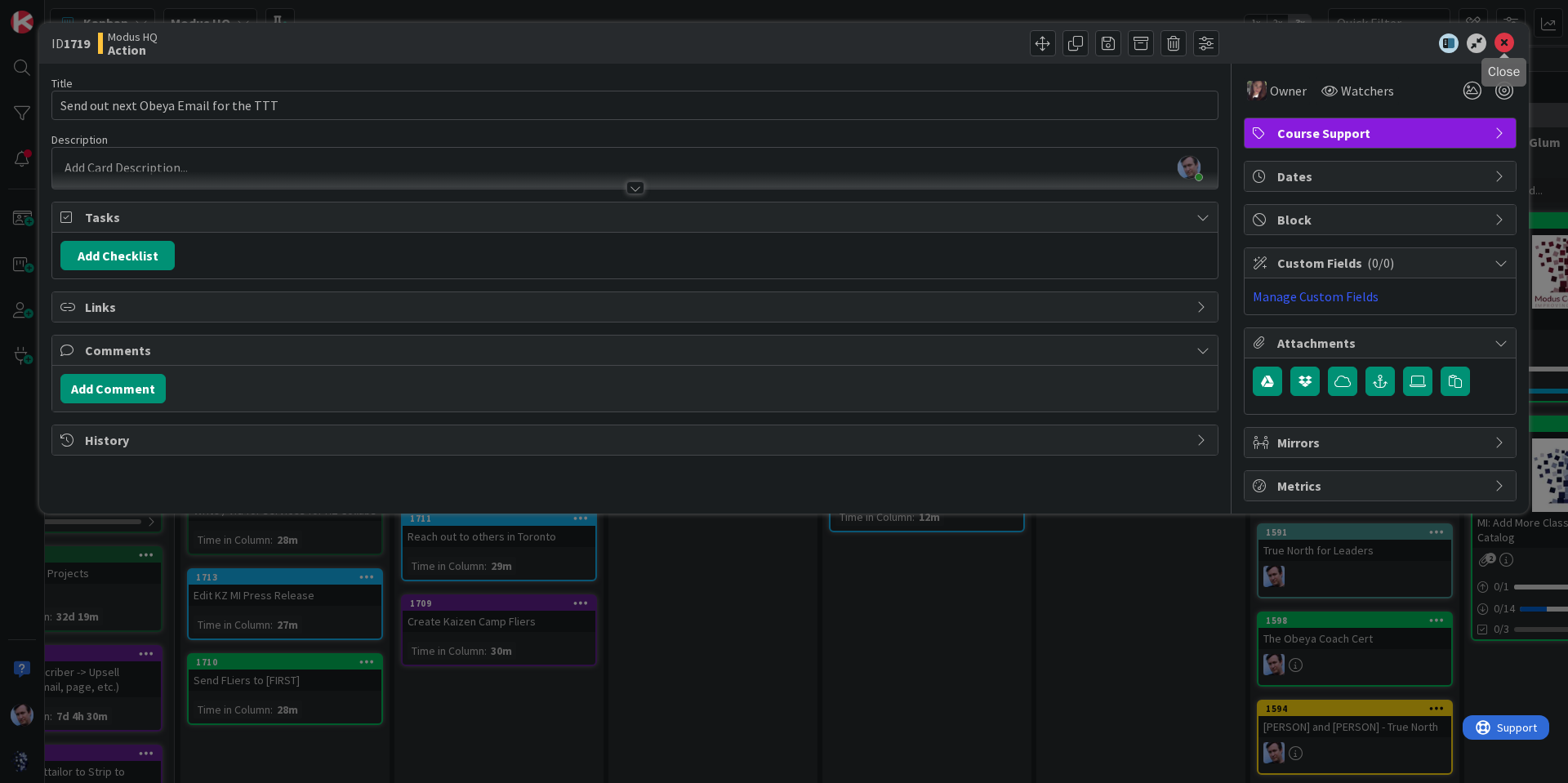 click at bounding box center (1504, 43) 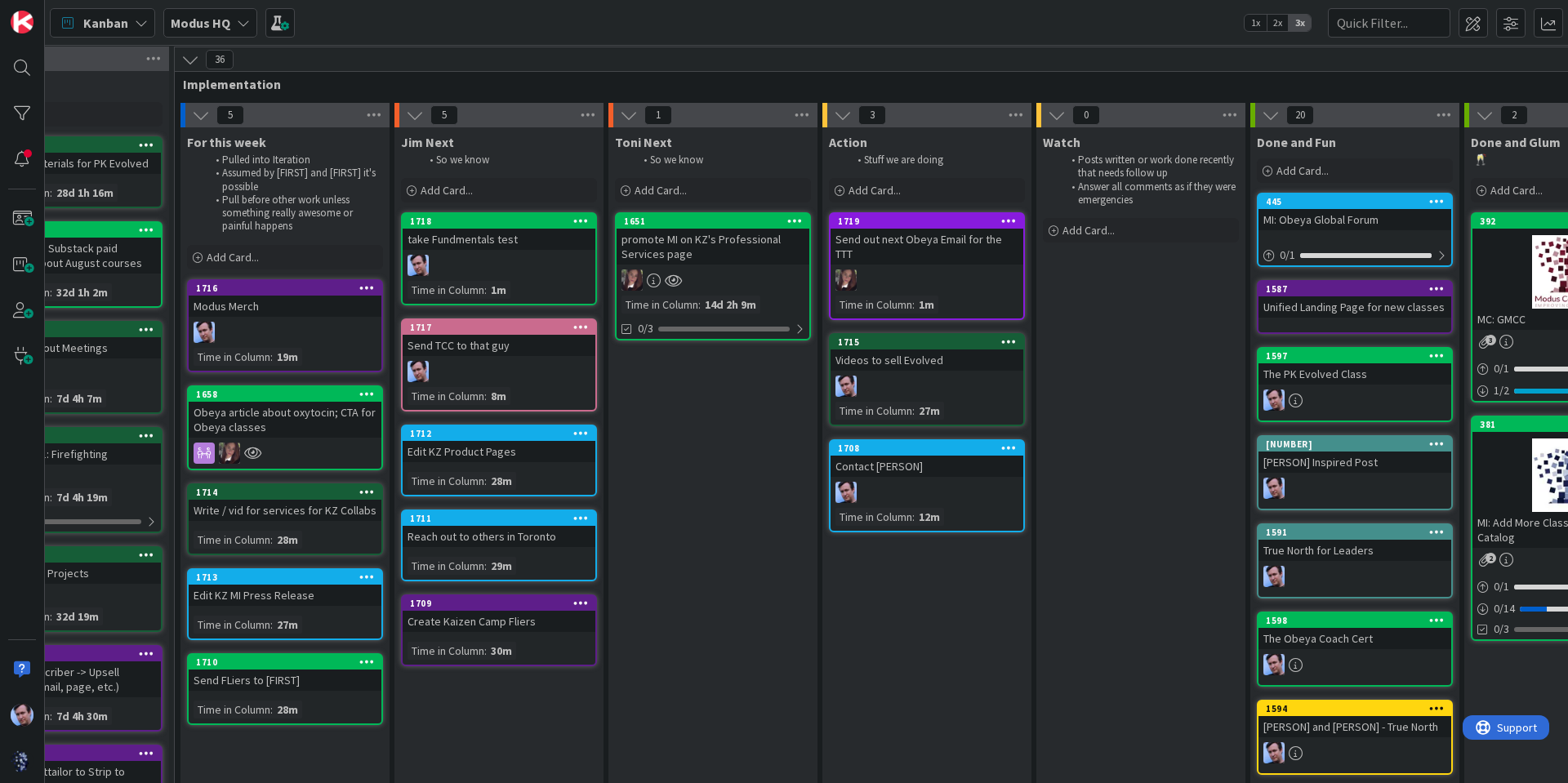 scroll, scrollTop: 0, scrollLeft: 0, axis: both 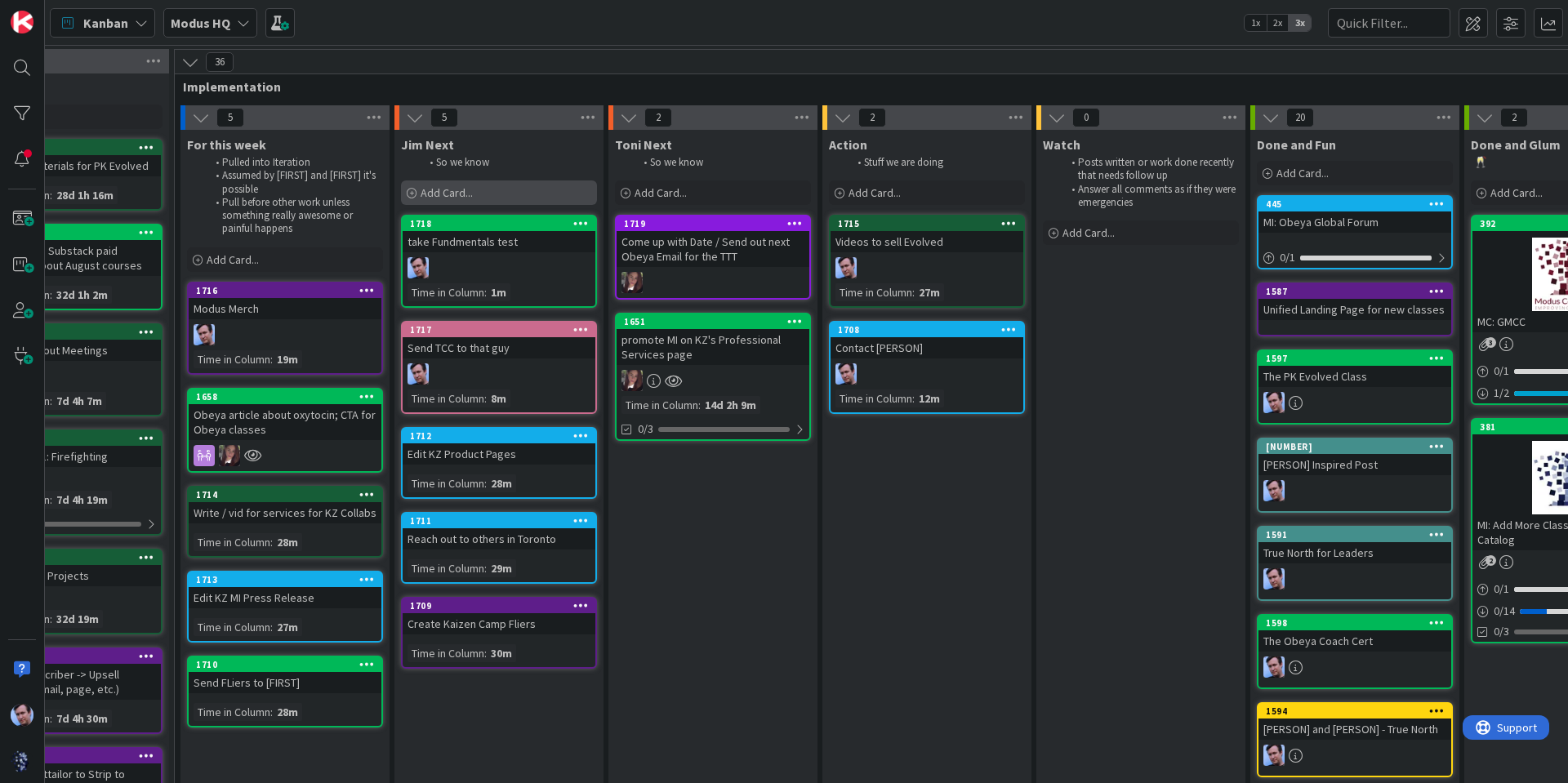 click on "Add Card..." at bounding box center [447, 193] 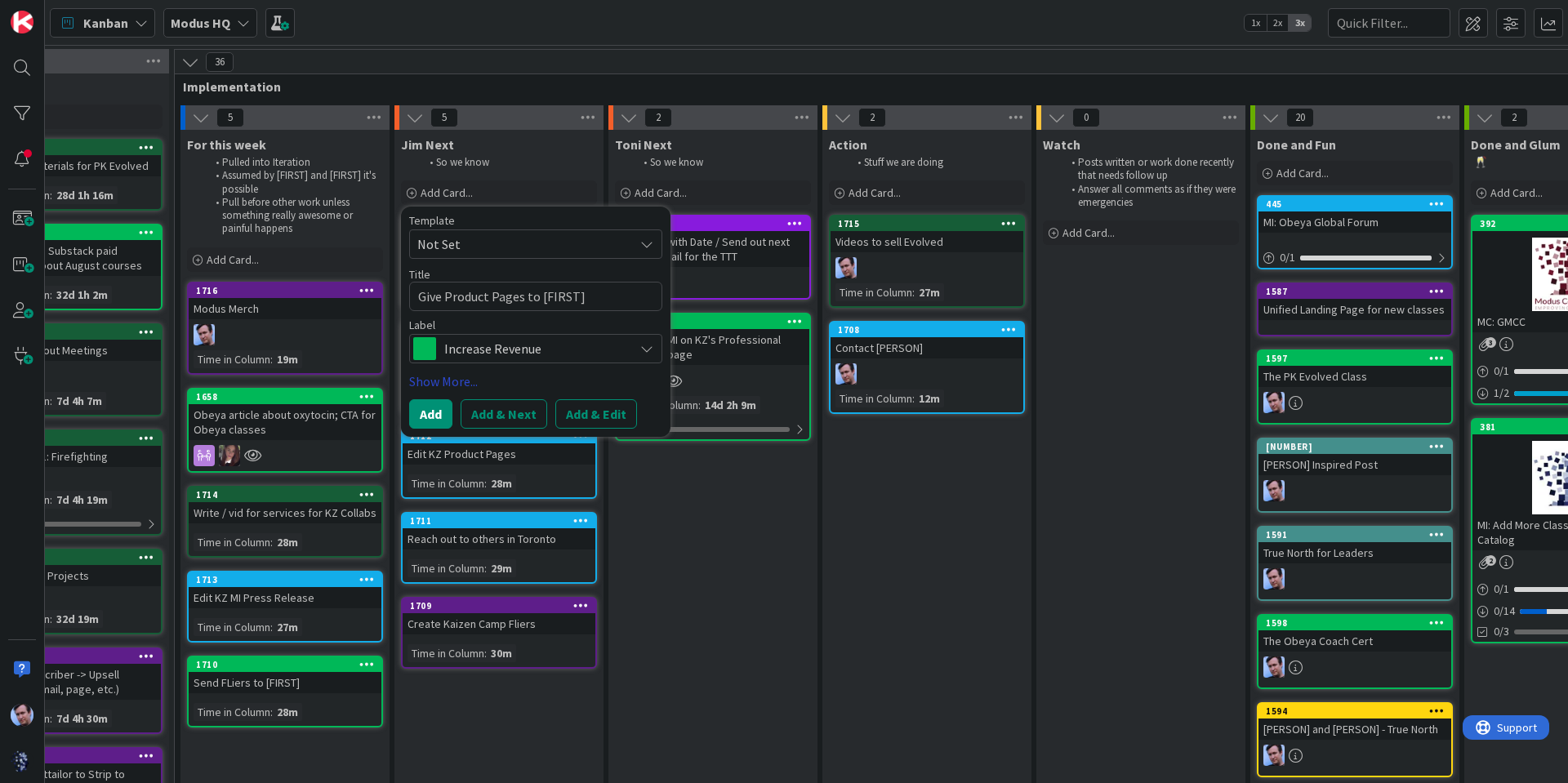 click on "Show More..." at bounding box center [536, 381] 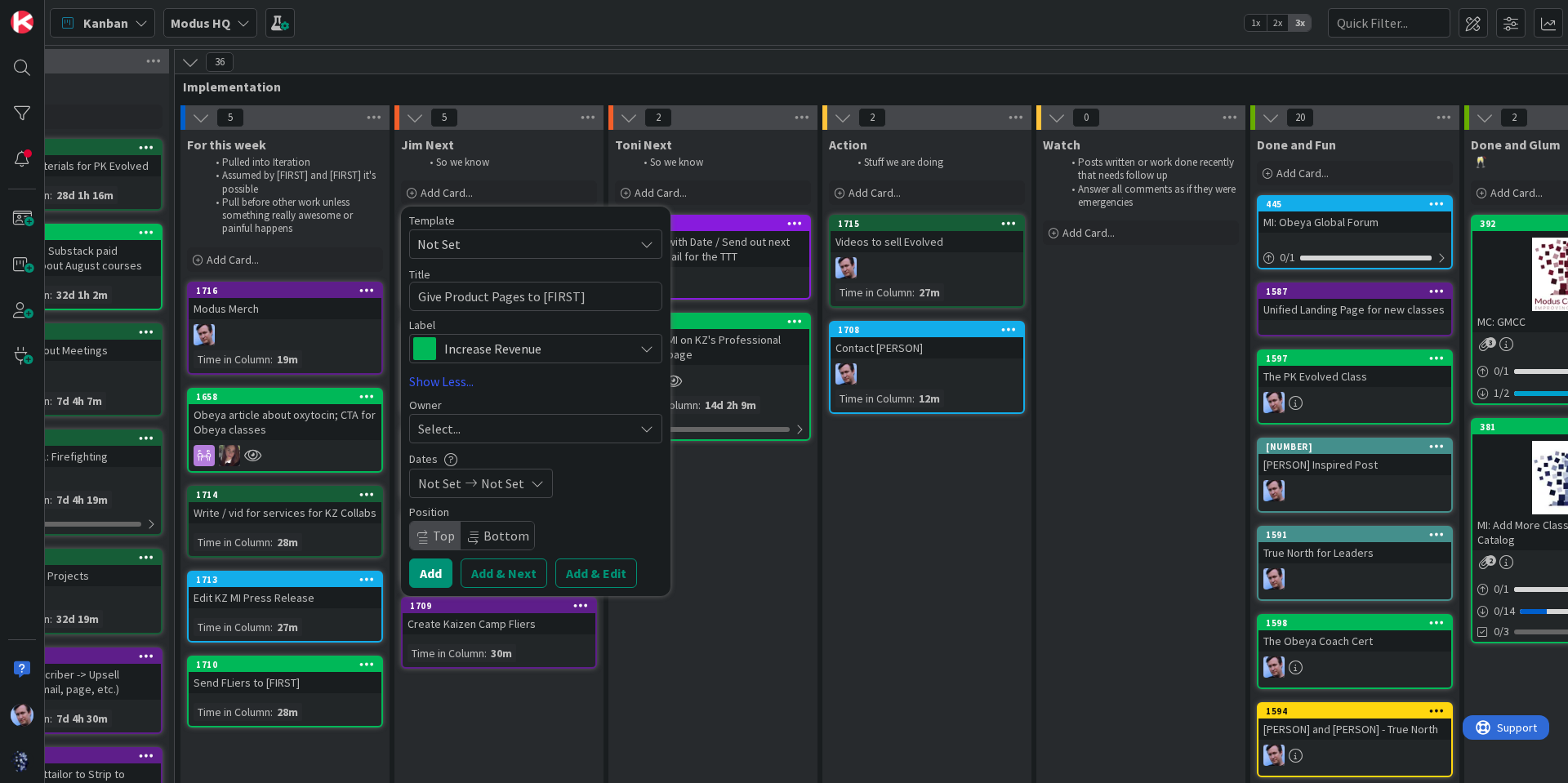 click on "Not Set Not Set" at bounding box center [481, 483] 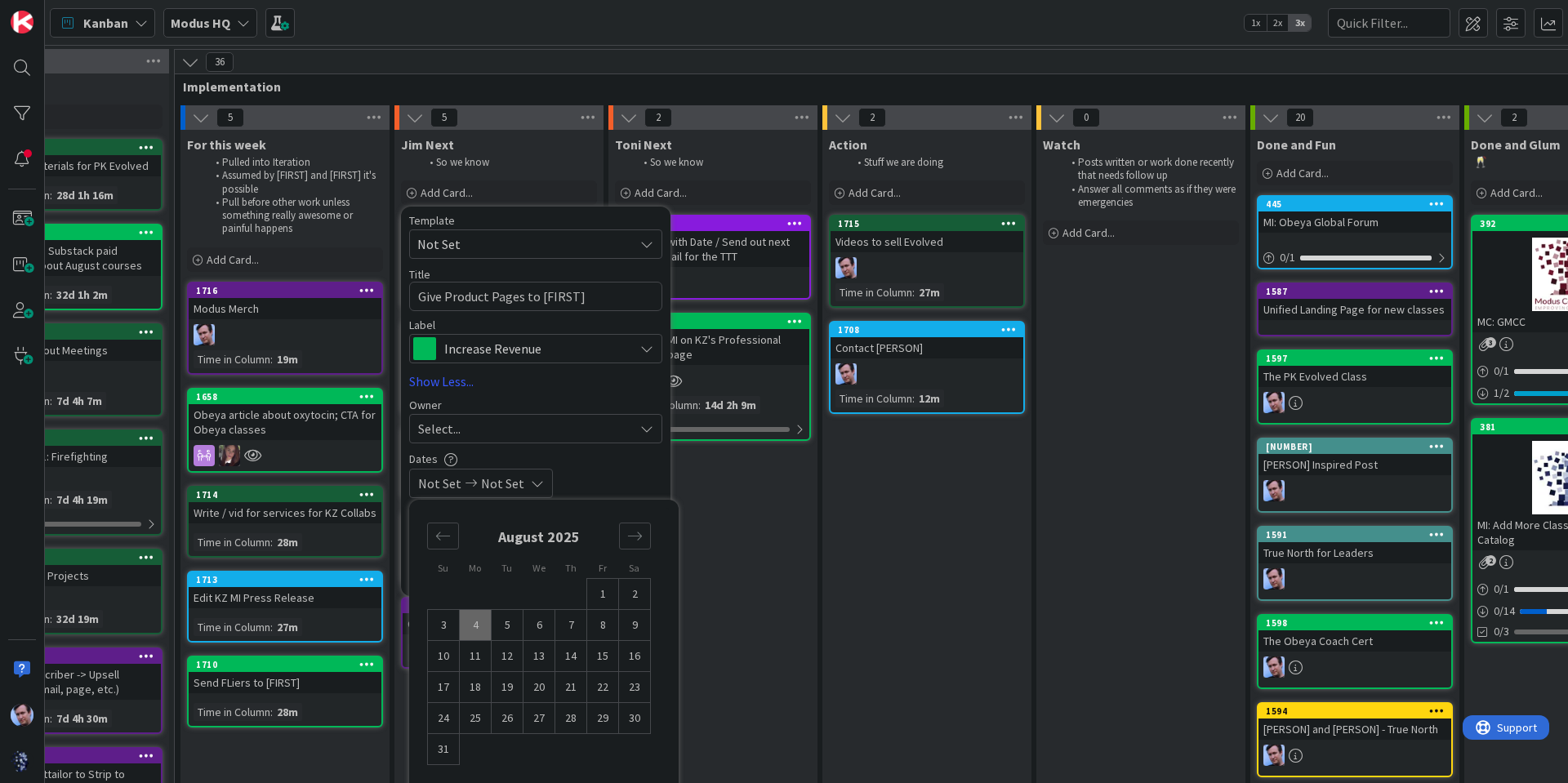 click on "Select..." at bounding box center (536, 429) 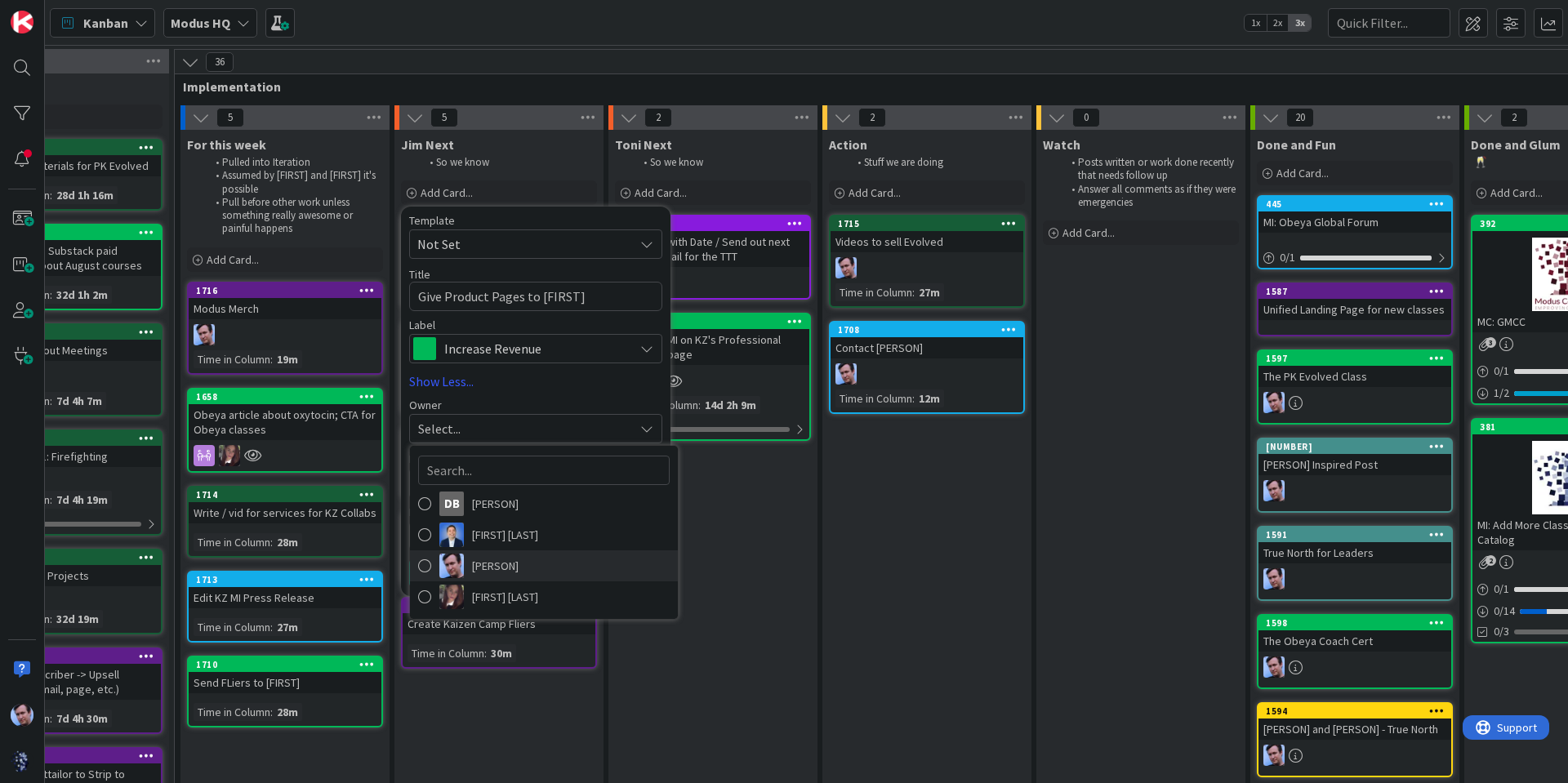 click on "[PERSON]" at bounding box center (544, 566) 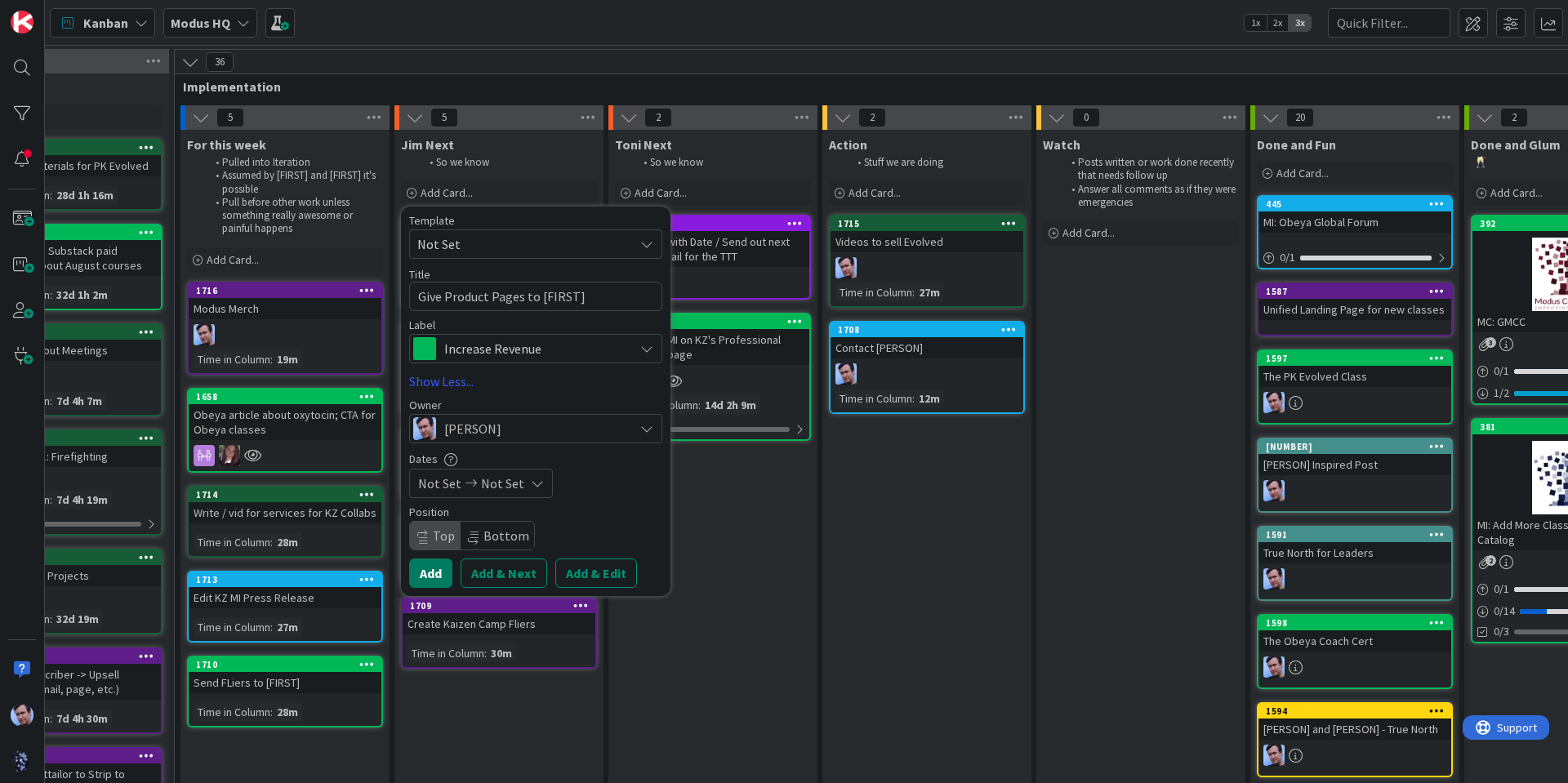 click on "Add" at bounding box center [430, 573] 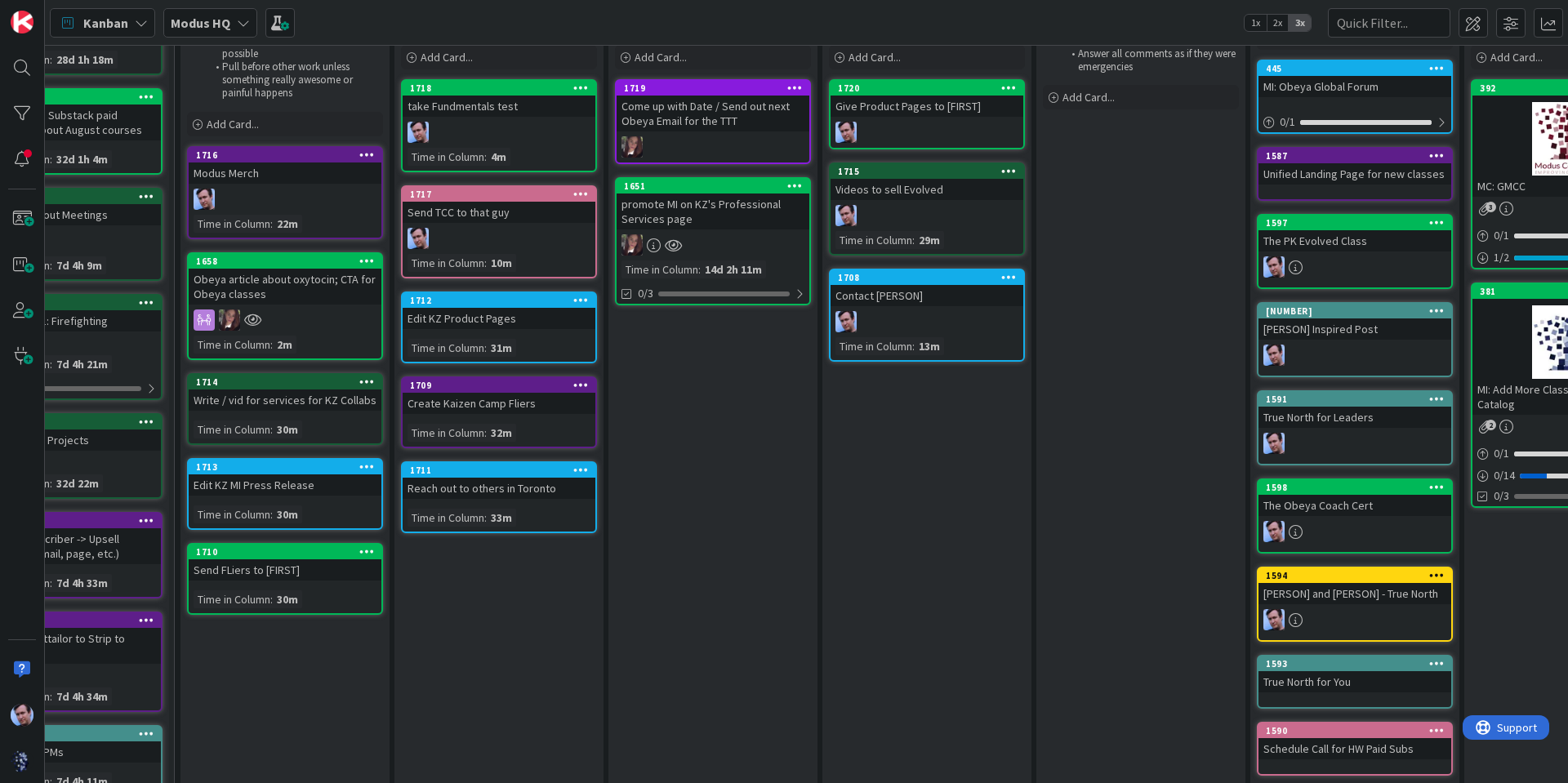 scroll, scrollTop: 0, scrollLeft: 318, axis: horizontal 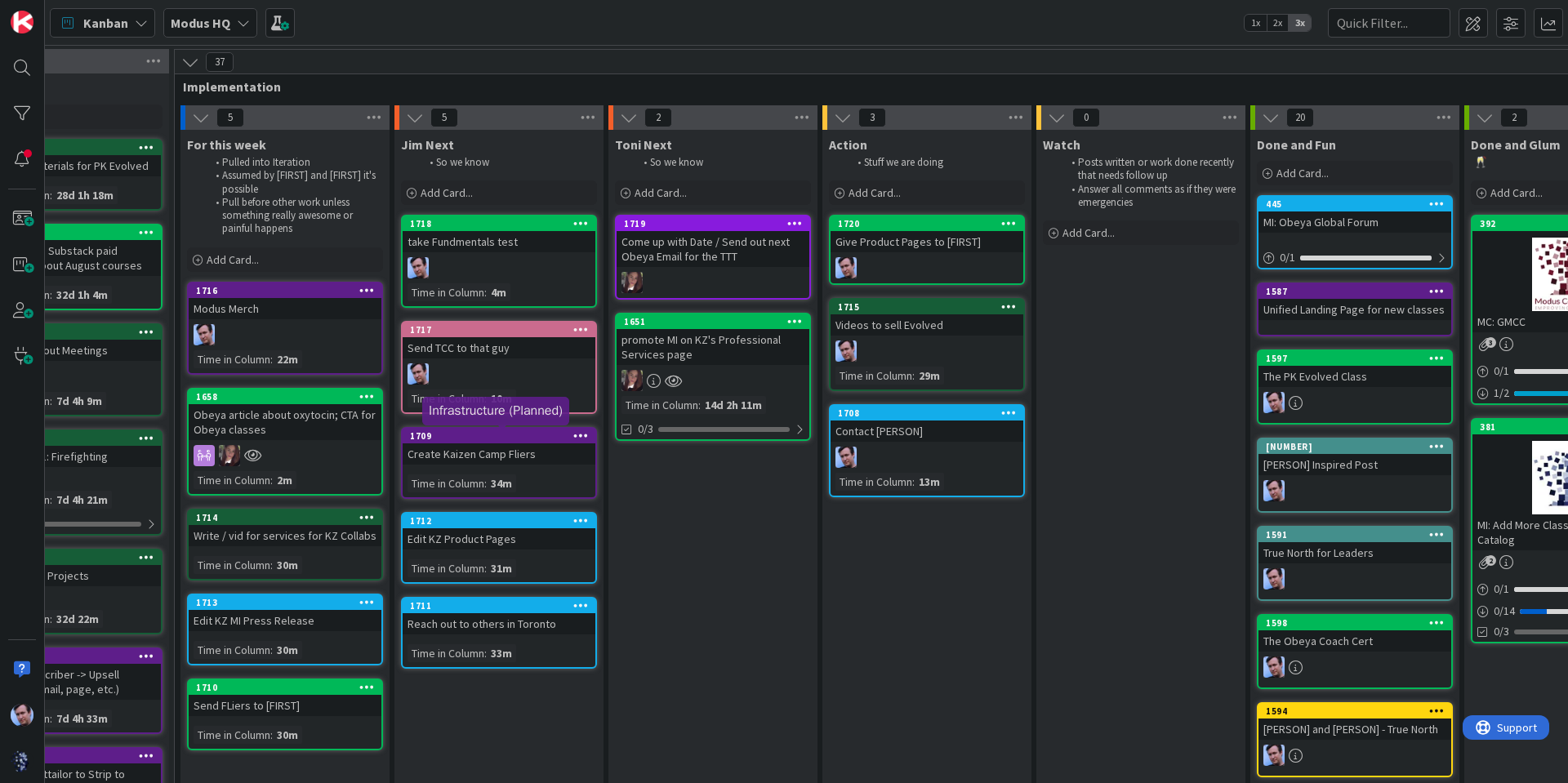click on "1709" at bounding box center [502, 436] 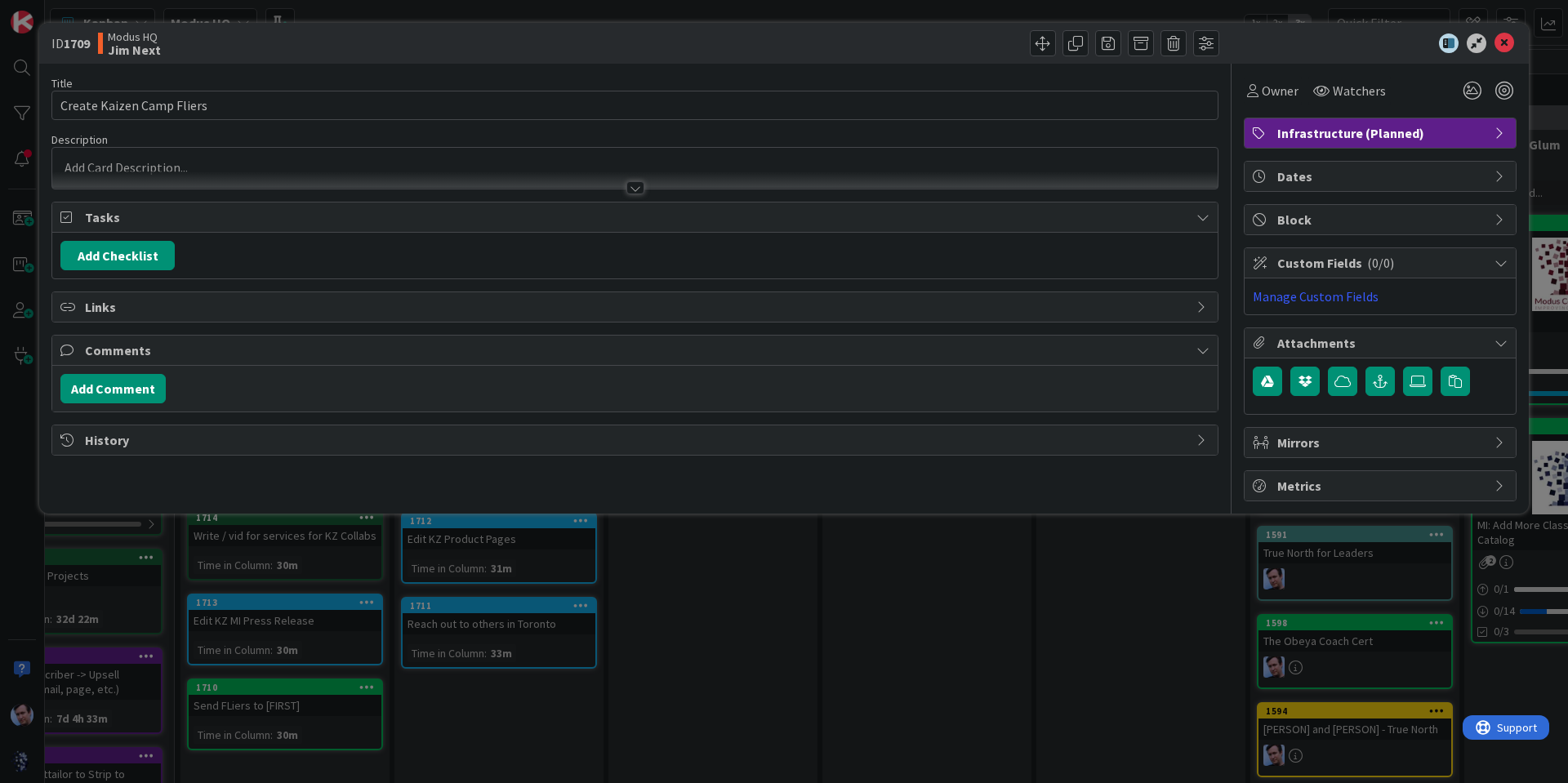 scroll, scrollTop: 0, scrollLeft: 0, axis: both 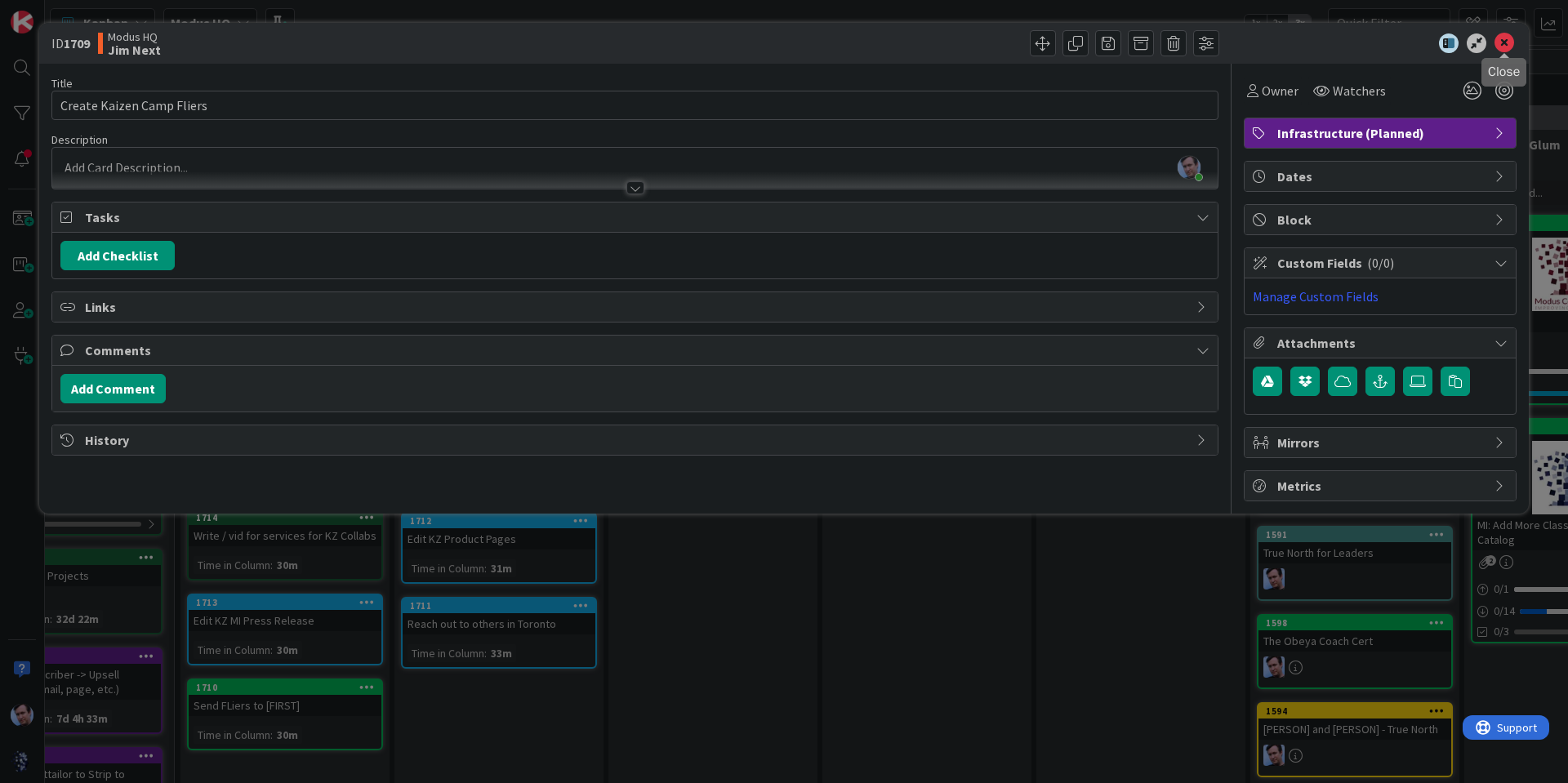 click at bounding box center [1504, 43] 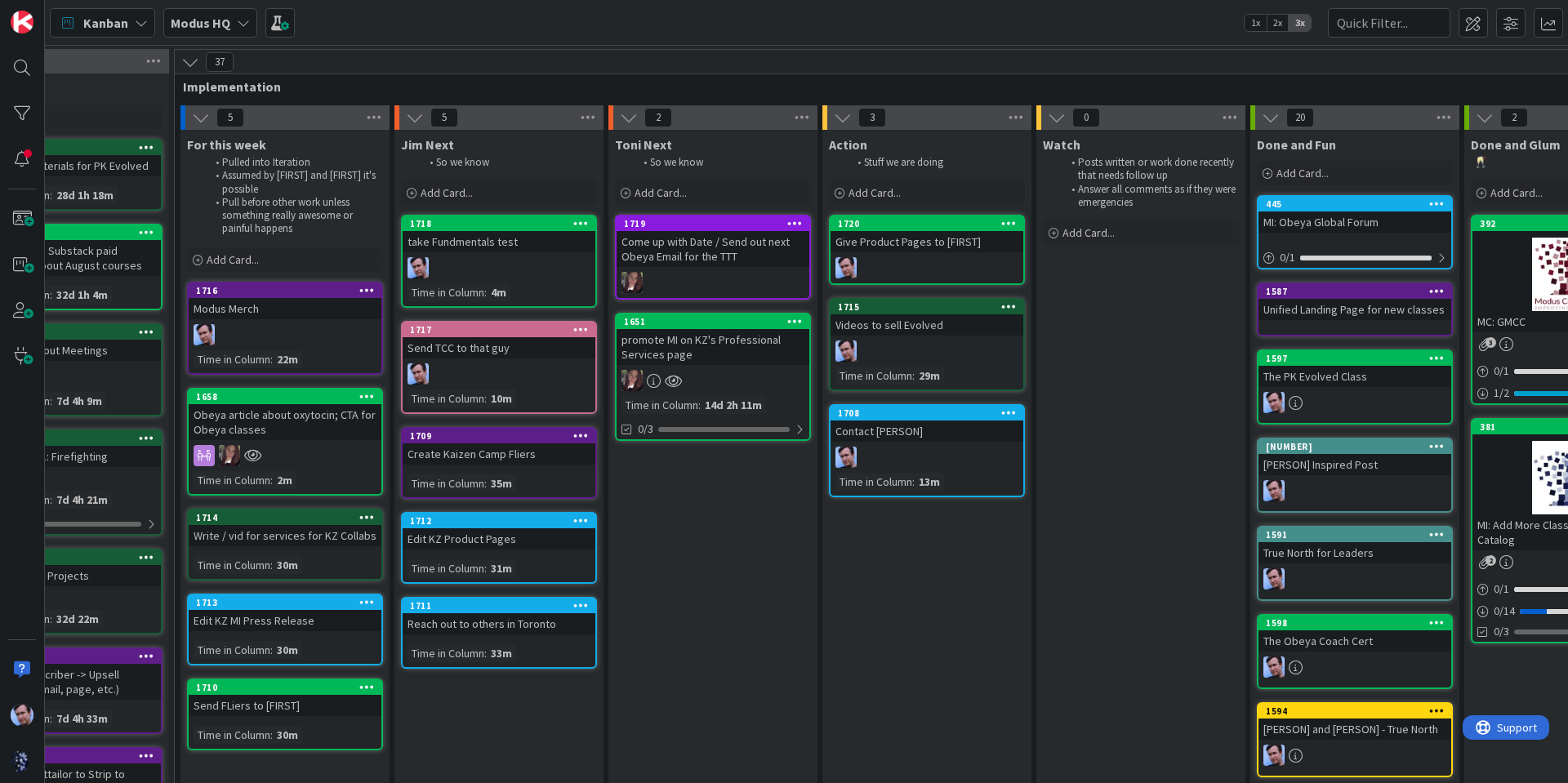 scroll, scrollTop: 0, scrollLeft: 0, axis: both 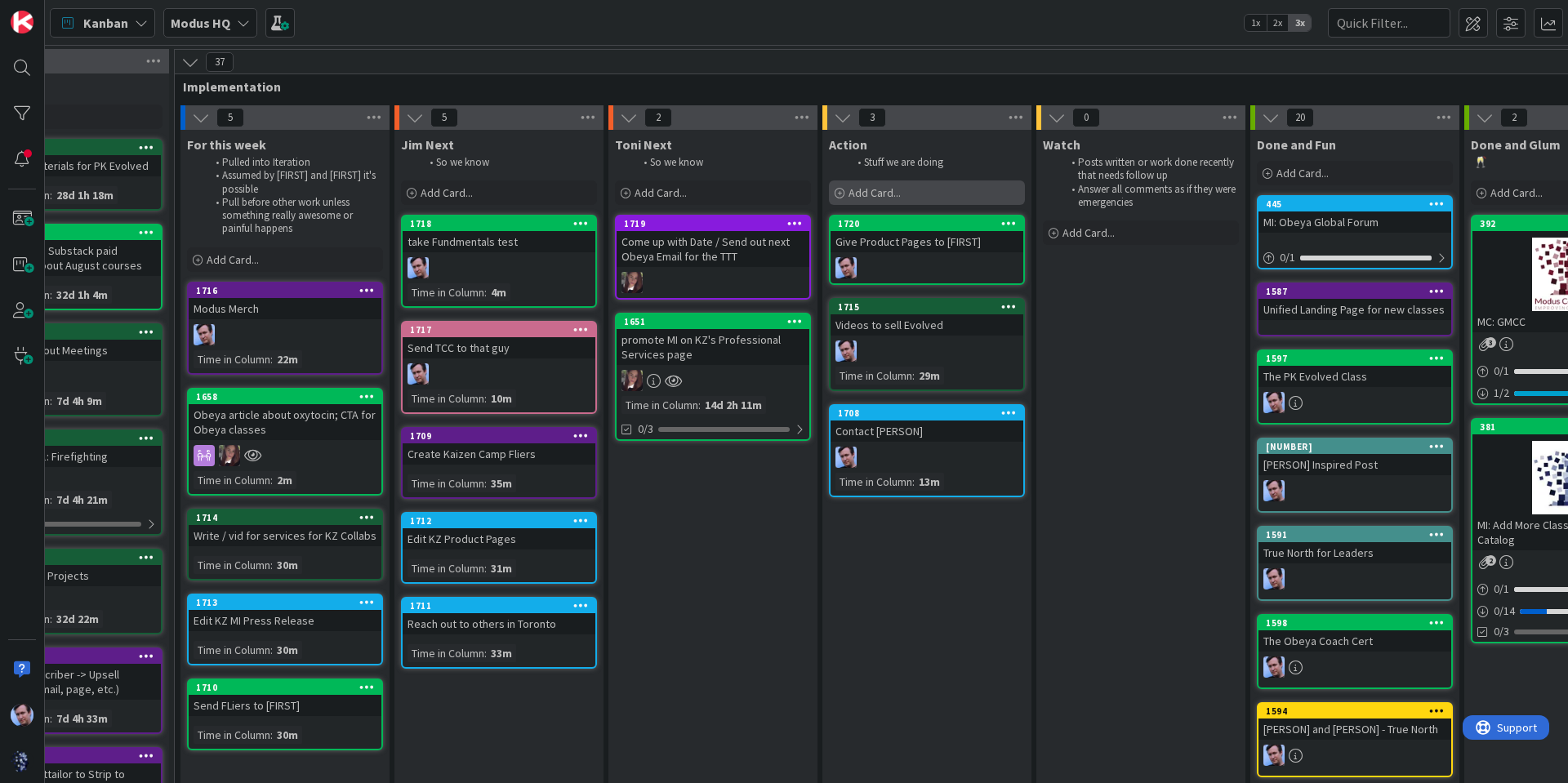 click on "Add Card..." at bounding box center (927, 193) 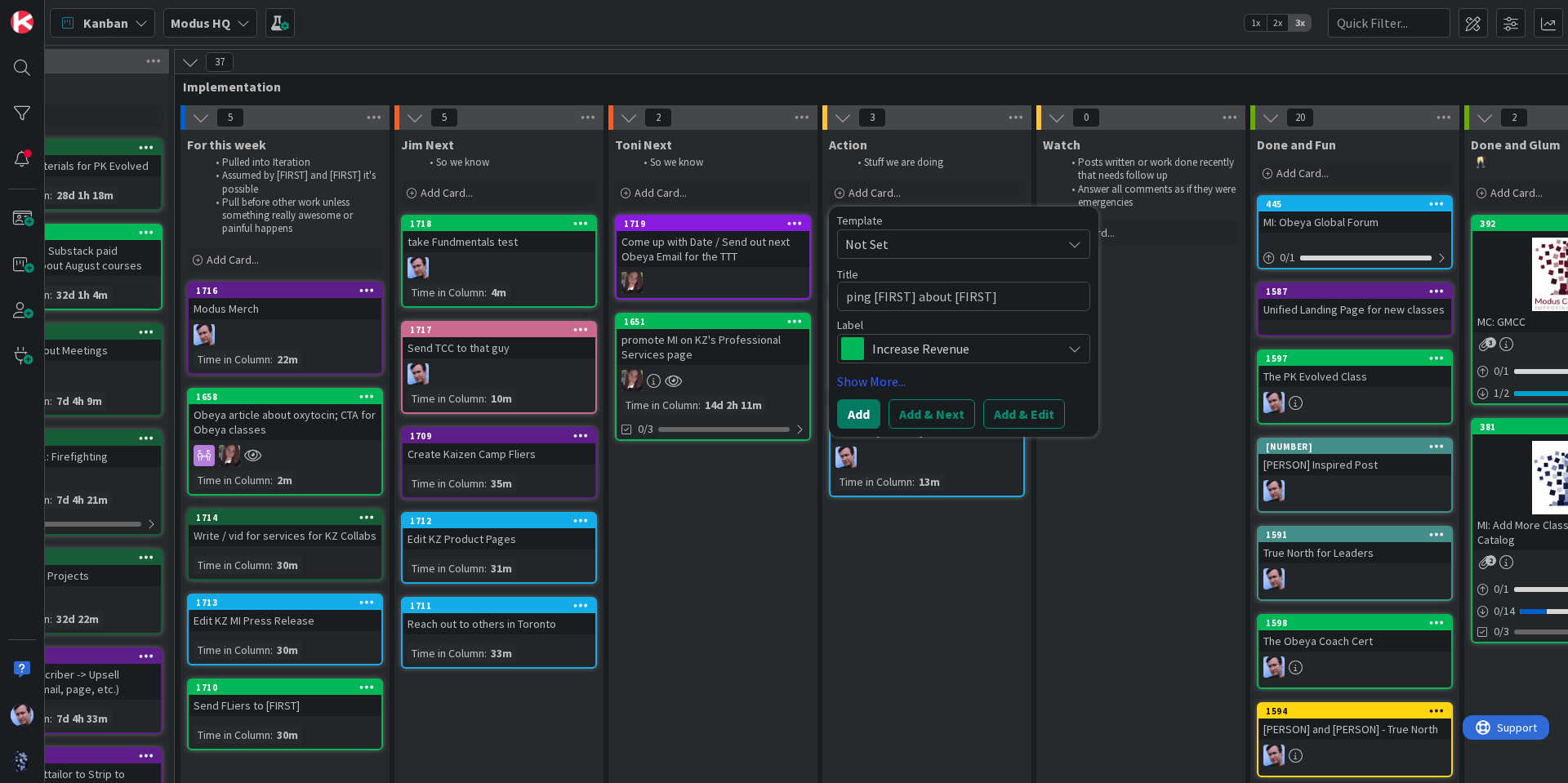 click on "Add" at bounding box center (858, 414) 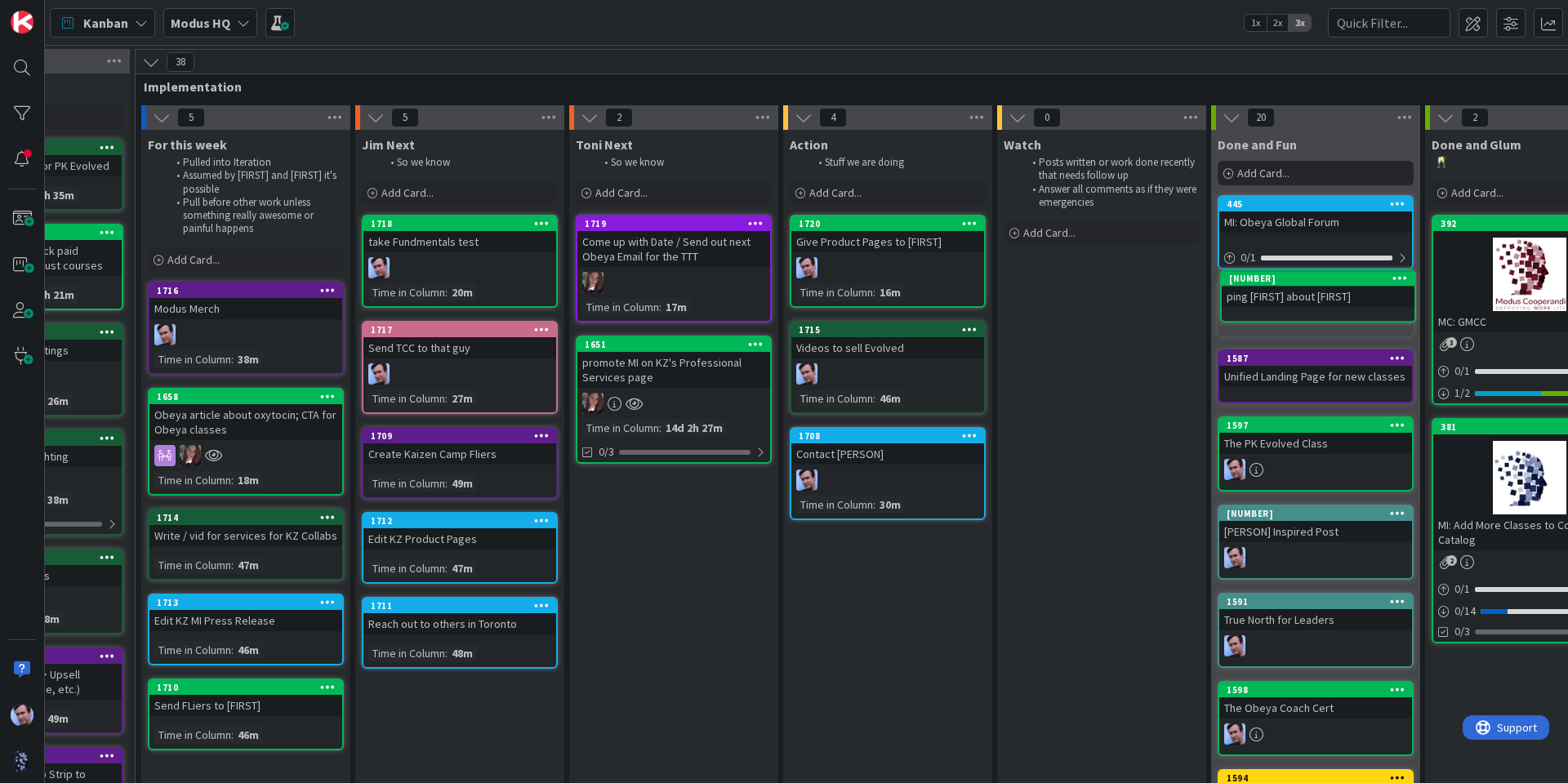 scroll, scrollTop: 0, scrollLeft: 376, axis: horizontal 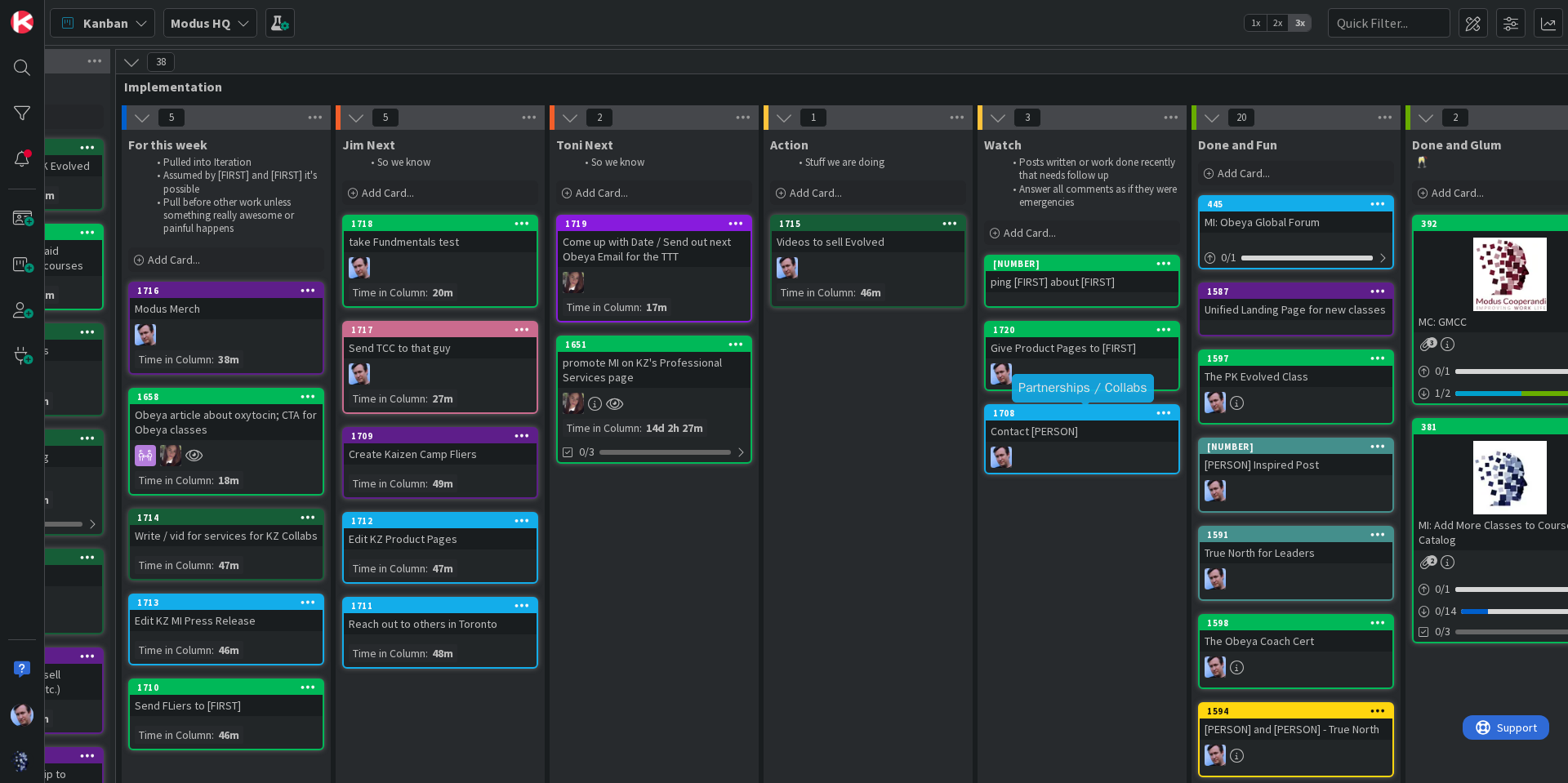 click on "1708" at bounding box center (1085, 413) 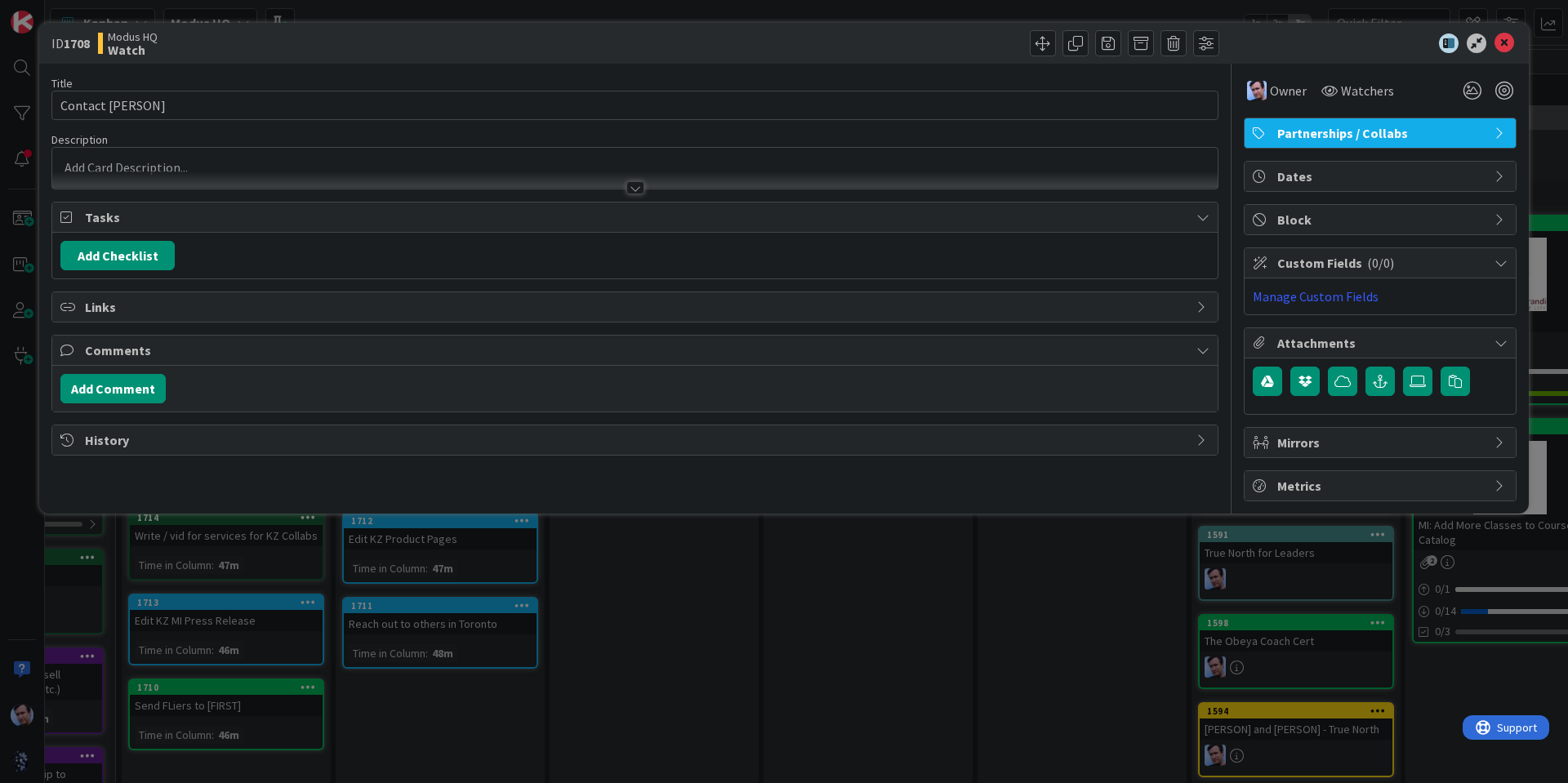 scroll, scrollTop: 0, scrollLeft: 0, axis: both 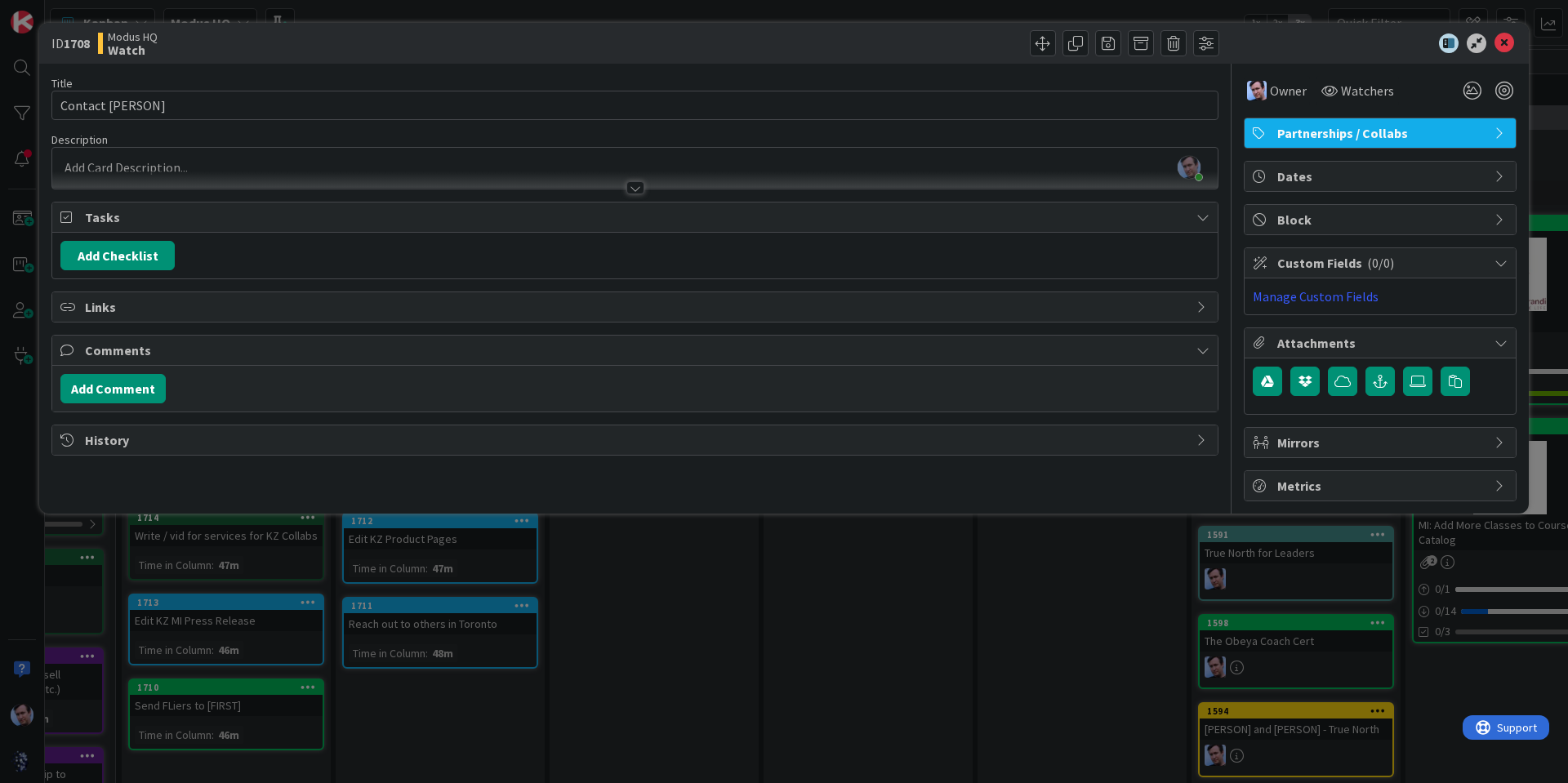 click on "[PERSON] just joined" at bounding box center [635, 168] 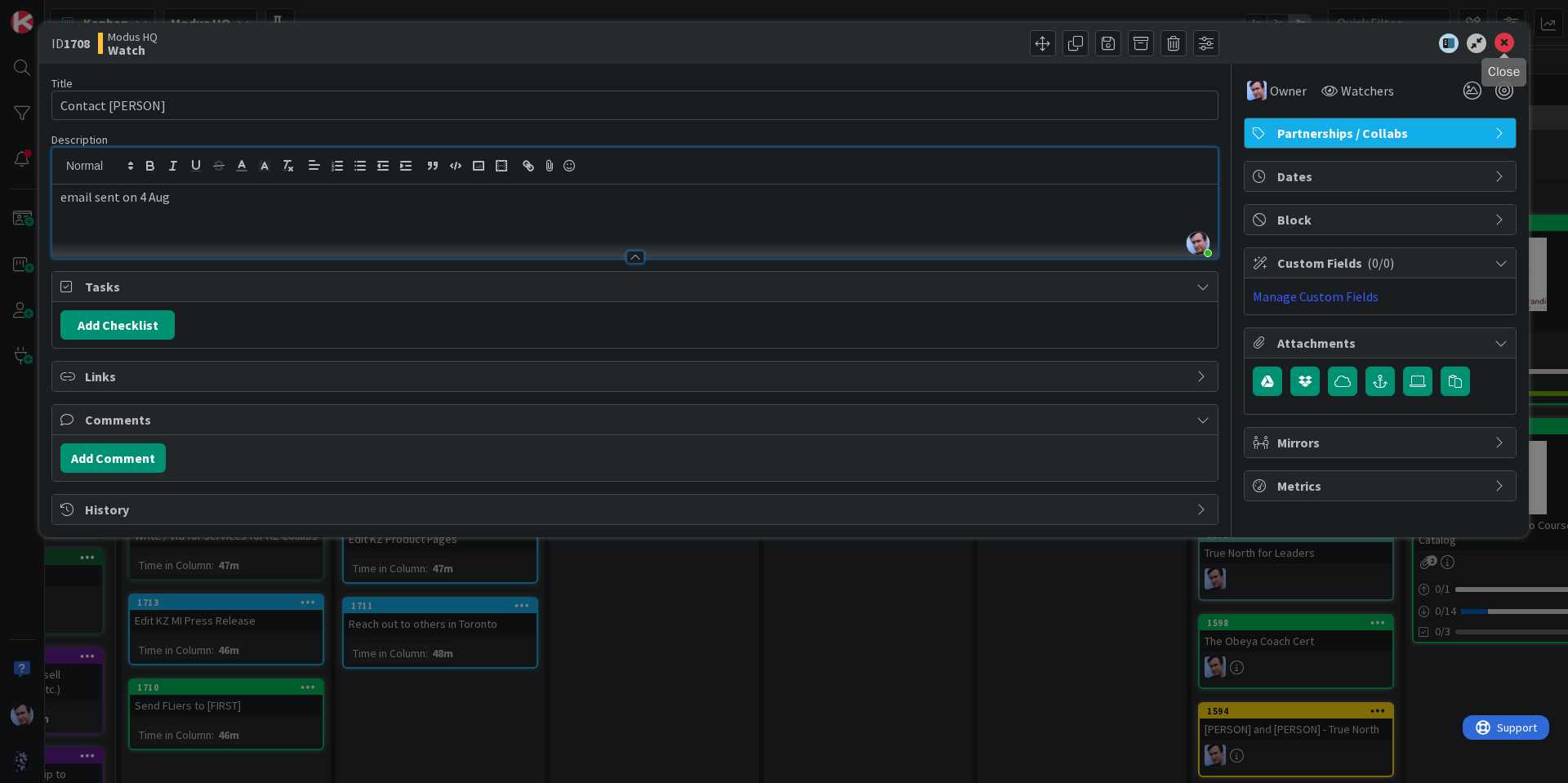click at bounding box center (1504, 43) 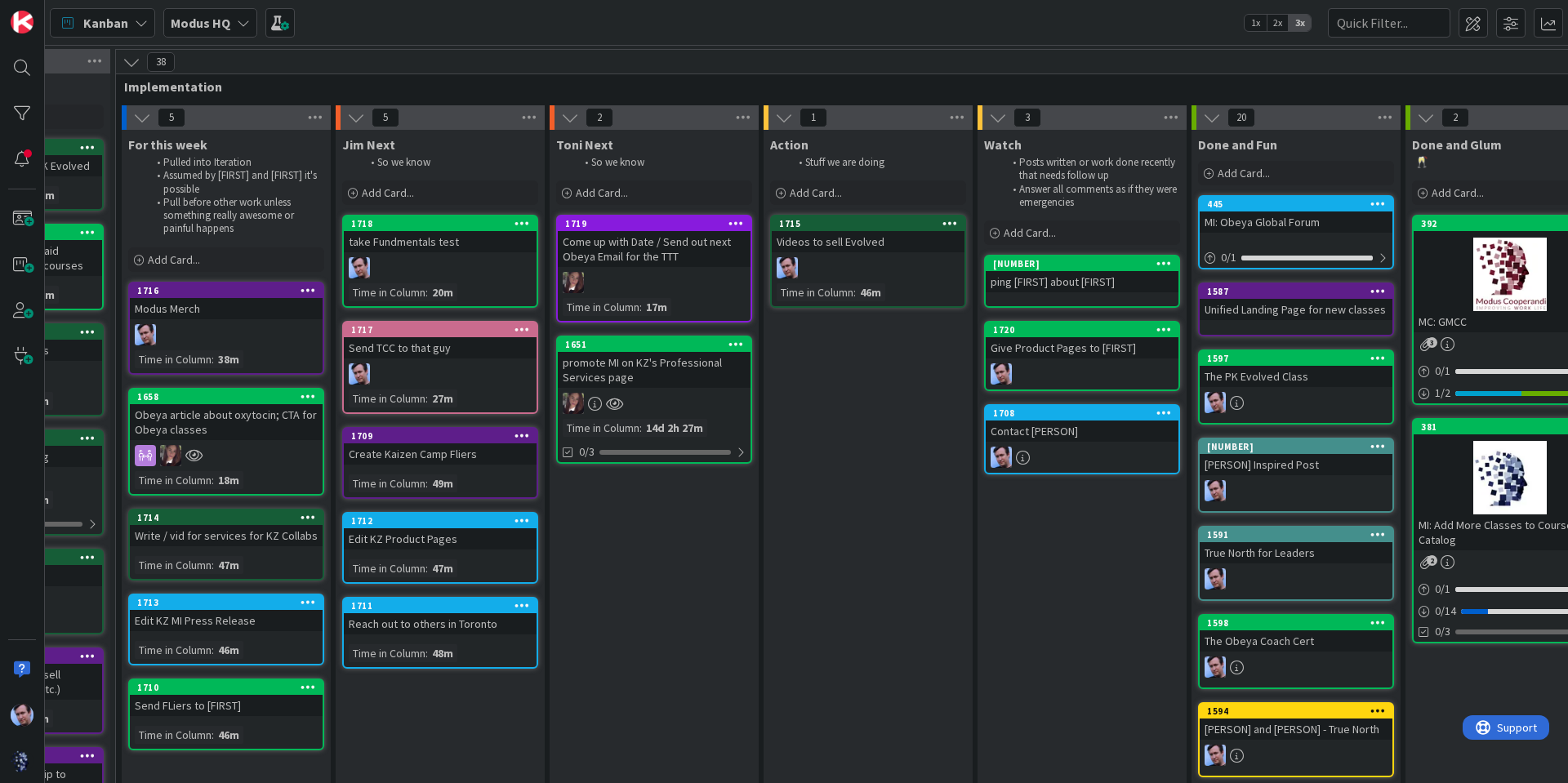 scroll, scrollTop: 0, scrollLeft: 0, axis: both 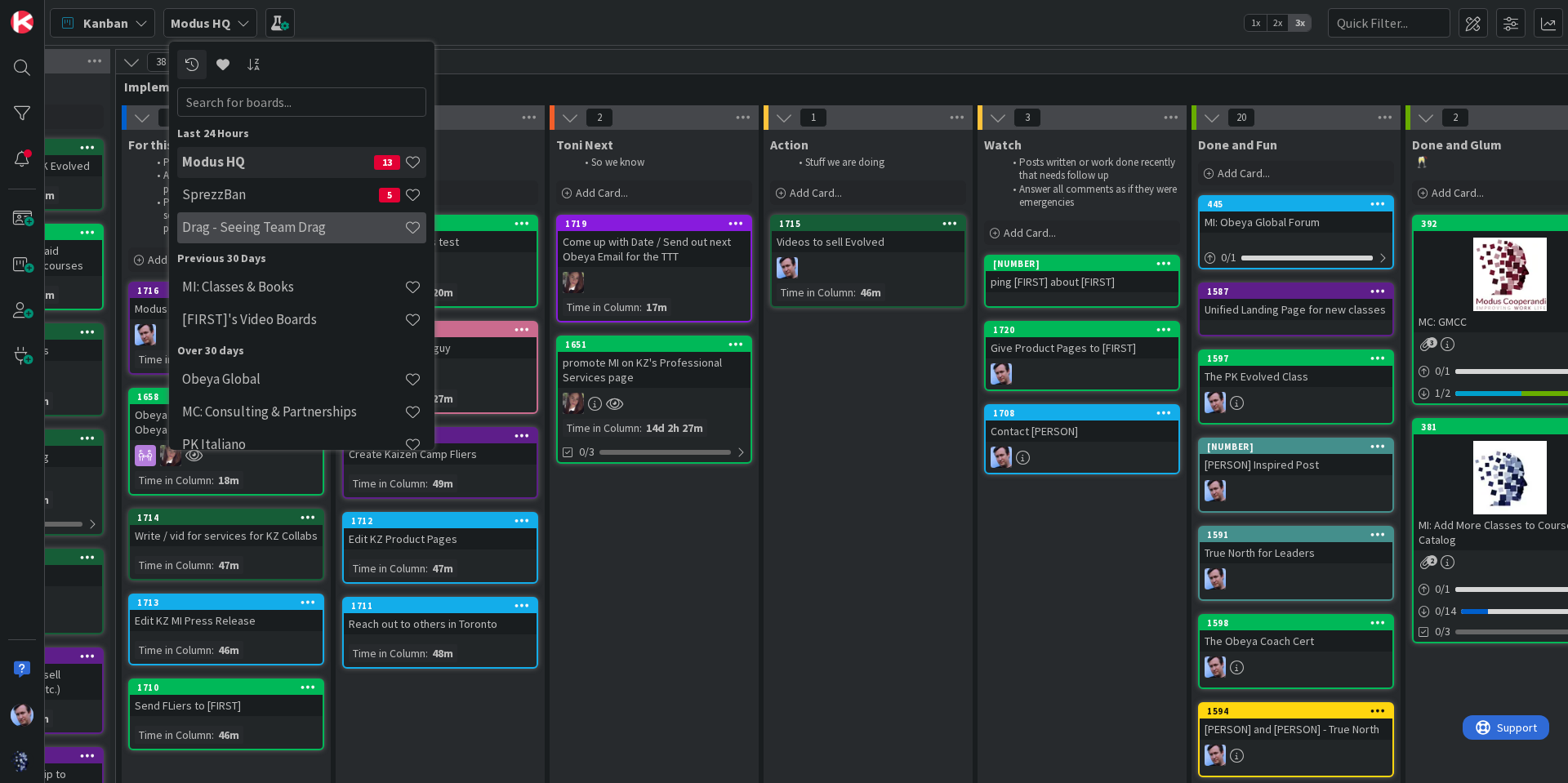 drag, startPoint x: 315, startPoint y: 229, endPoint x: 262, endPoint y: 218, distance: 54.129474 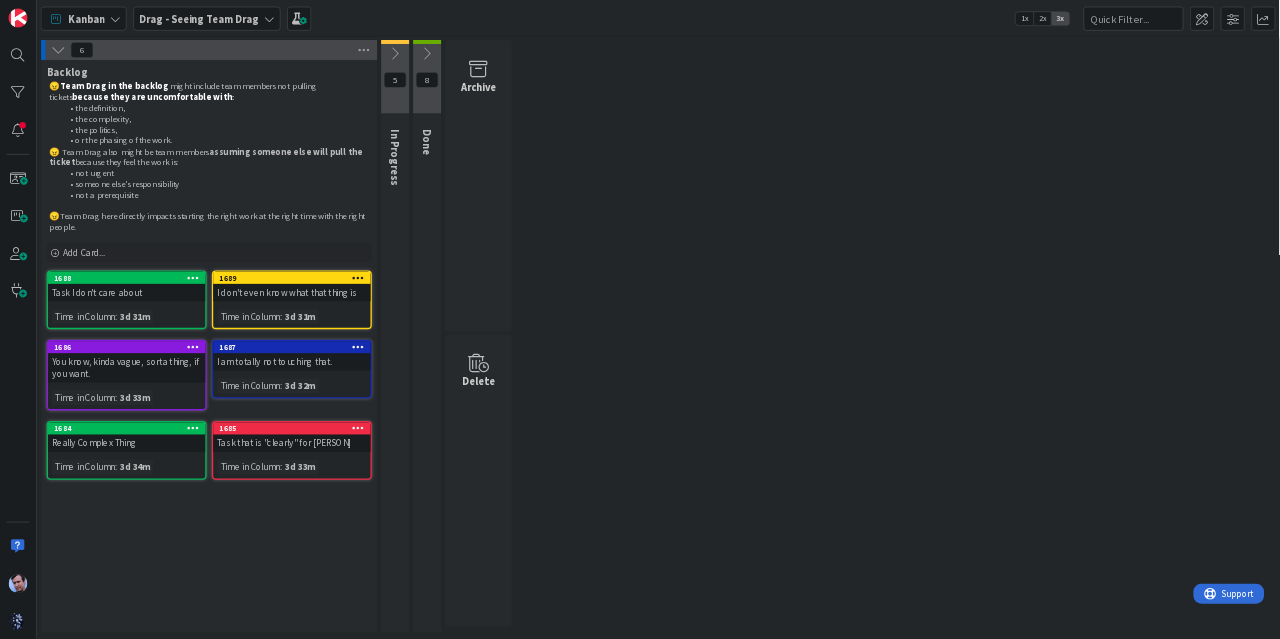 scroll, scrollTop: 0, scrollLeft: 0, axis: both 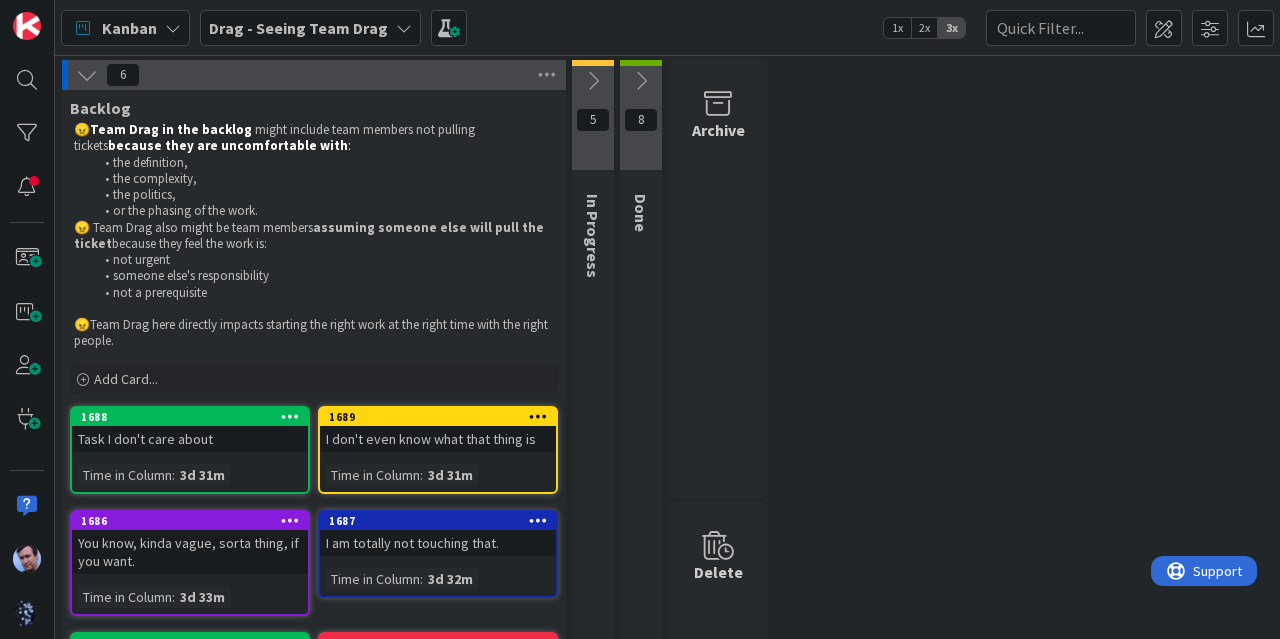 click at bounding box center (593, 81) 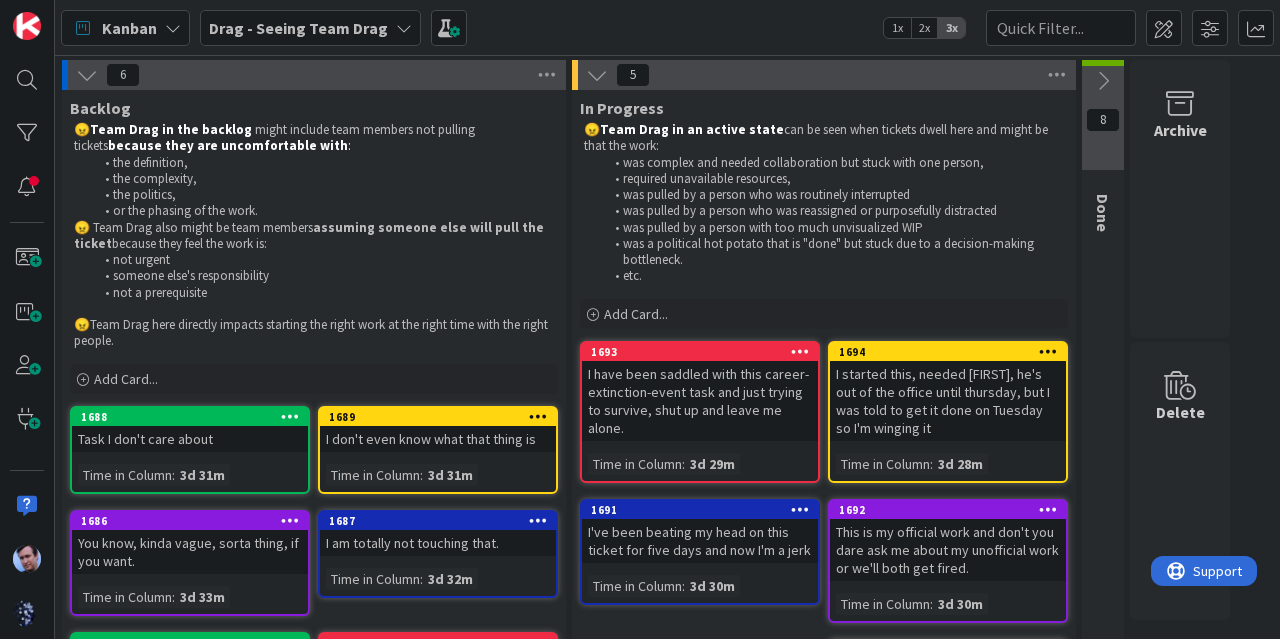 click at bounding box center [87, 75] 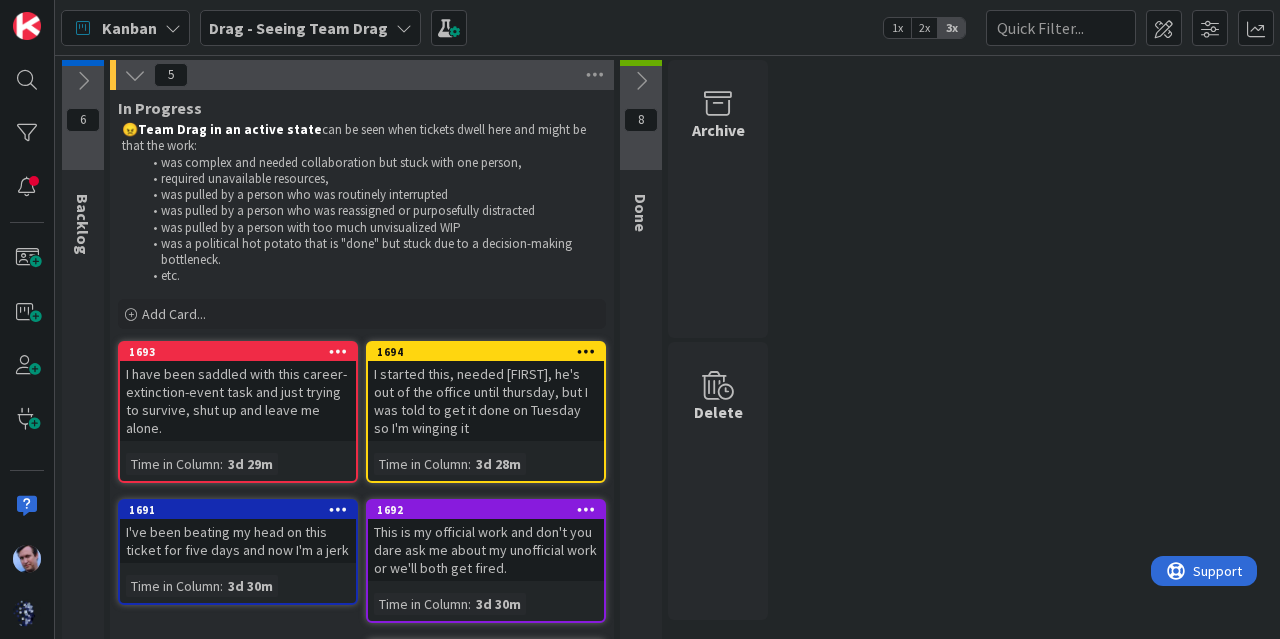 click on "I have been saddled with this career-extinction-event task and just trying to survive, shut up and leave me alone." at bounding box center (238, 401) 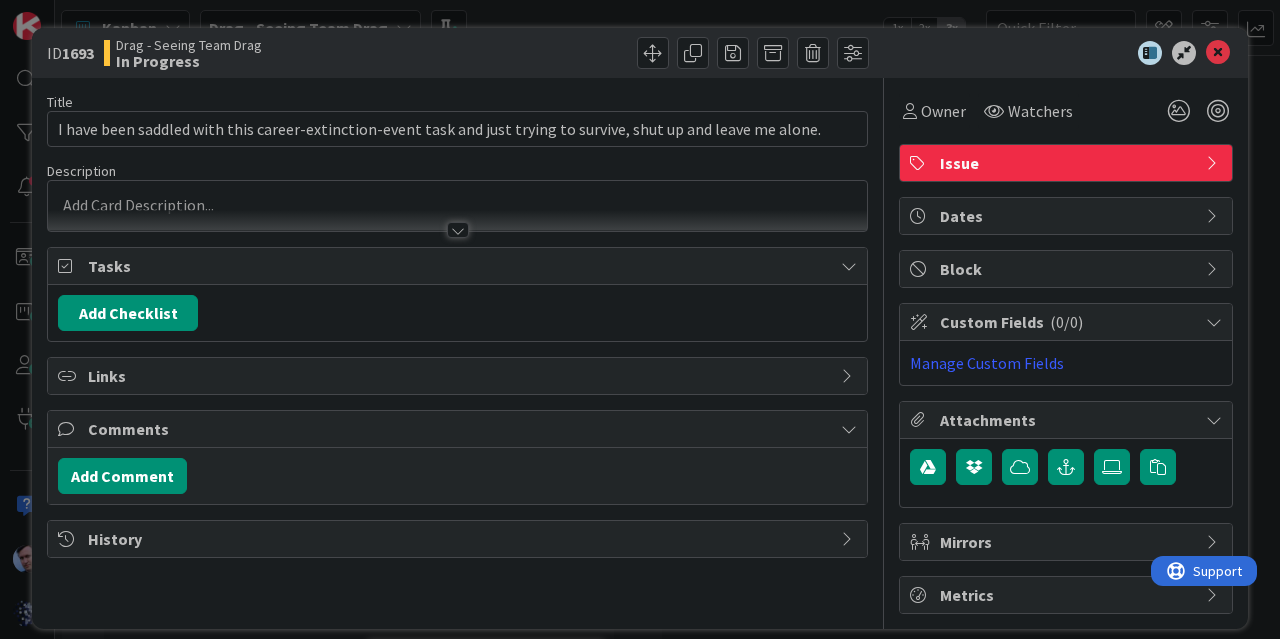 scroll, scrollTop: 0, scrollLeft: 0, axis: both 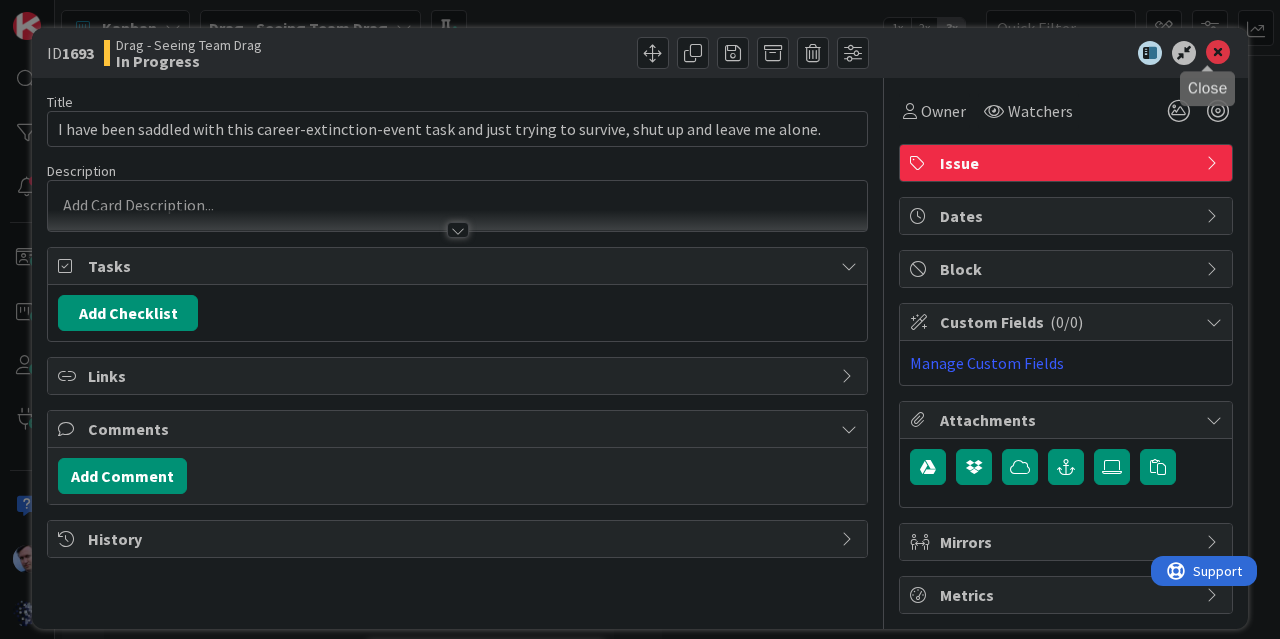 click at bounding box center (1218, 53) 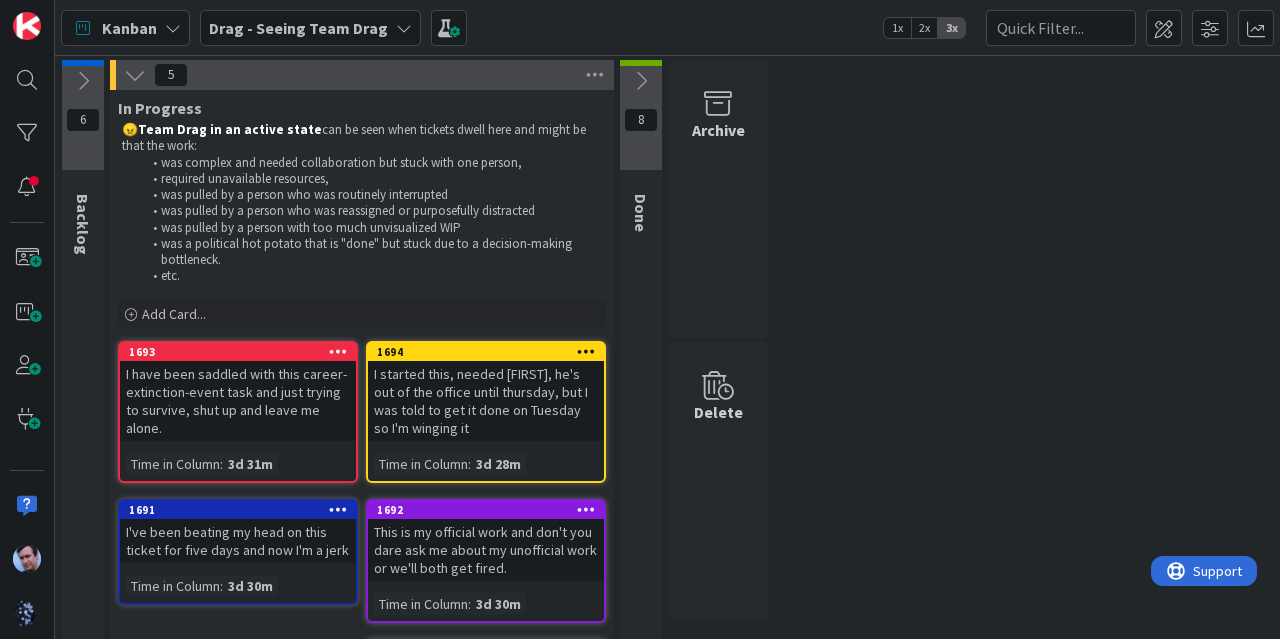 scroll, scrollTop: 0, scrollLeft: 0, axis: both 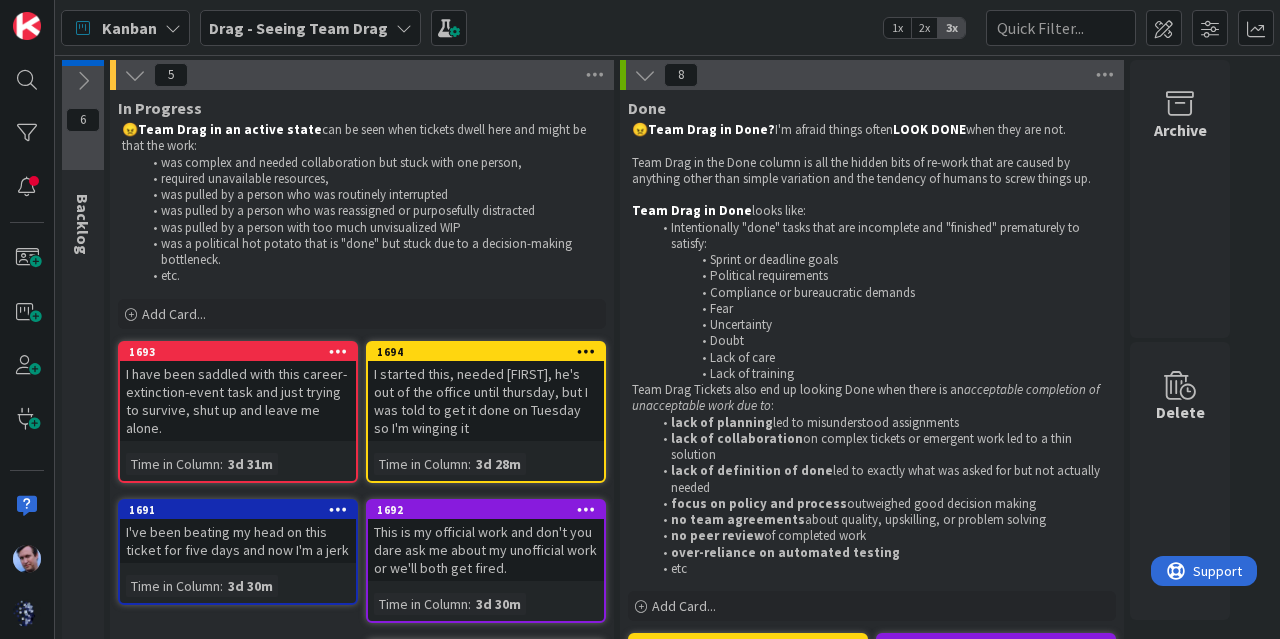 click at bounding box center [135, 75] 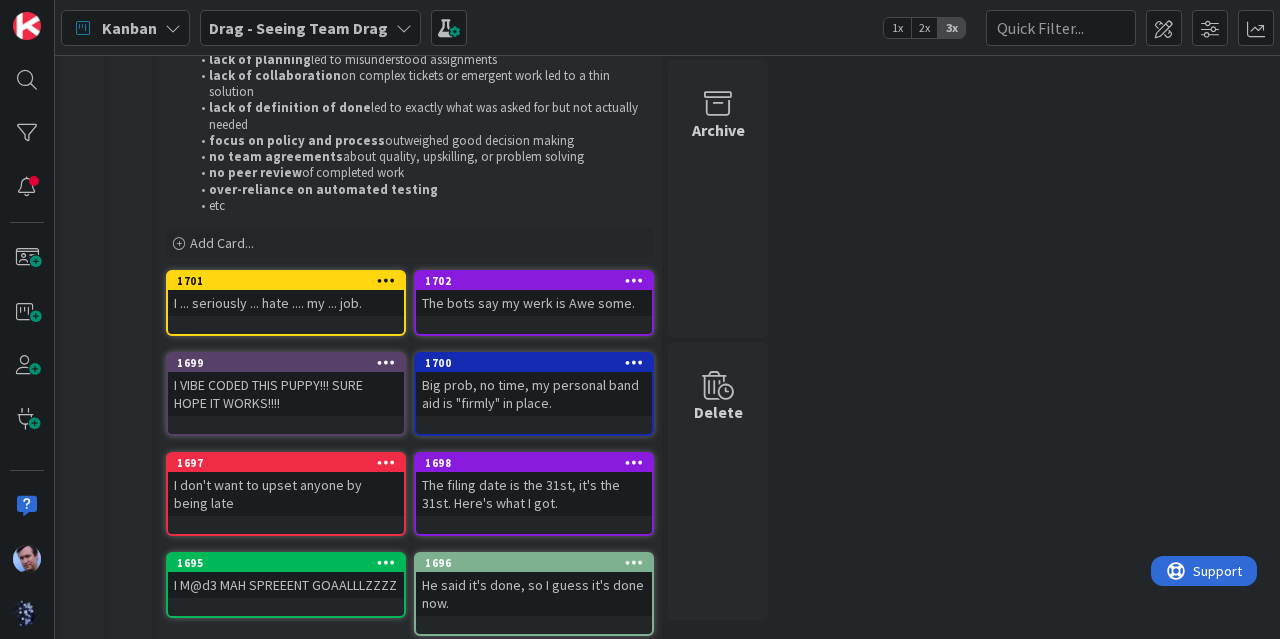 scroll, scrollTop: 368, scrollLeft: 0, axis: vertical 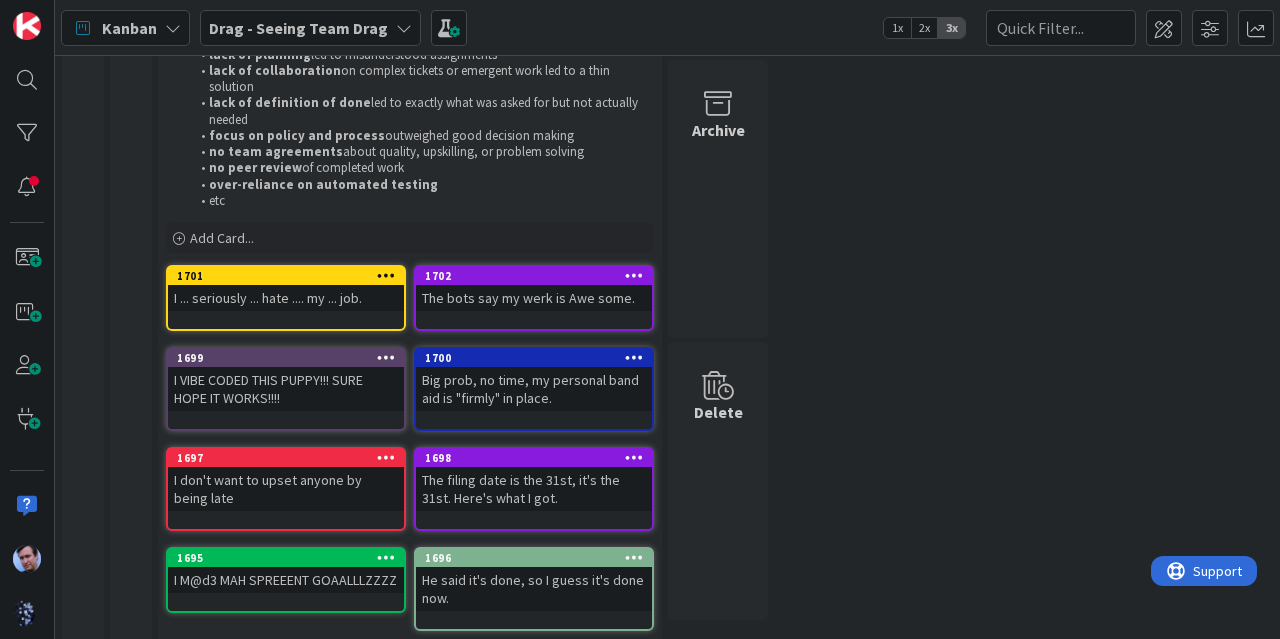 click on "Kanban" at bounding box center (129, 28) 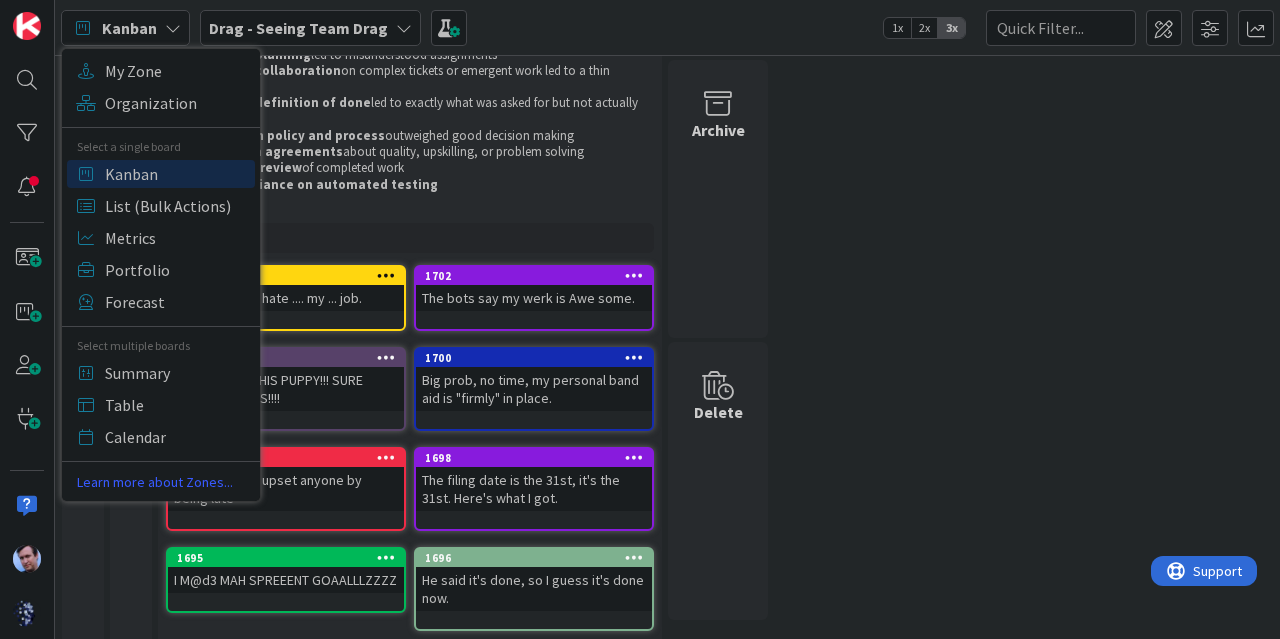 click on "Drag - Seeing Team Drag" at bounding box center (298, 28) 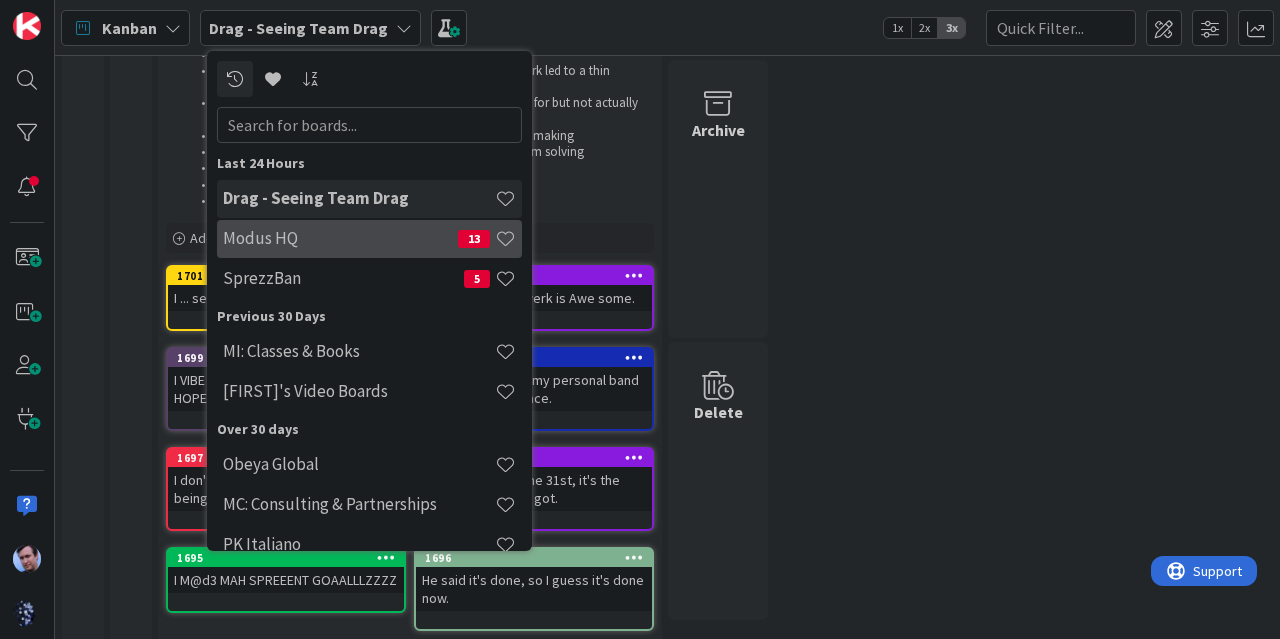click on "Modus HQ" at bounding box center (340, 238) 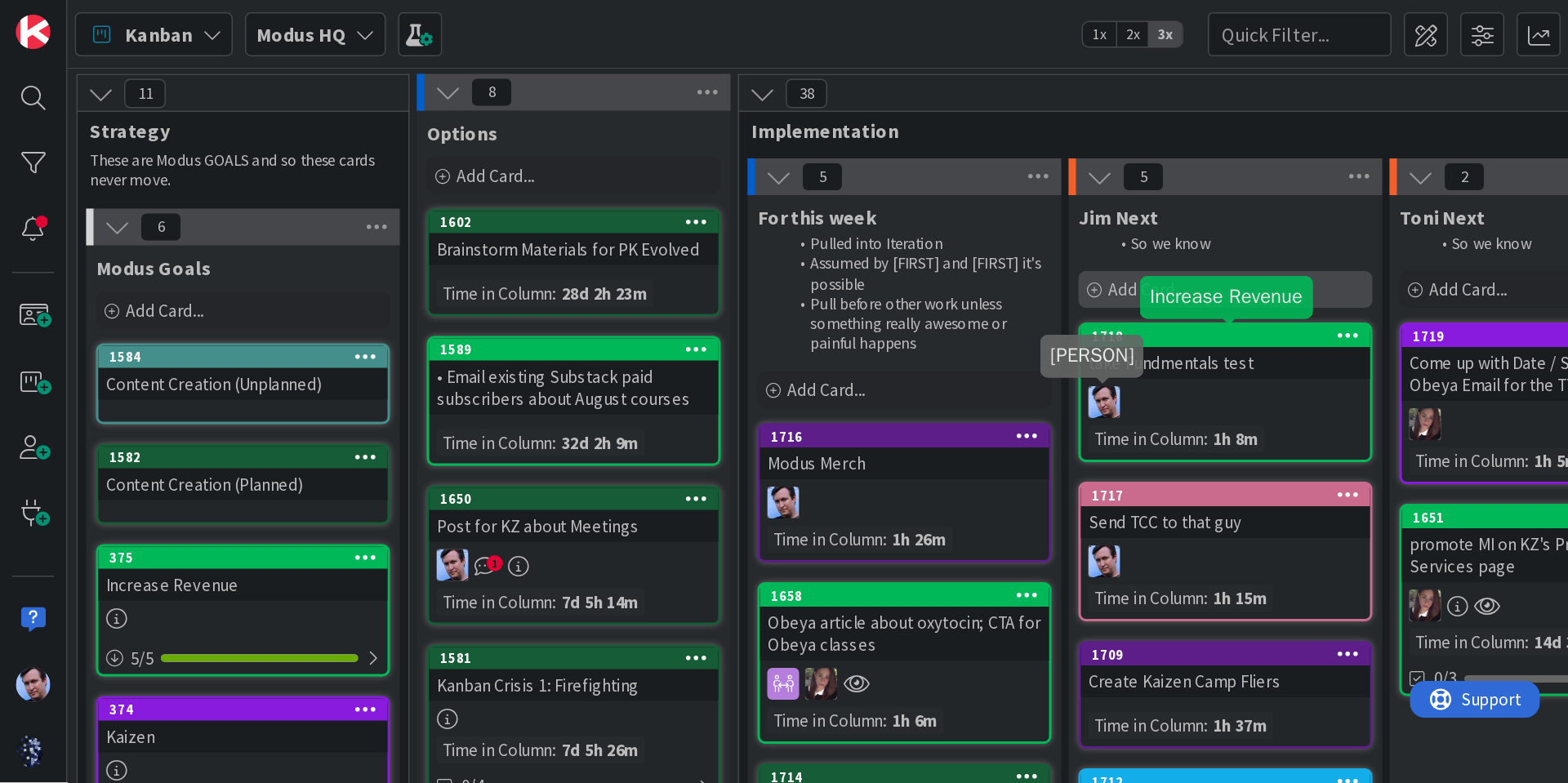 scroll, scrollTop: 0, scrollLeft: 0, axis: both 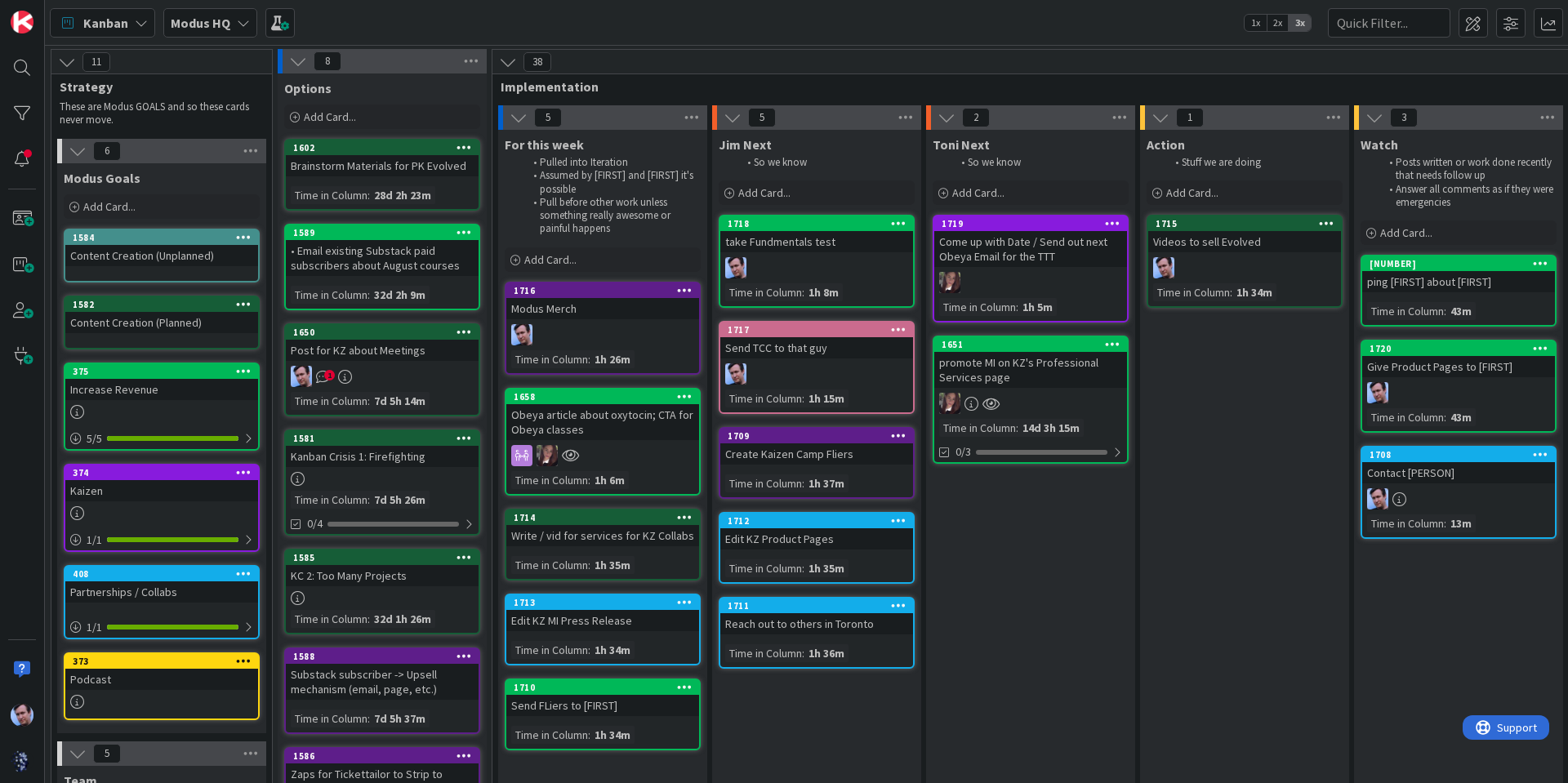 click on "Videos to sell Evolved" at bounding box center [1245, 242] 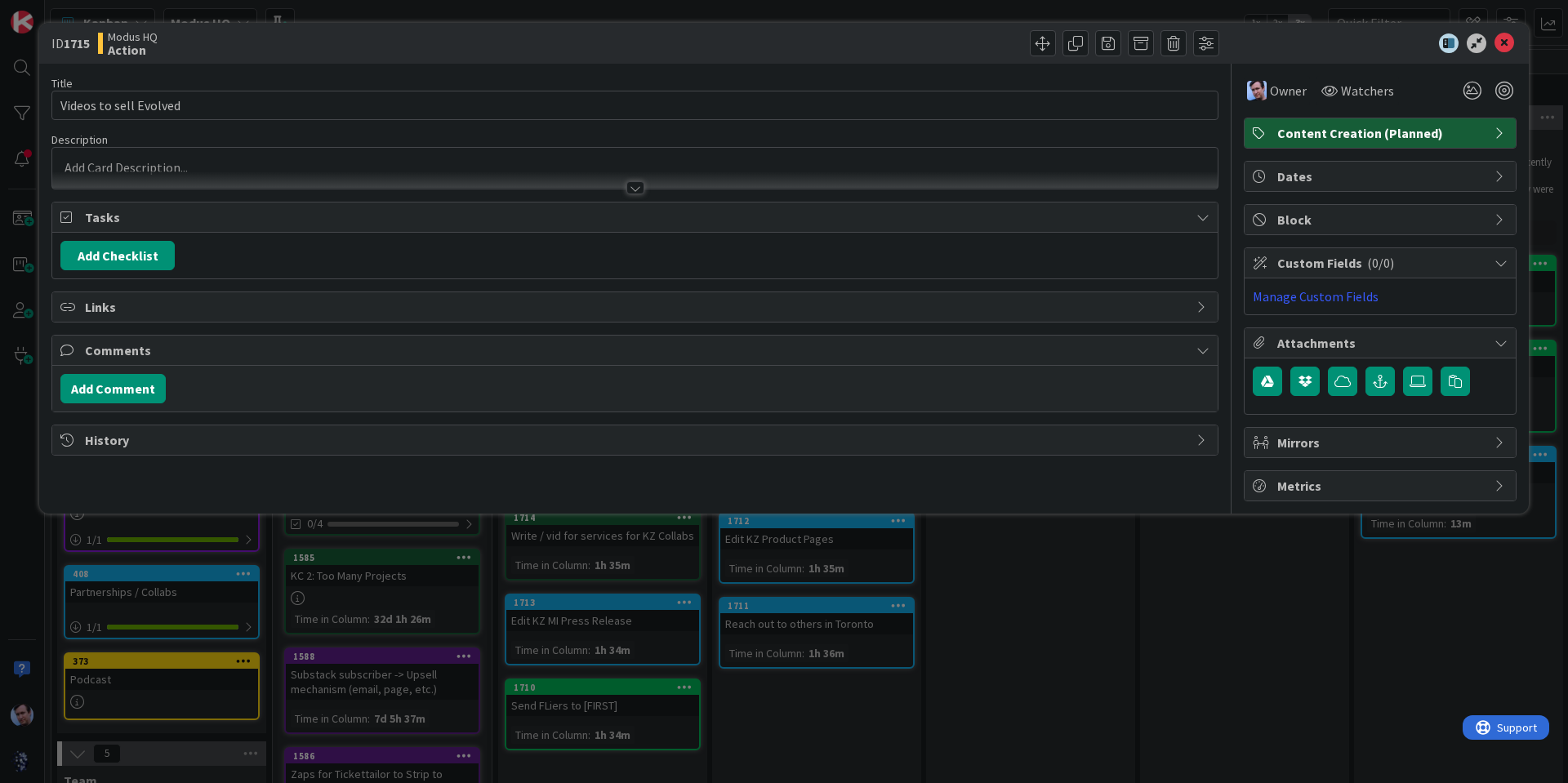 scroll, scrollTop: 0, scrollLeft: 0, axis: both 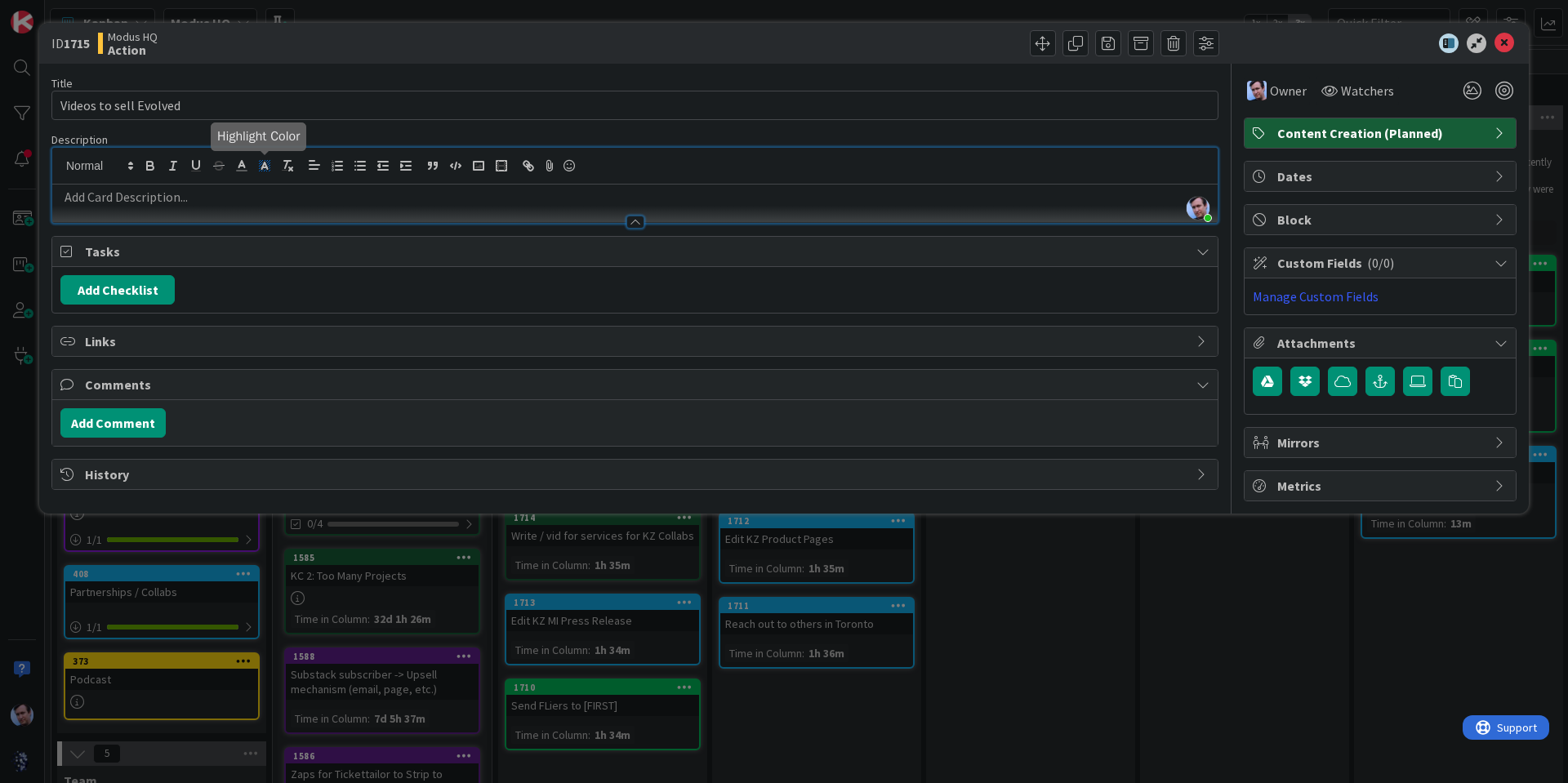 click on "[PERSON] just joined" at bounding box center [635, 185] 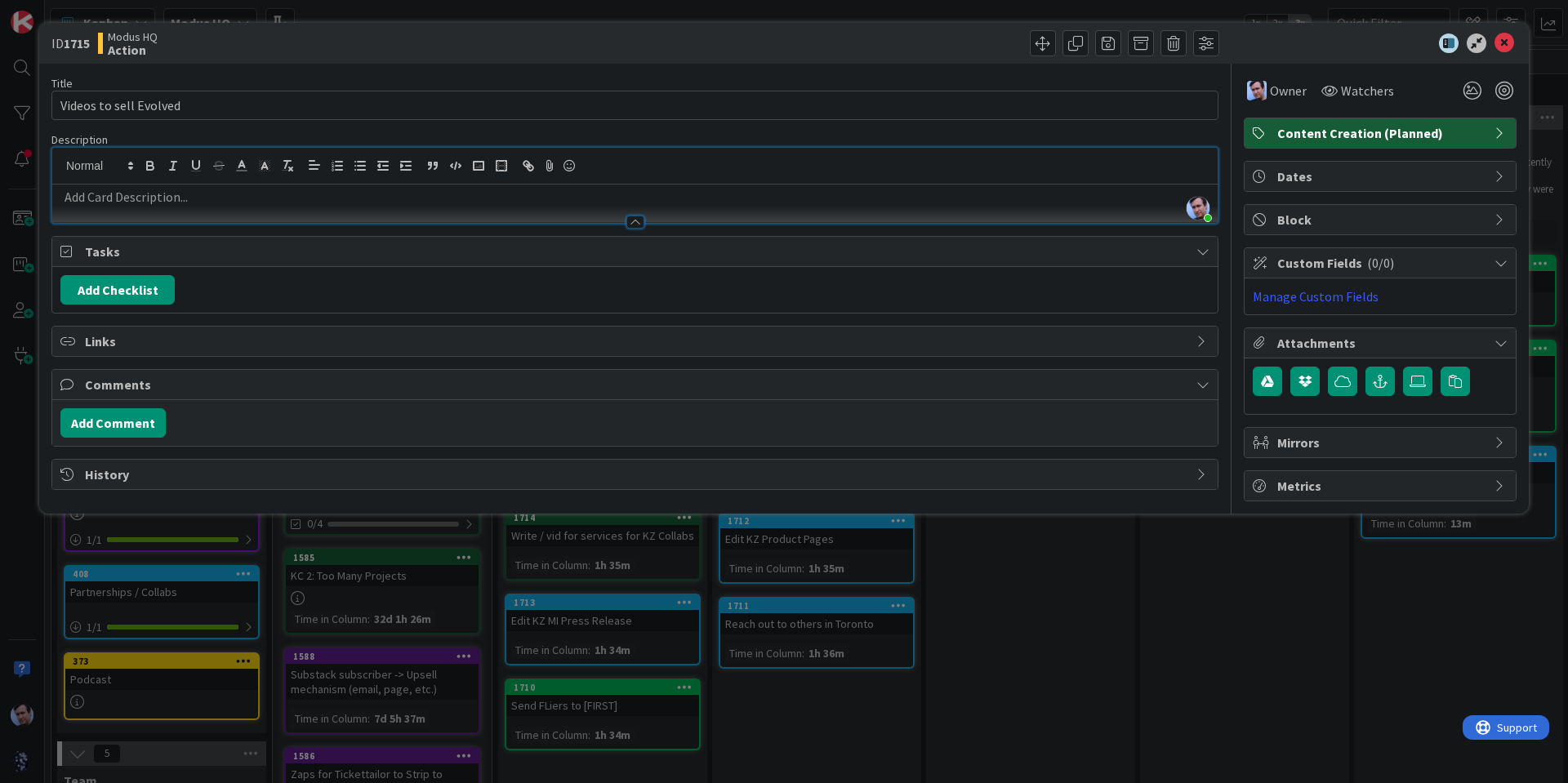 click at bounding box center (635, 197) 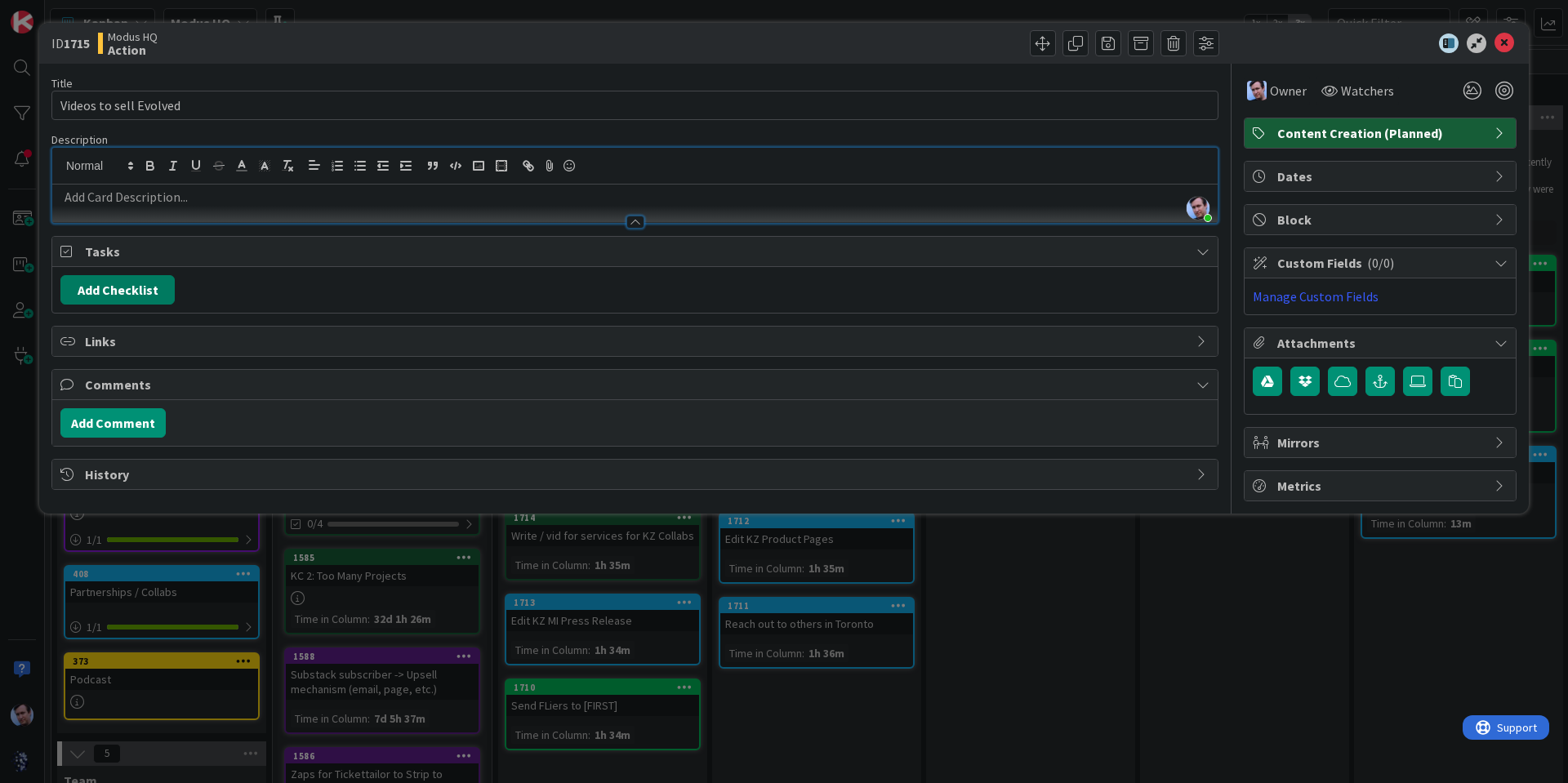 click on "Add Checklist" at bounding box center (118, 290) 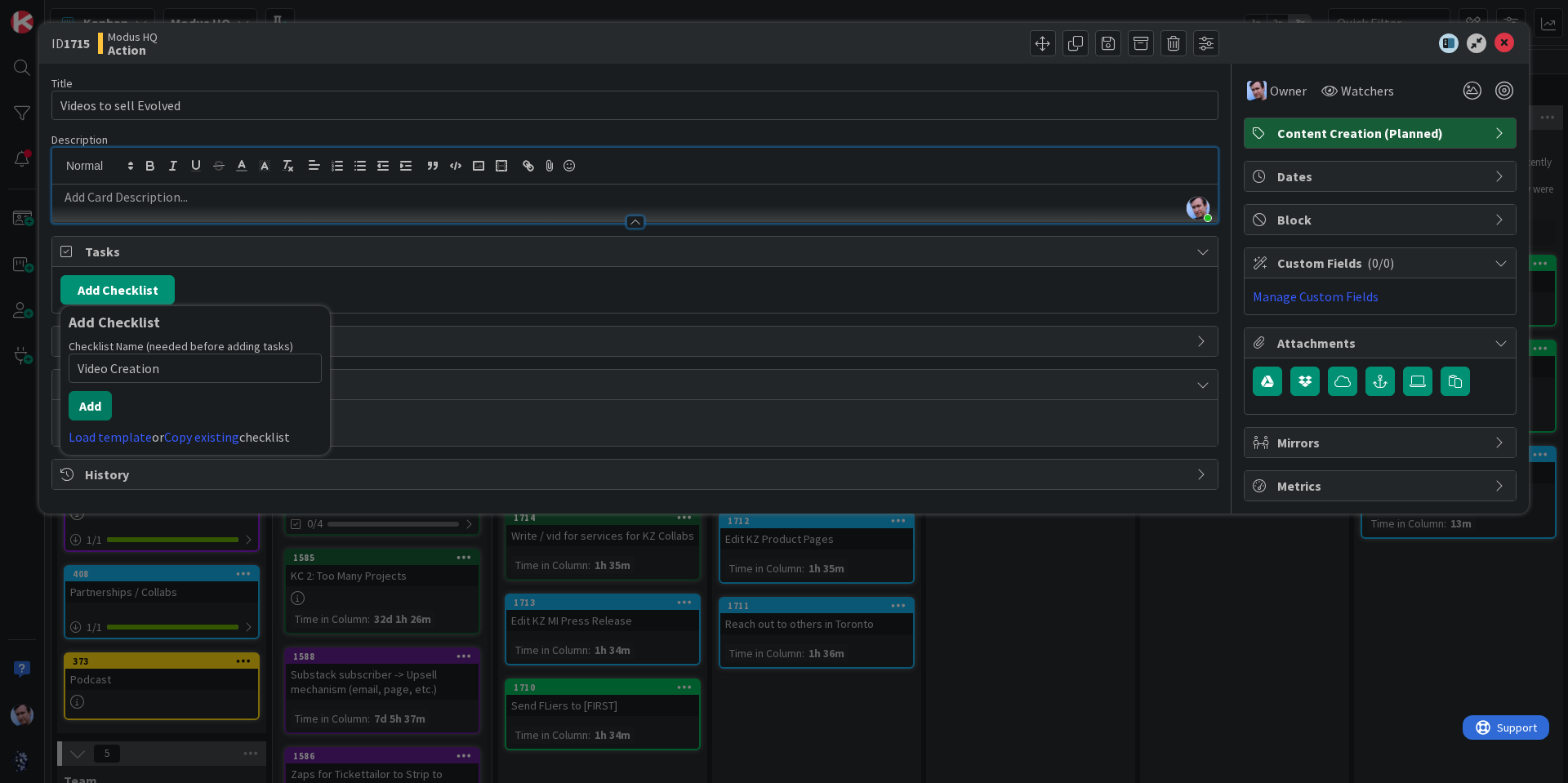 click on "Add" at bounding box center [90, 406] 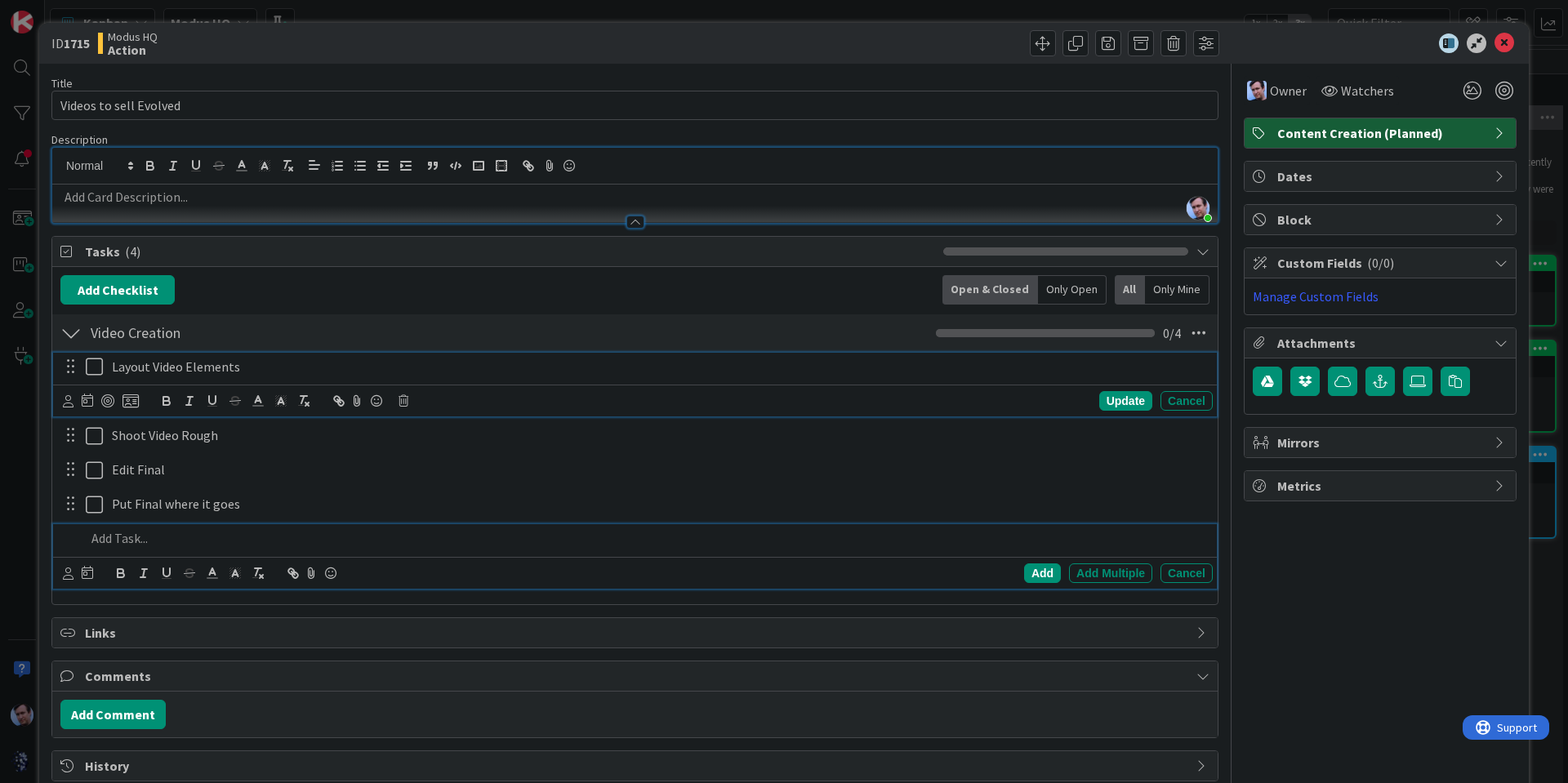 click at bounding box center [98, 367] 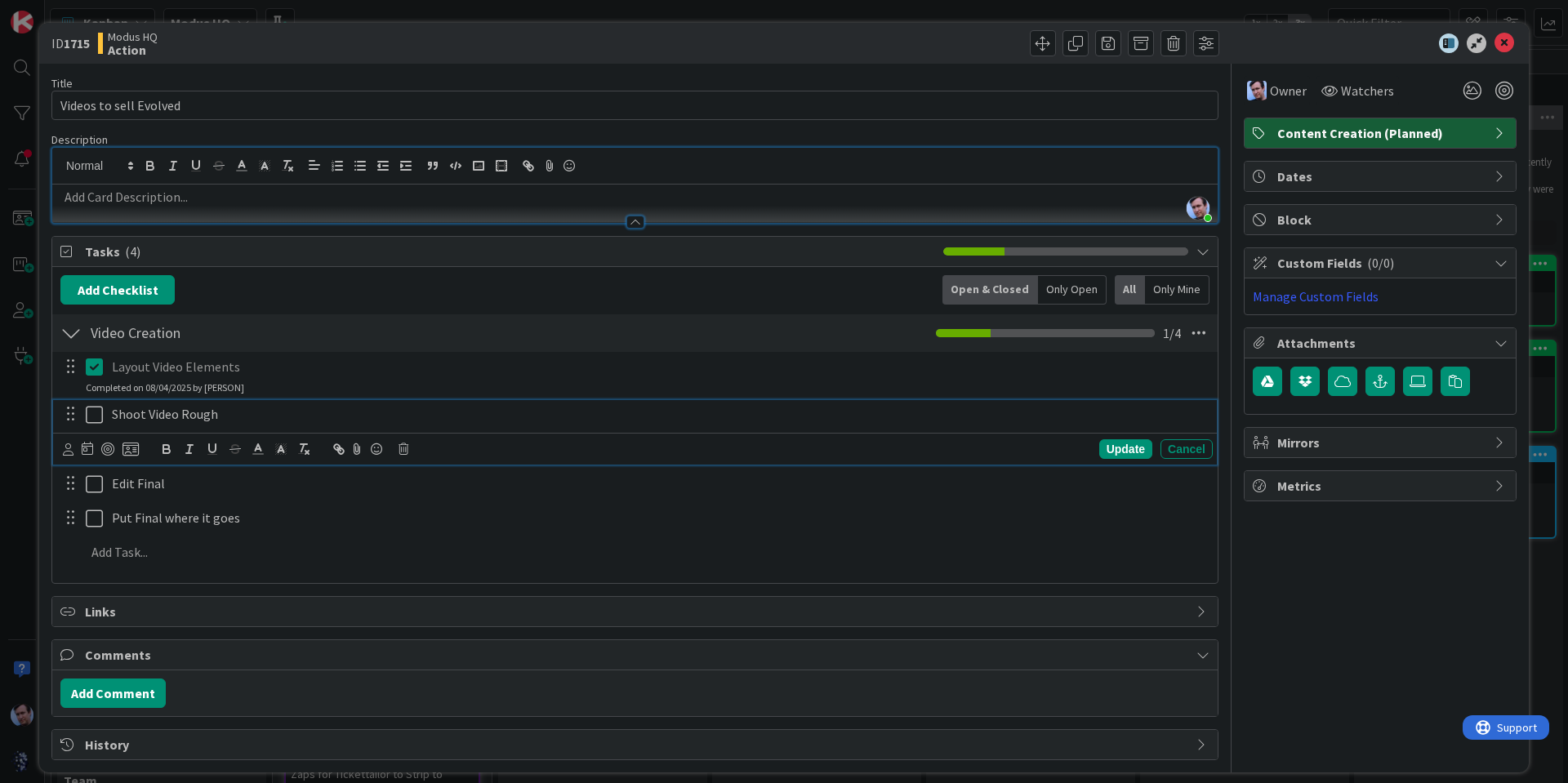 click at bounding box center [98, 415] 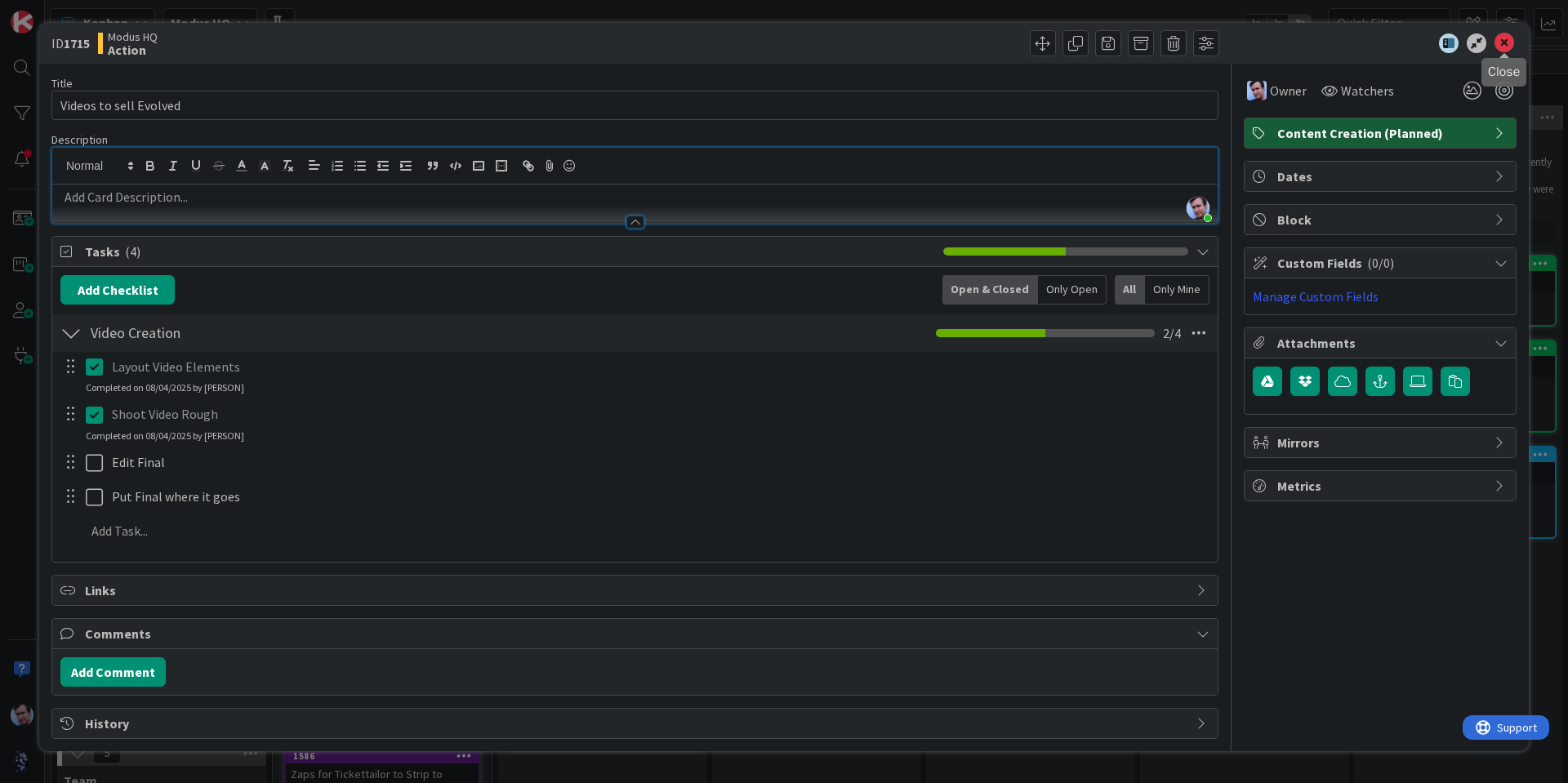 click at bounding box center (1504, 43) 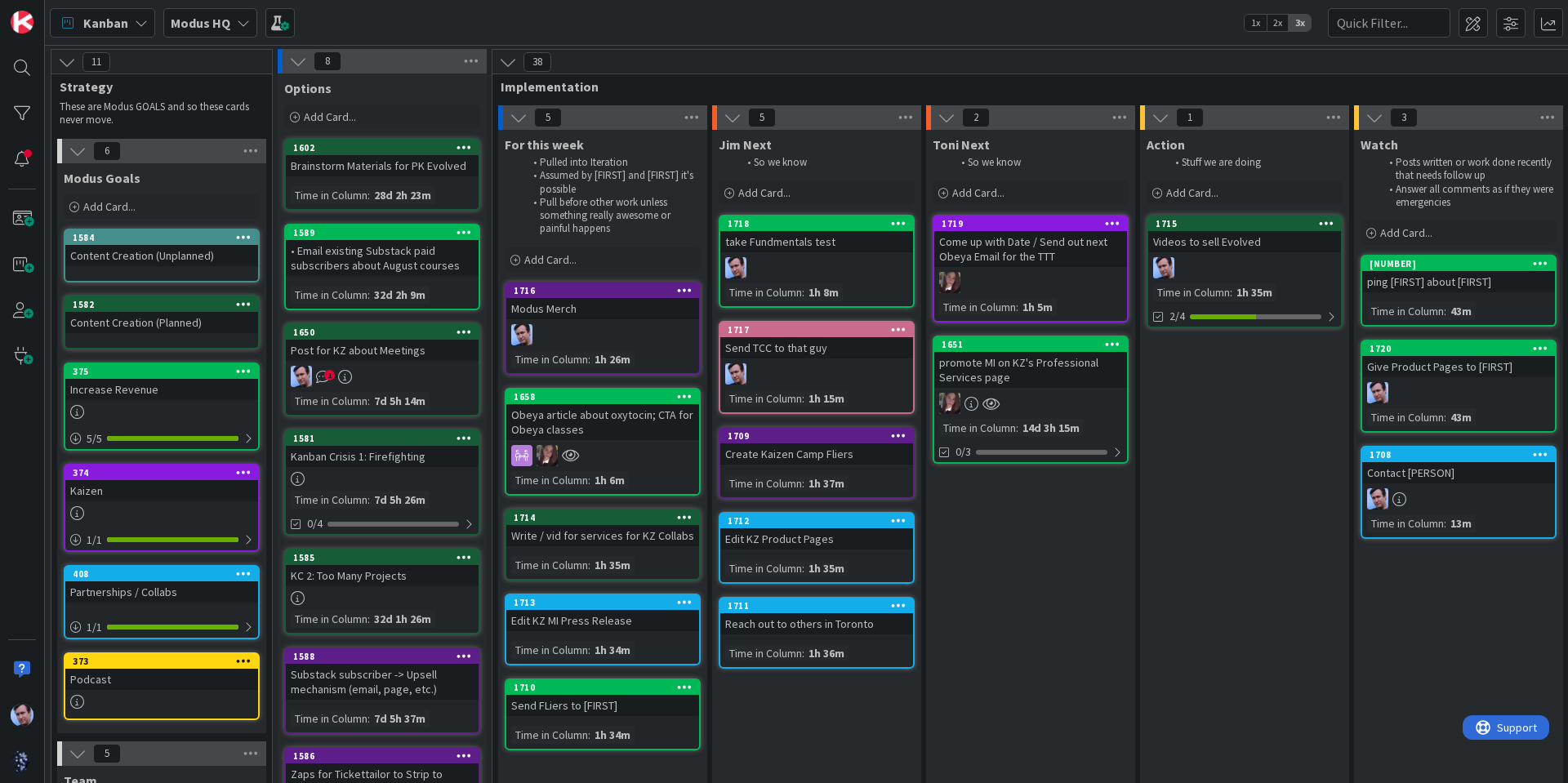 scroll, scrollTop: 0, scrollLeft: 0, axis: both 